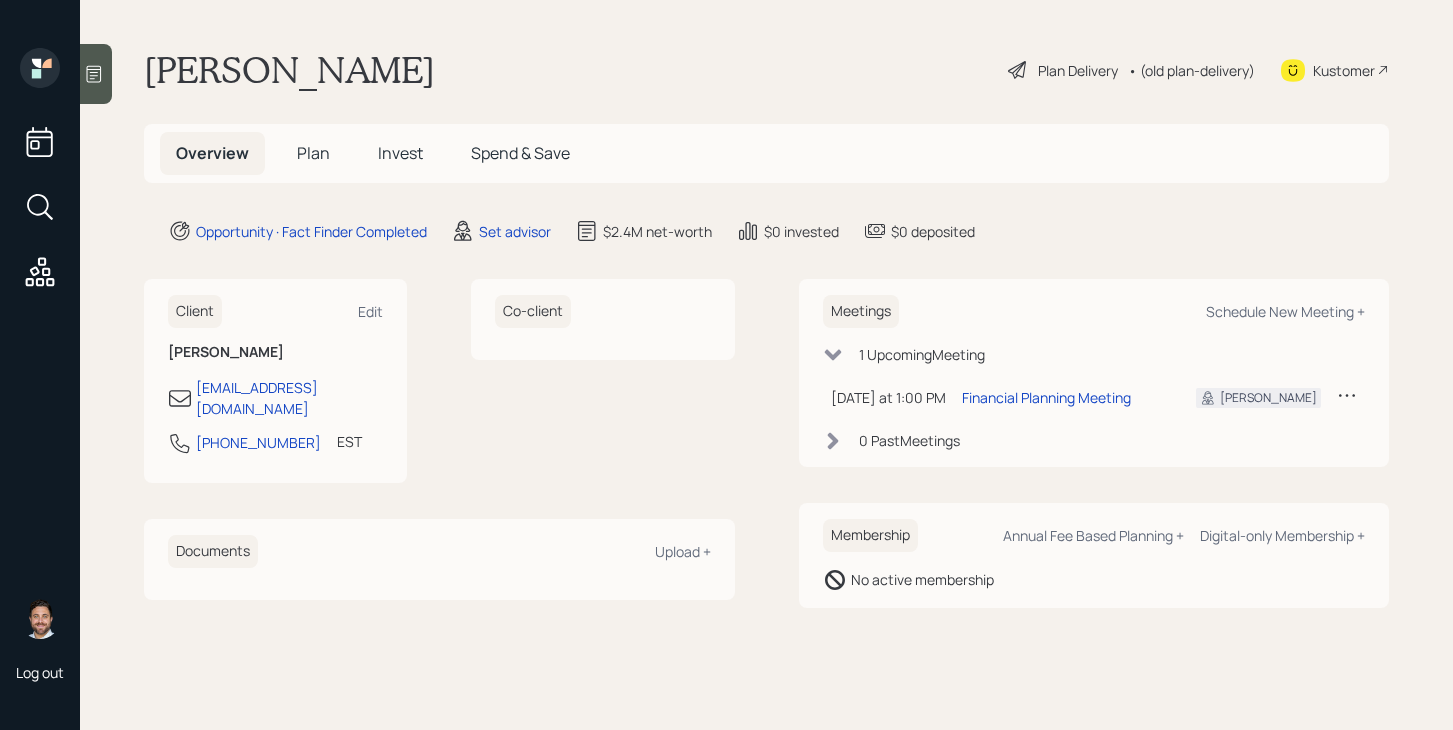 scroll, scrollTop: 0, scrollLeft: 0, axis: both 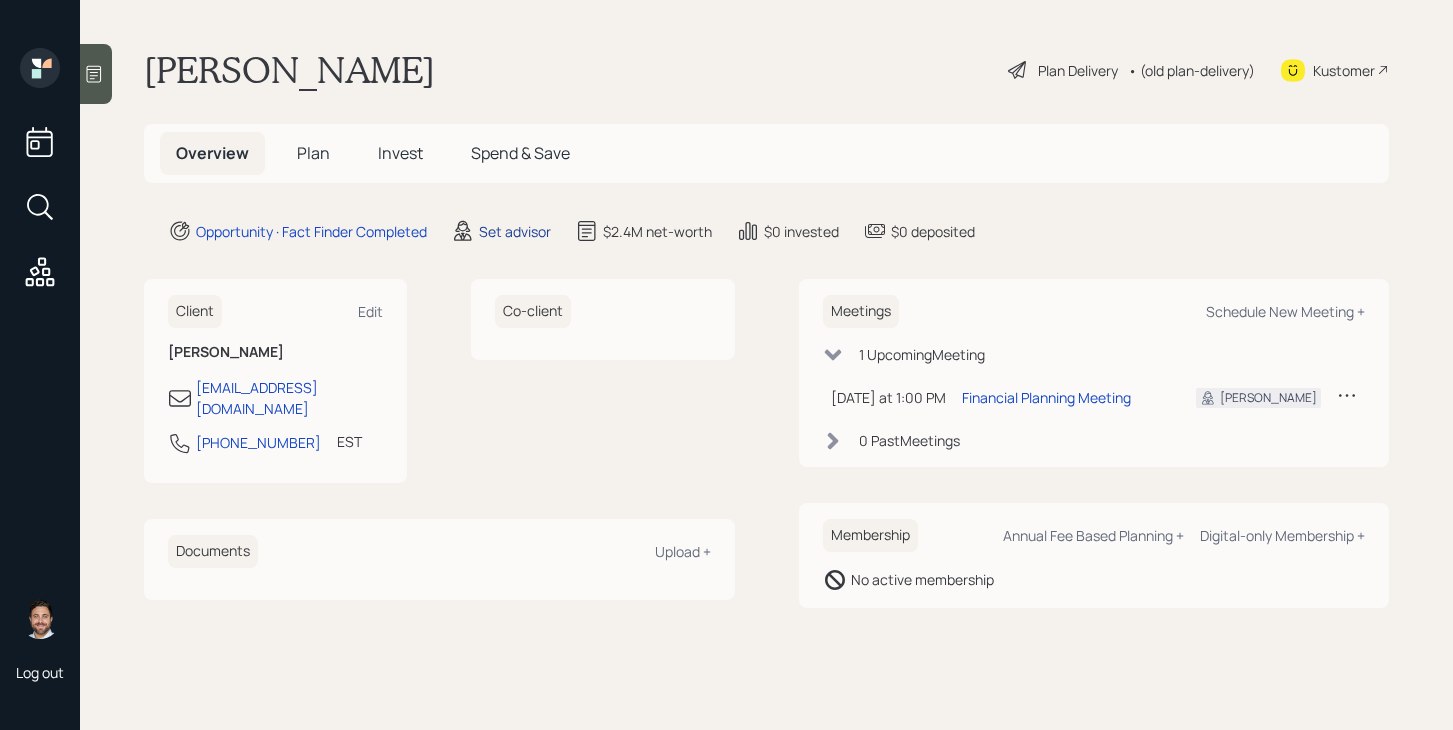 click on "Set advisor" at bounding box center (515, 231) 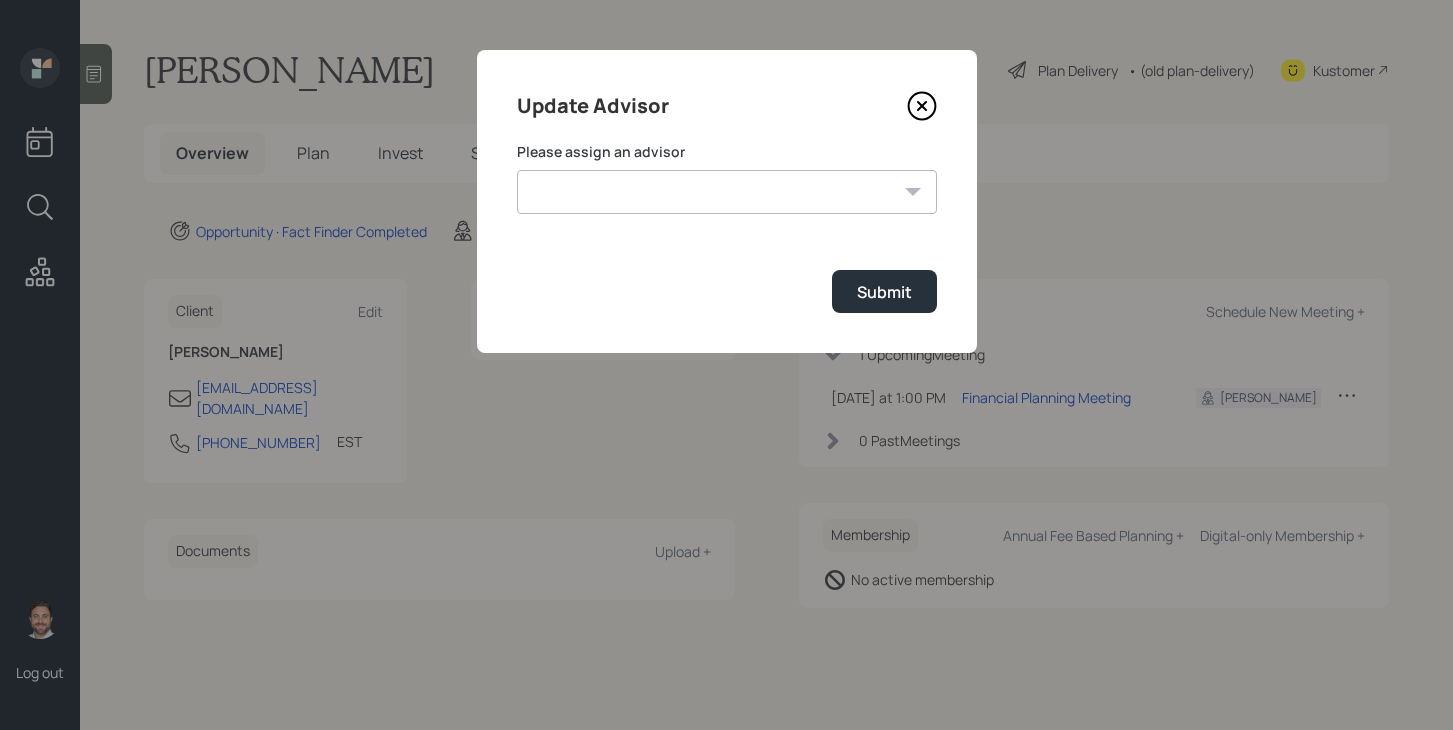 click on "[PERSON_NAME] [PERSON_NAME] End [PERSON_NAME] [PERSON_NAME] [PERSON_NAME] [PERSON_NAME] [PERSON_NAME] [PERSON_NAME] [PERSON_NAME]" at bounding box center [727, 192] 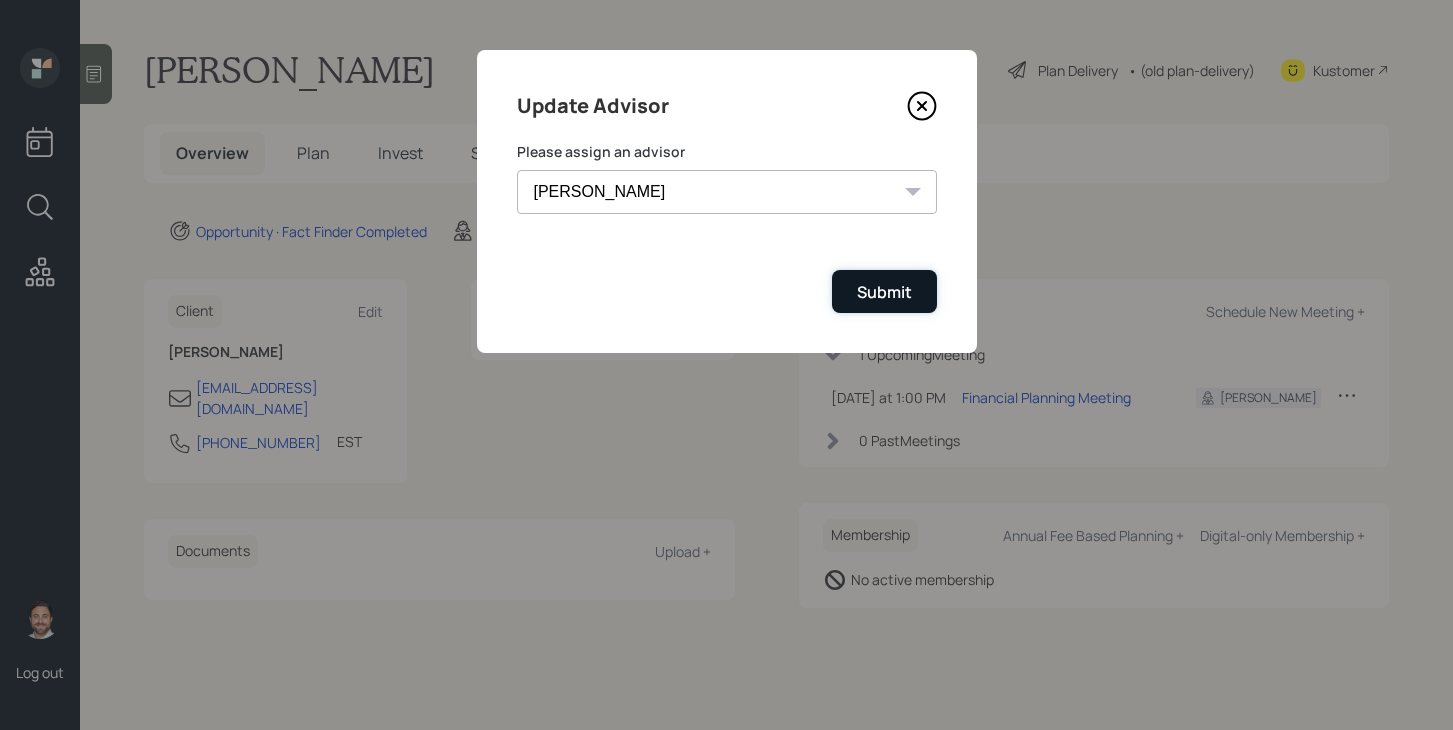 click on "Submit" at bounding box center (884, 292) 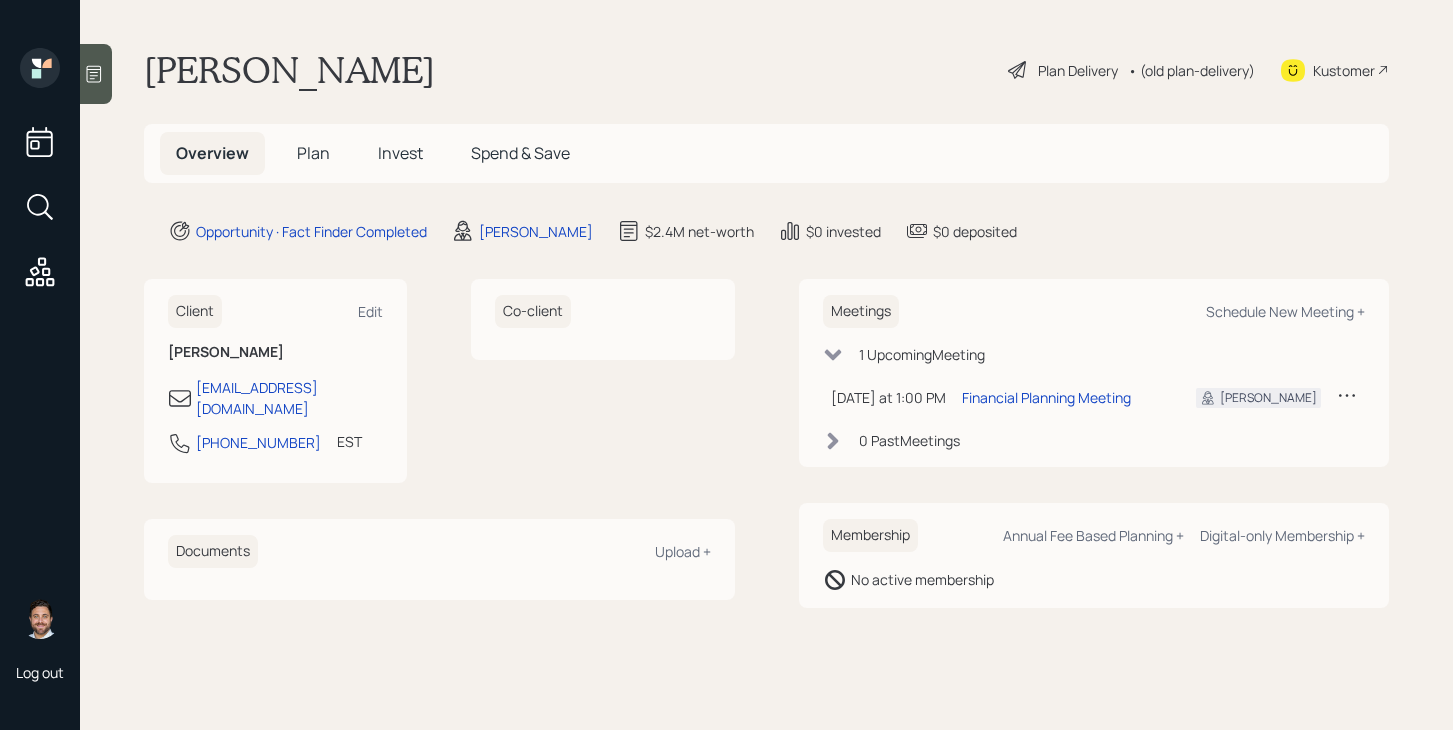 click on "Plan" at bounding box center (313, 153) 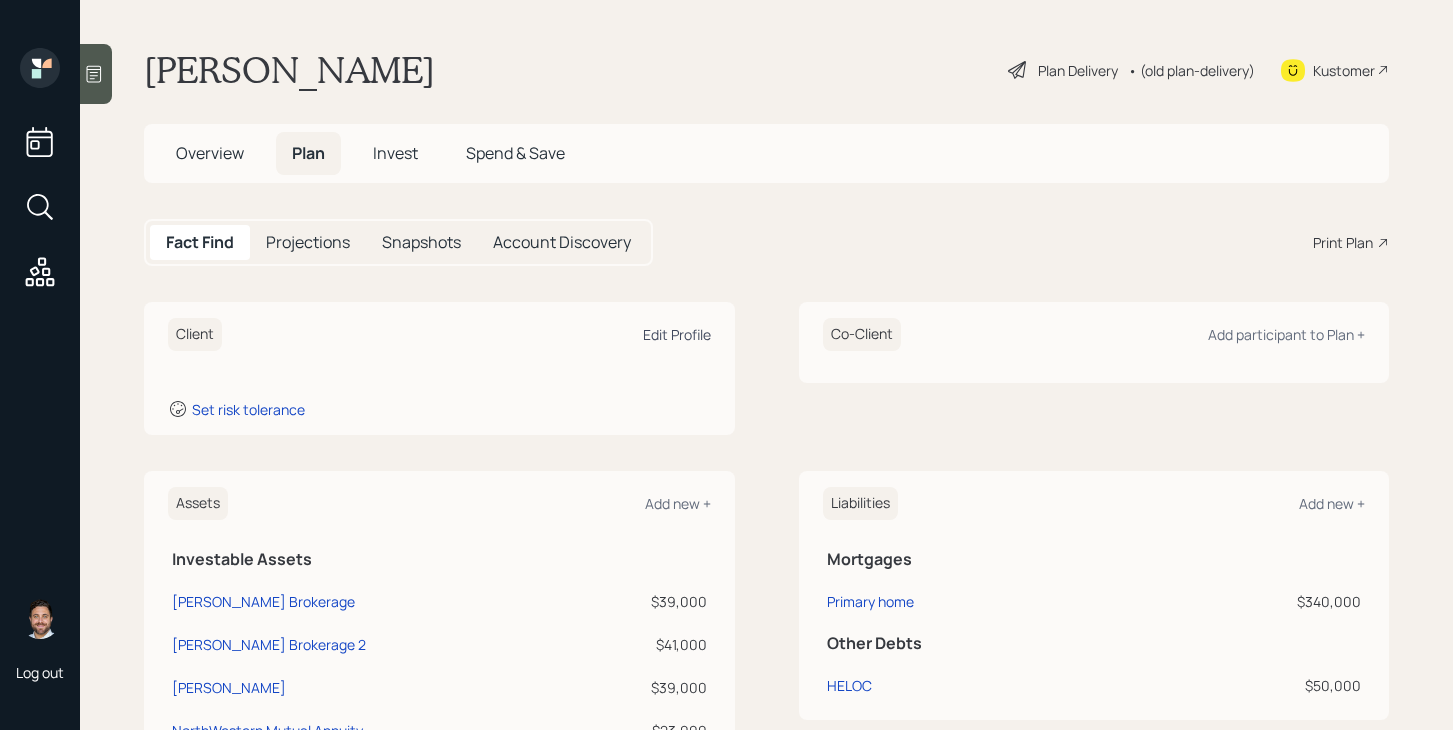 click on "Edit Profile" at bounding box center [677, 334] 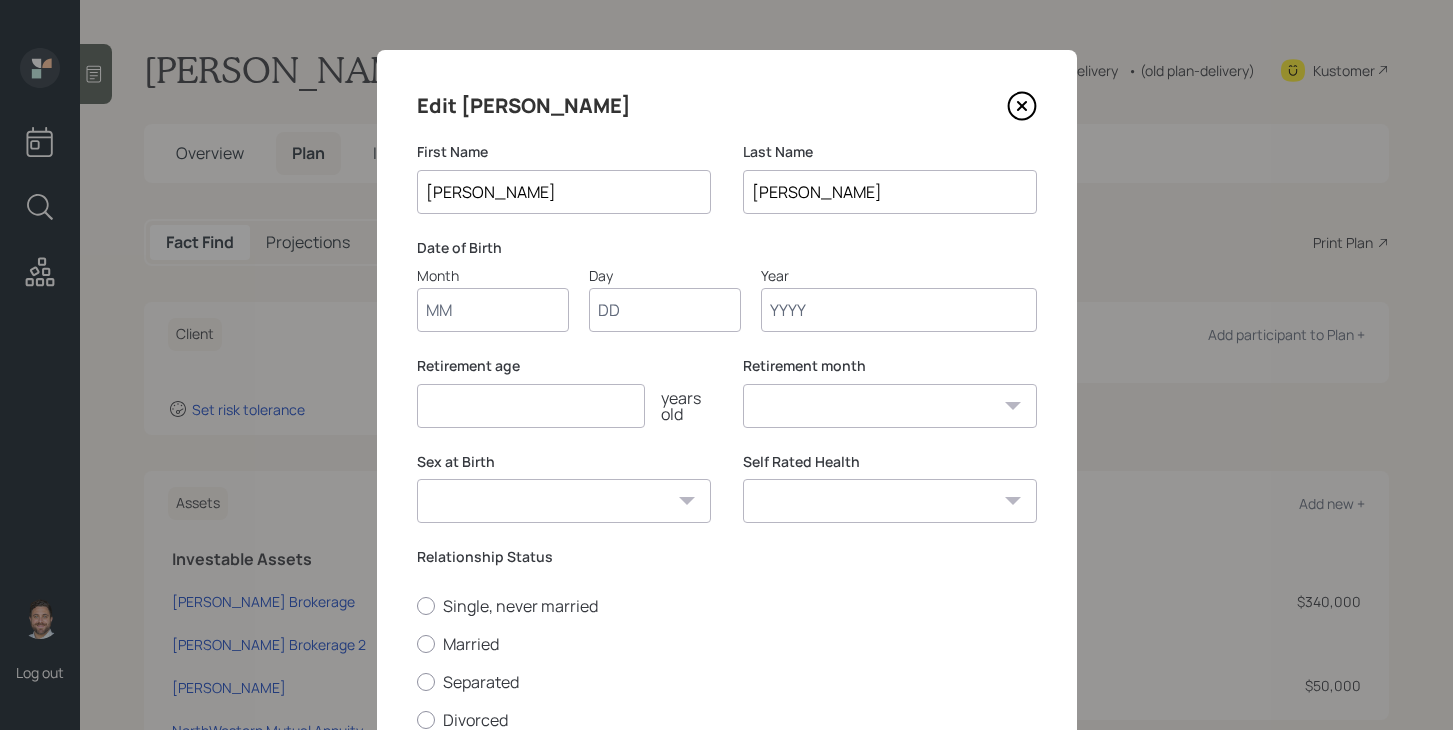 click on "Month" at bounding box center [493, 310] 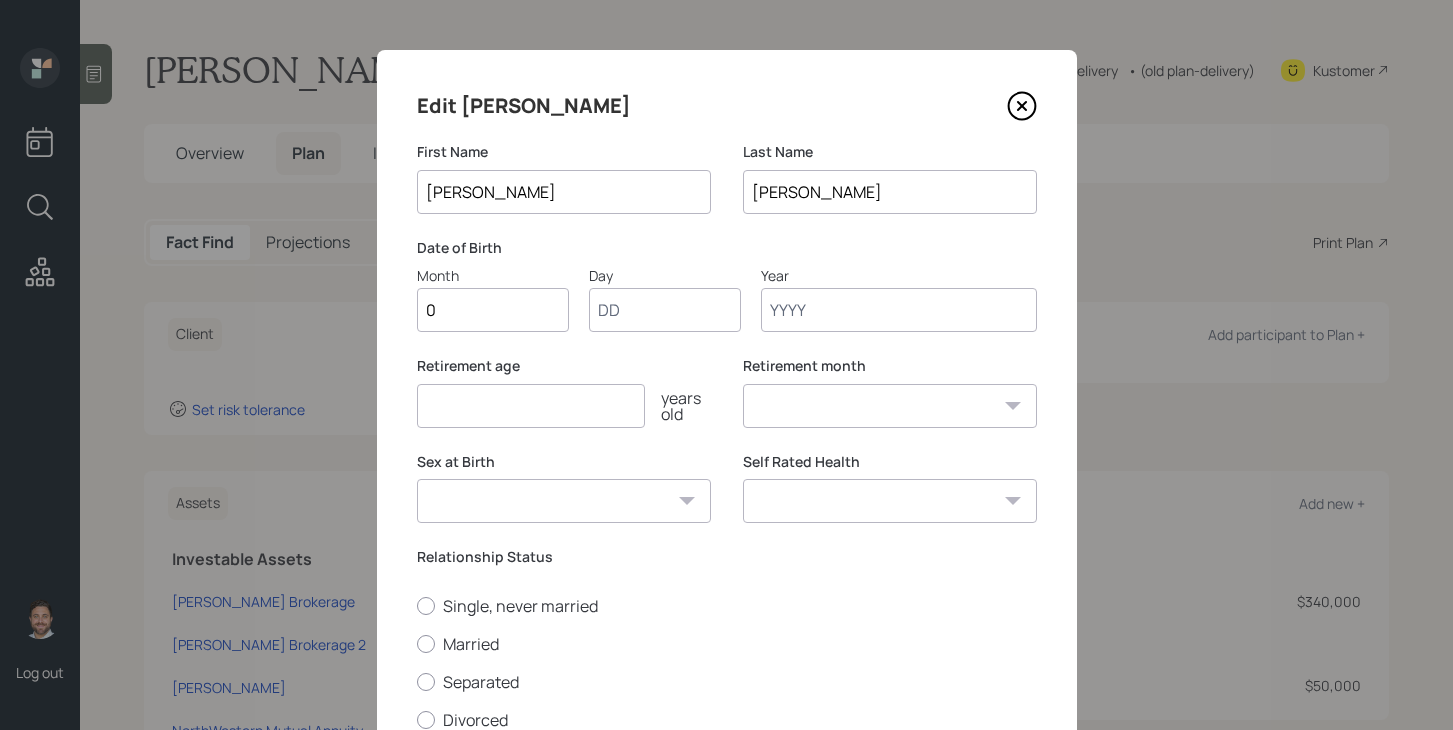 type on "05" 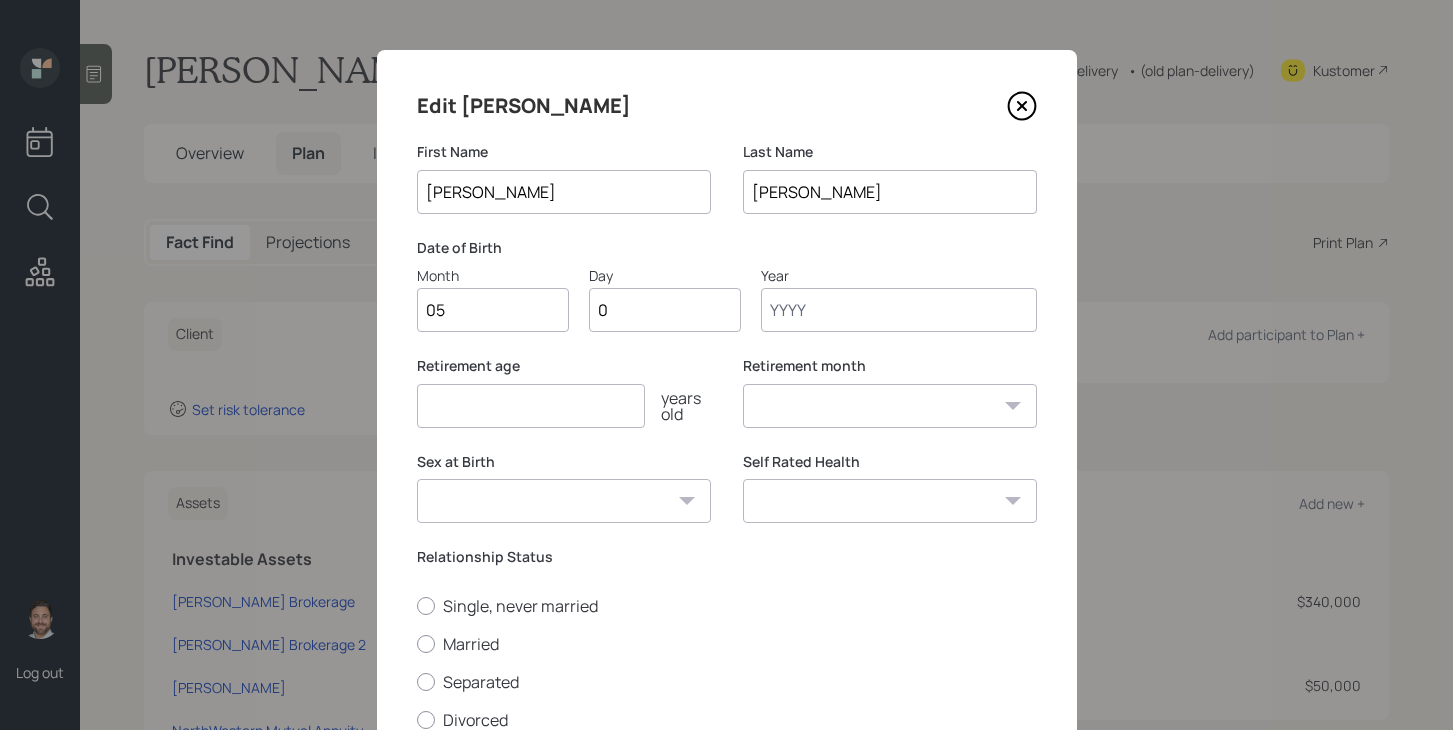 type on "02" 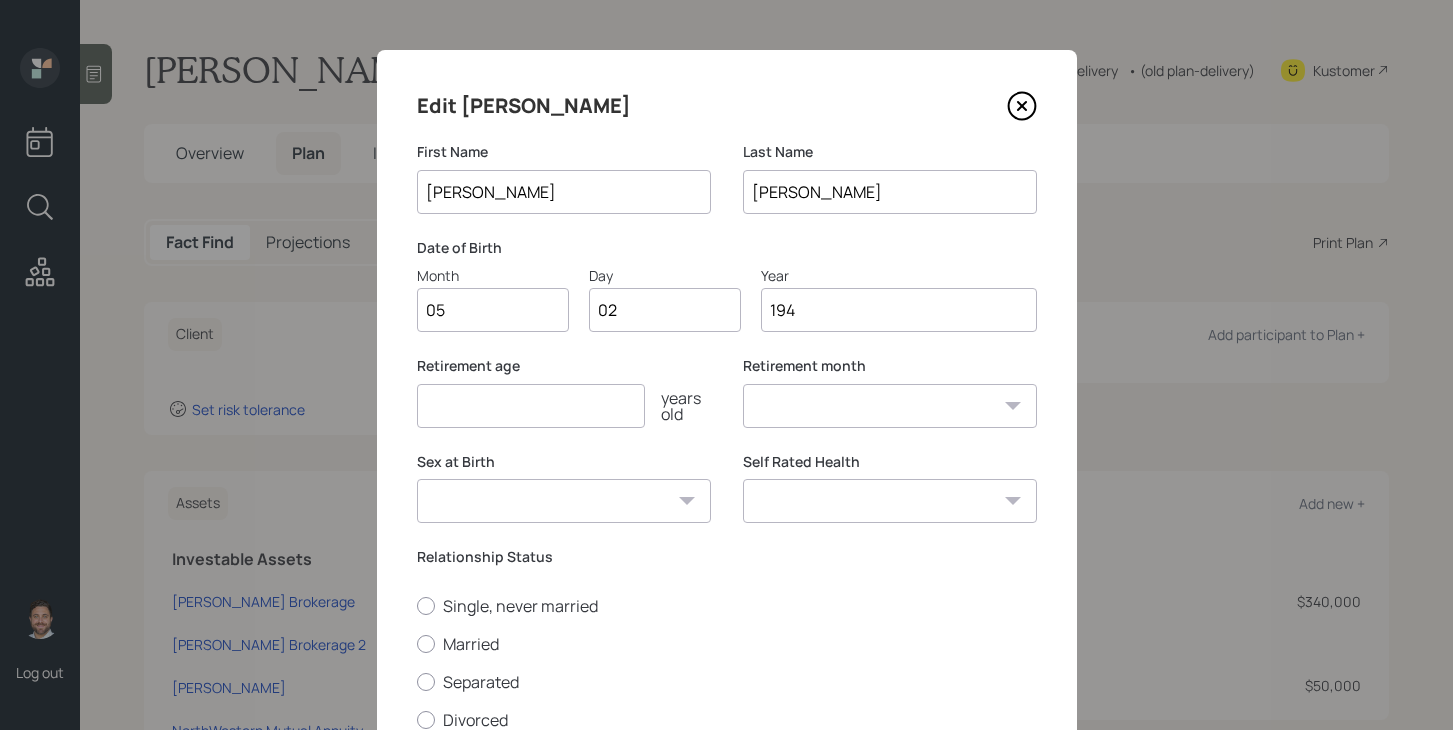 type on "1946" 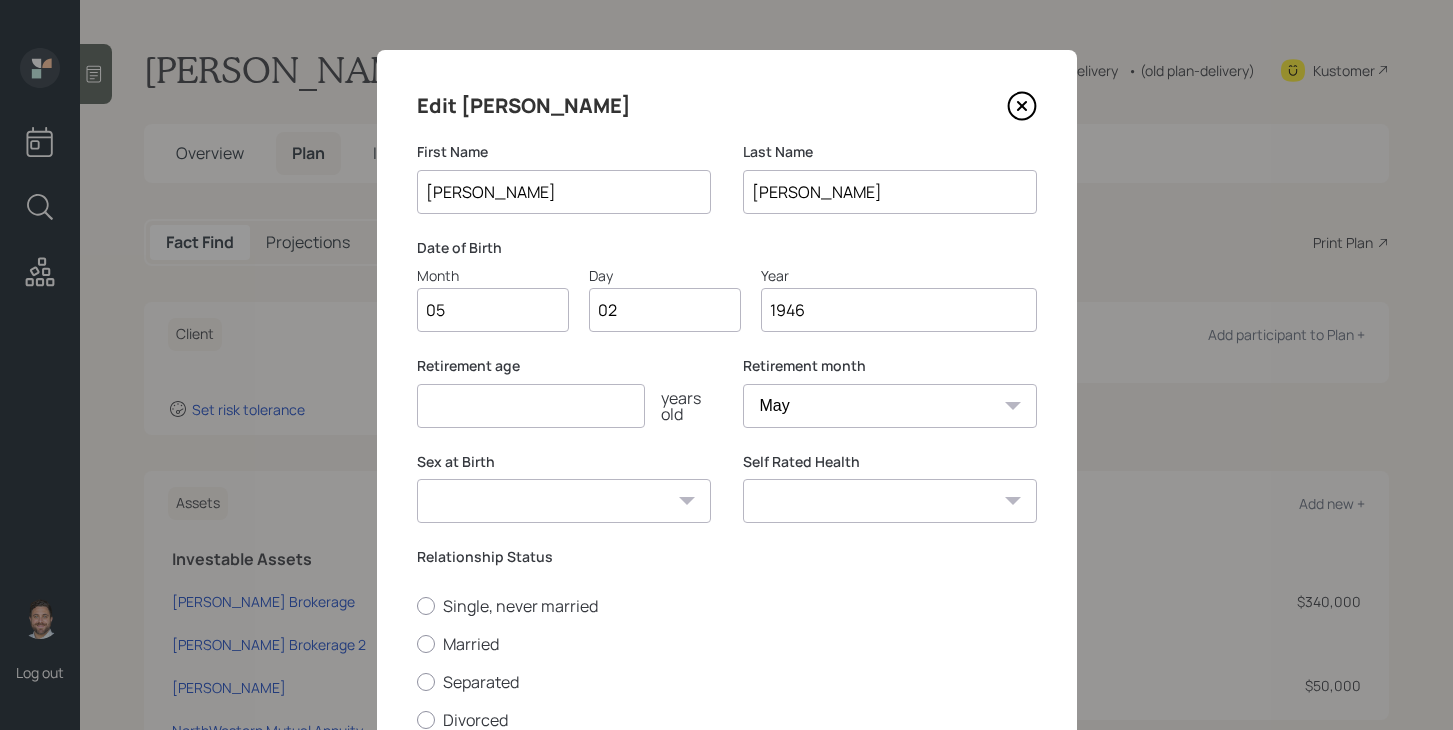 type on "1946" 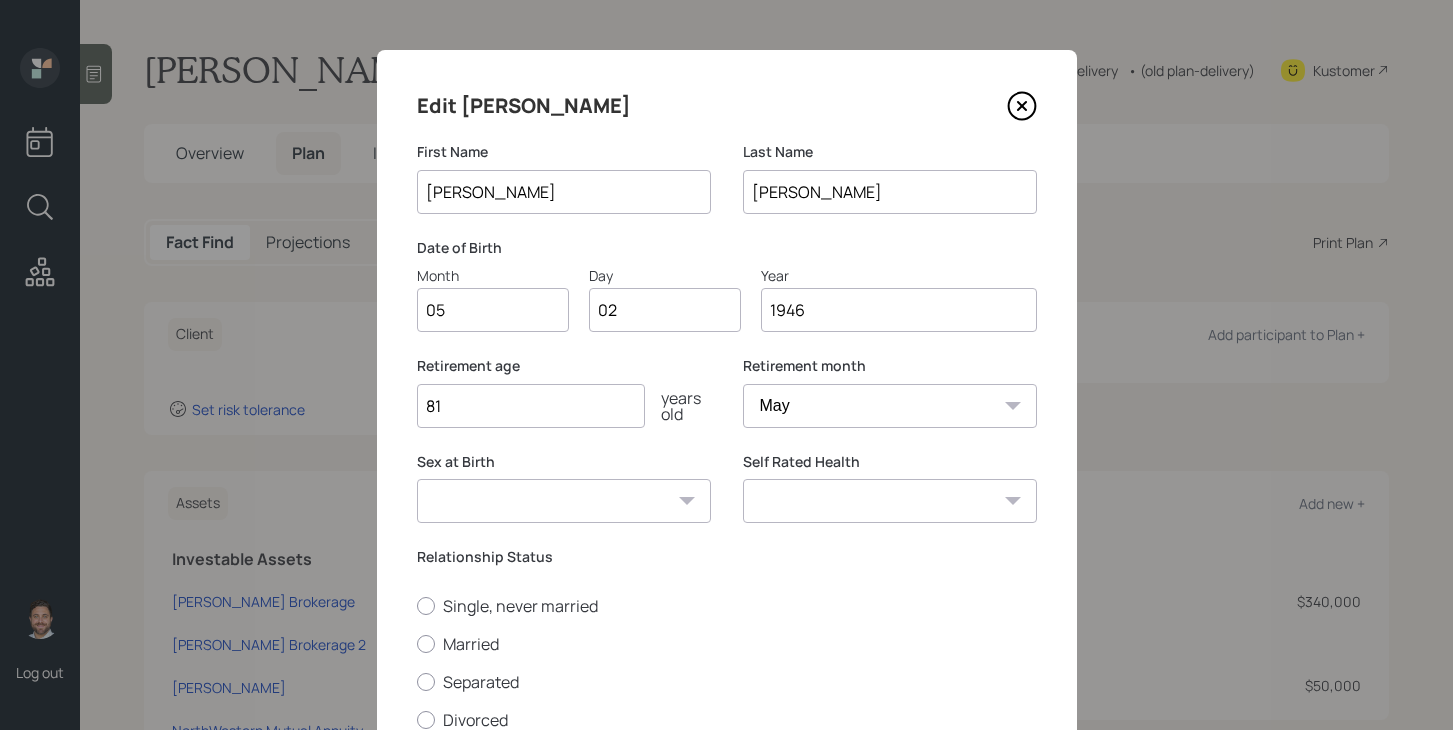 type on "81" 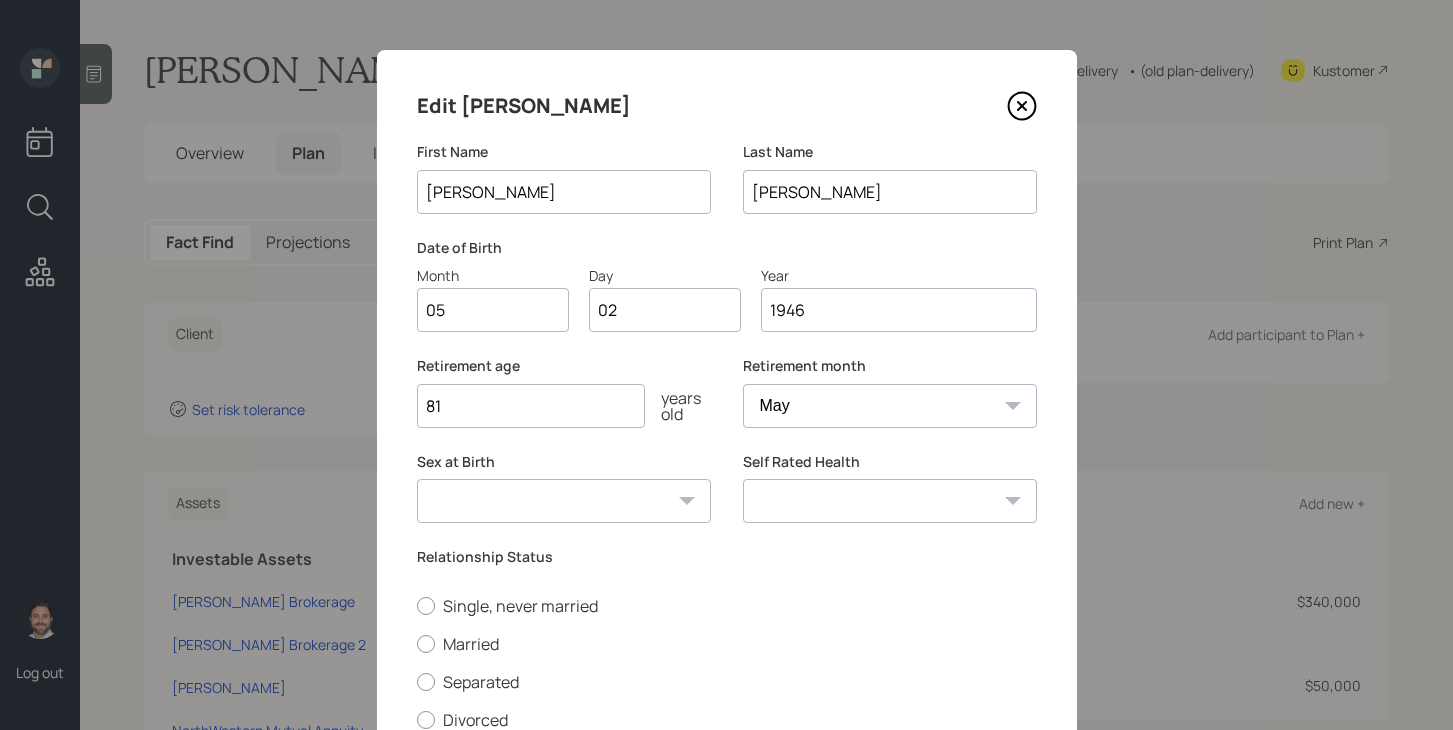 click on "[DEMOGRAPHIC_DATA] [DEMOGRAPHIC_DATA] Other / Prefer not to say" at bounding box center (564, 501) 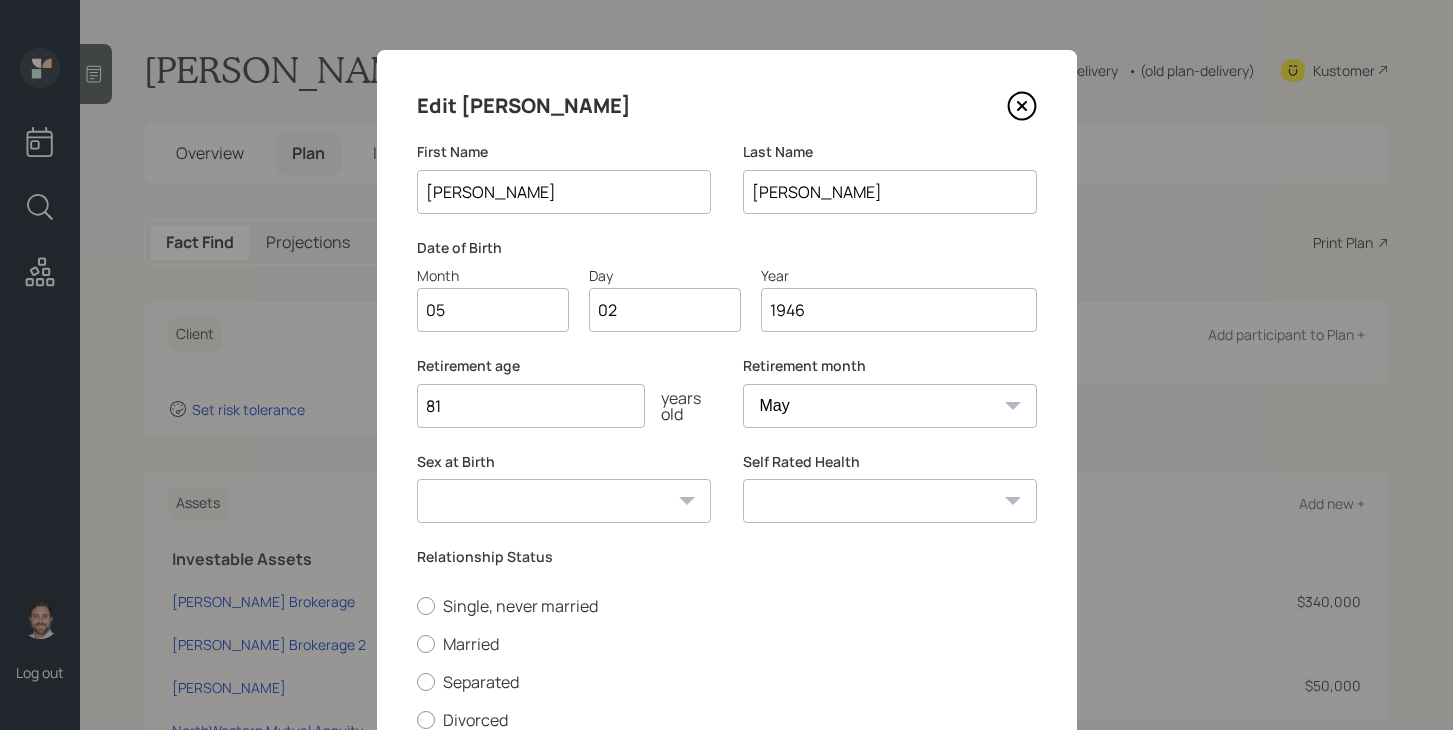 select on "[DEMOGRAPHIC_DATA]" 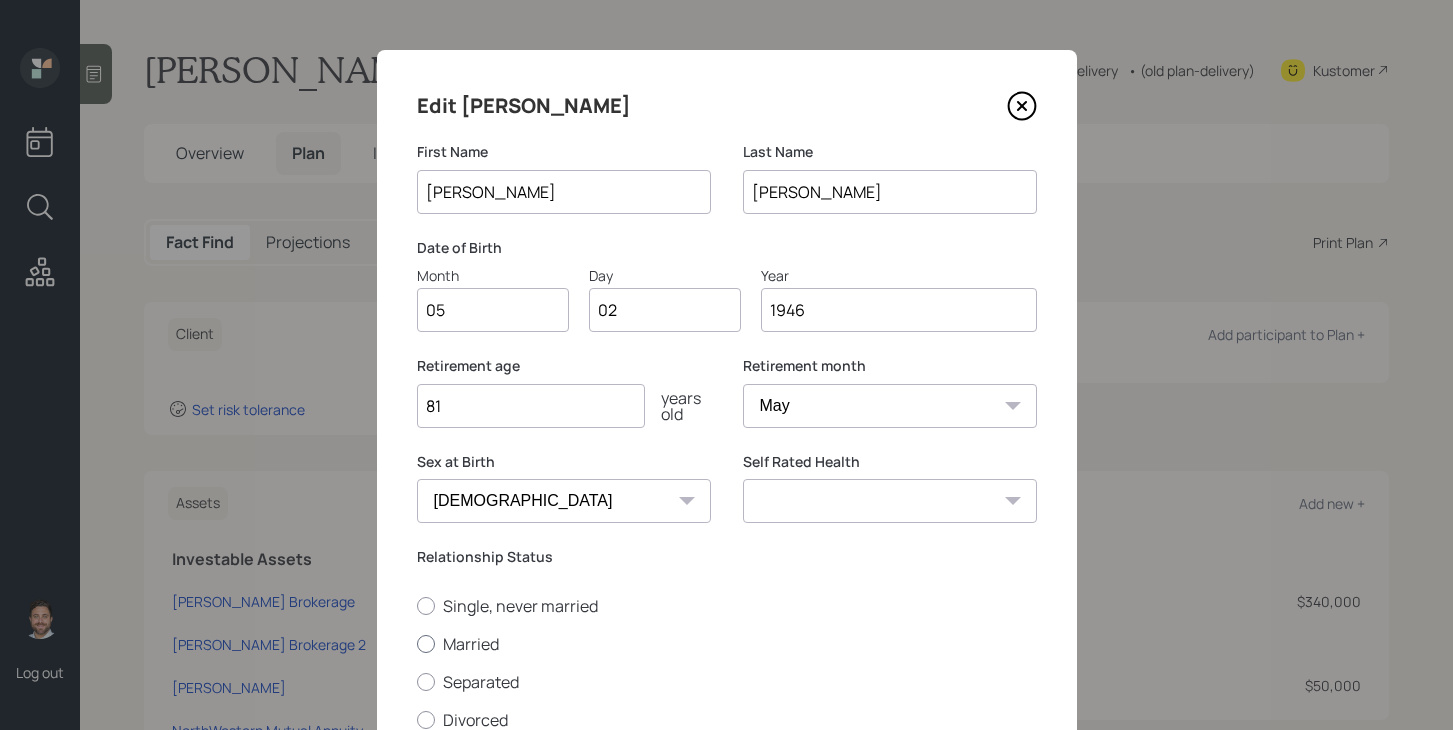 click on "Married" at bounding box center [727, 644] 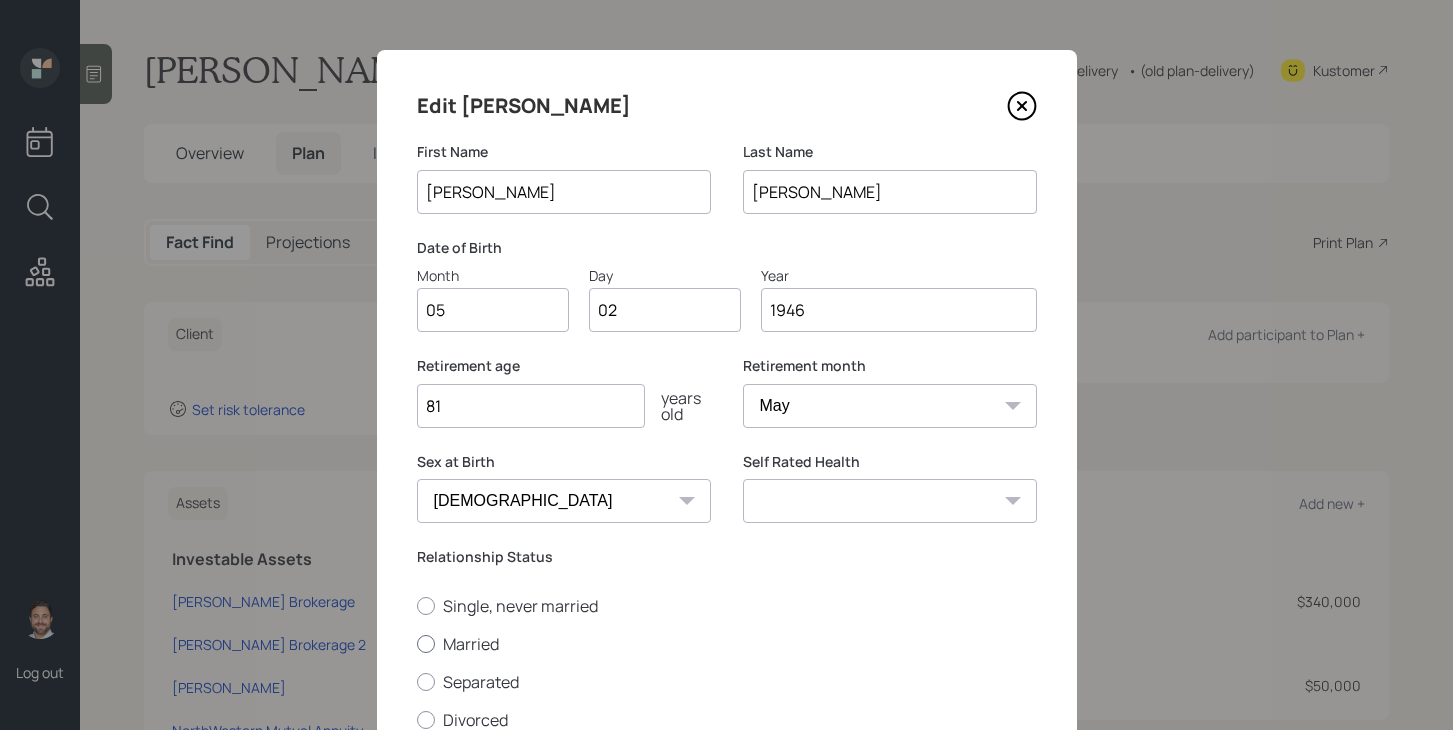 radio on "true" 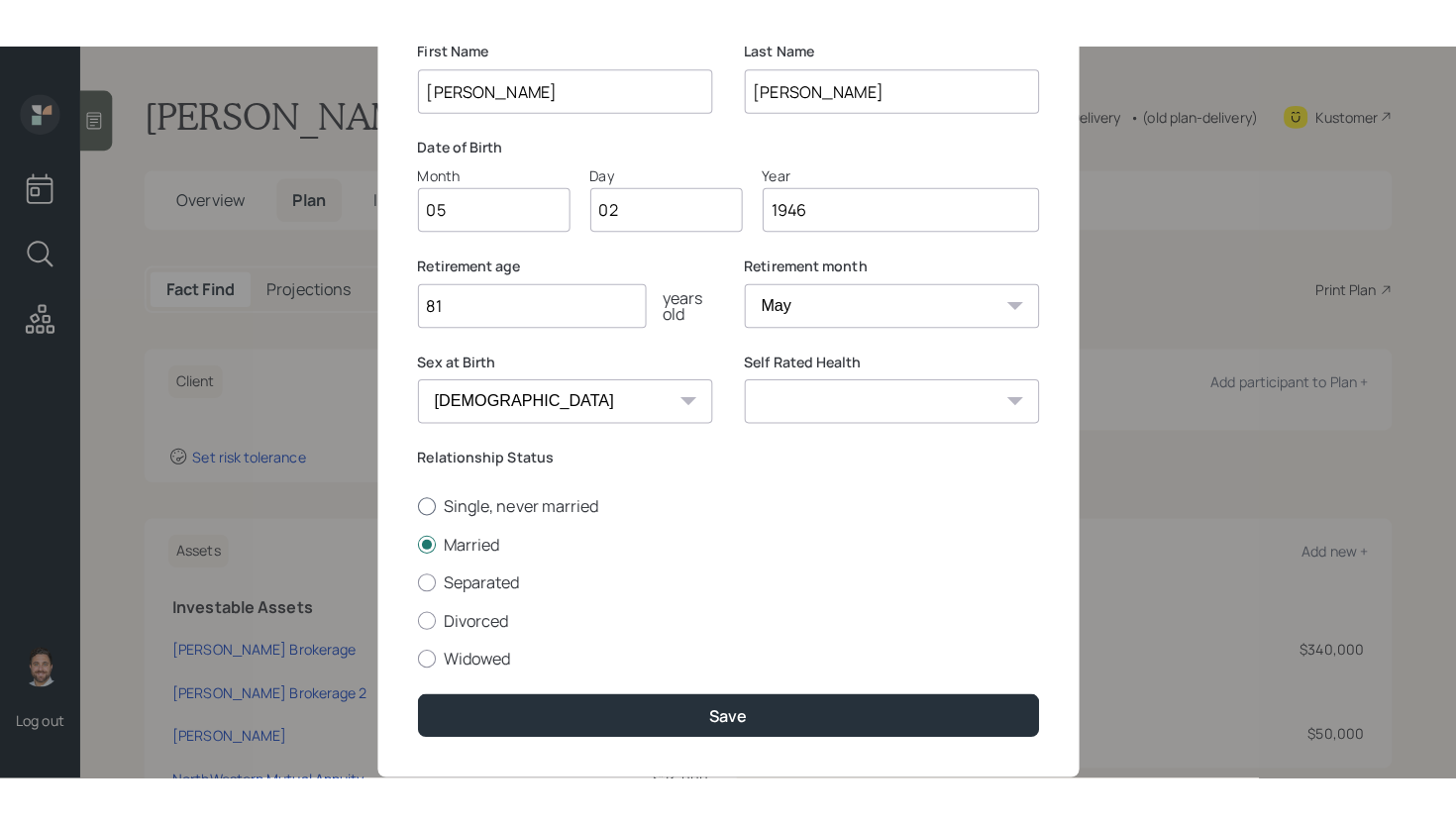 scroll, scrollTop: 150, scrollLeft: 0, axis: vertical 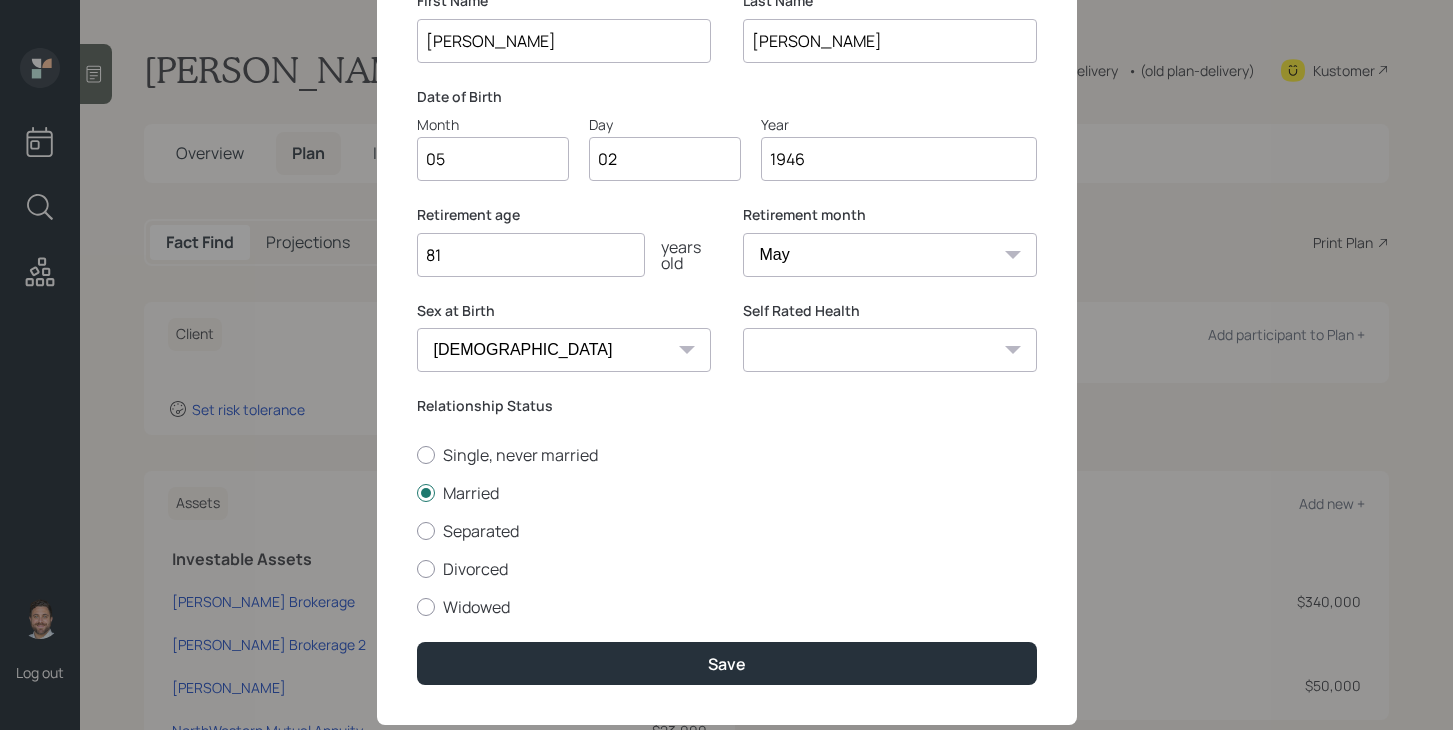 click on "Excellent Very Good Good Fair Poor" at bounding box center (890, 350) 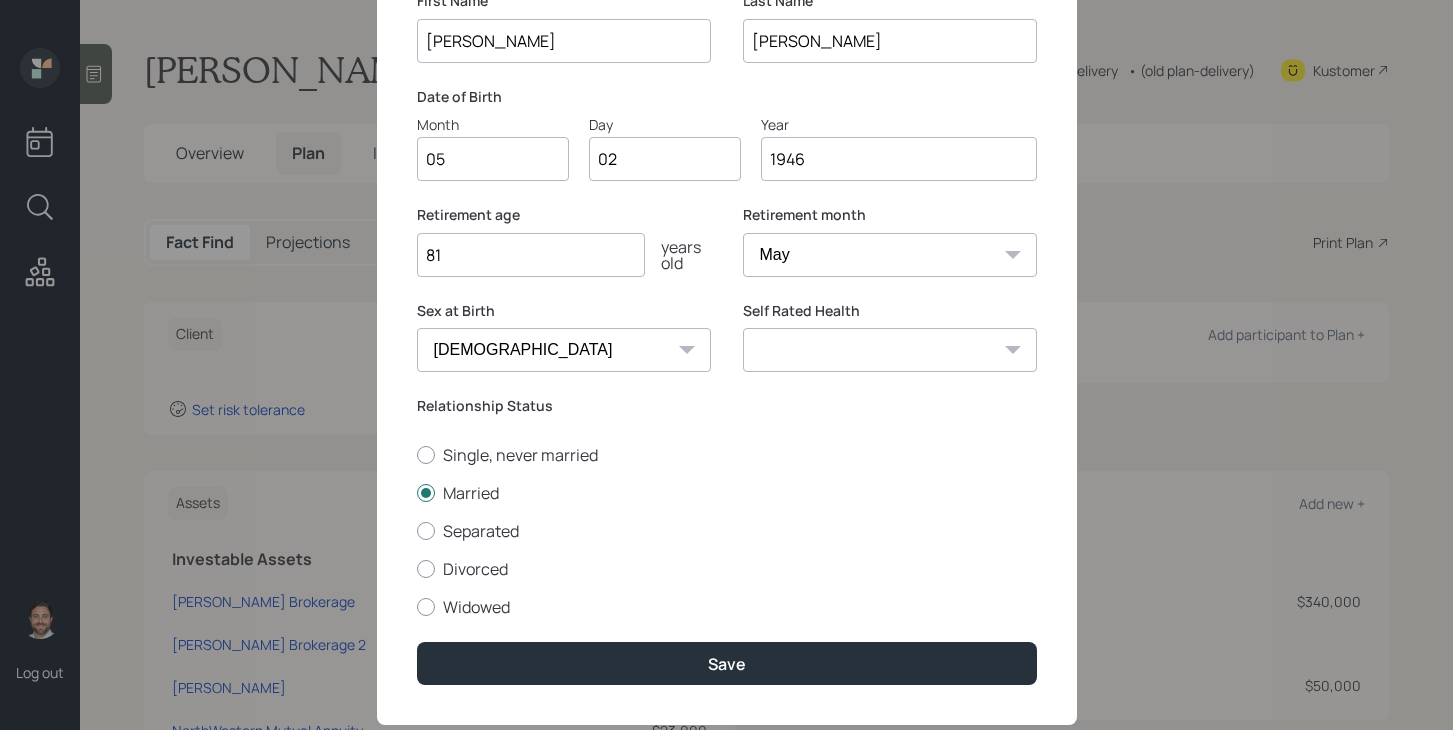 click on "Excellent Very Good Good Fair Poor" at bounding box center (890, 350) 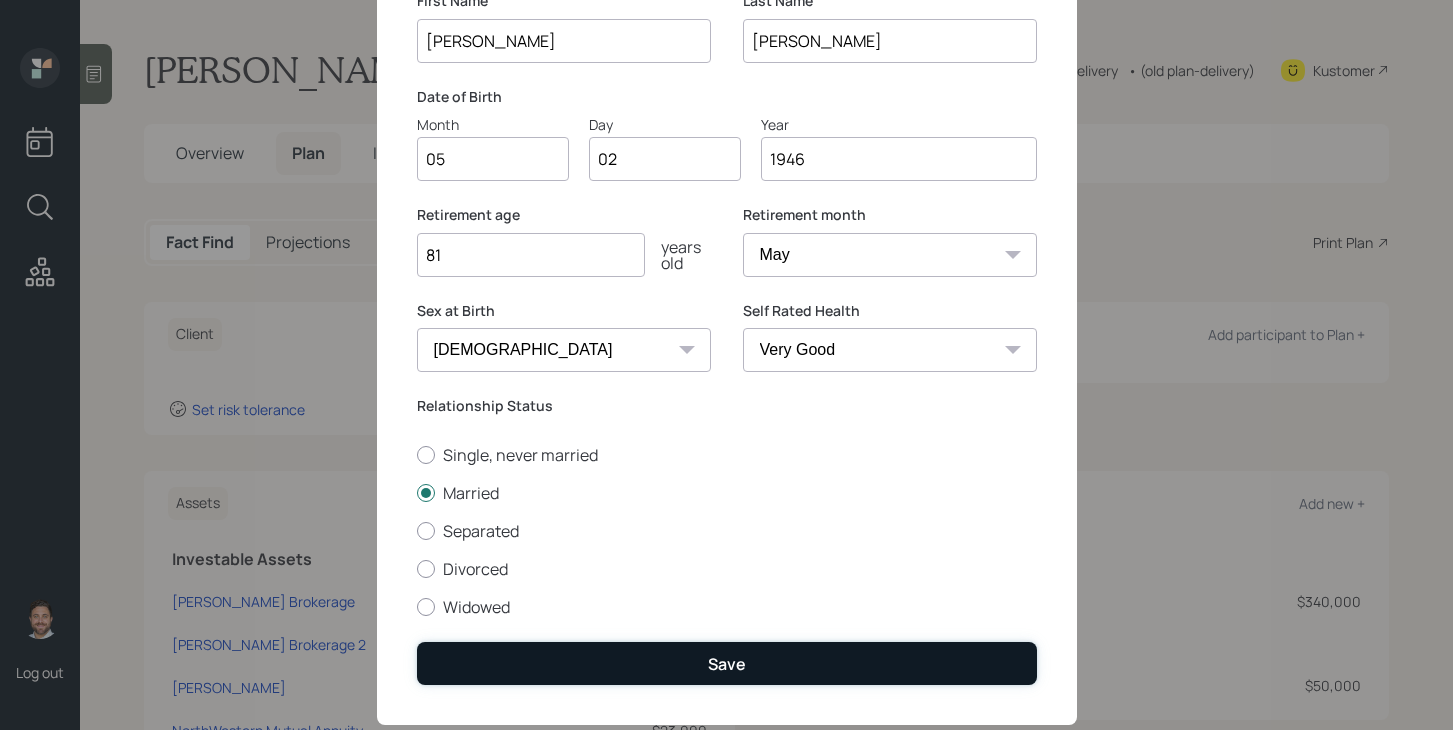 click on "Save" at bounding box center (727, 664) 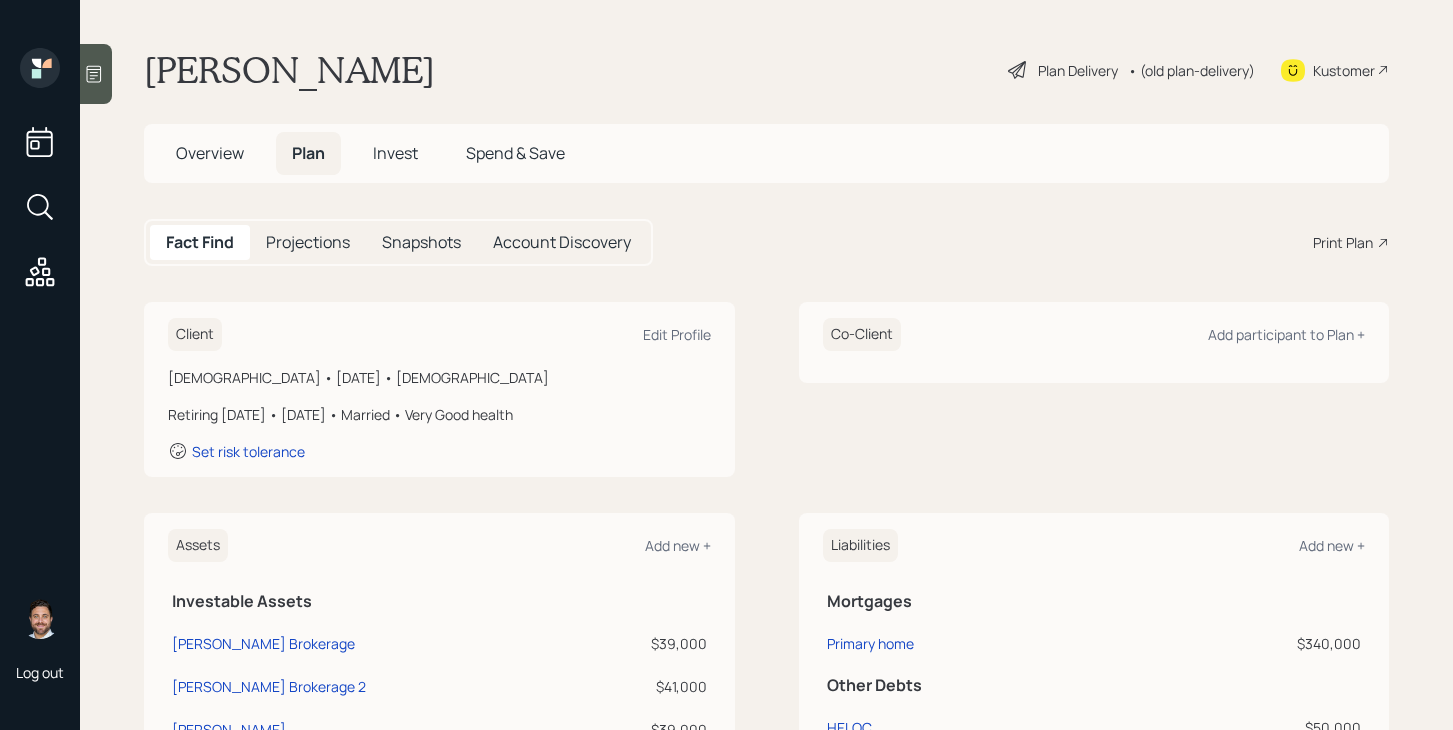 click on "Plan Delivery" at bounding box center [1078, 70] 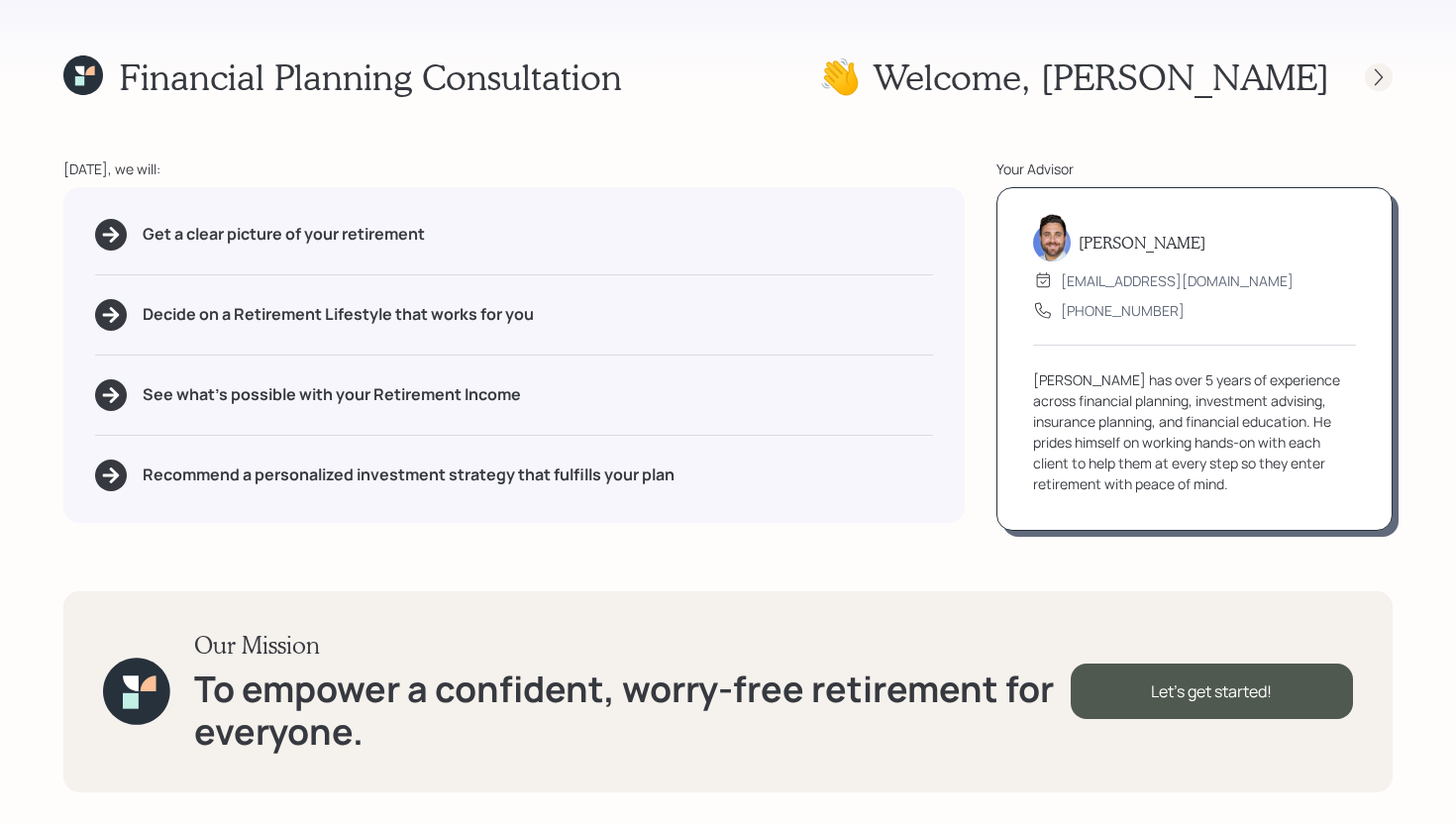 click 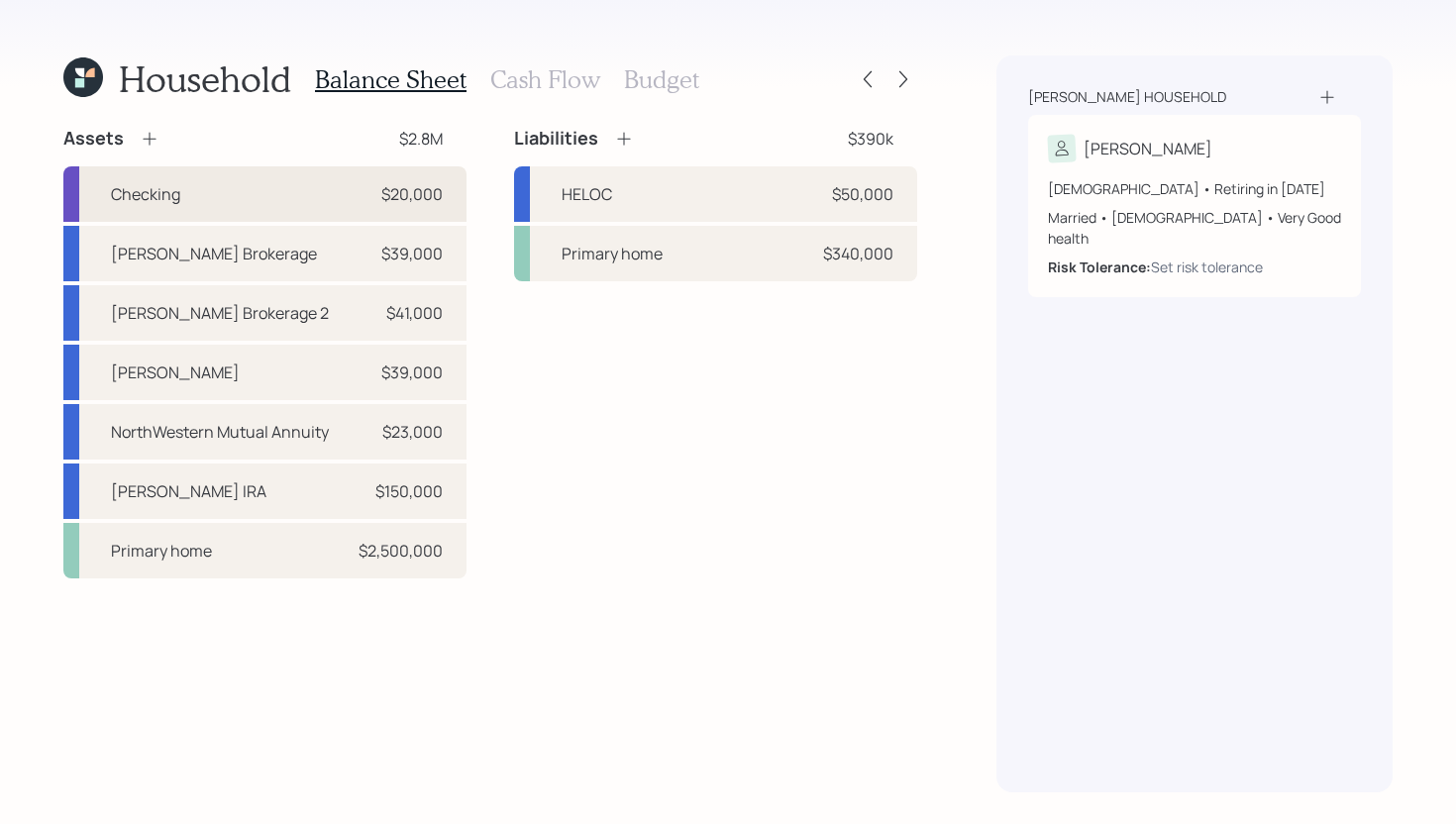 click on "Checking $20,000" at bounding box center [264, 194] 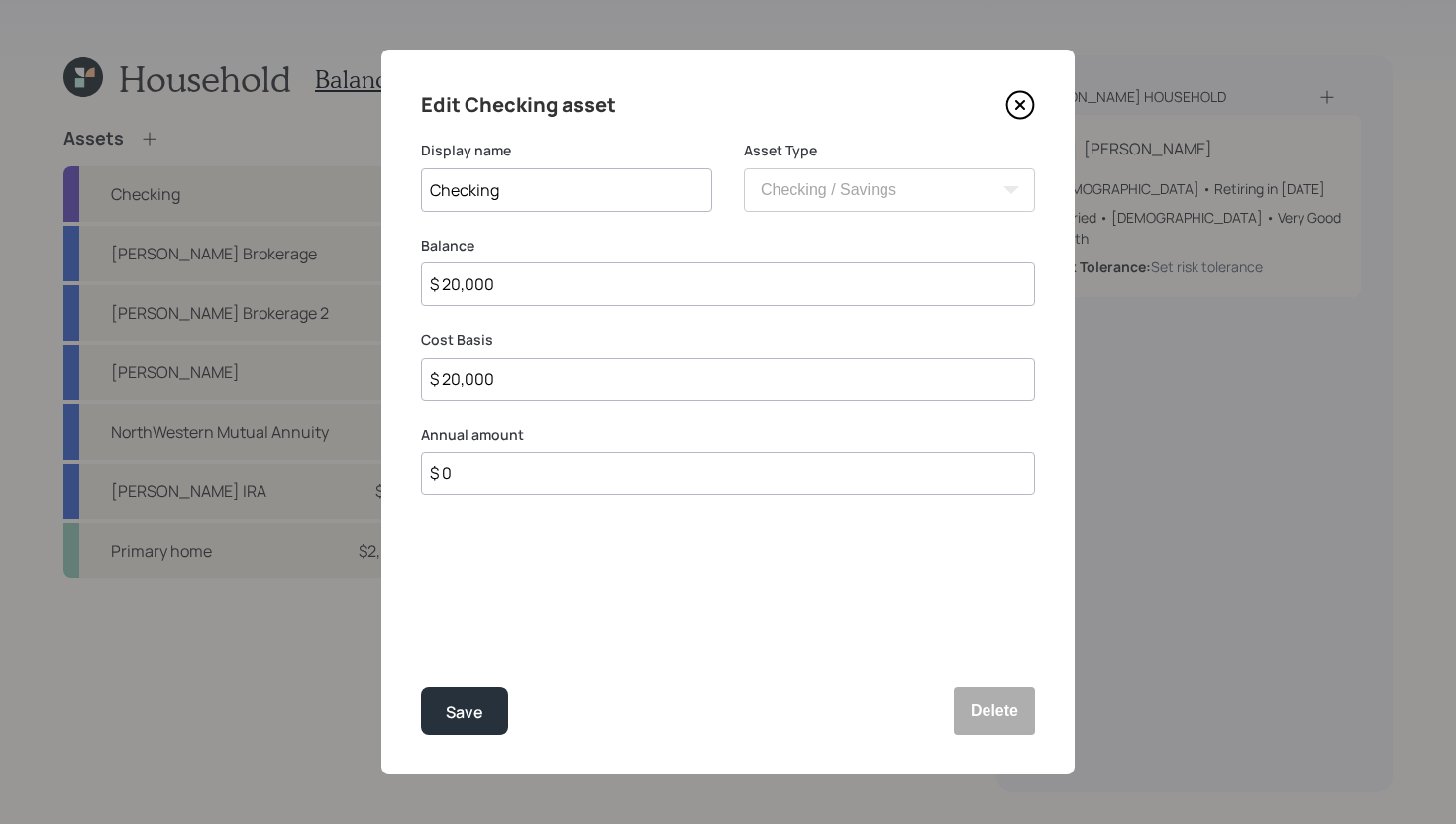 click on "$ 20,000" at bounding box center [728, 284] 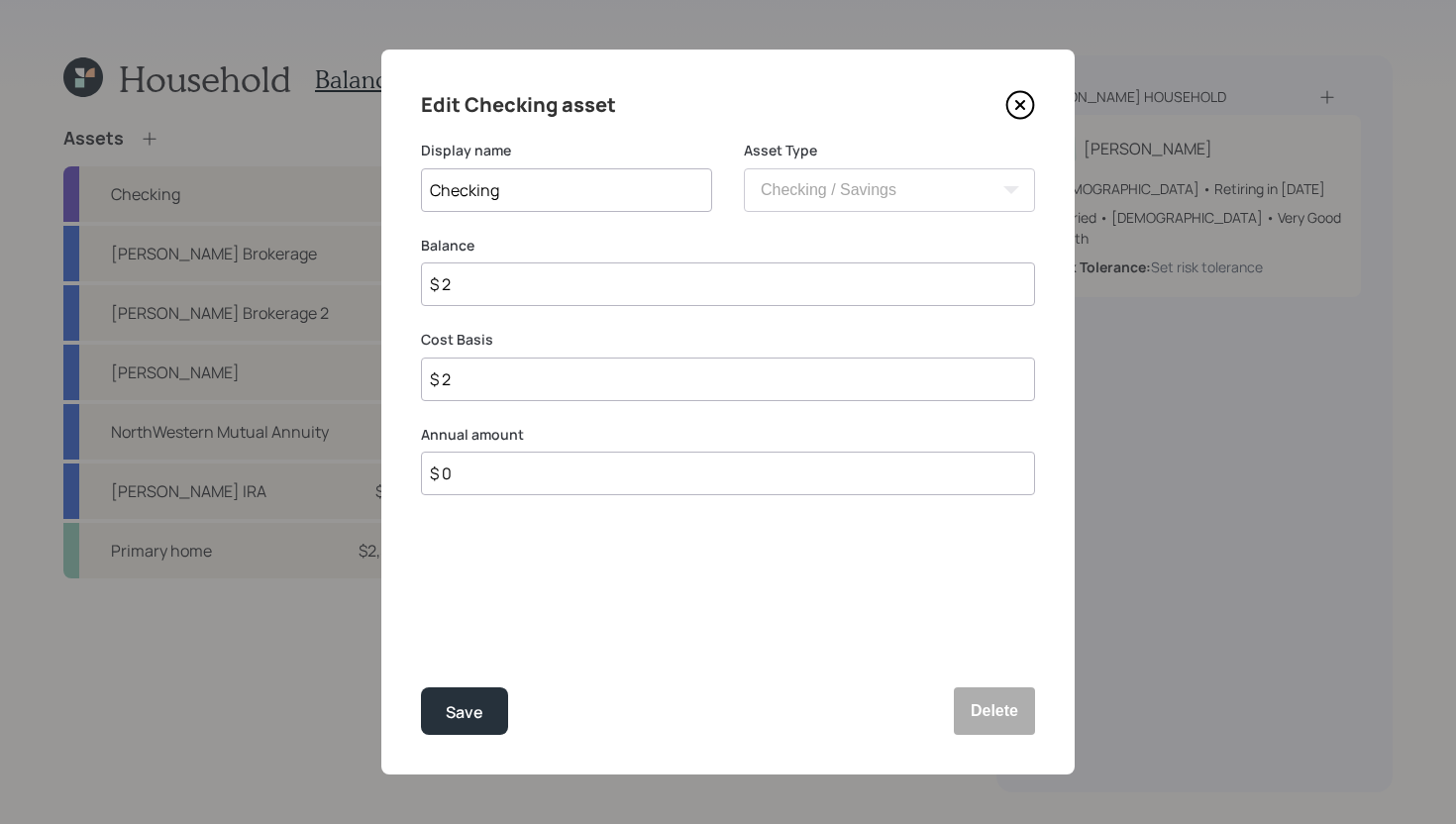 type on "$ 25" 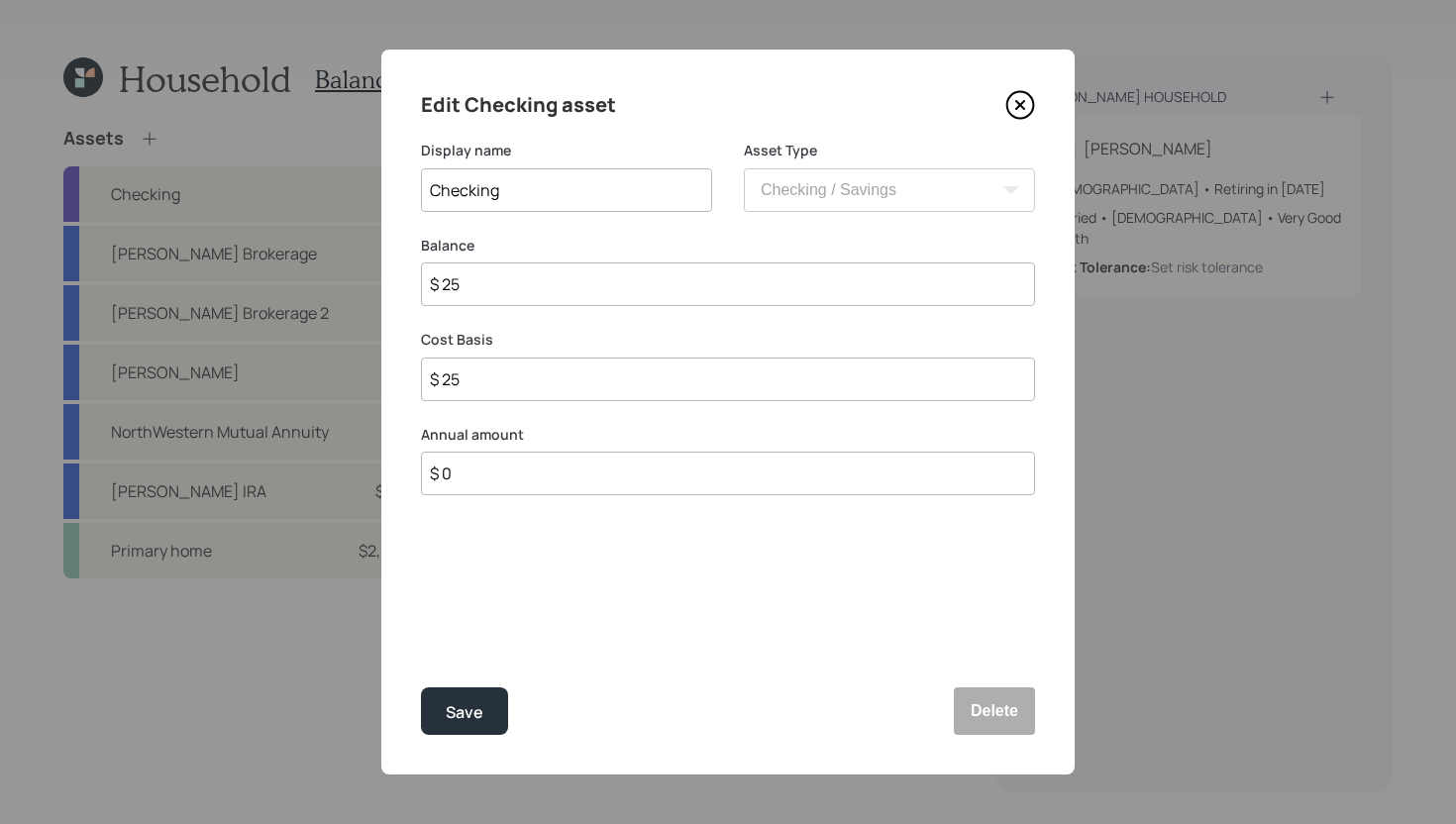 type on "$ 250" 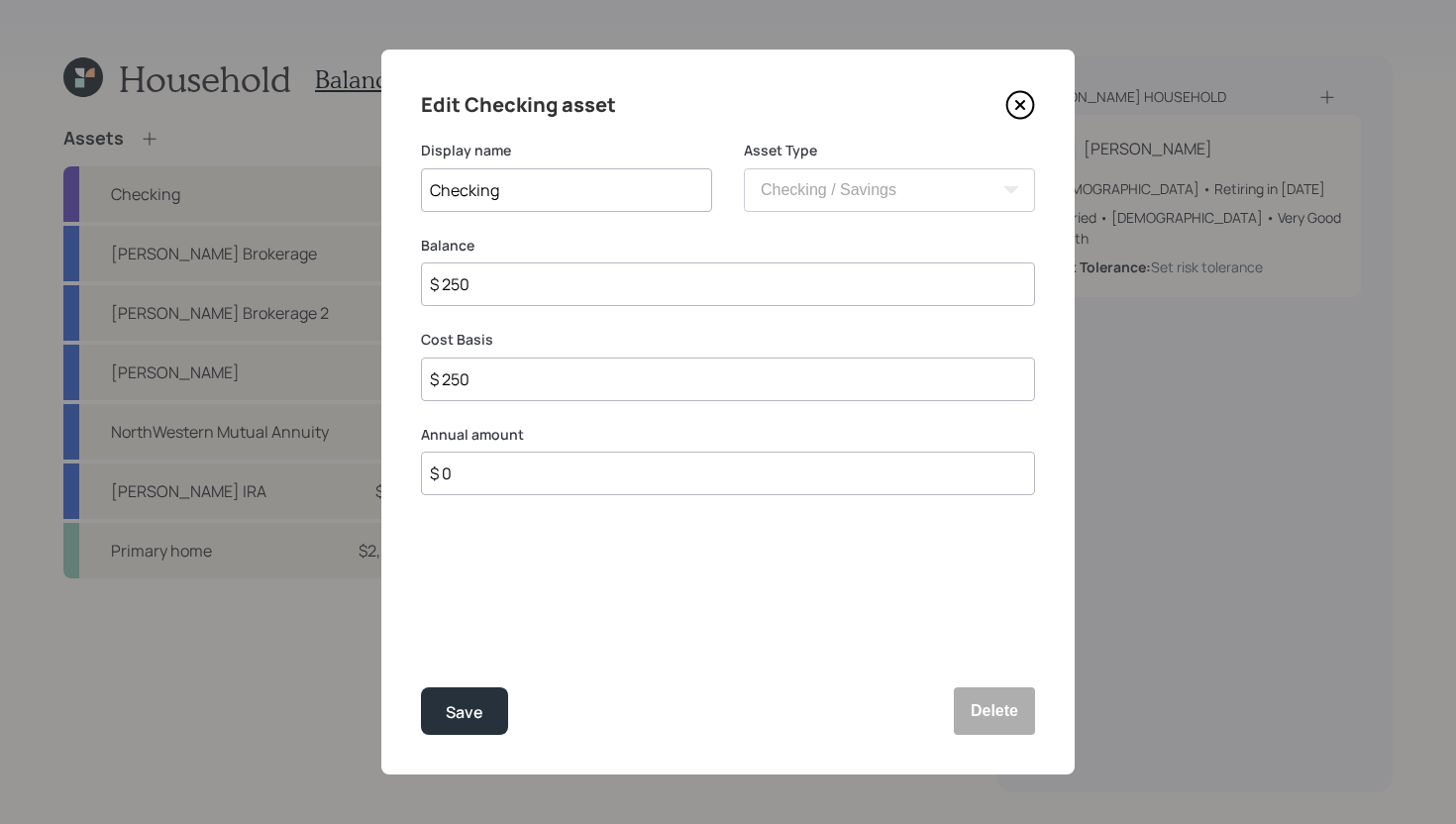 type on "$ 2,500" 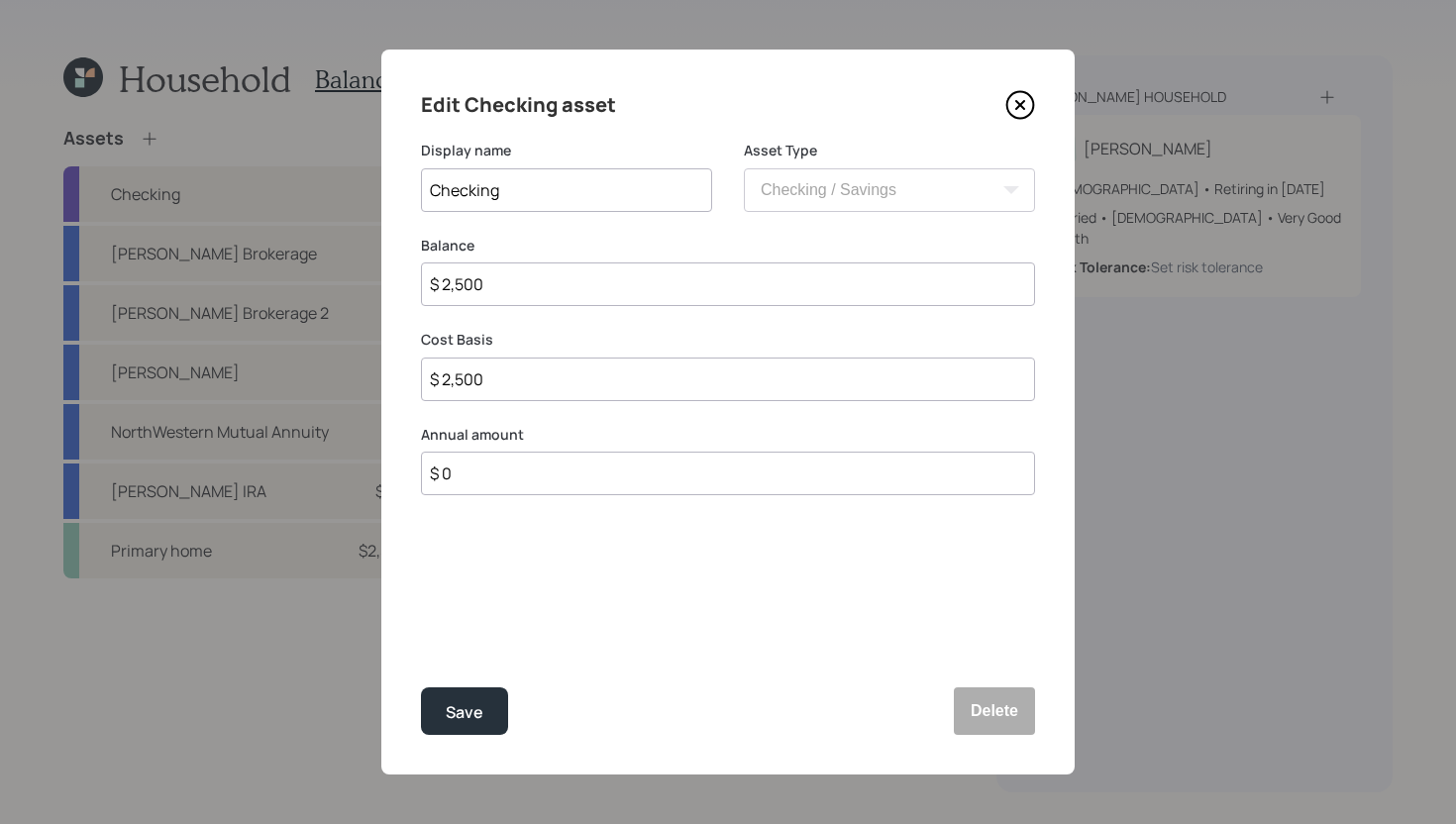 type on "$ 25,000" 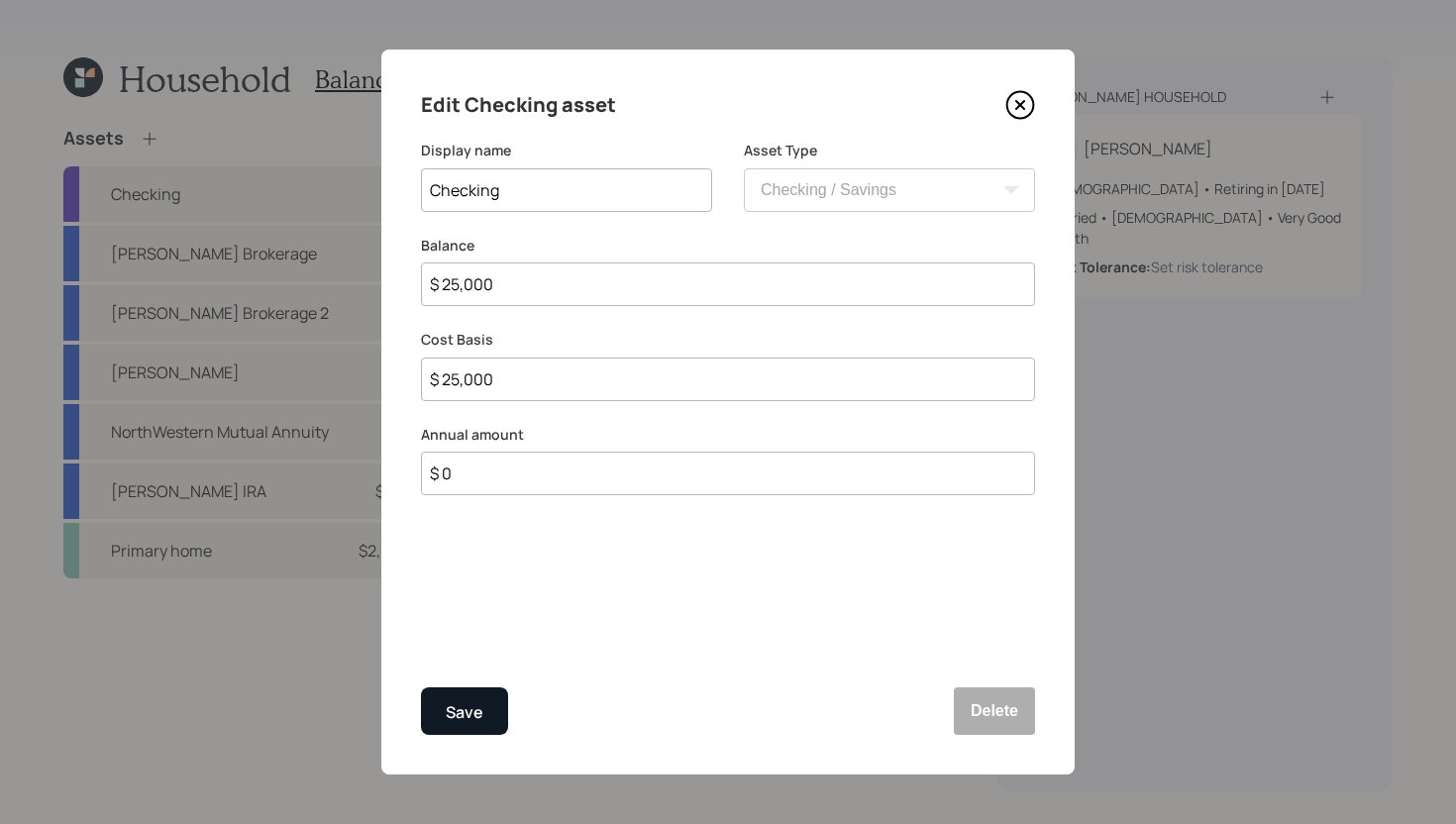 type on "$ 25,000" 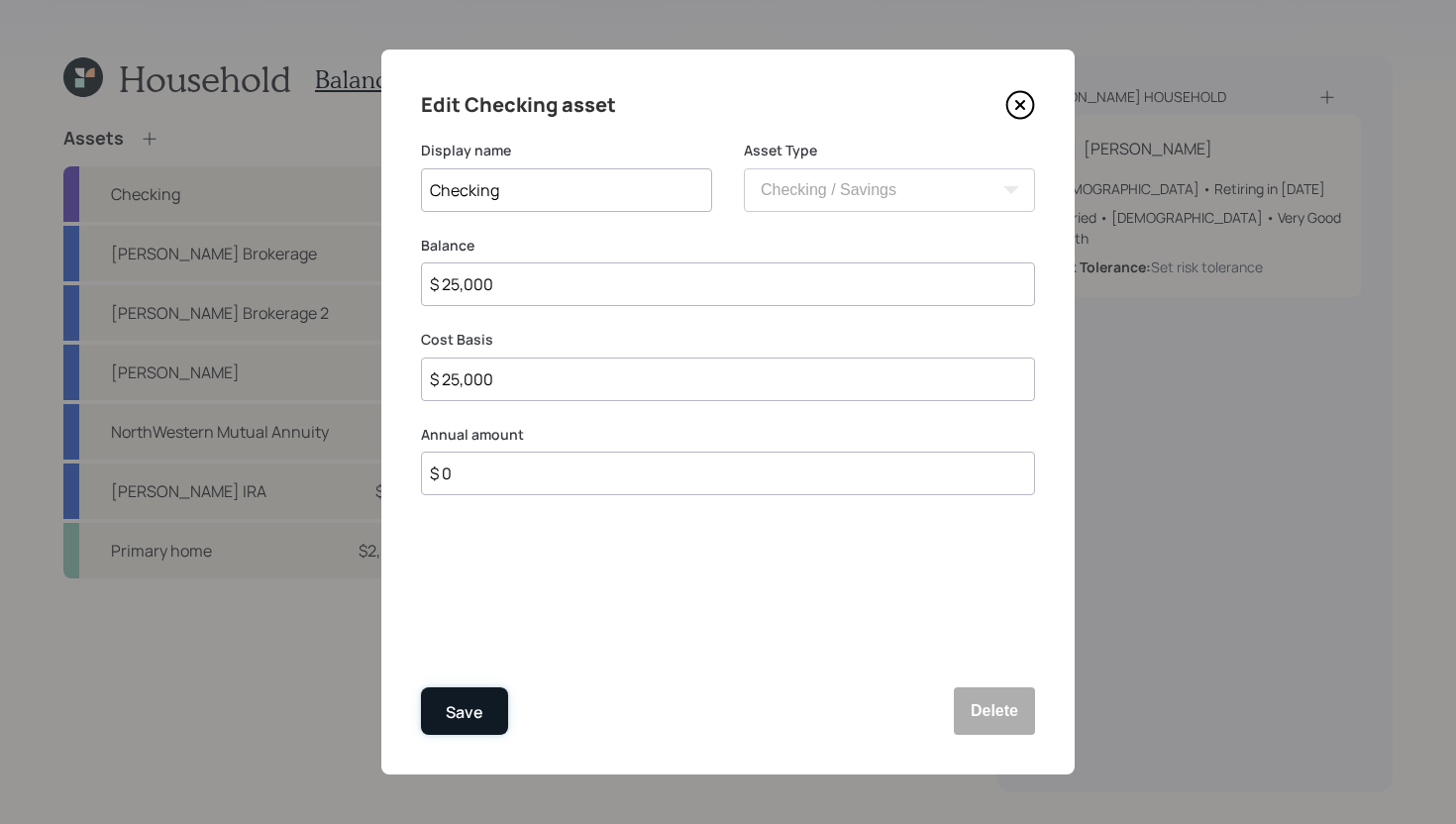 click on "Save" at bounding box center (465, 712) 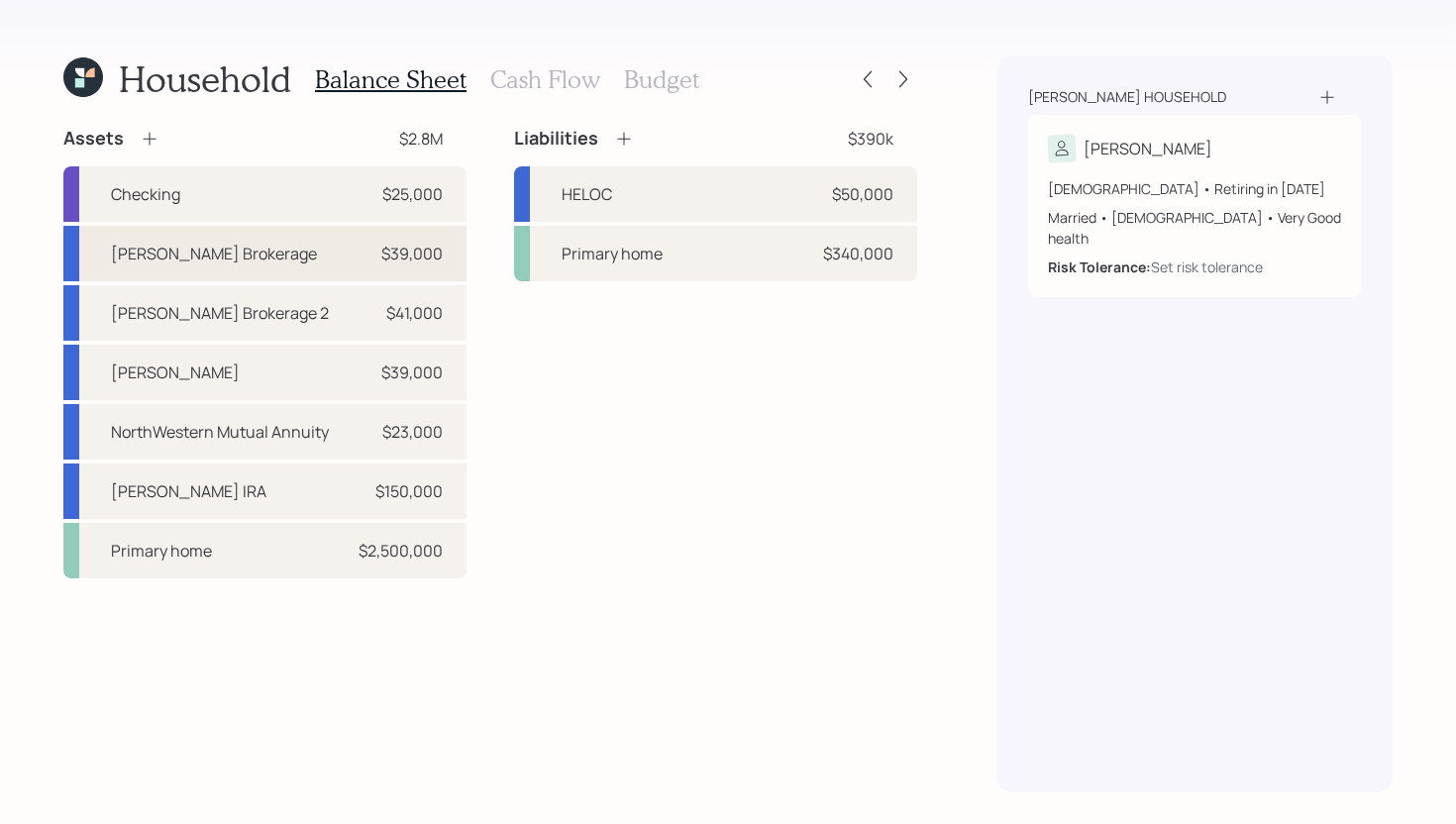 click on "[PERSON_NAME] Brokerage $39,000" at bounding box center (264, 254) 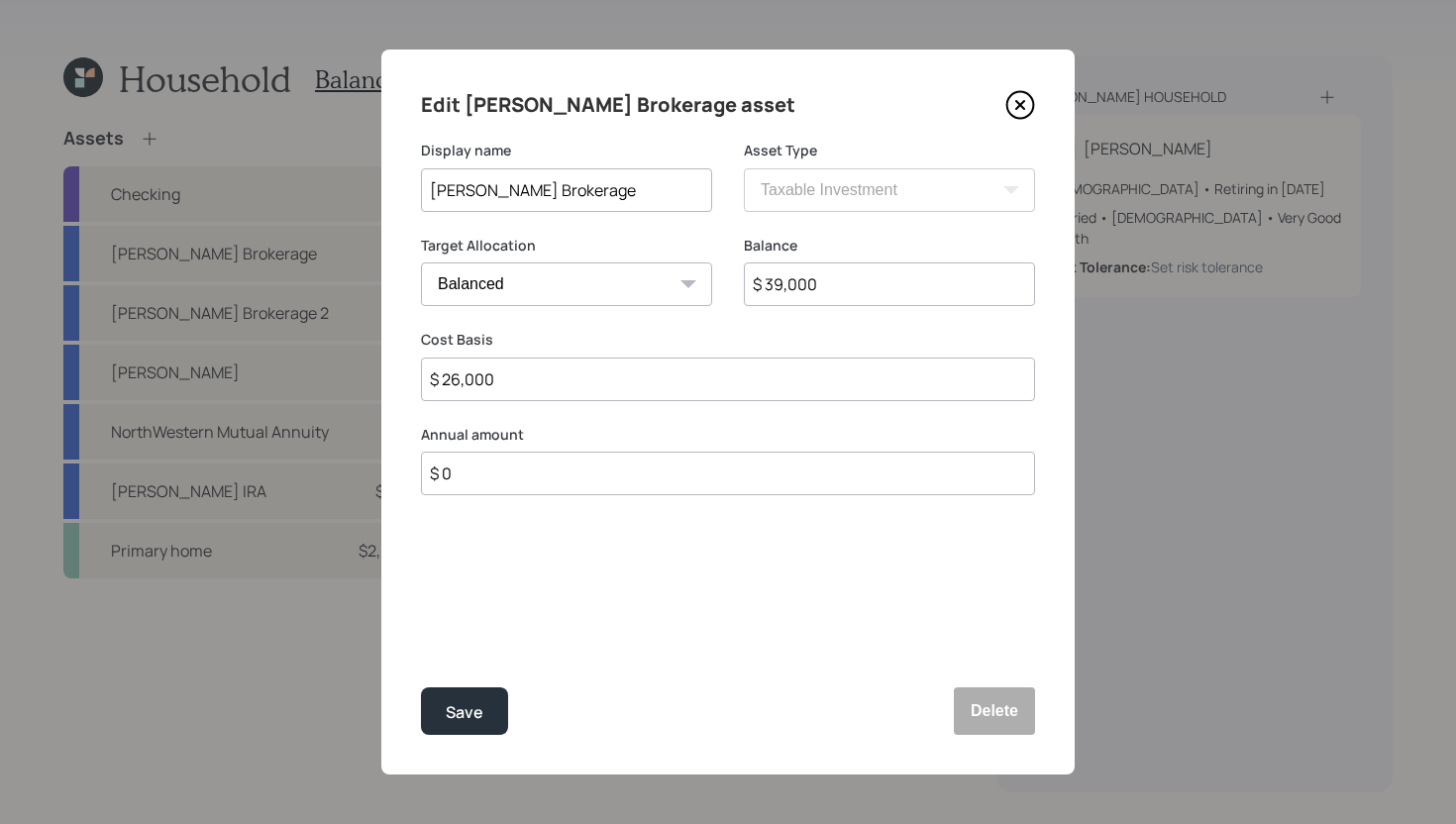click on "$ 39,000" at bounding box center (889, 284) 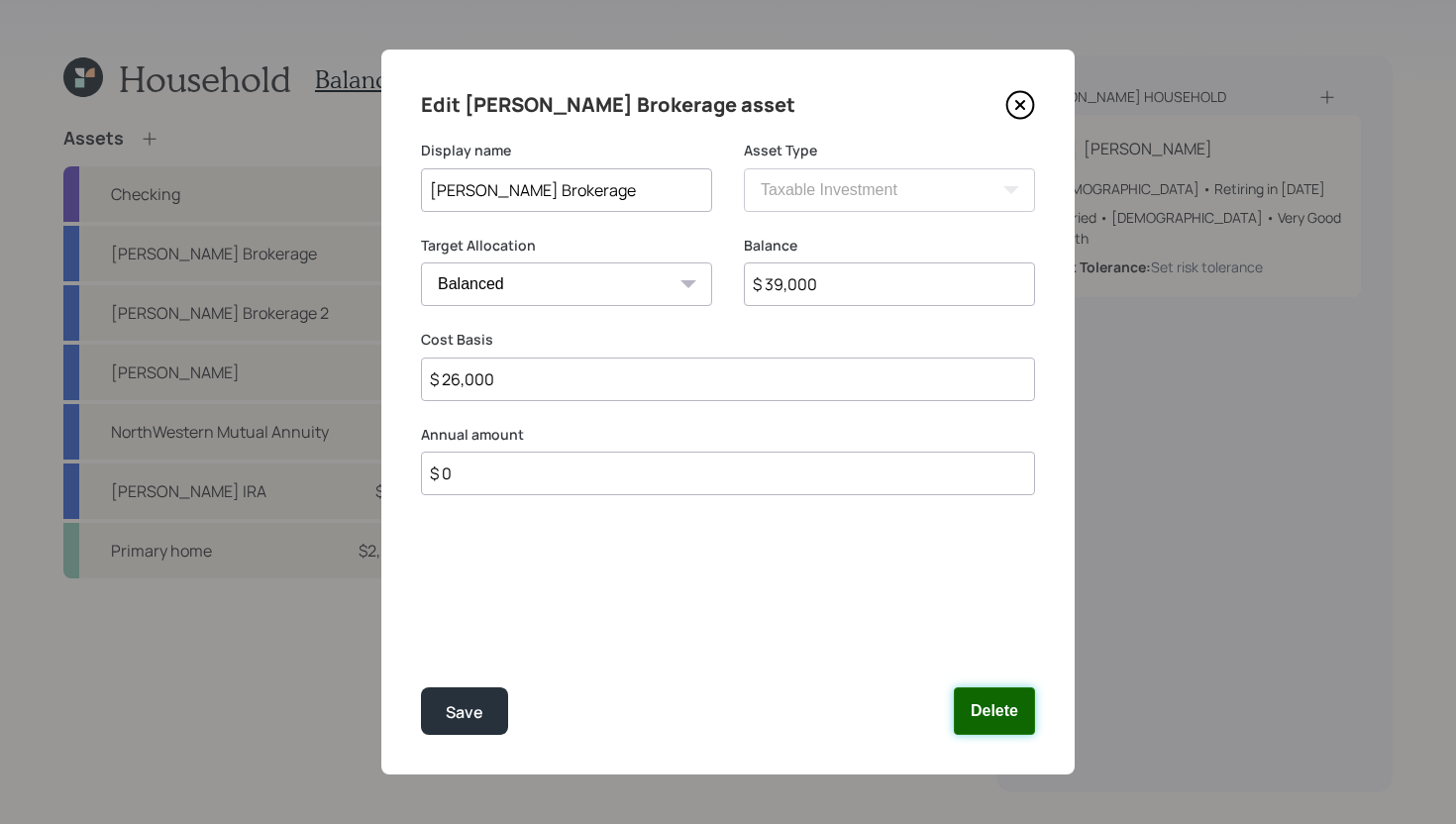 click on "Delete" at bounding box center [994, 711] 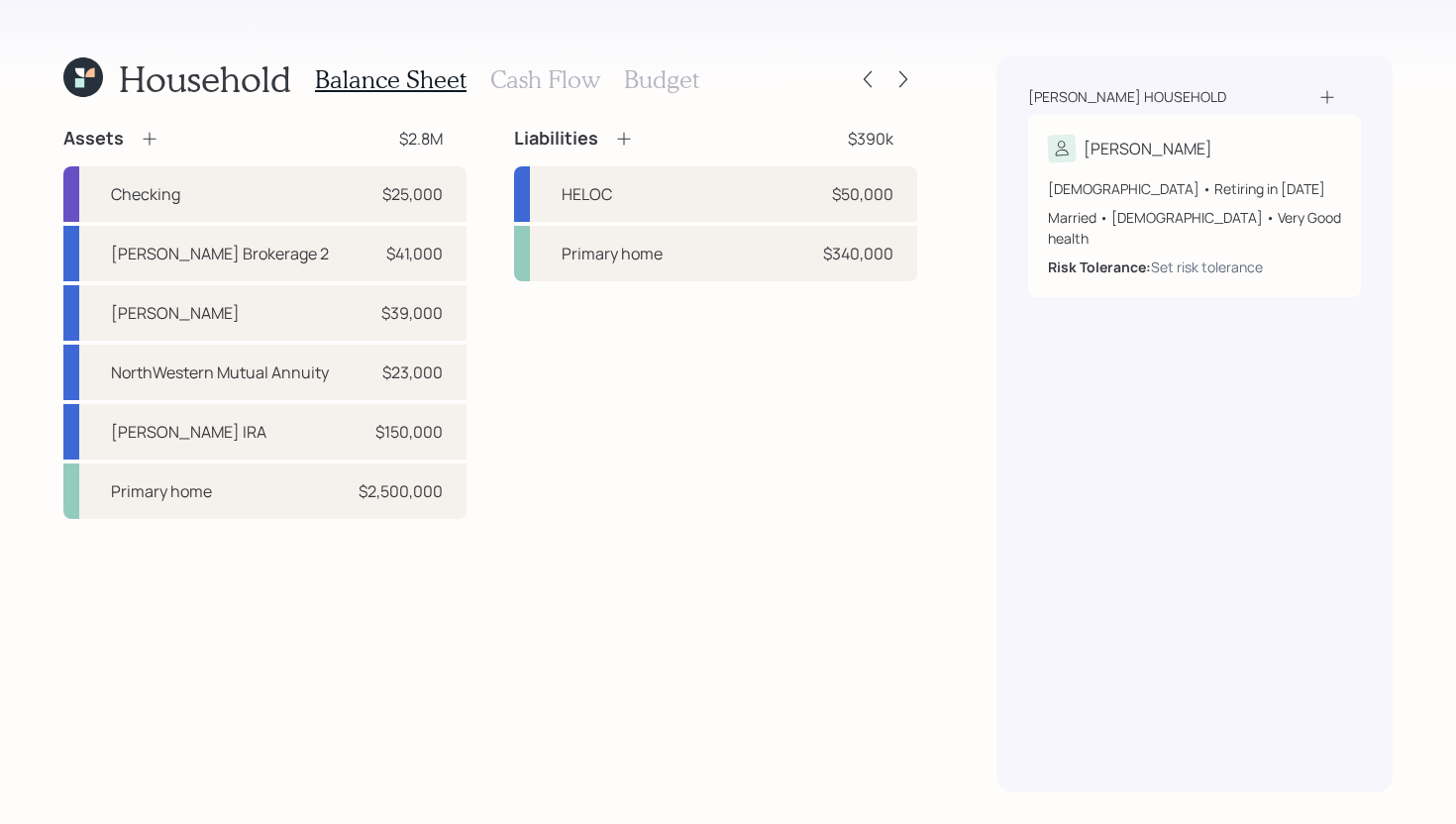 click 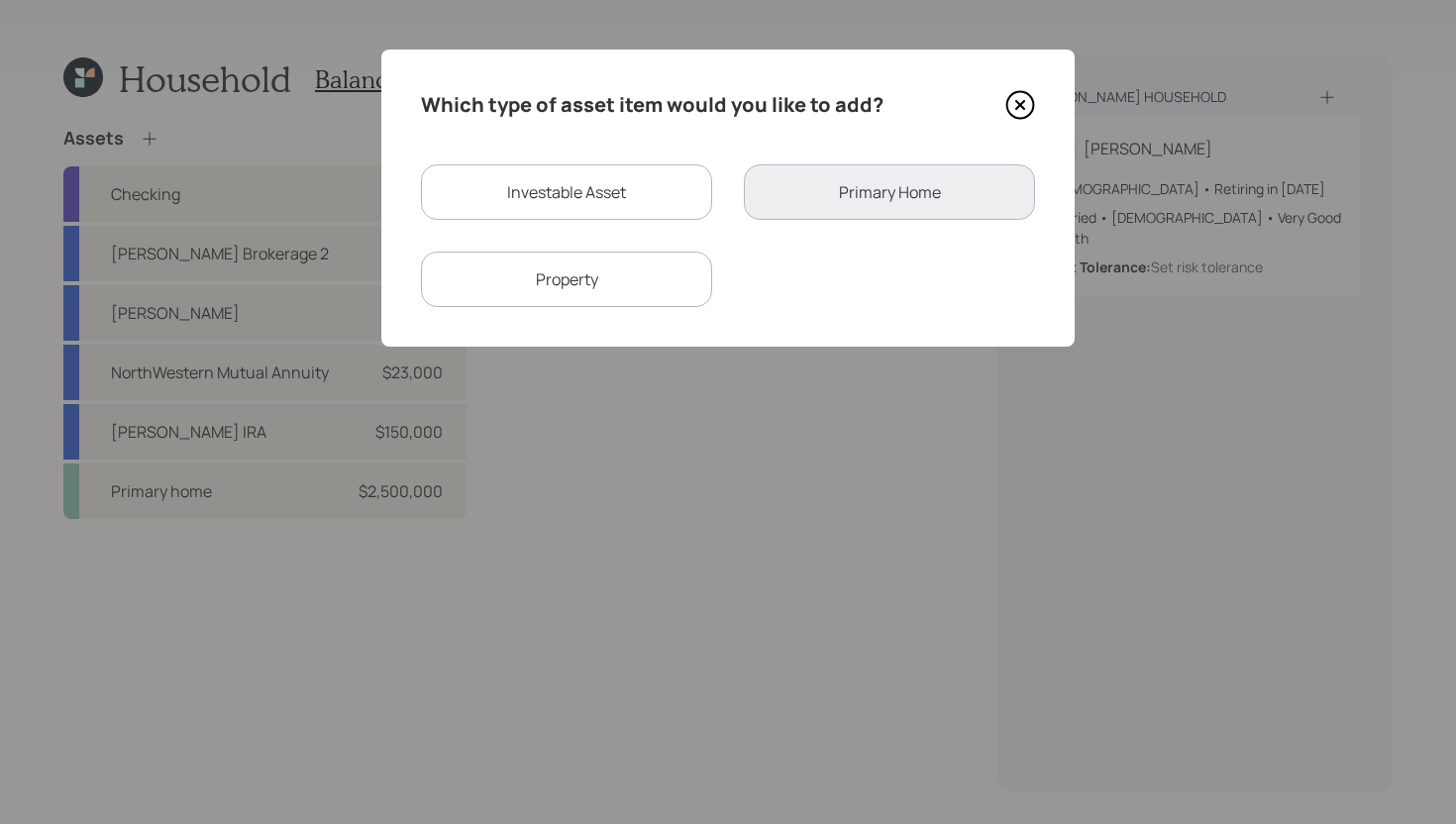 click on "Investable Asset" at bounding box center [567, 192] 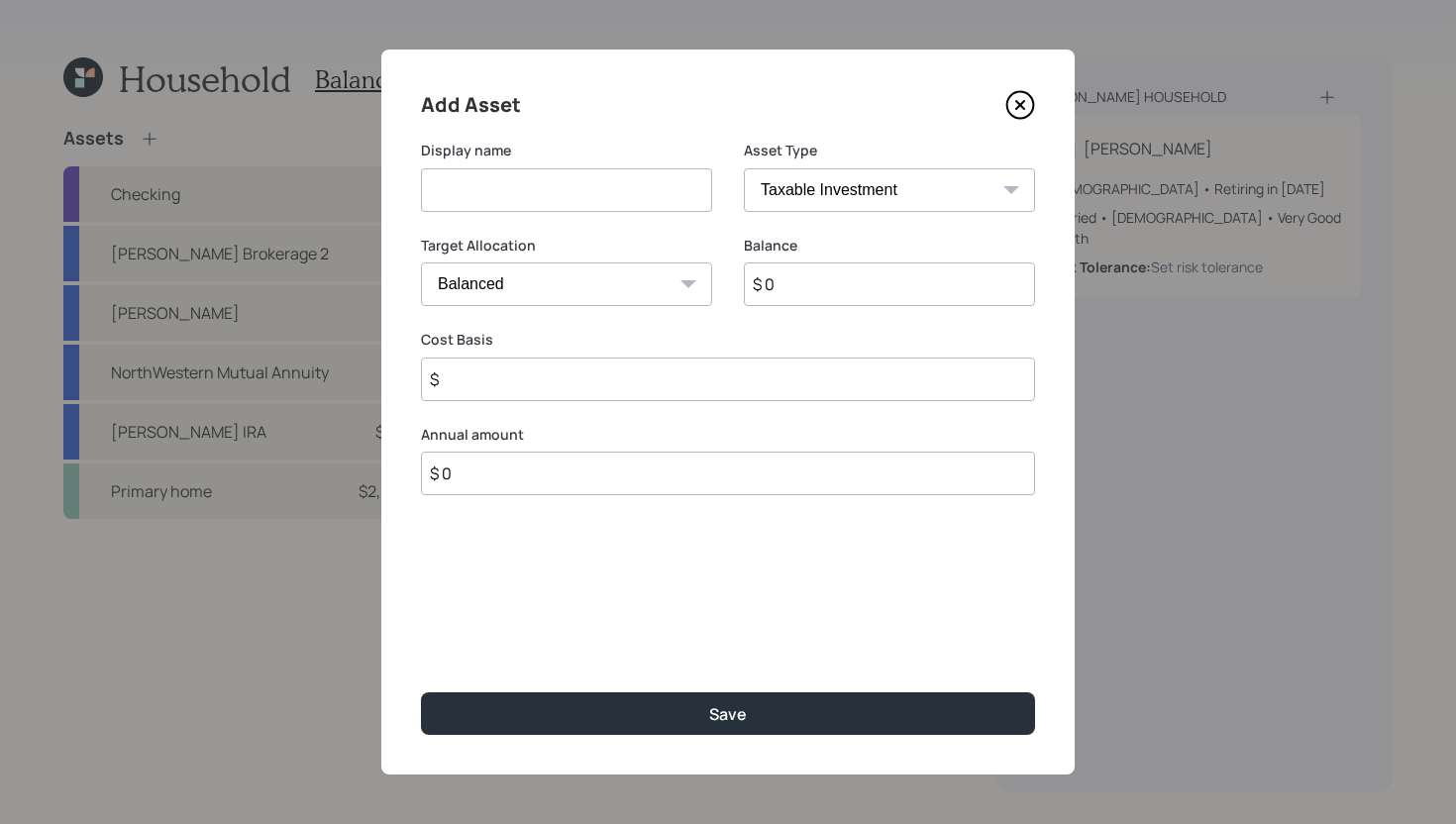 click at bounding box center [567, 190] 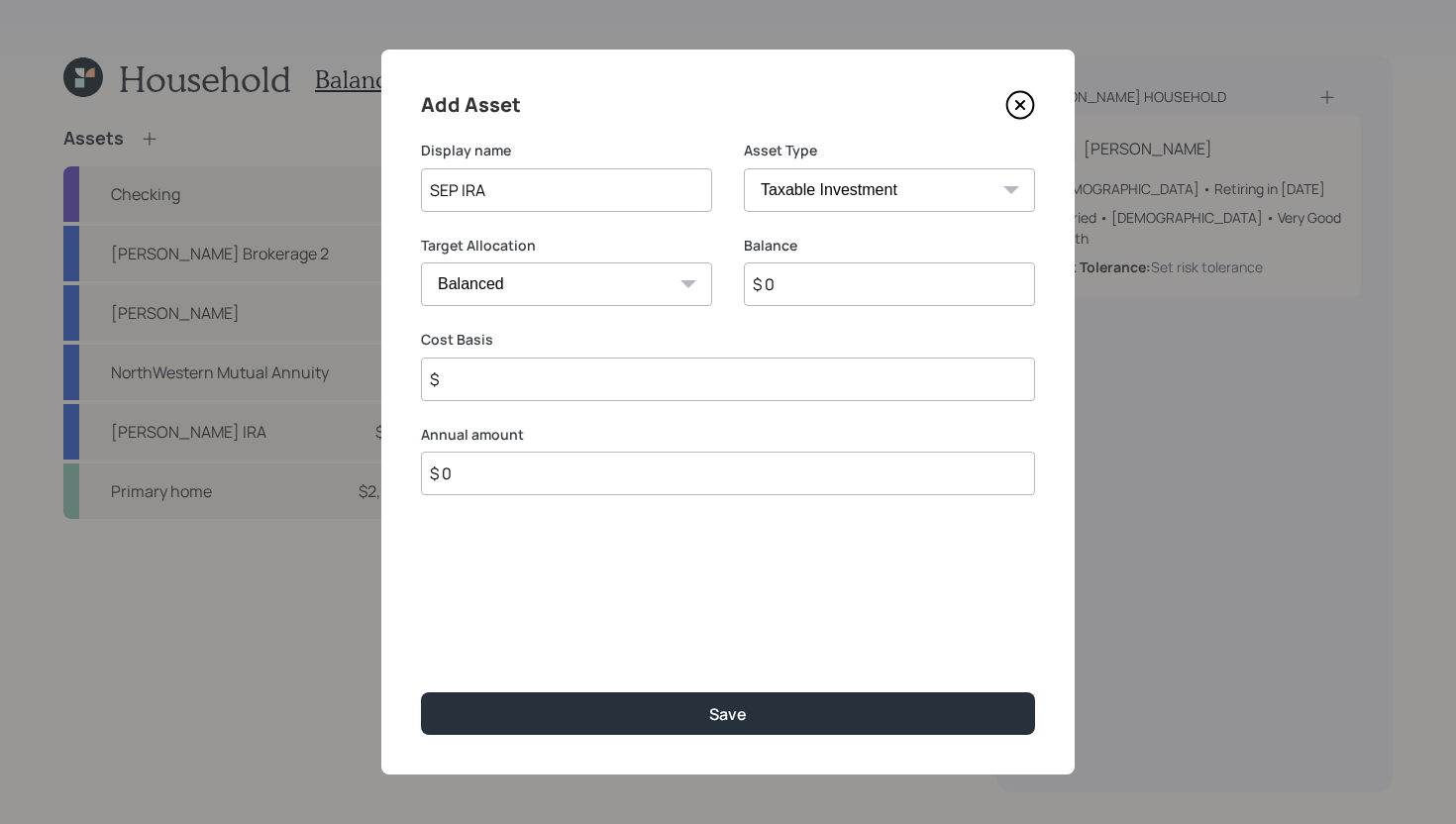 type on "SEP IRA" 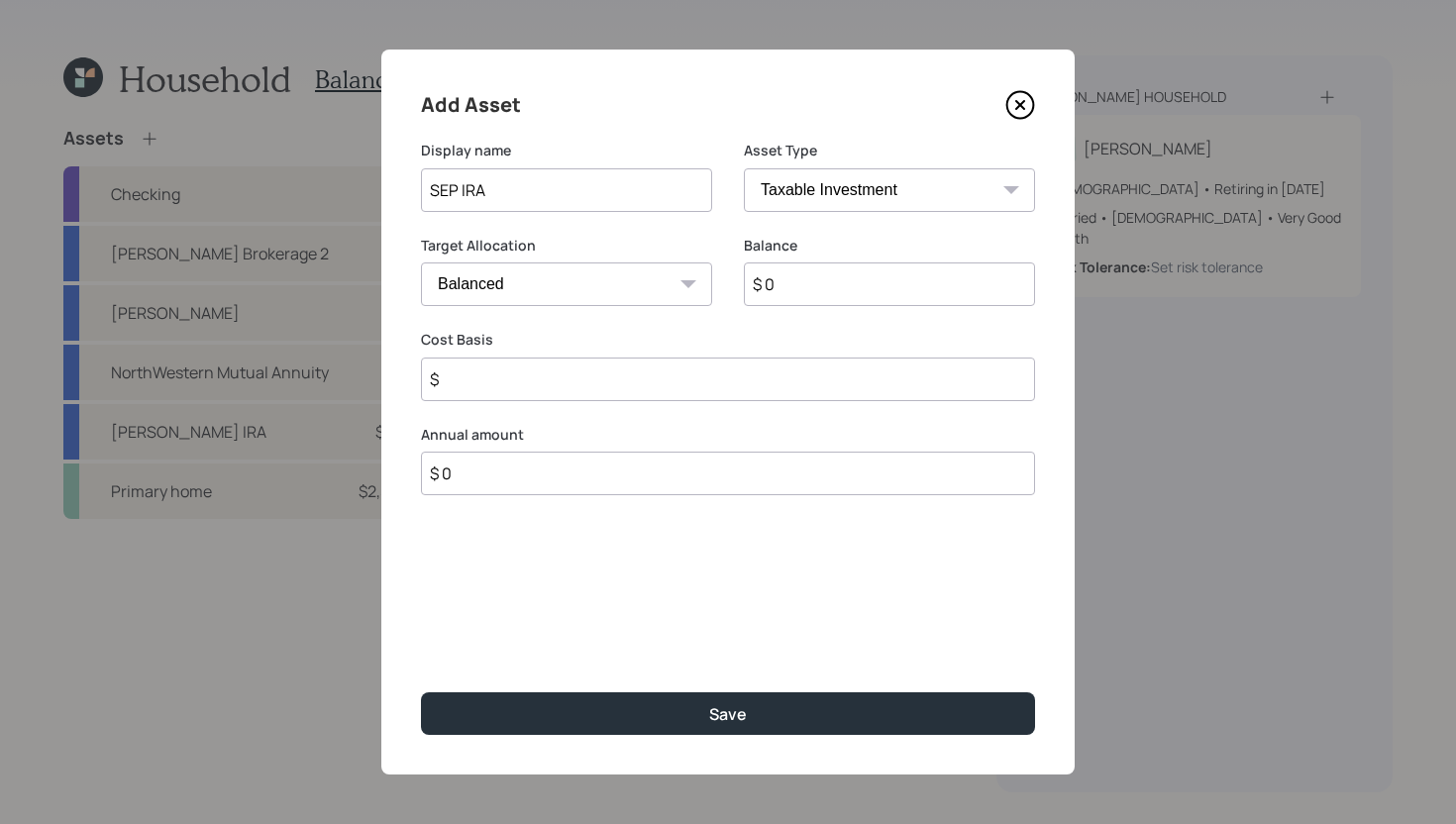 click on "SEP [PERSON_NAME] IRA 401(k) [PERSON_NAME] 401(k) 403(b) [PERSON_NAME] 403(b) 457(b) [PERSON_NAME] 457(b) Health Savings Account 529 Taxable Investment Checking / Savings Emergency Fund" at bounding box center [889, 190] 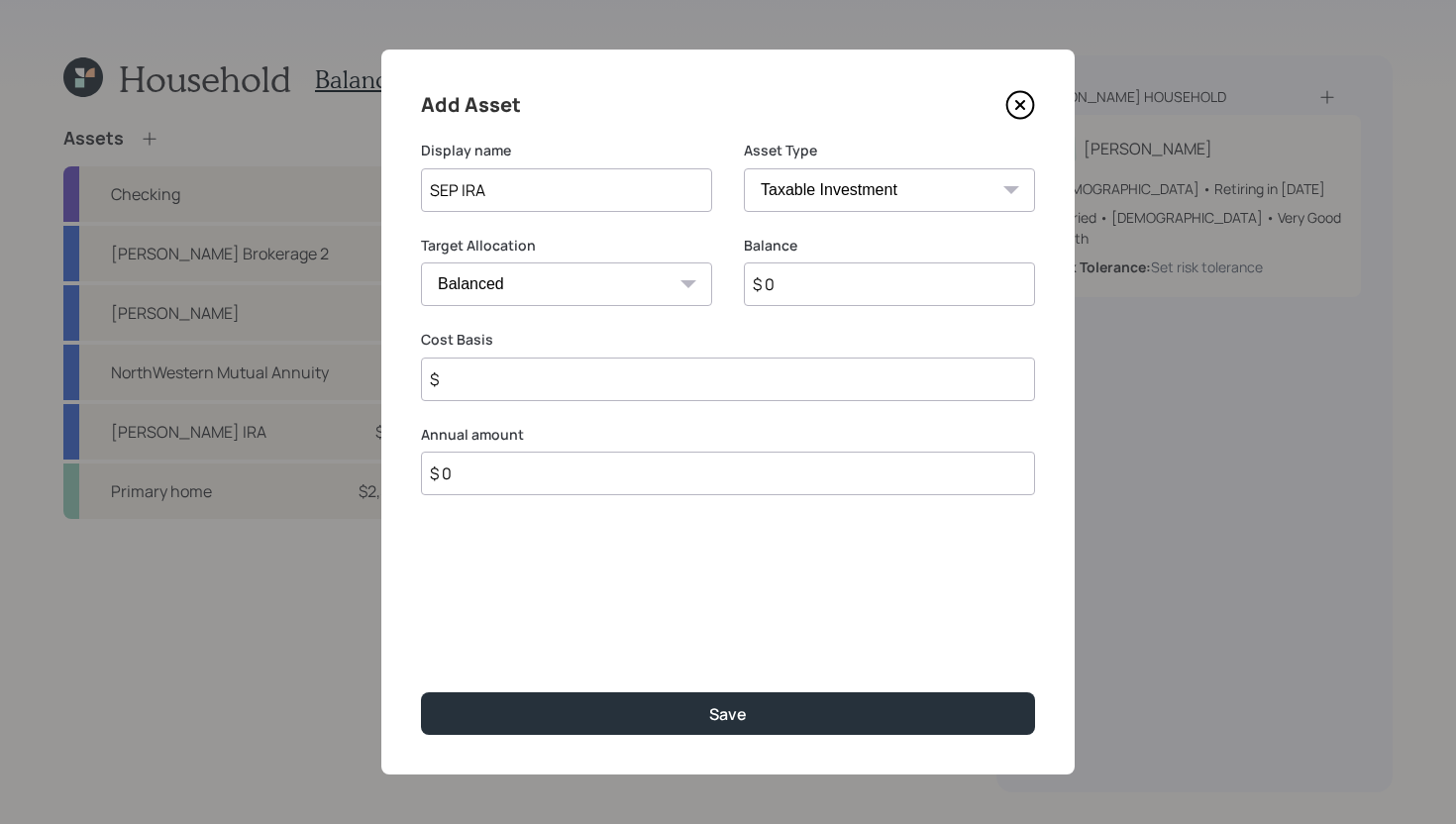 select on "sep_ira" 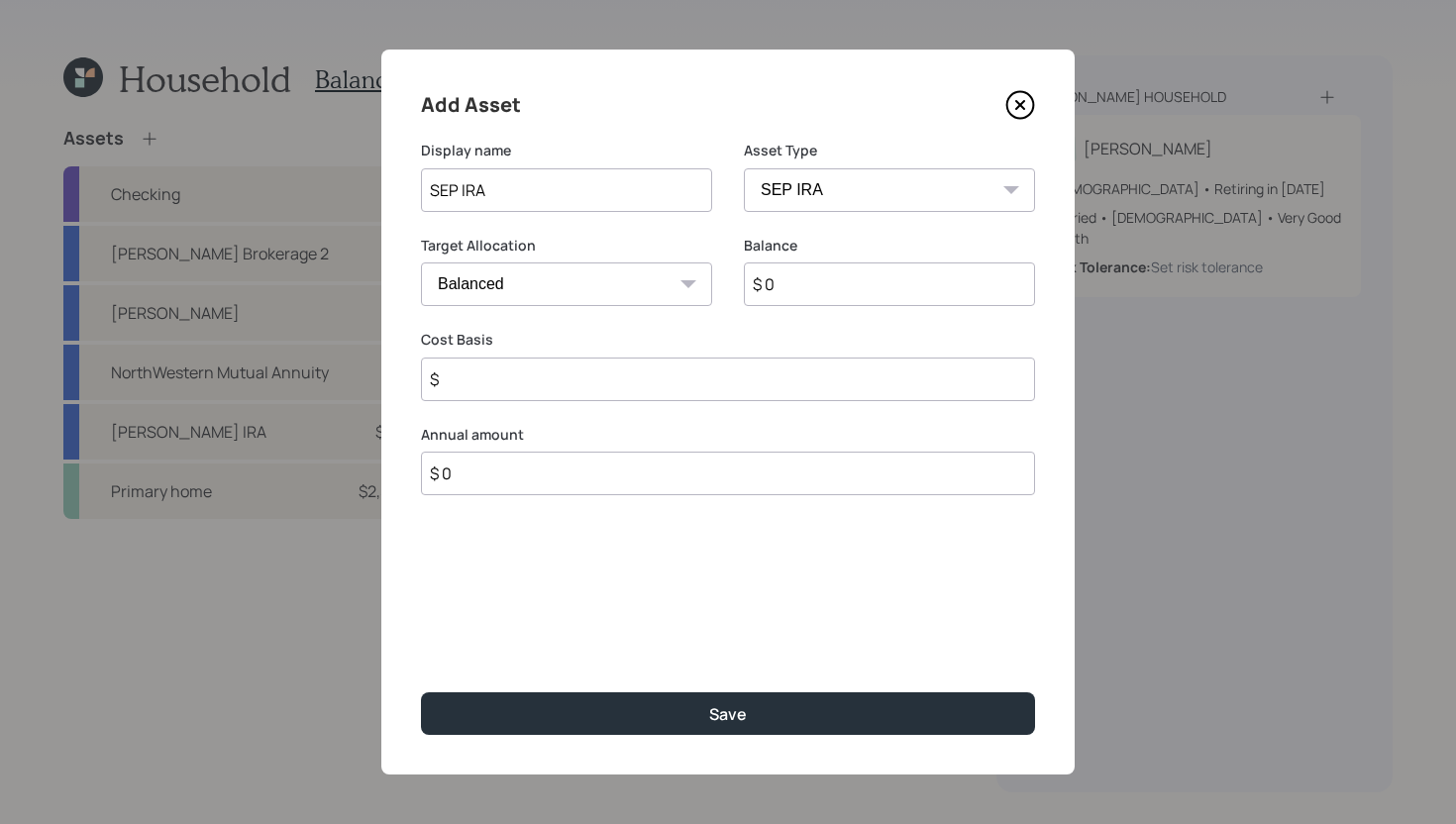 type on "$" 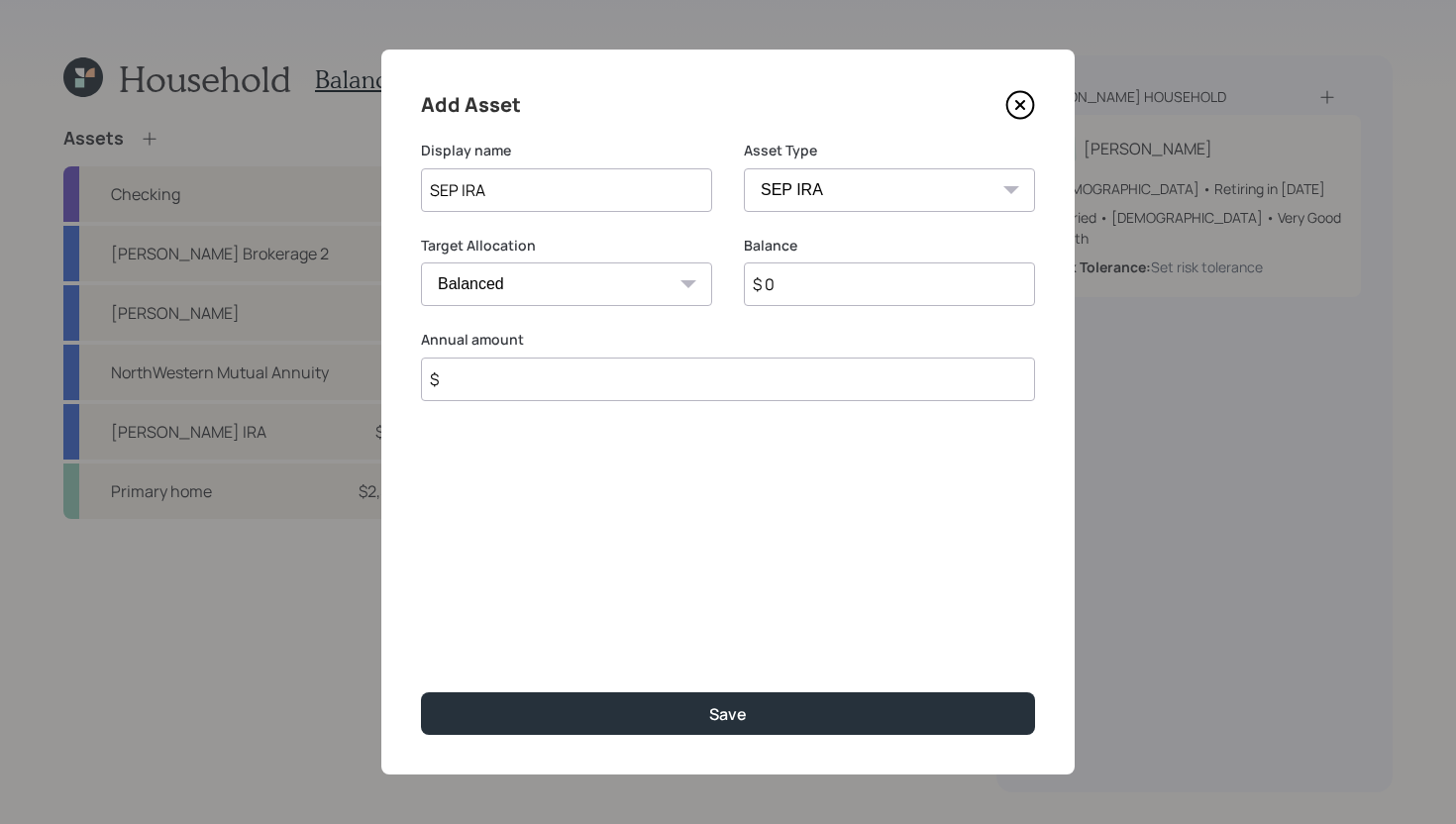 click on "$ 0" at bounding box center [889, 284] 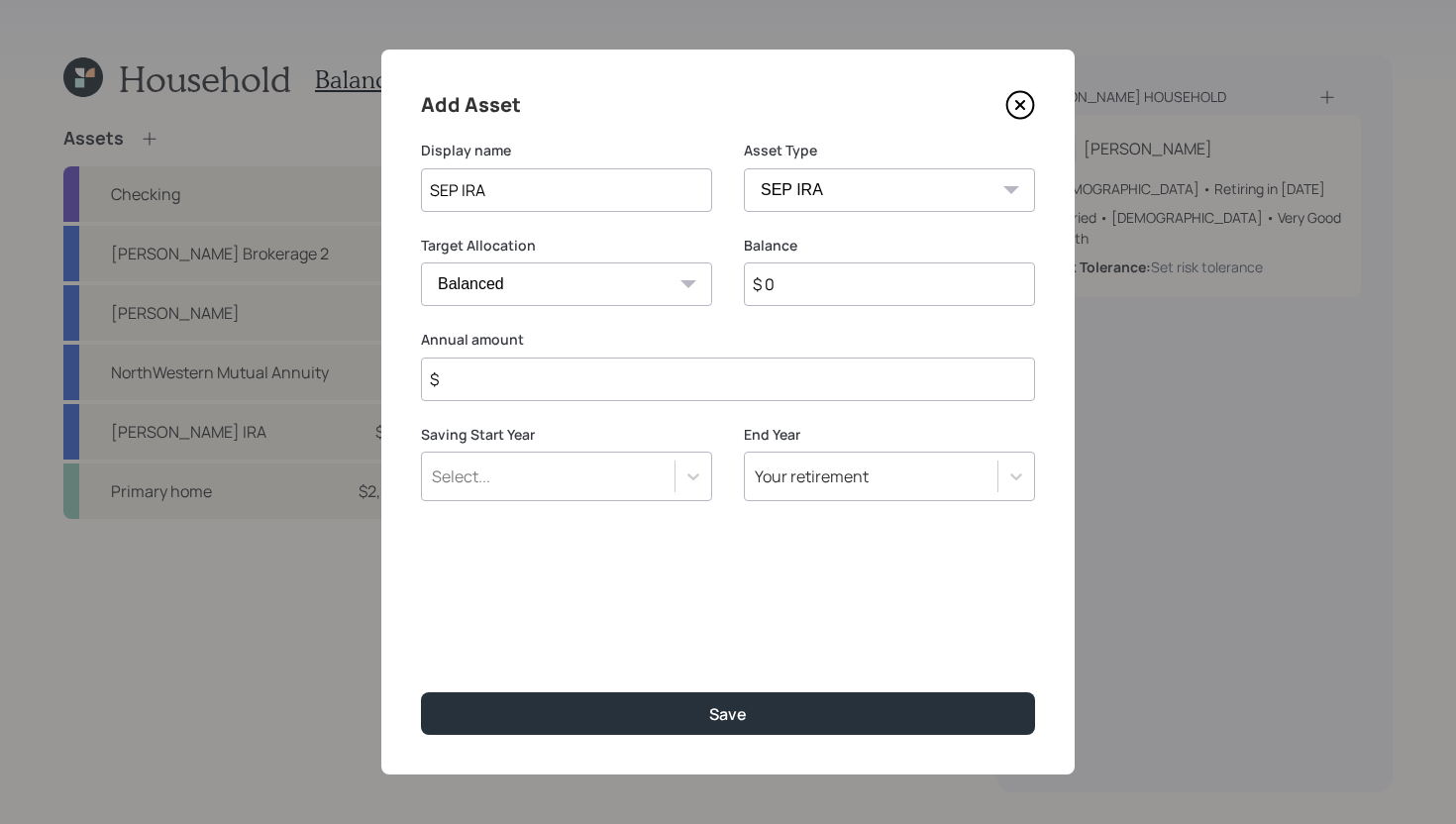 click on "$ 0" at bounding box center [889, 284] 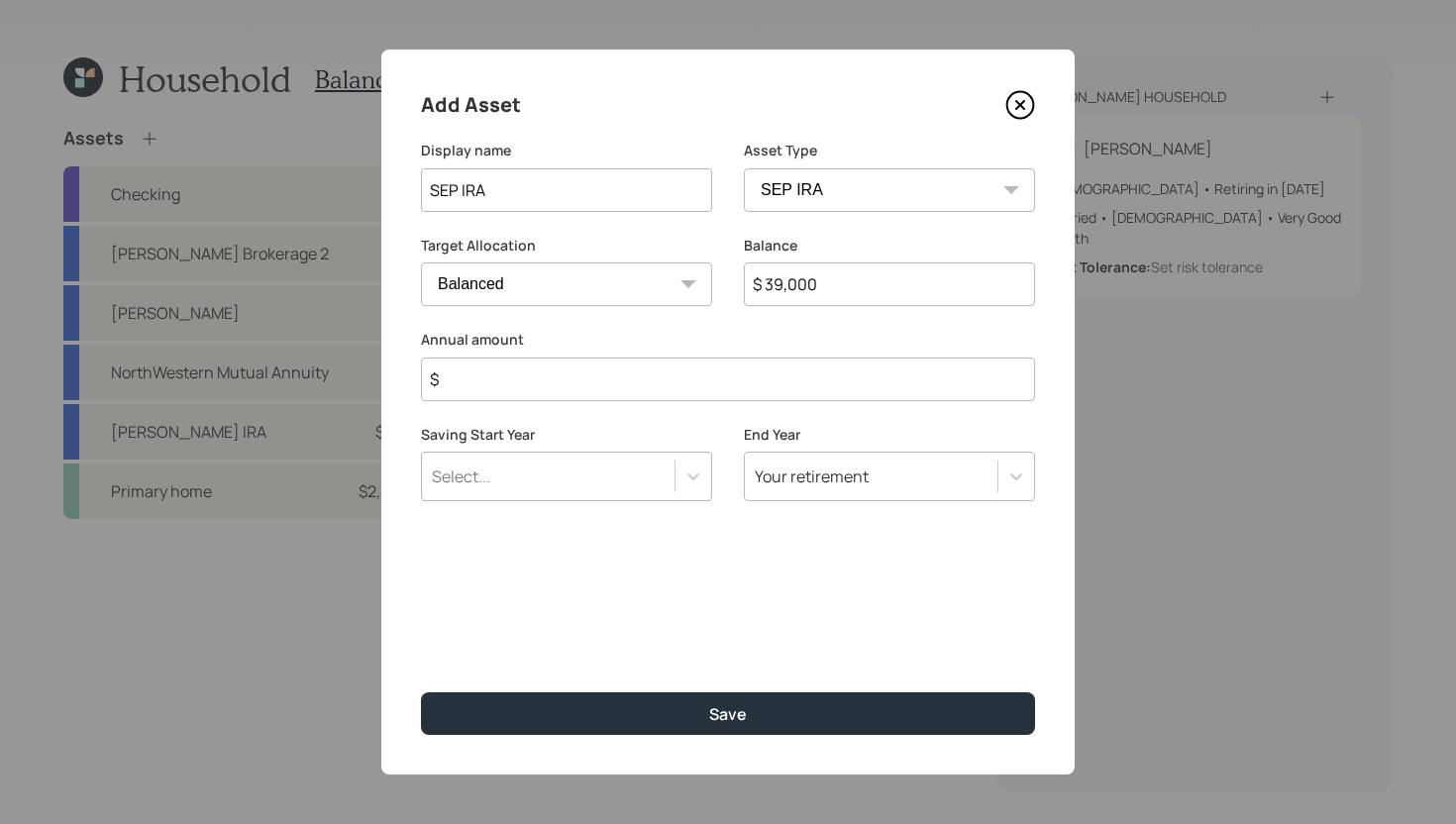 type on "$ 39,000" 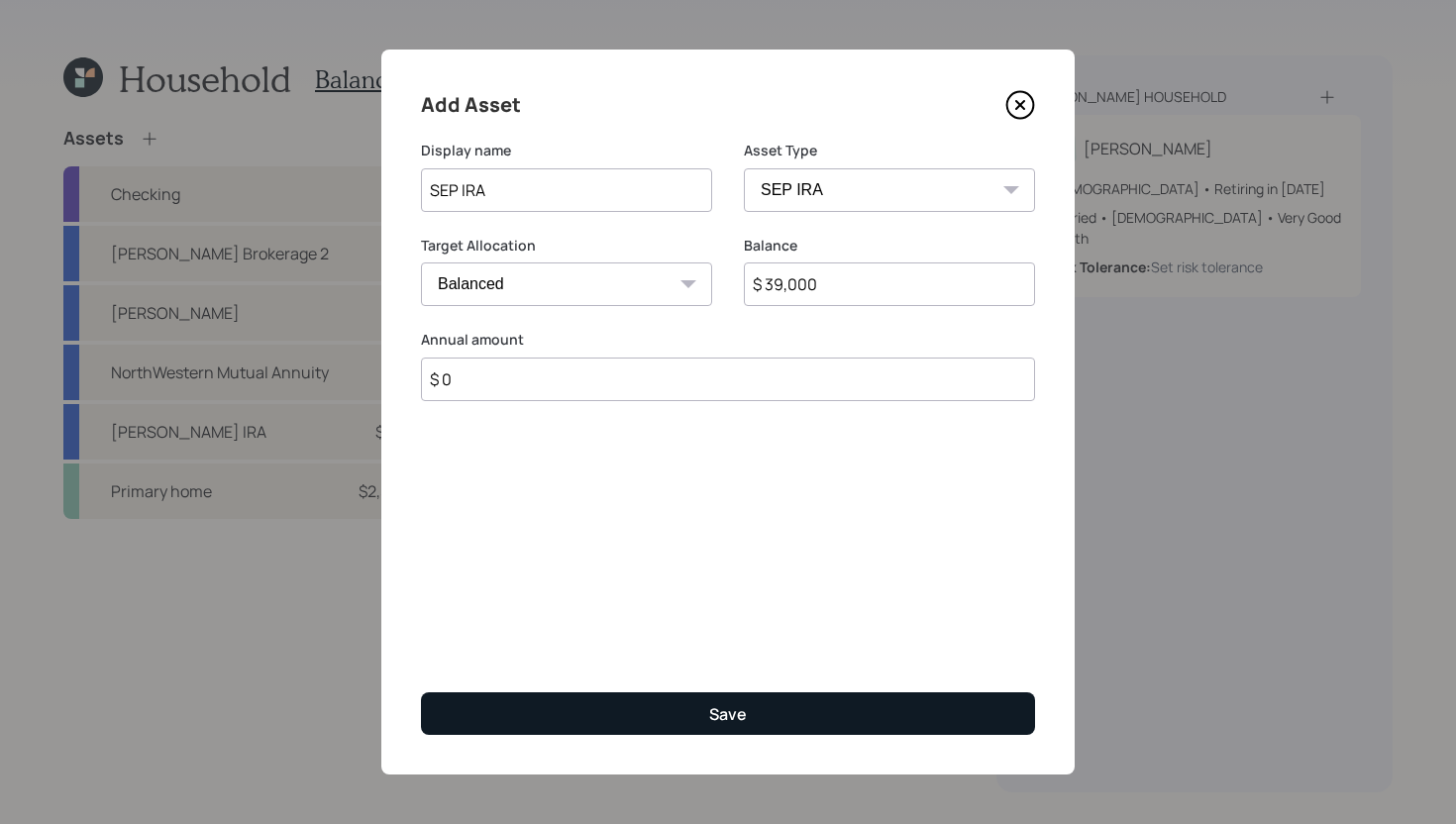 type on "$ 0" 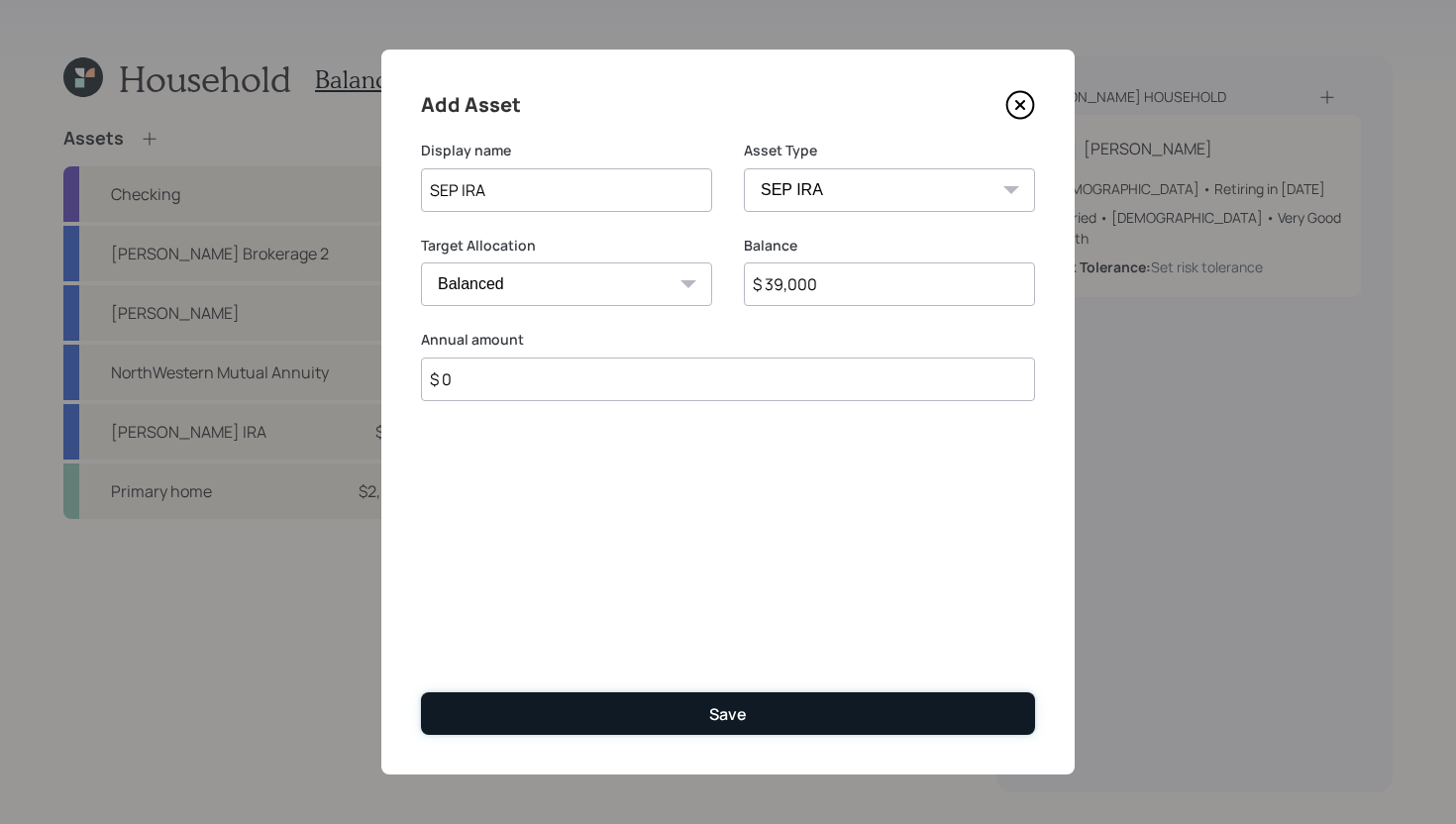 click on "Save" at bounding box center [728, 713] 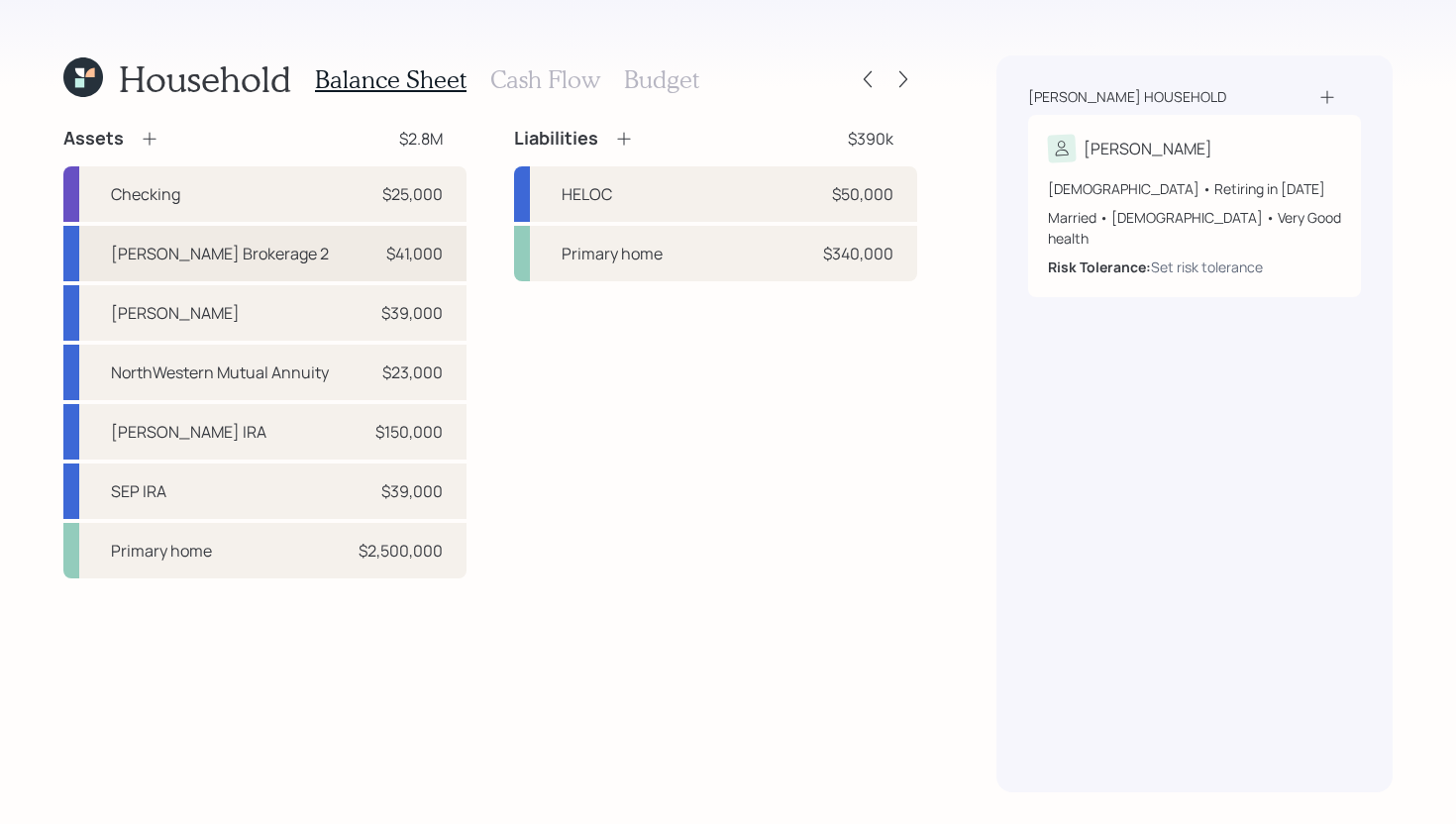 click on "[PERSON_NAME] Brokerage 2 $41,000" at bounding box center [264, 254] 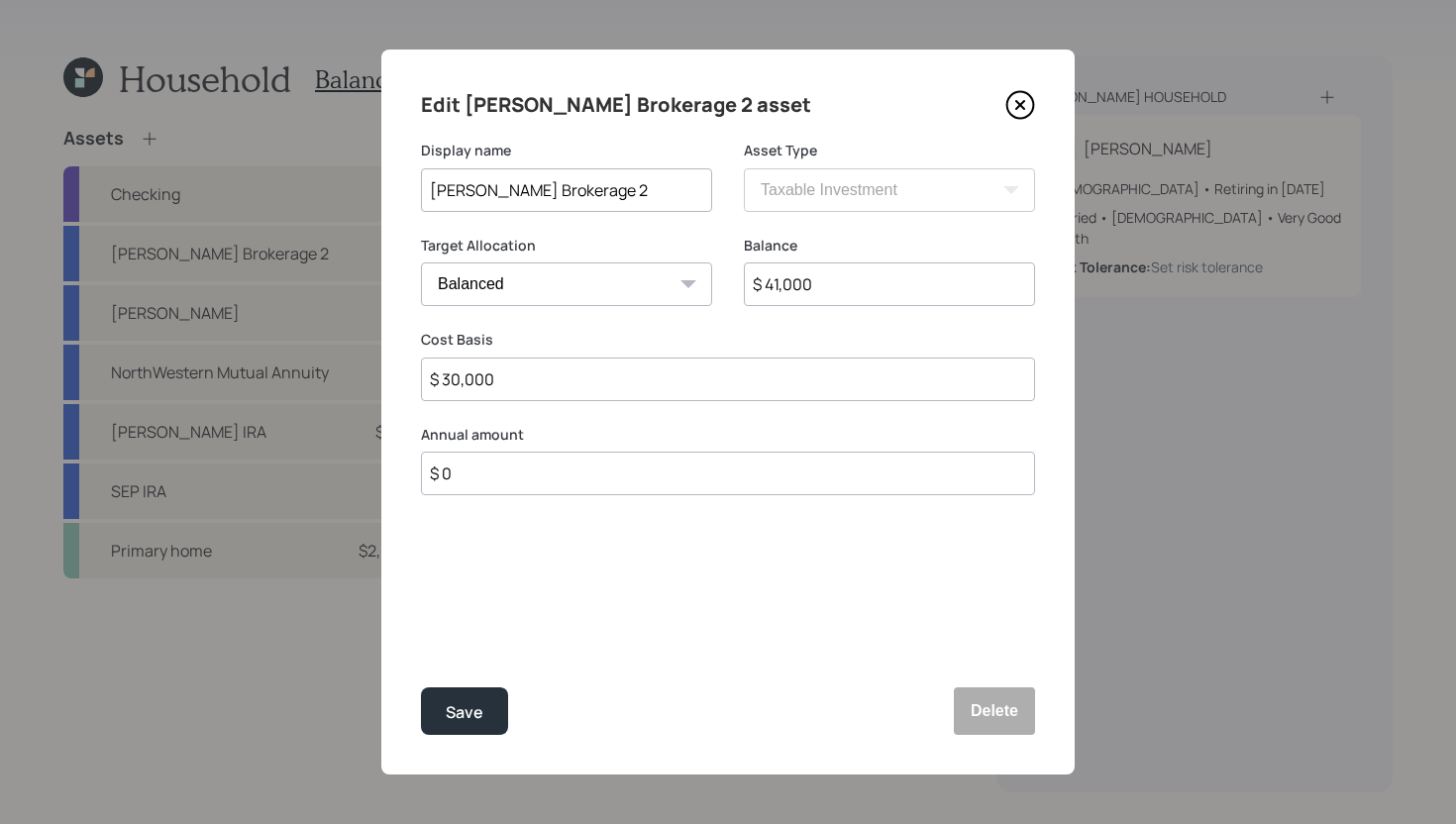click on "[PERSON_NAME] Brokerage 2" at bounding box center [567, 190] 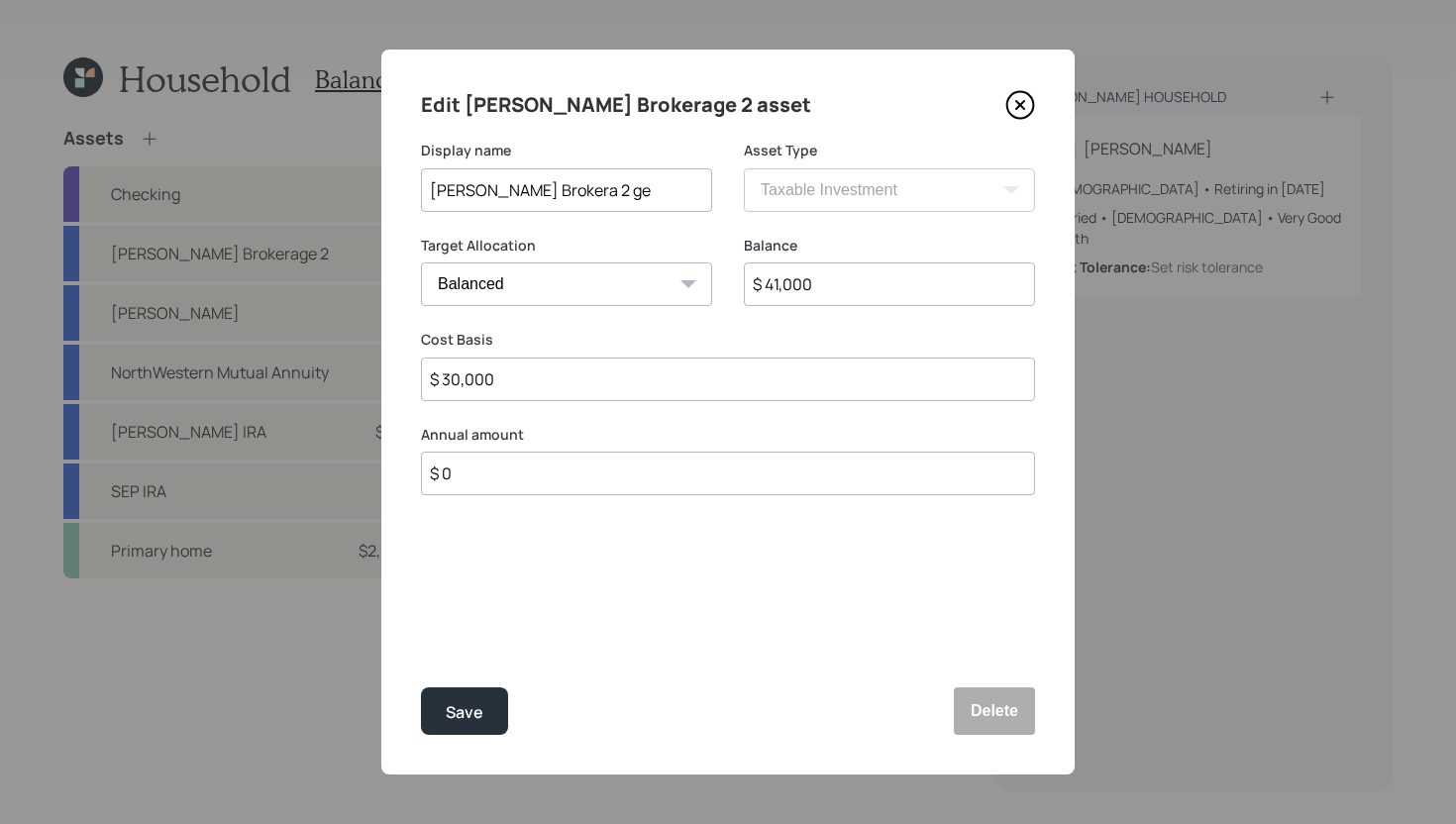 drag, startPoint x: 622, startPoint y: 190, endPoint x: 491, endPoint y: 194, distance: 131.0611 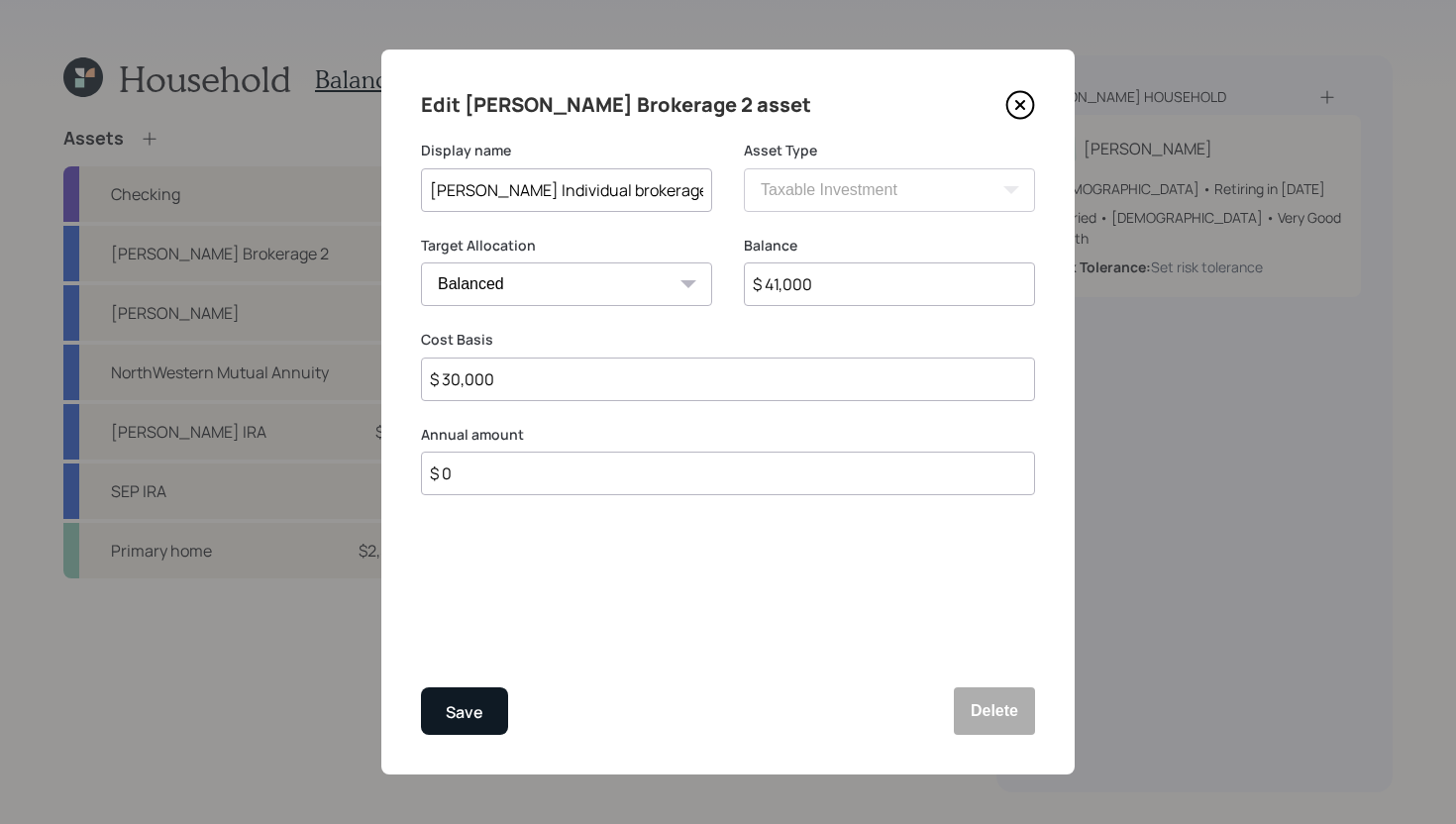 type on "[PERSON_NAME] Individual brokerage" 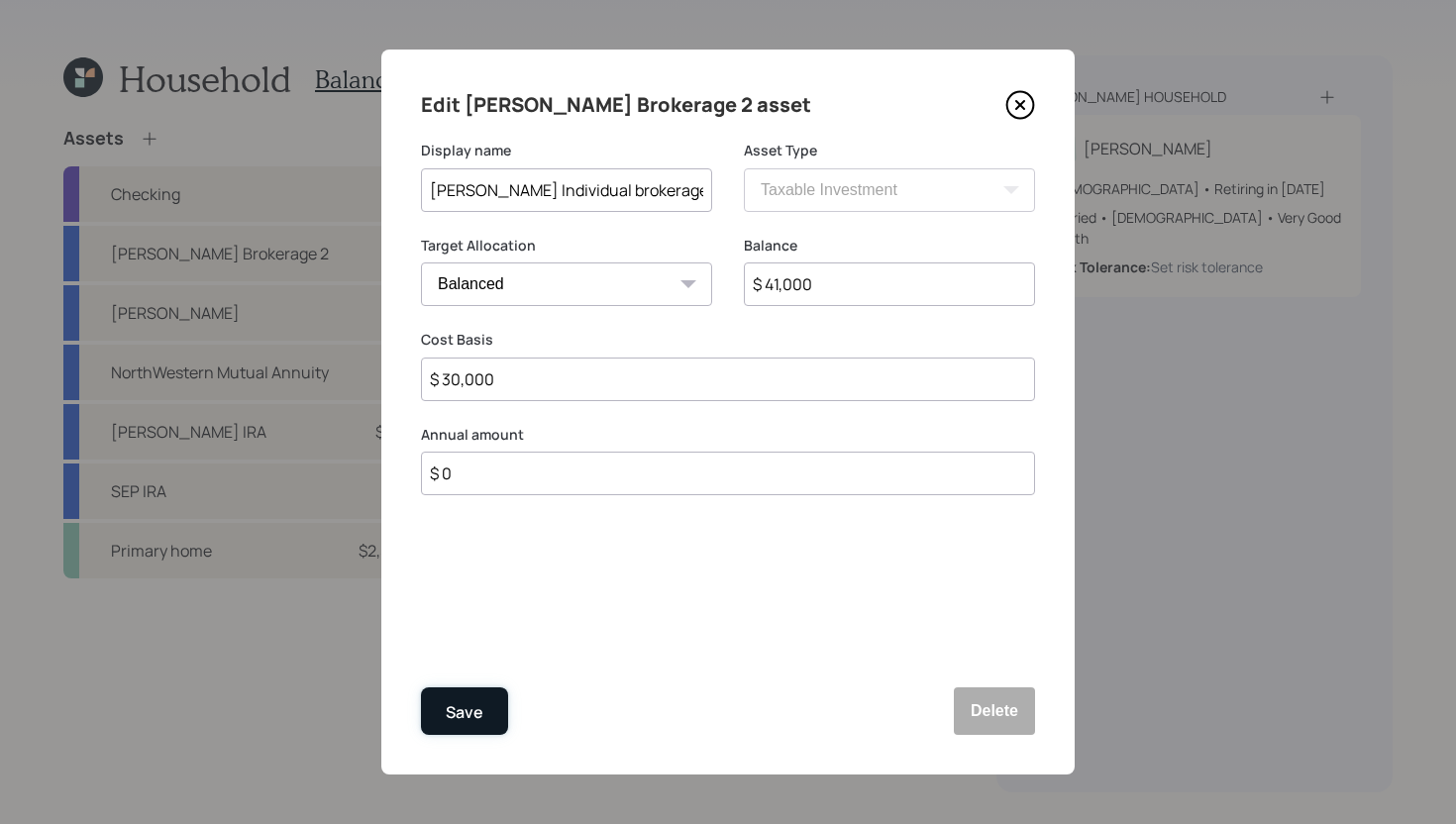 click on "Save" at bounding box center [465, 711] 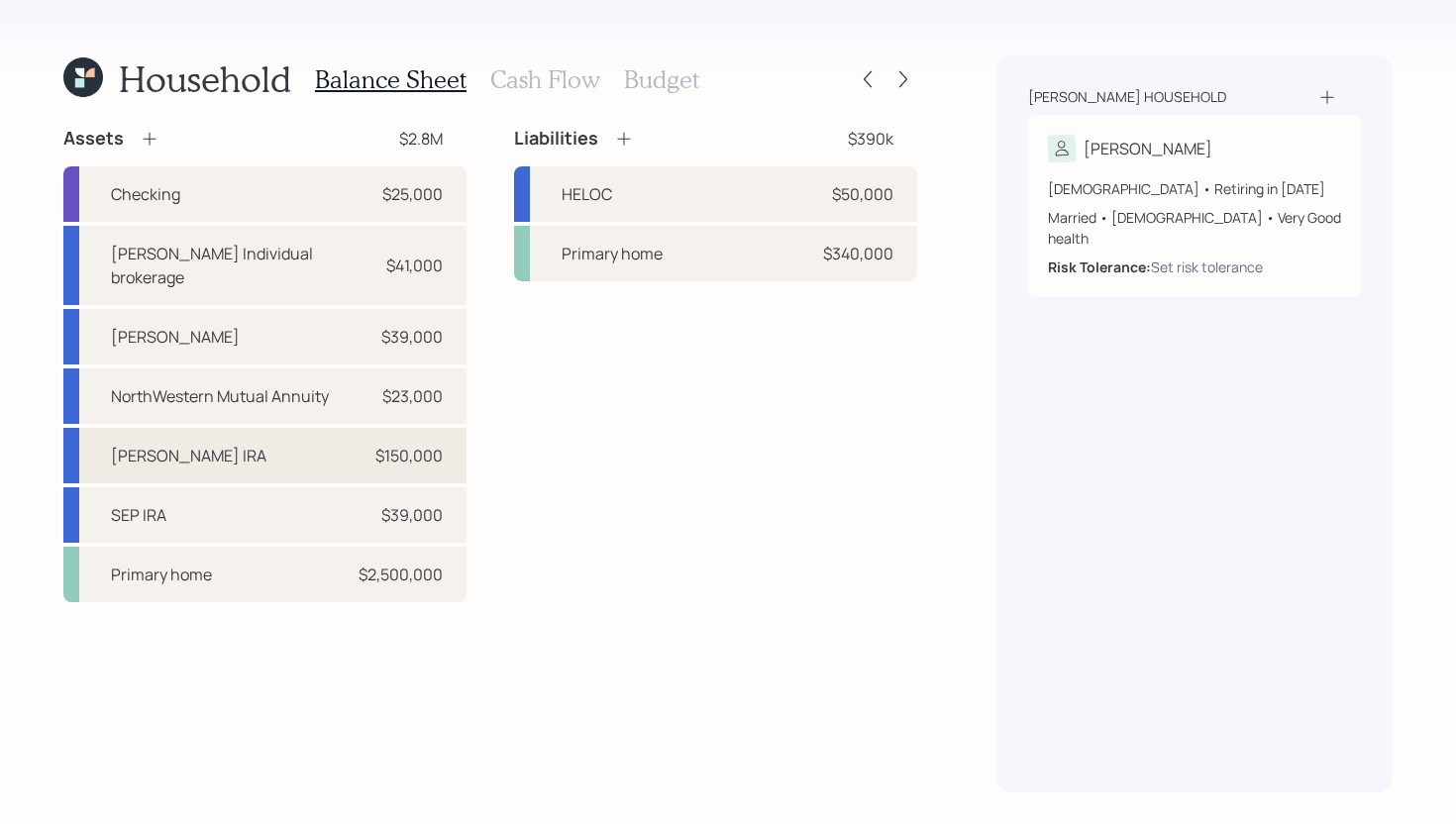 click on "[PERSON_NAME] IRA $150,000" at bounding box center [264, 456] 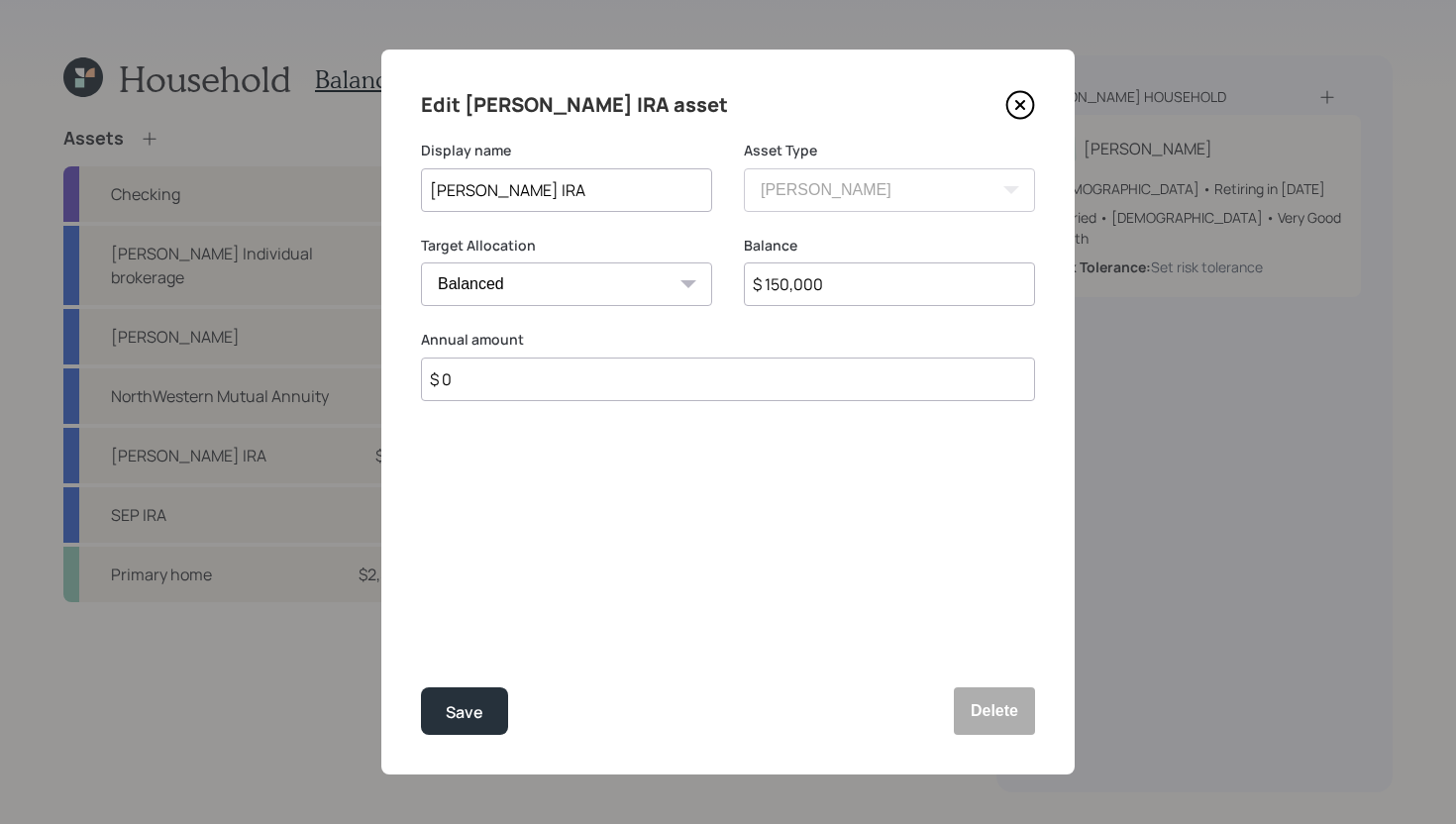 click on "$ 150,000" at bounding box center [889, 284] 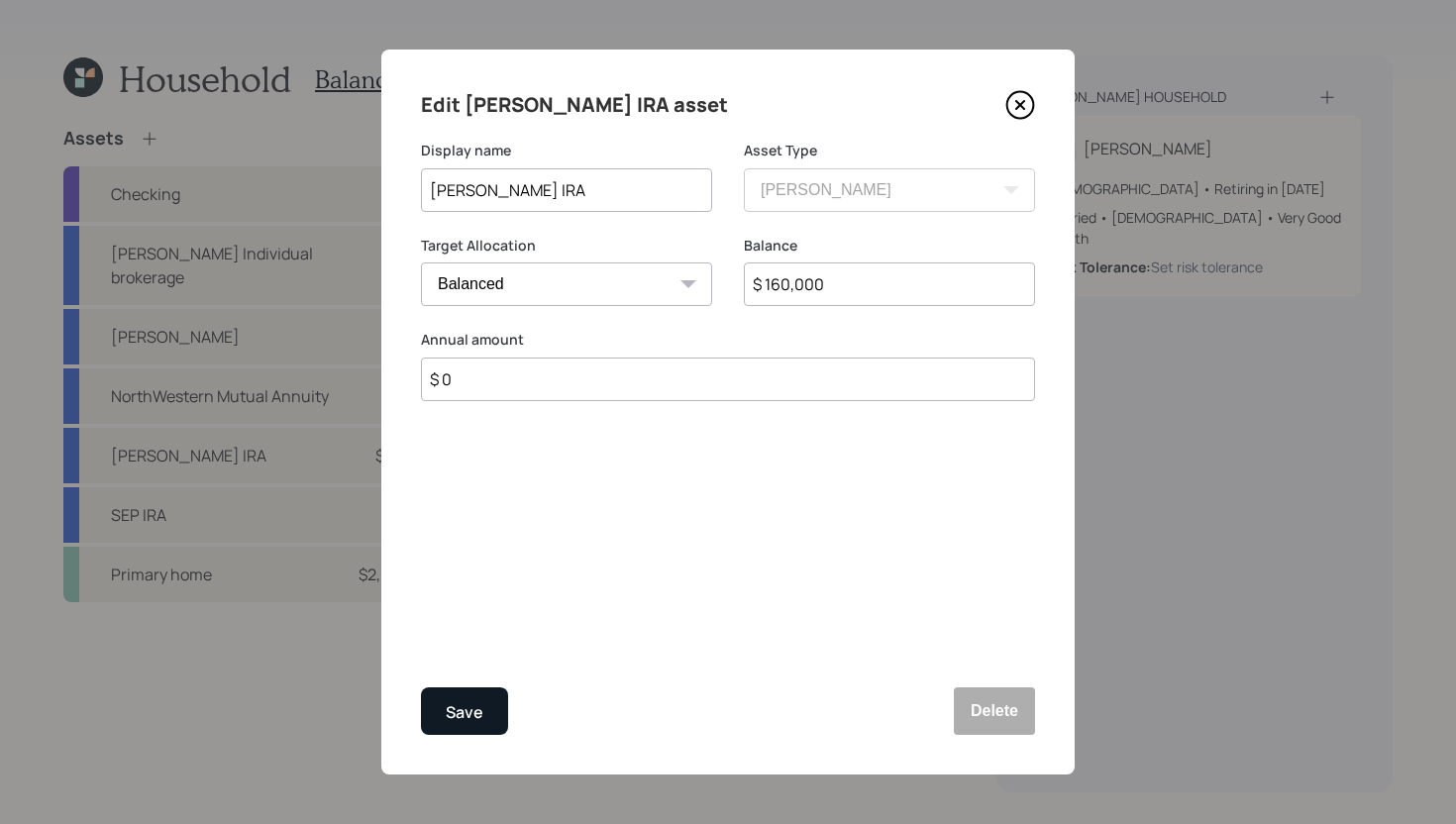 type on "$ 160,000" 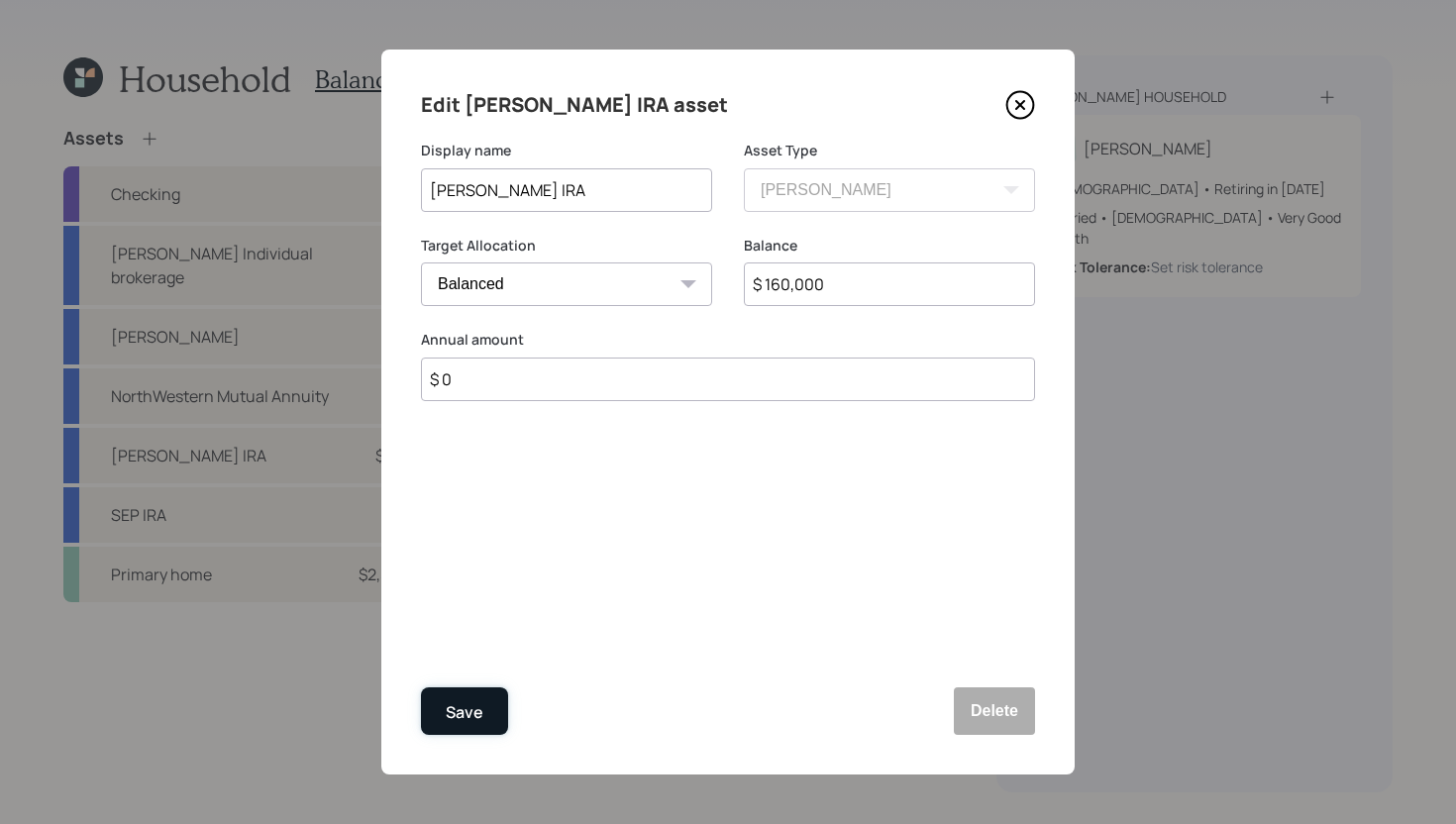 click on "Save" at bounding box center (465, 712) 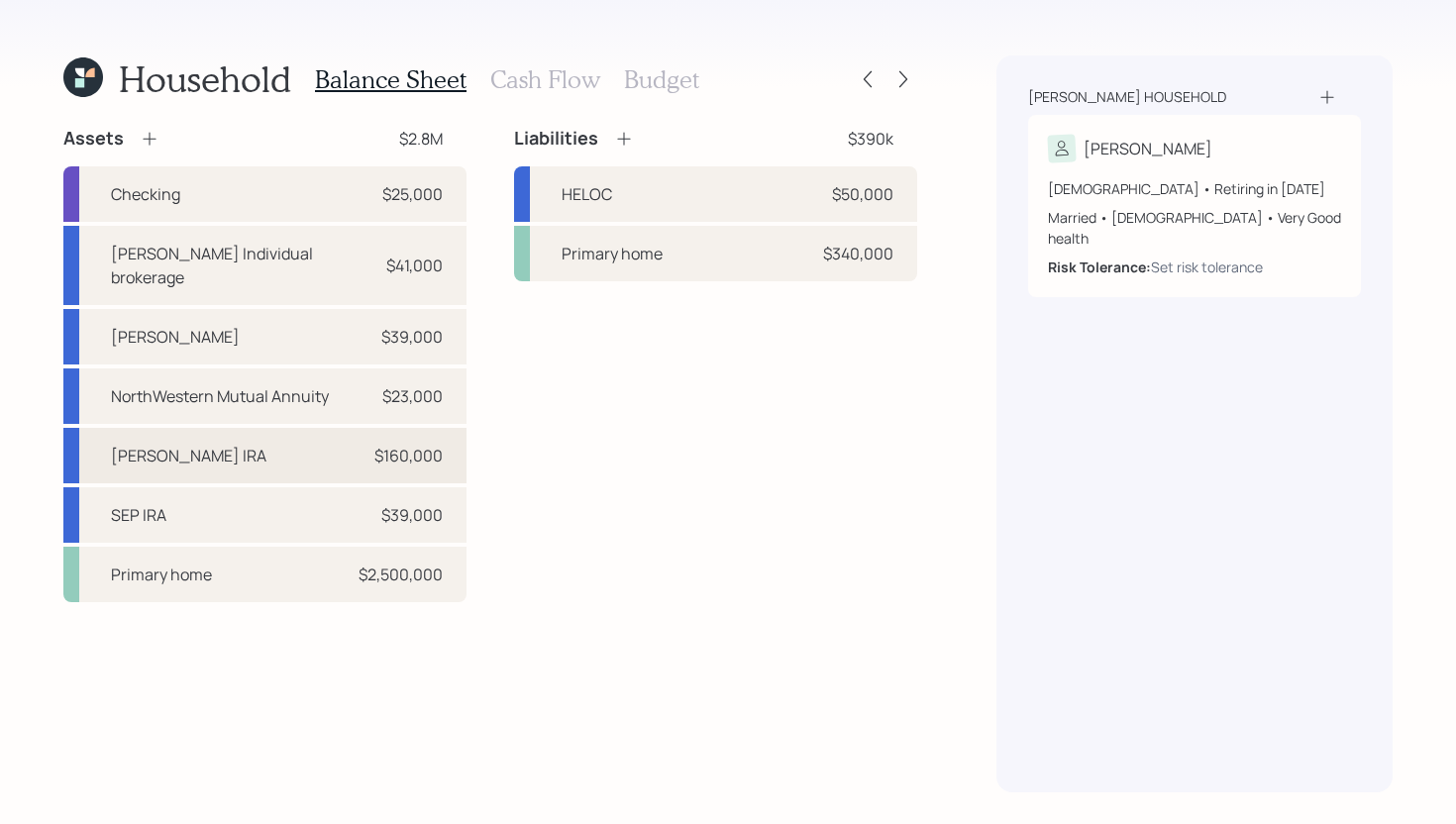 click on "[PERSON_NAME] IRA $160,000" at bounding box center [264, 456] 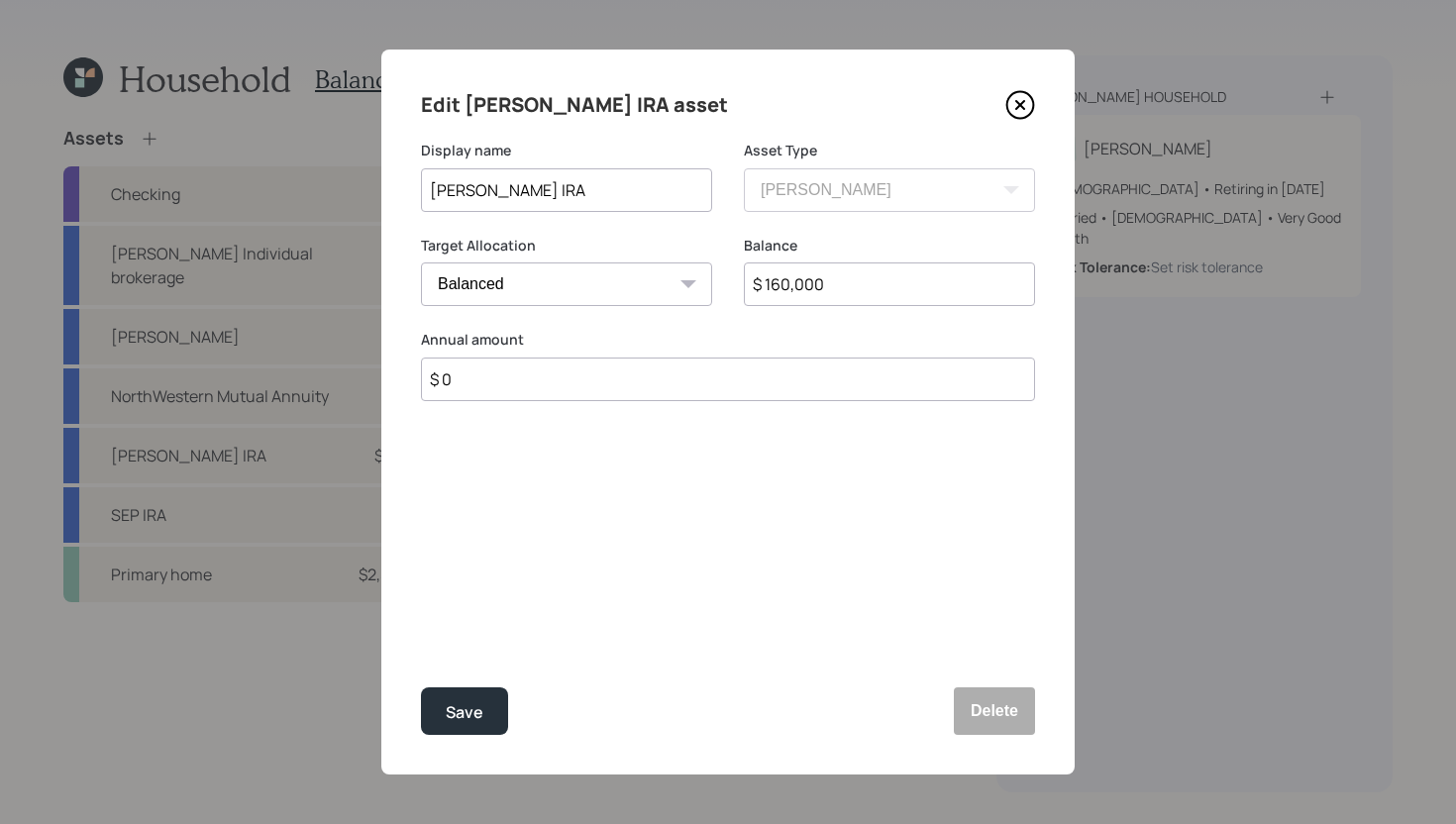 click on "$ 160,000" at bounding box center (889, 284) 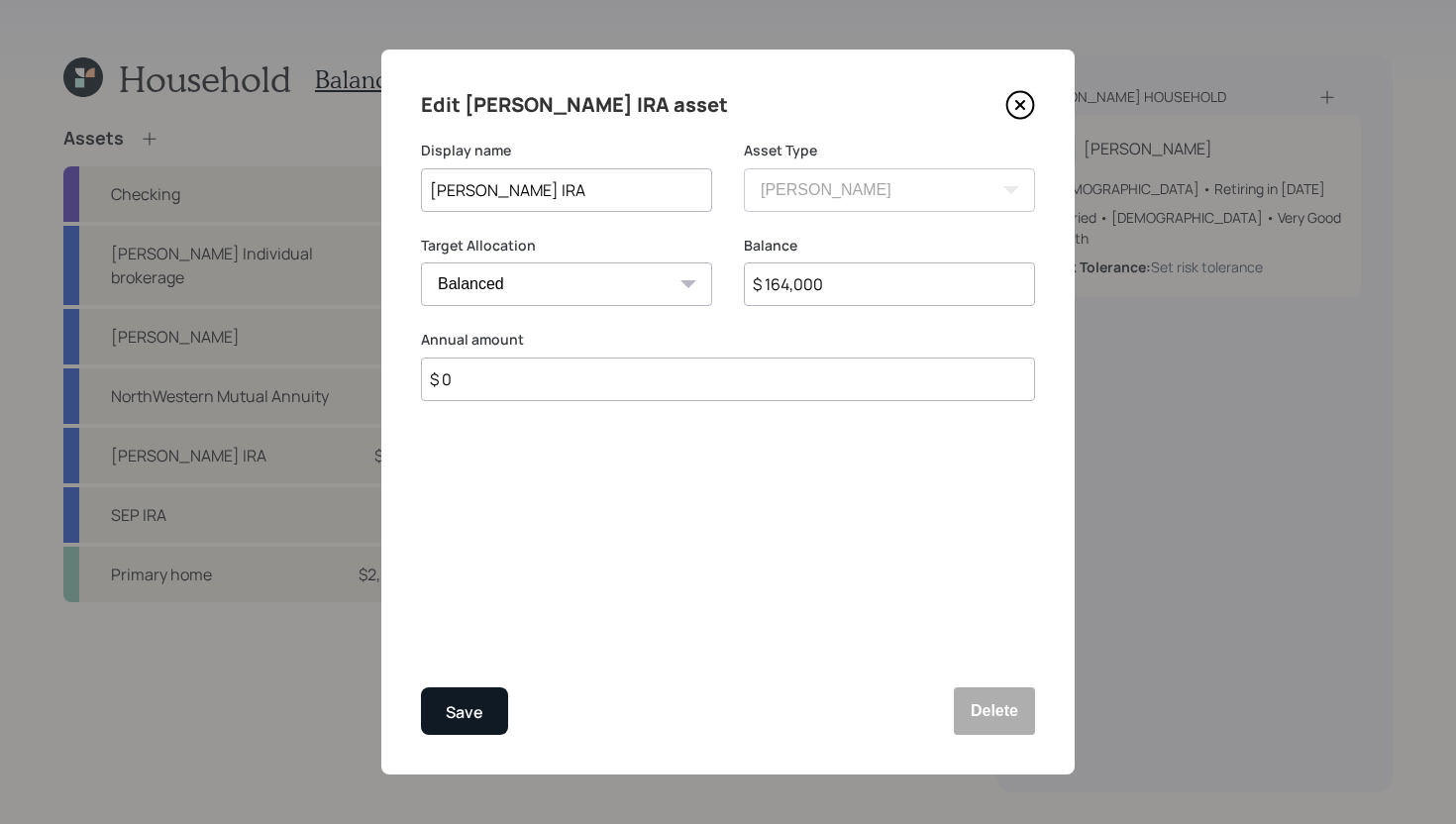 type on "$ 164,000" 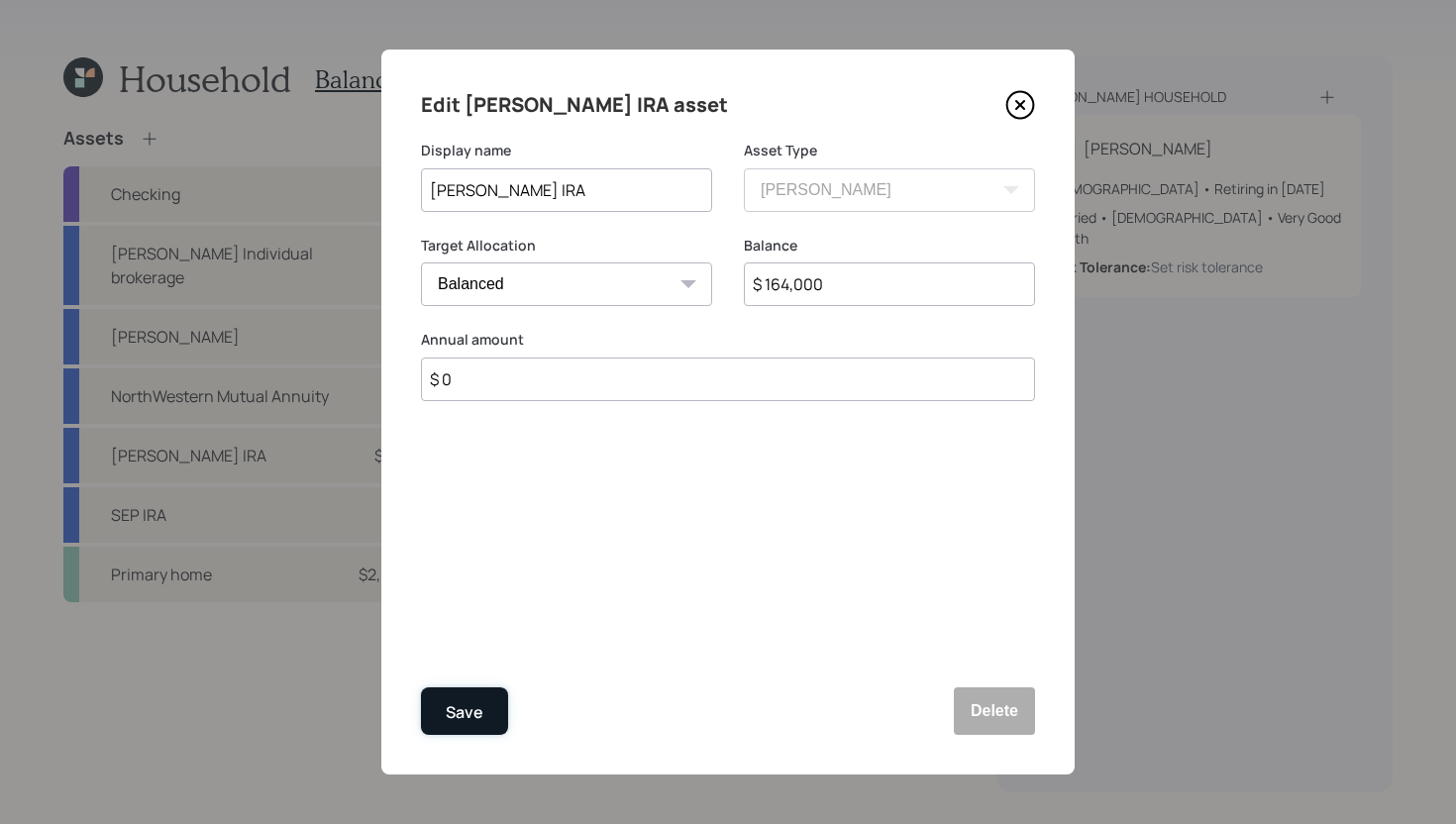 click on "Save" at bounding box center (465, 712) 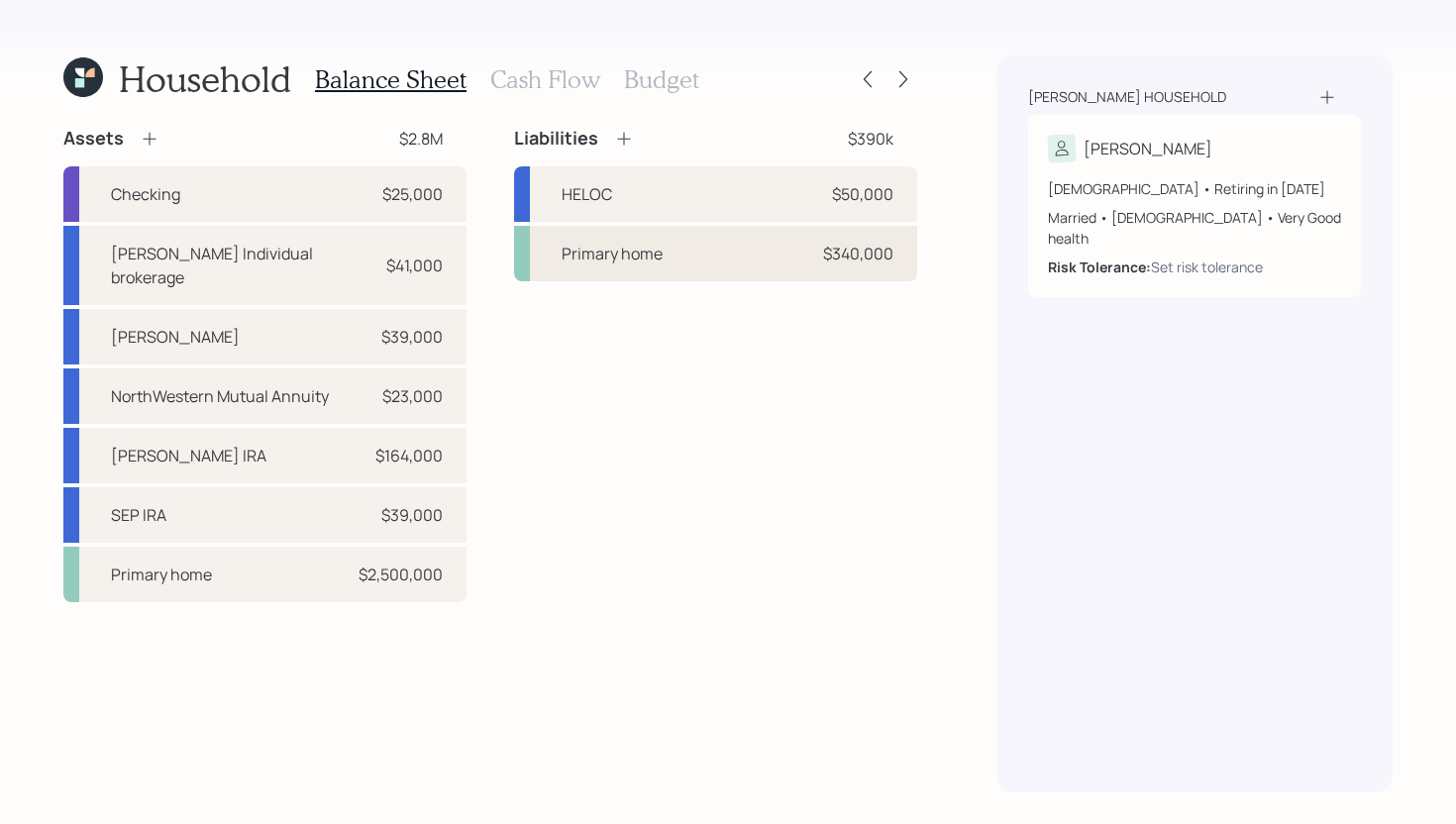 click on "Primary home $340,000" at bounding box center [715, 254] 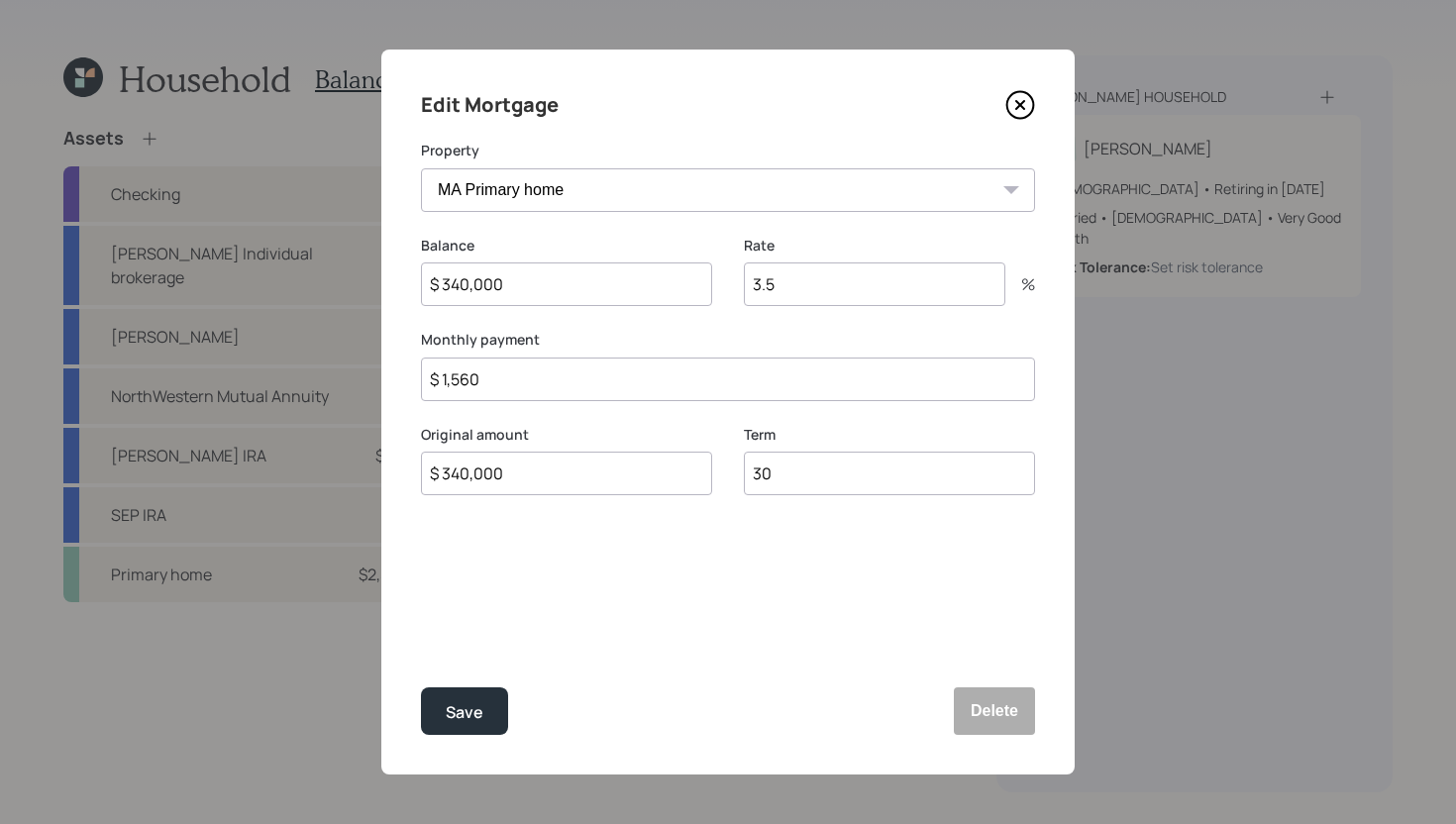 click on "3.5" at bounding box center (875, 284) 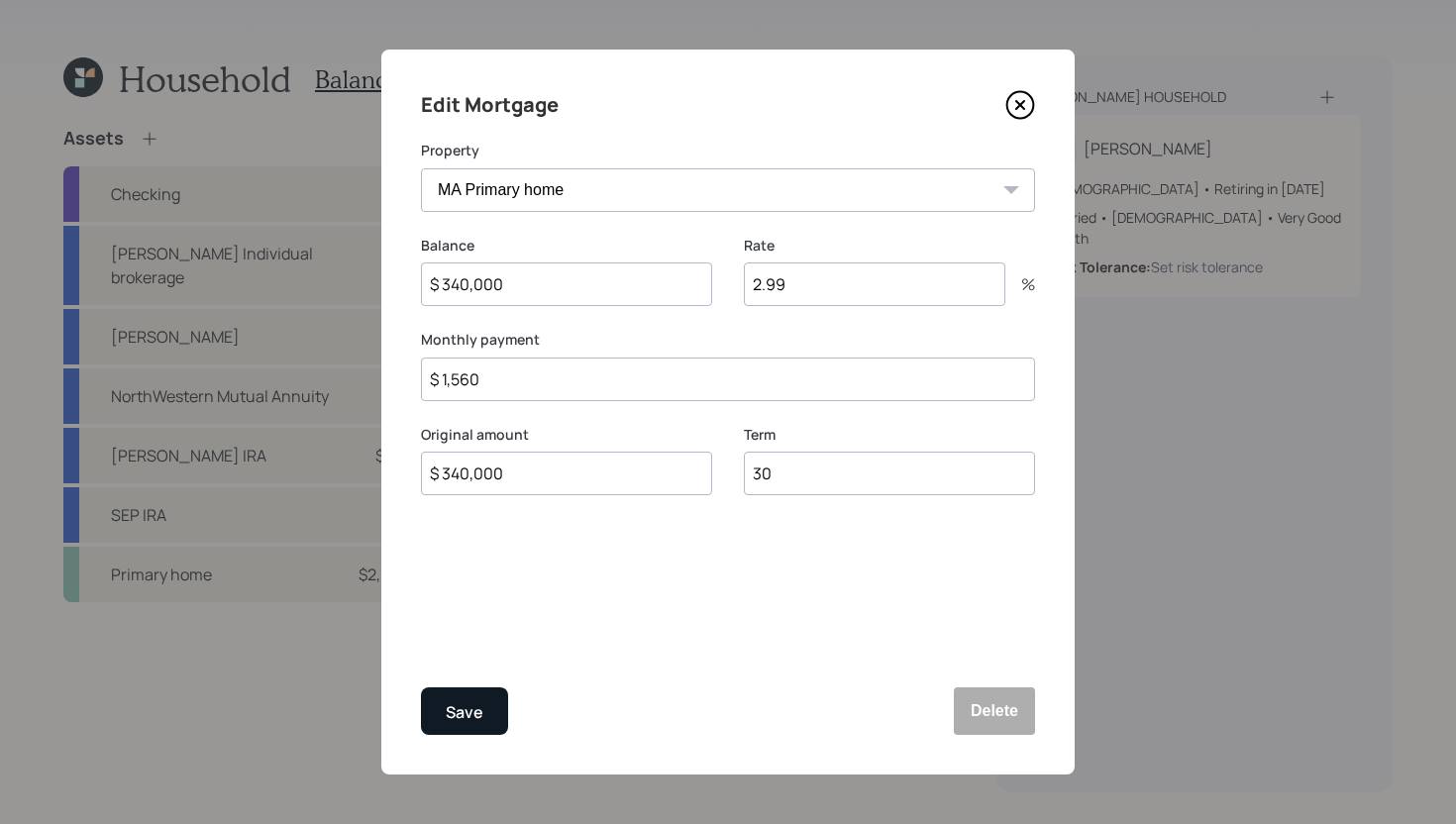 type on "2.99" 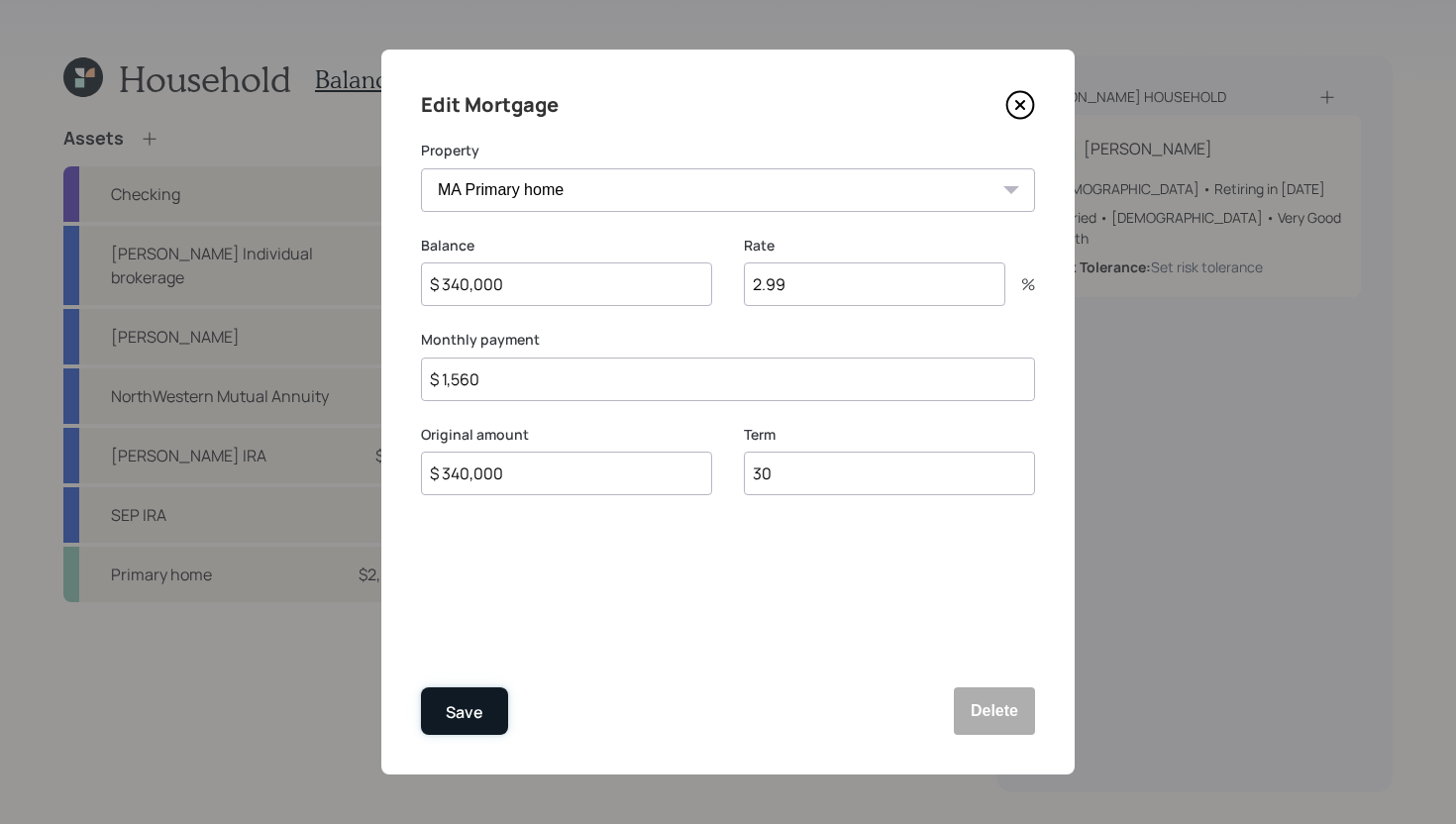 click on "Save" at bounding box center (465, 711) 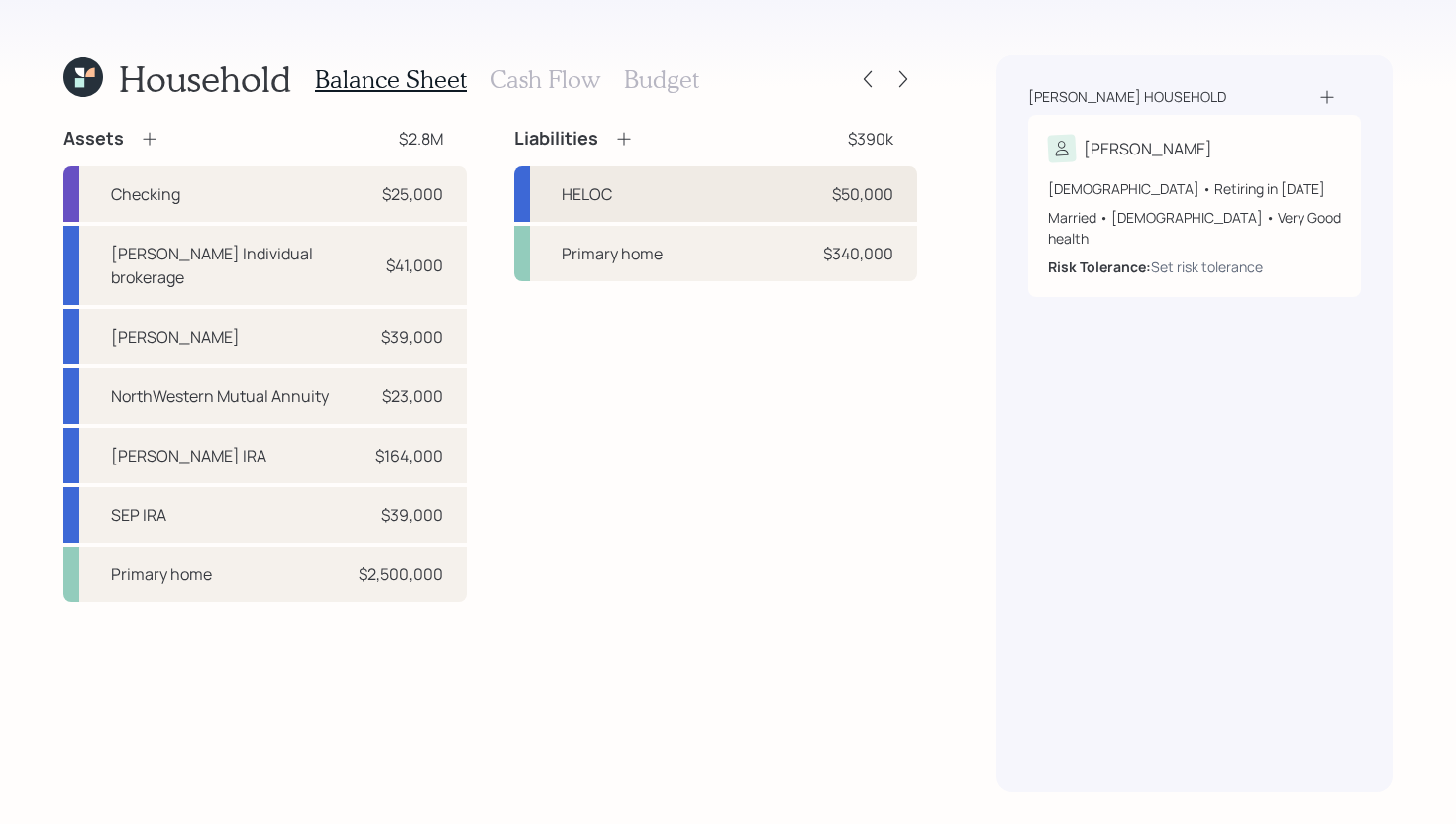 click on "HELOC $50,000" at bounding box center (715, 194) 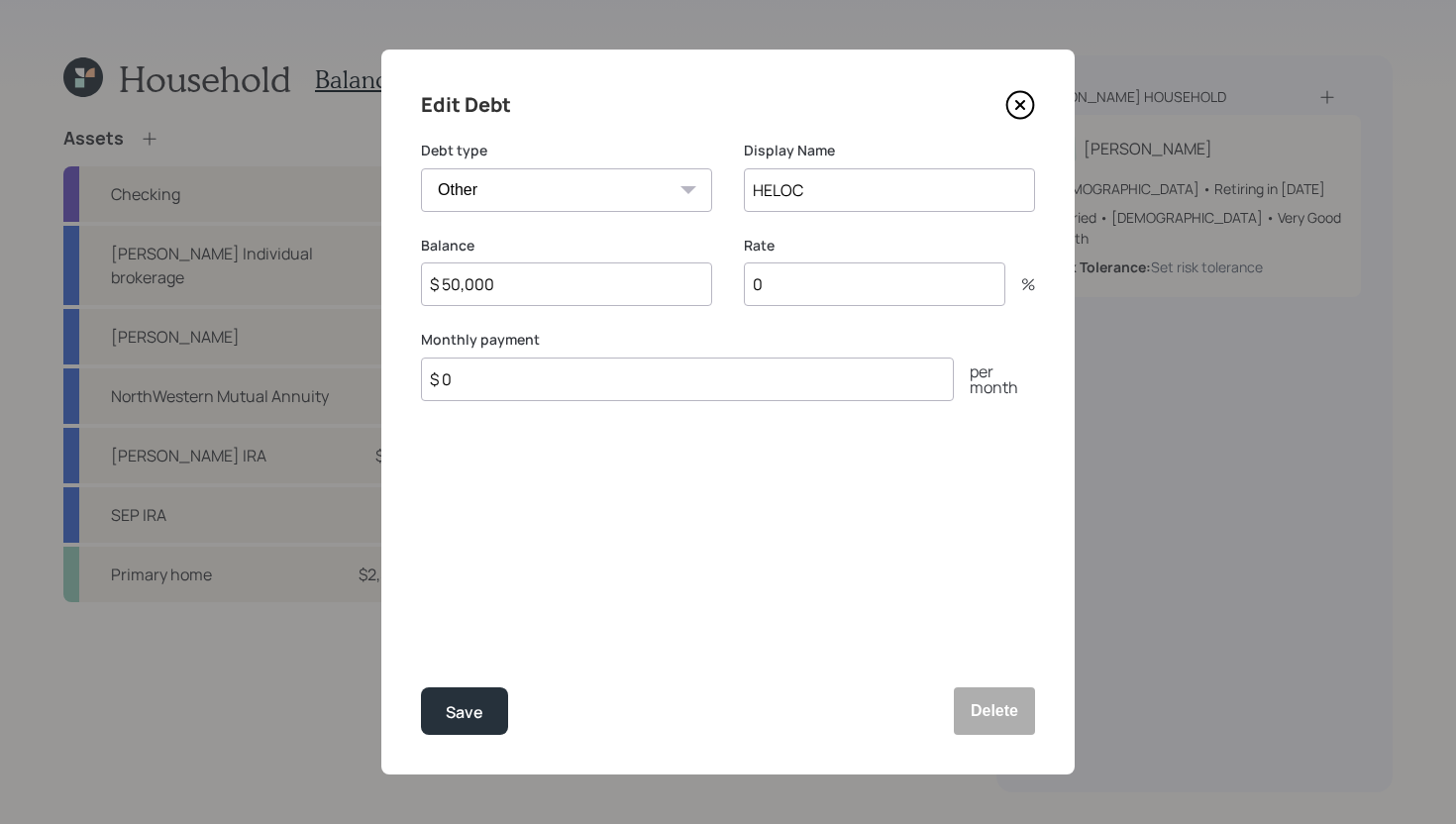 click on "0" at bounding box center [875, 284] 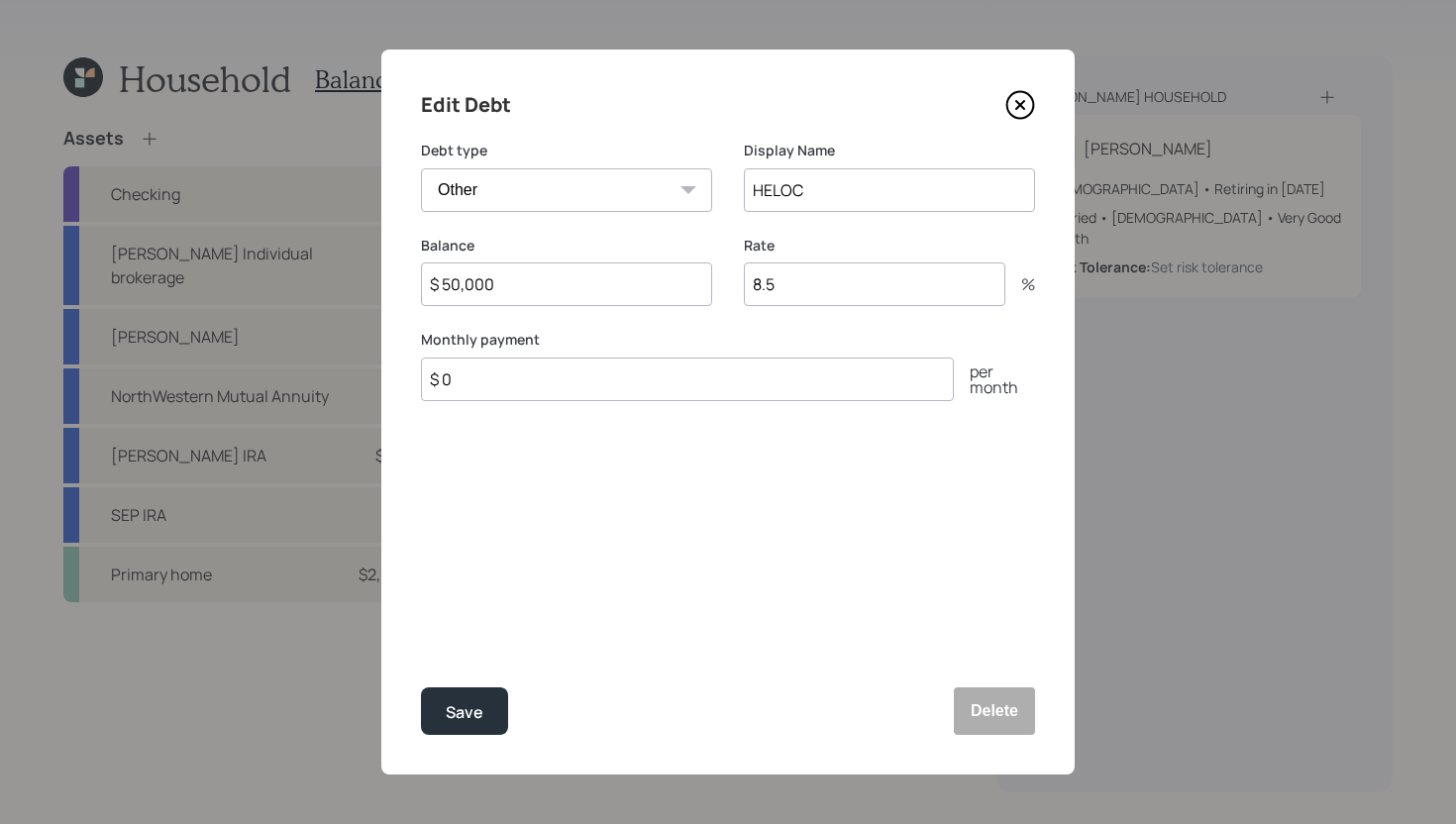type on "8.5" 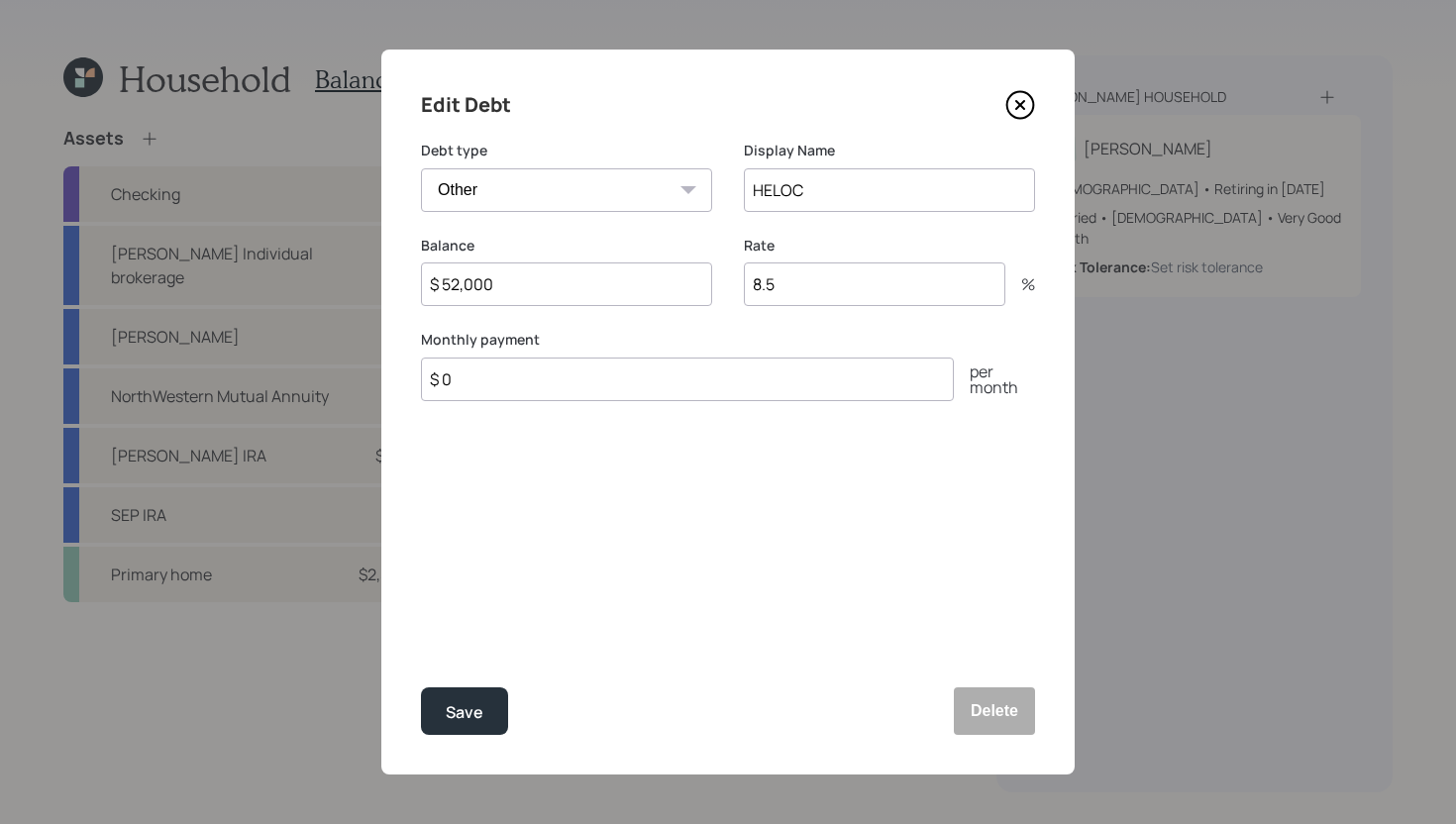 type on "$ 52,000" 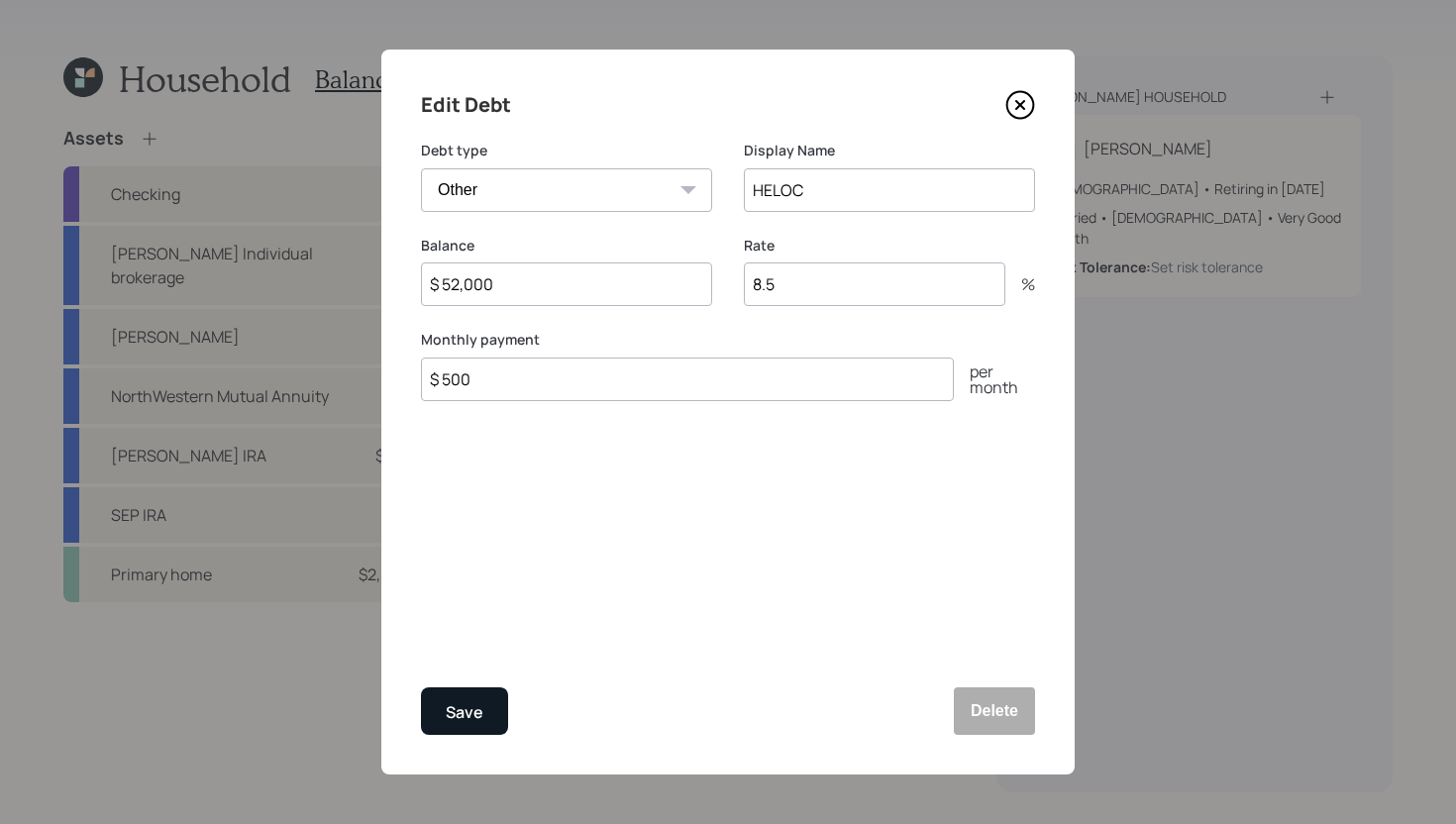 type on "$ 500" 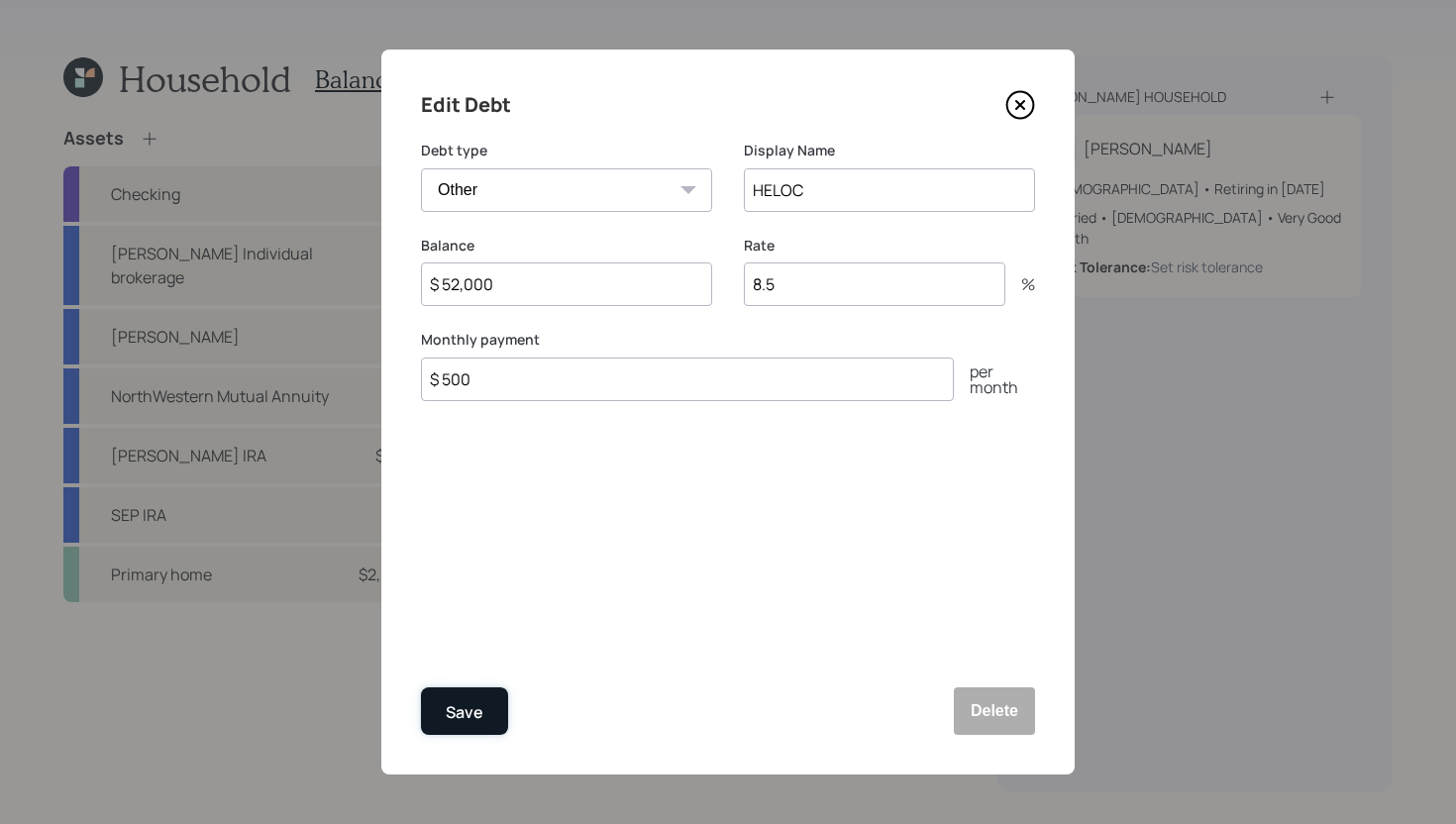 click on "Save" at bounding box center [465, 712] 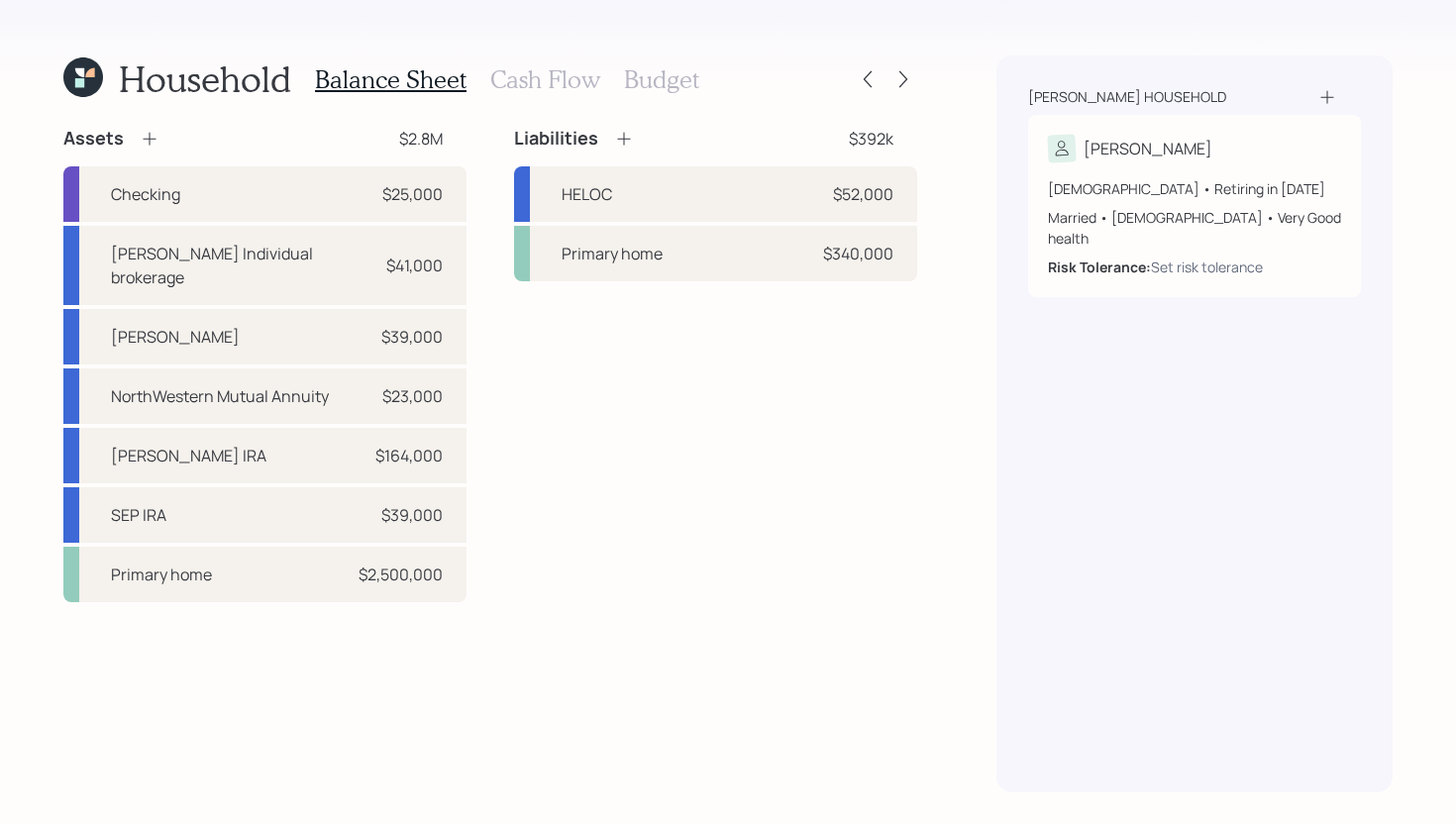 click on "Cash Flow" at bounding box center (545, 79) 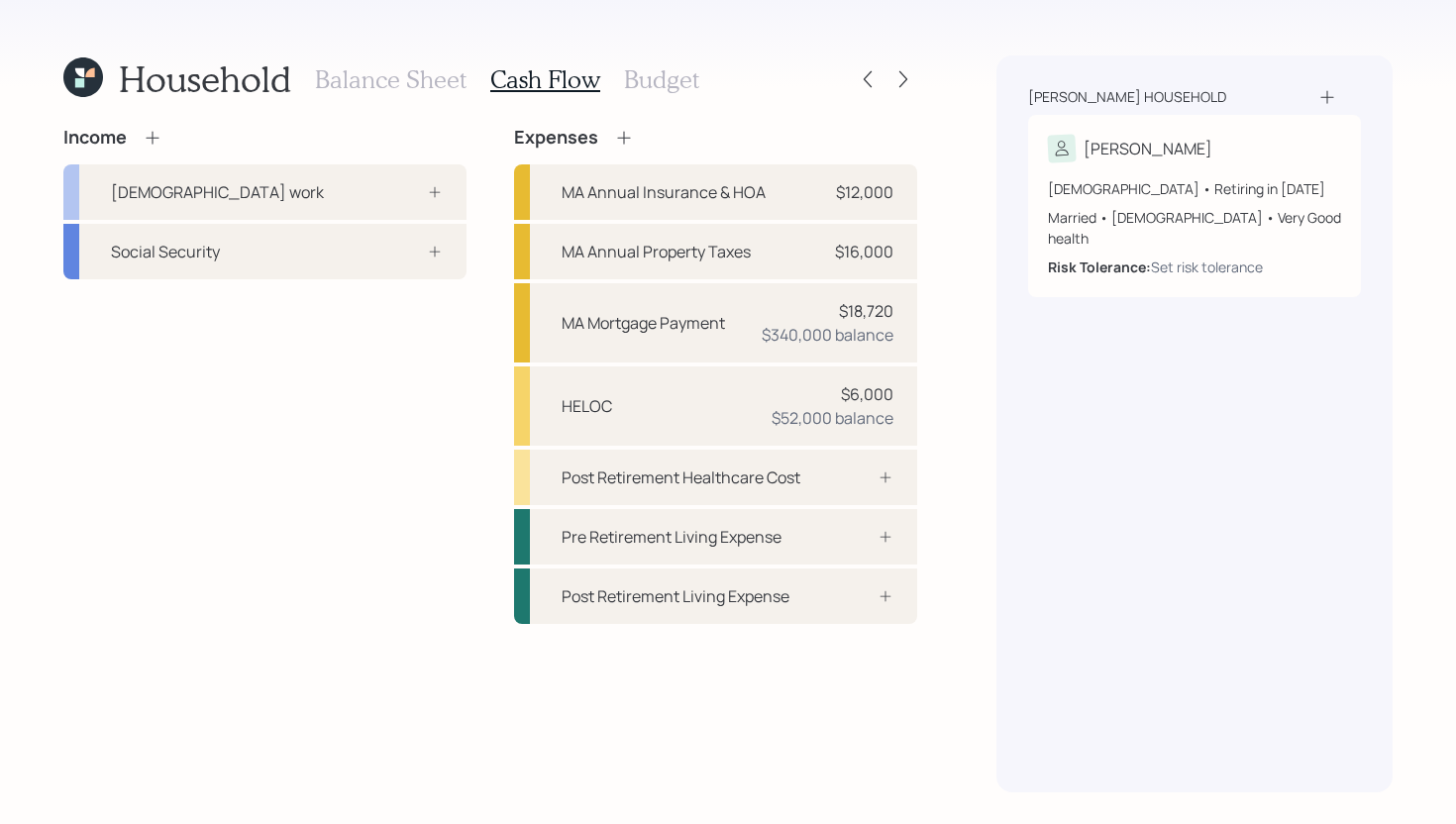 click 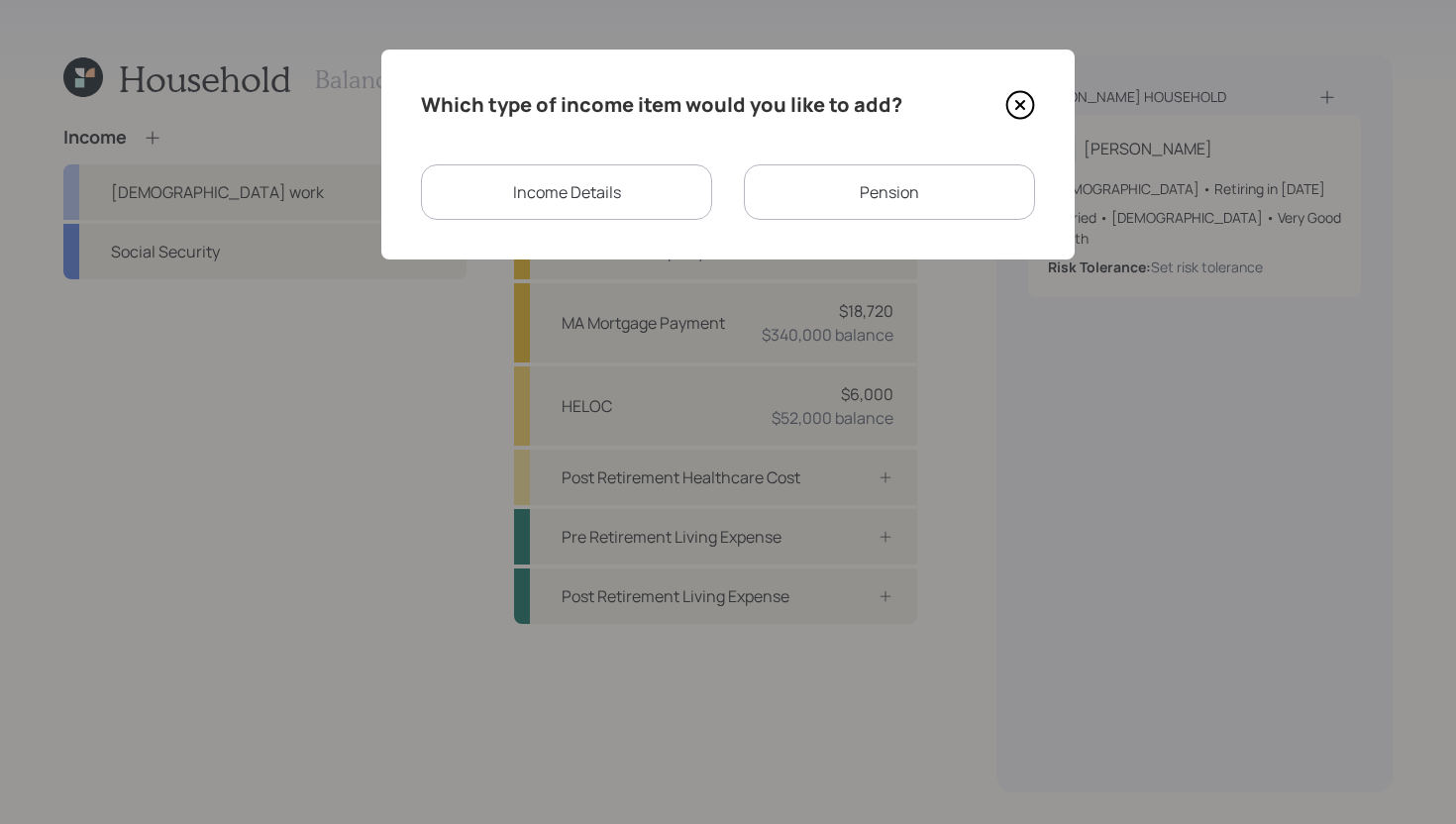 click on "Income Details" at bounding box center (567, 192) 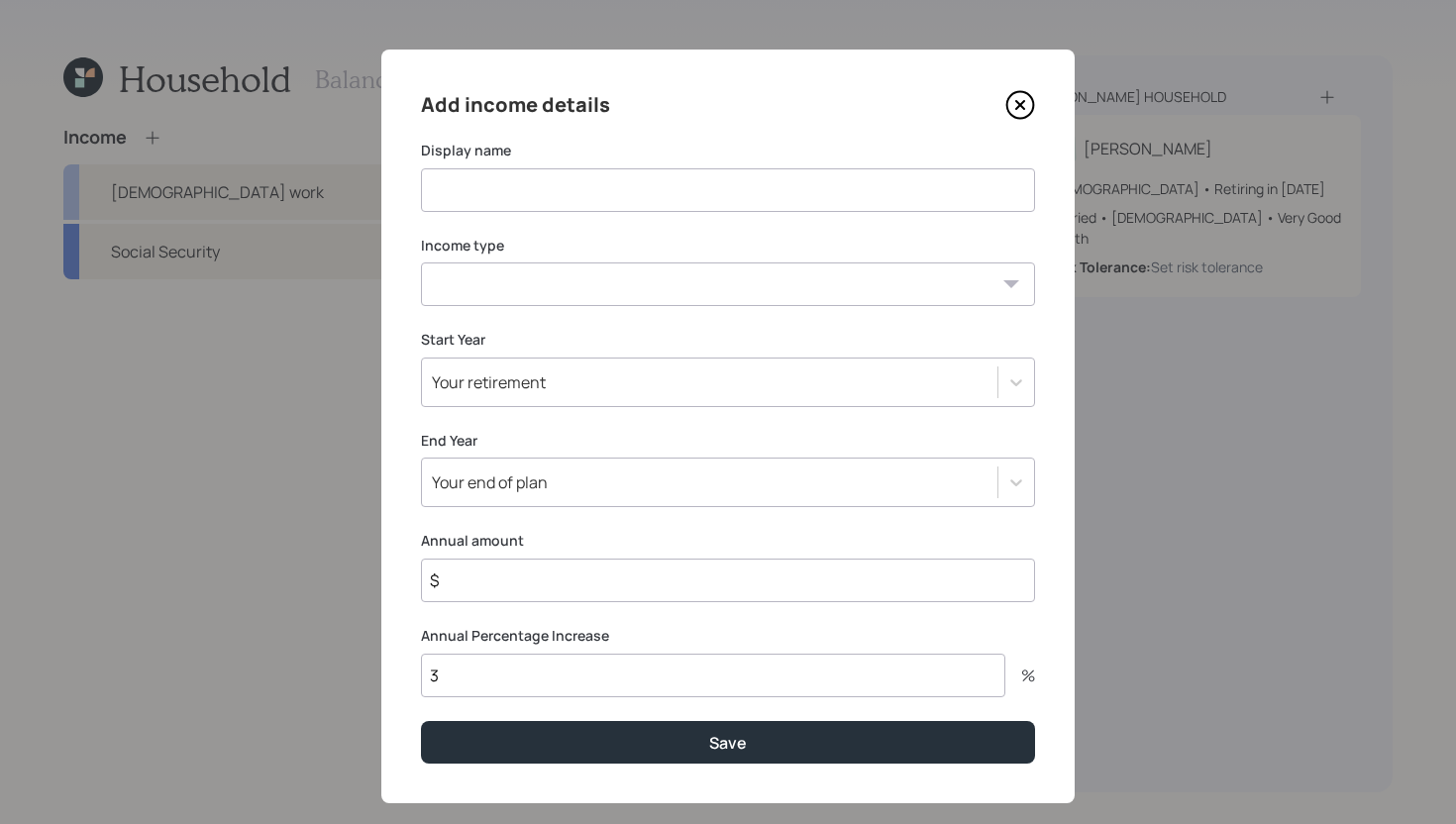 click at bounding box center (728, 190) 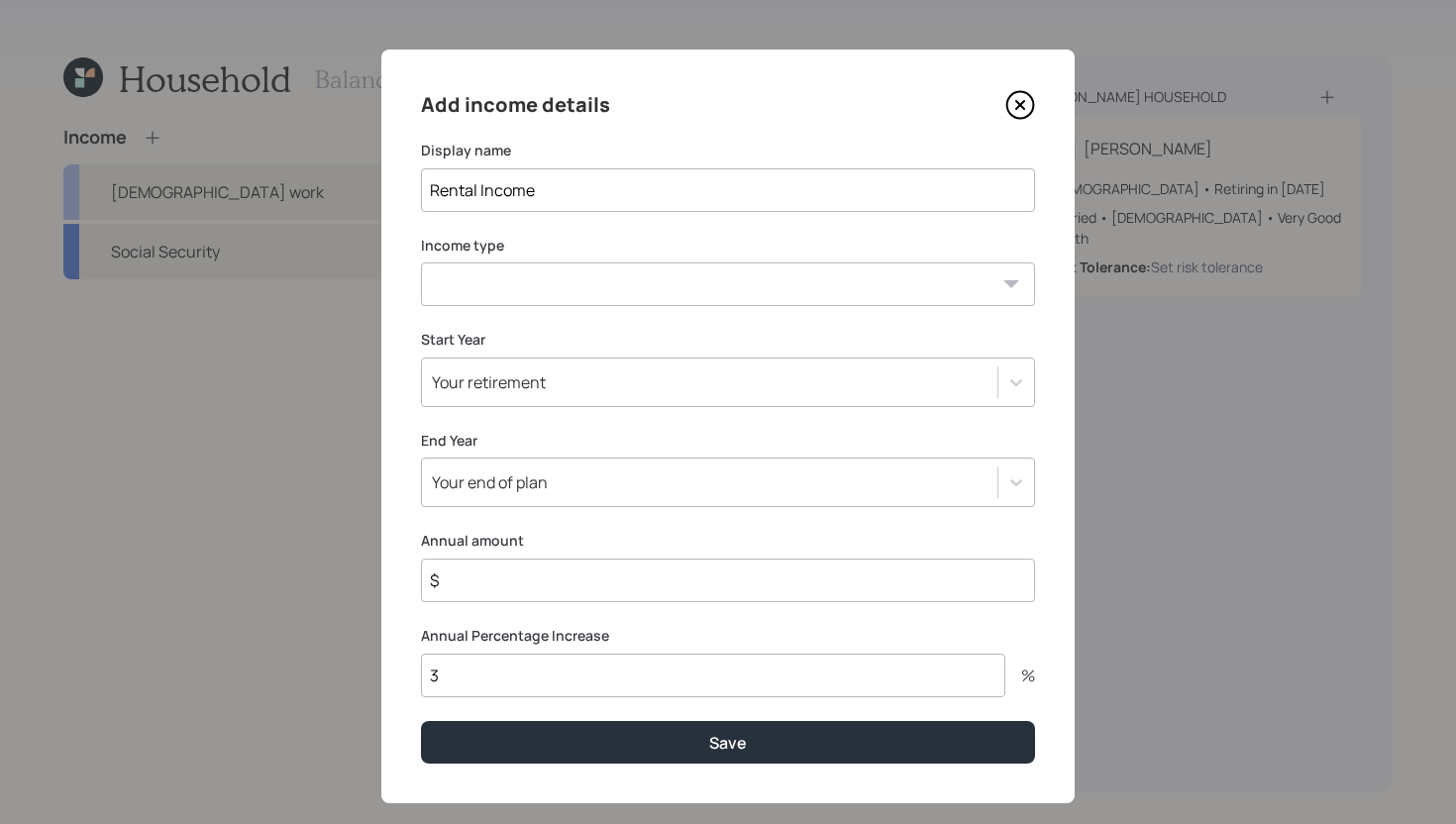 type on "Rental Income" 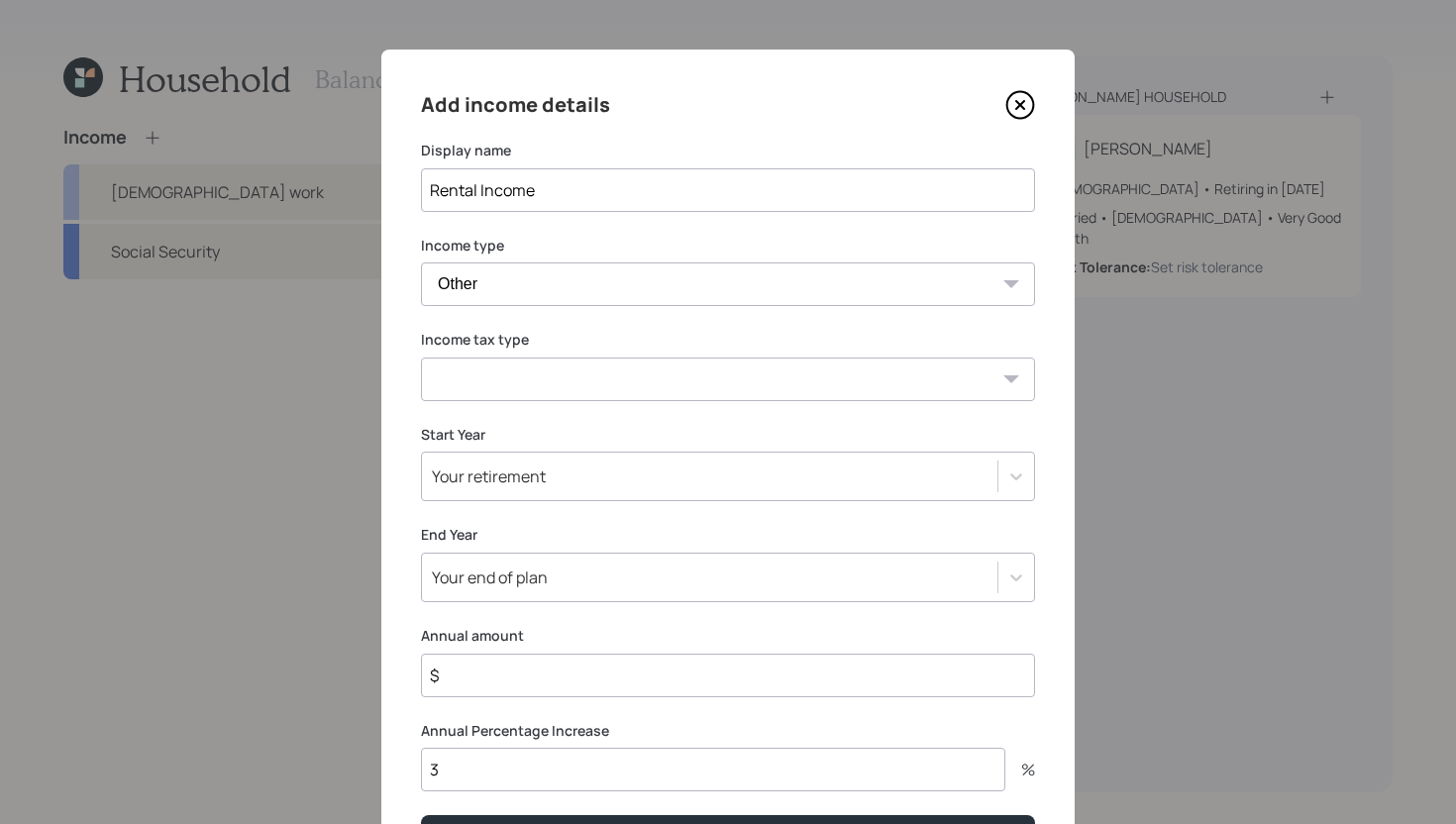 click on "Income tax type Tax-free Earned Self Employment Alimony Royalties Pension / Annuity Interest Dividend Short-Term Gain Long-Term Gain Social Security" at bounding box center [728, 365] 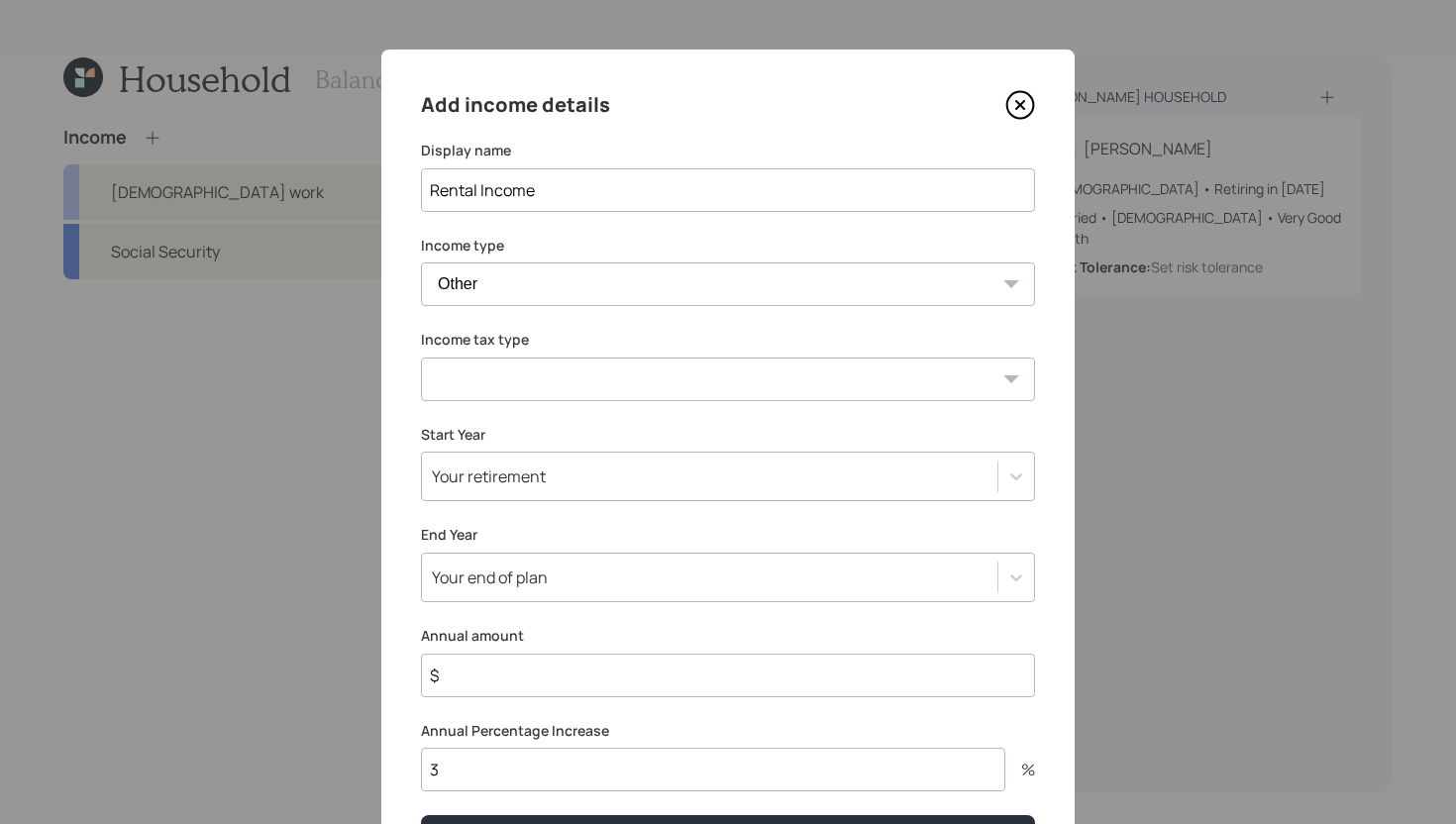 click on "Tax-free Earned Self Employment Alimony Royalties Pension / Annuity Interest Dividend Short-Term Gain Long-Term Gain Social Security" at bounding box center [728, 379] 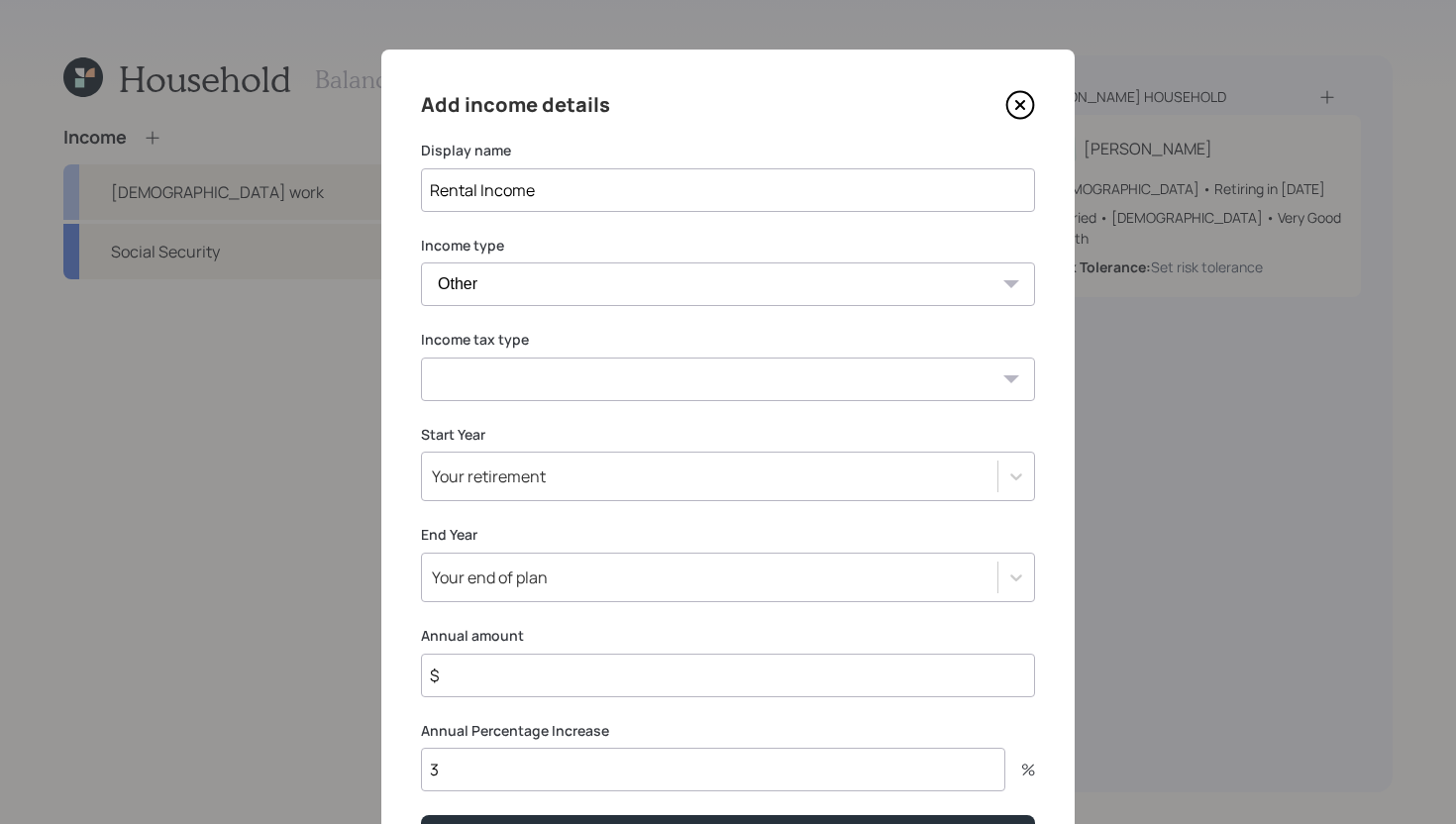 select on "earned" 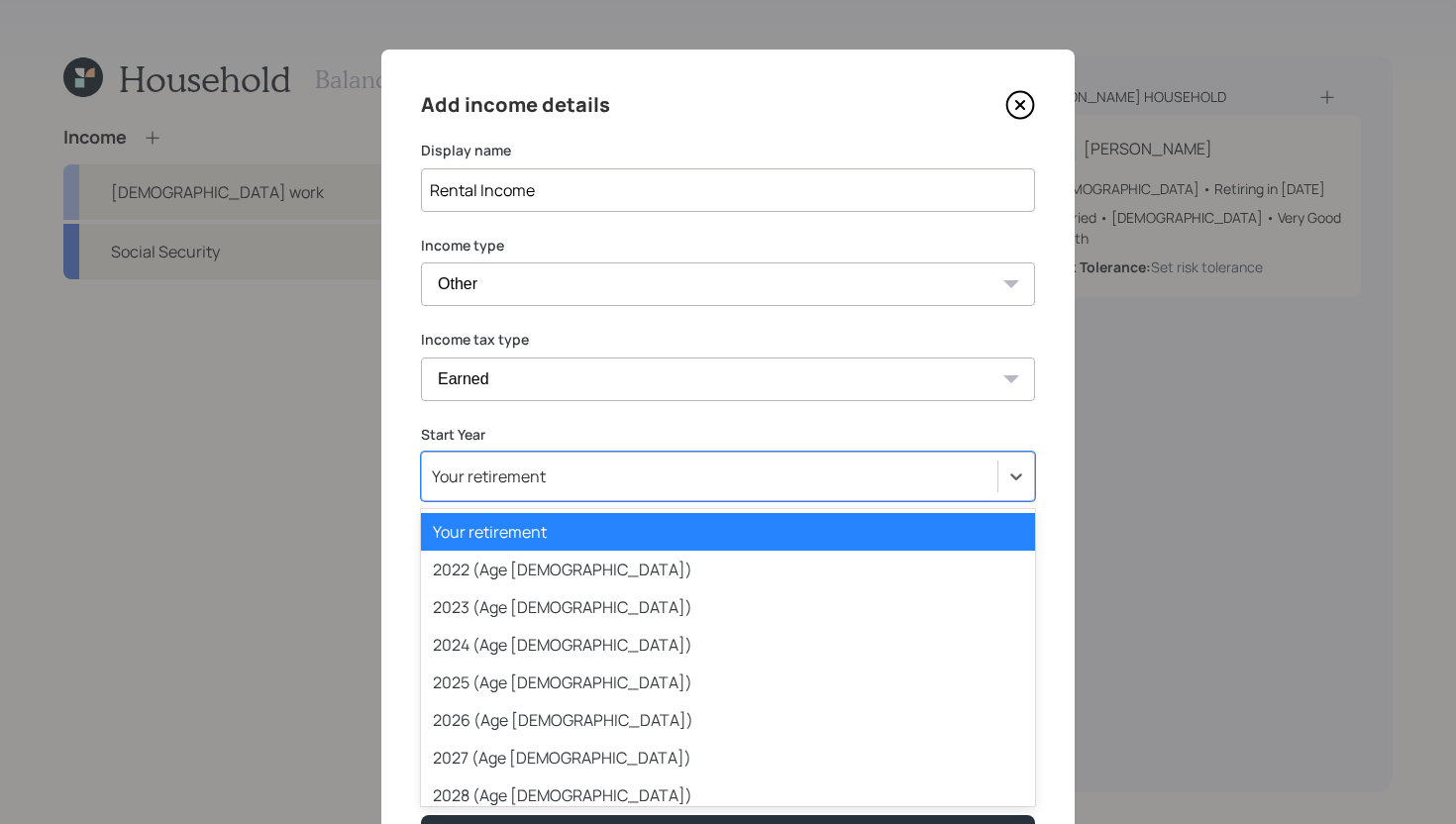 click on "Your retirement" at bounding box center [709, 476] 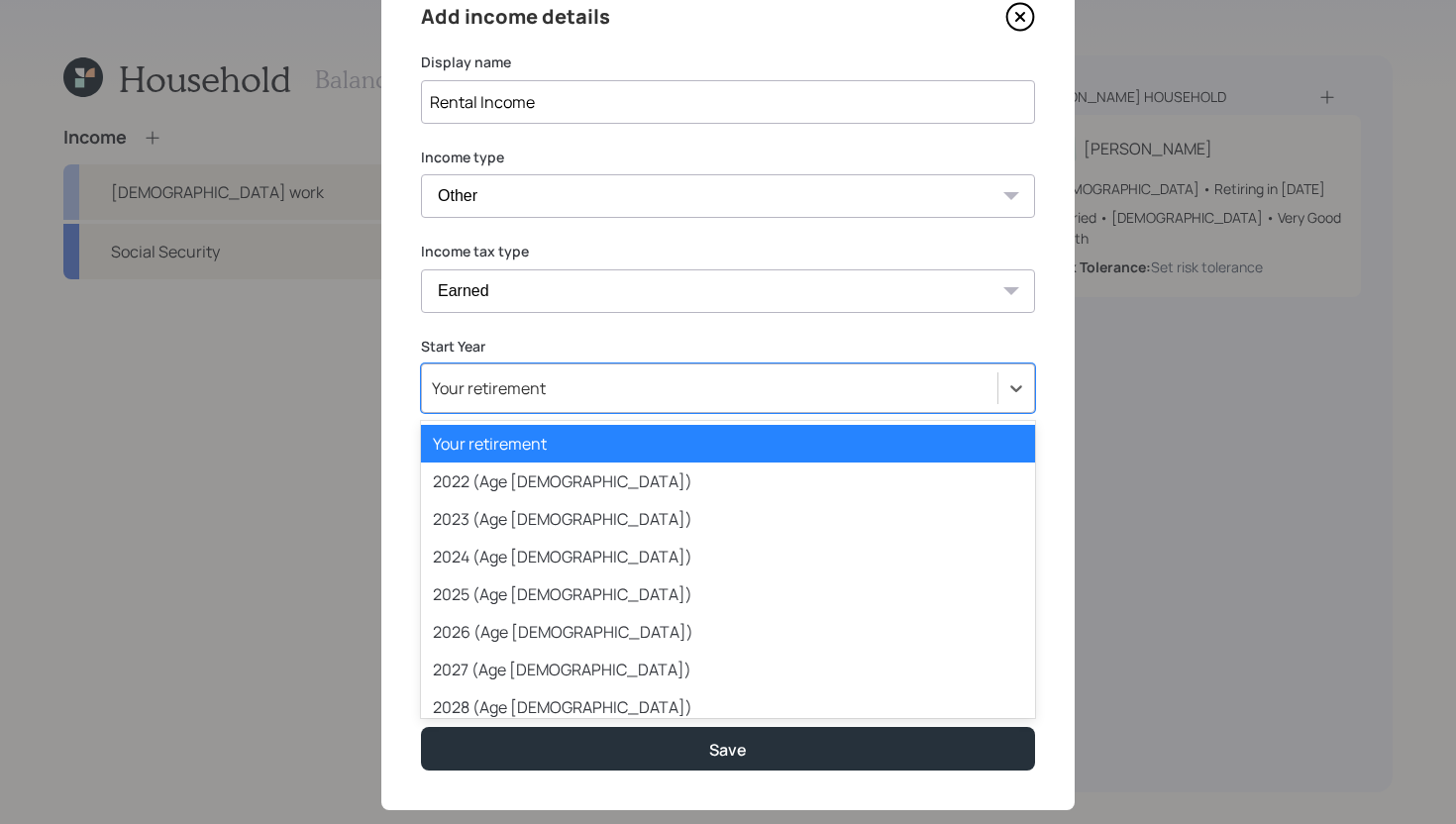 scroll, scrollTop: 93, scrollLeft: 0, axis: vertical 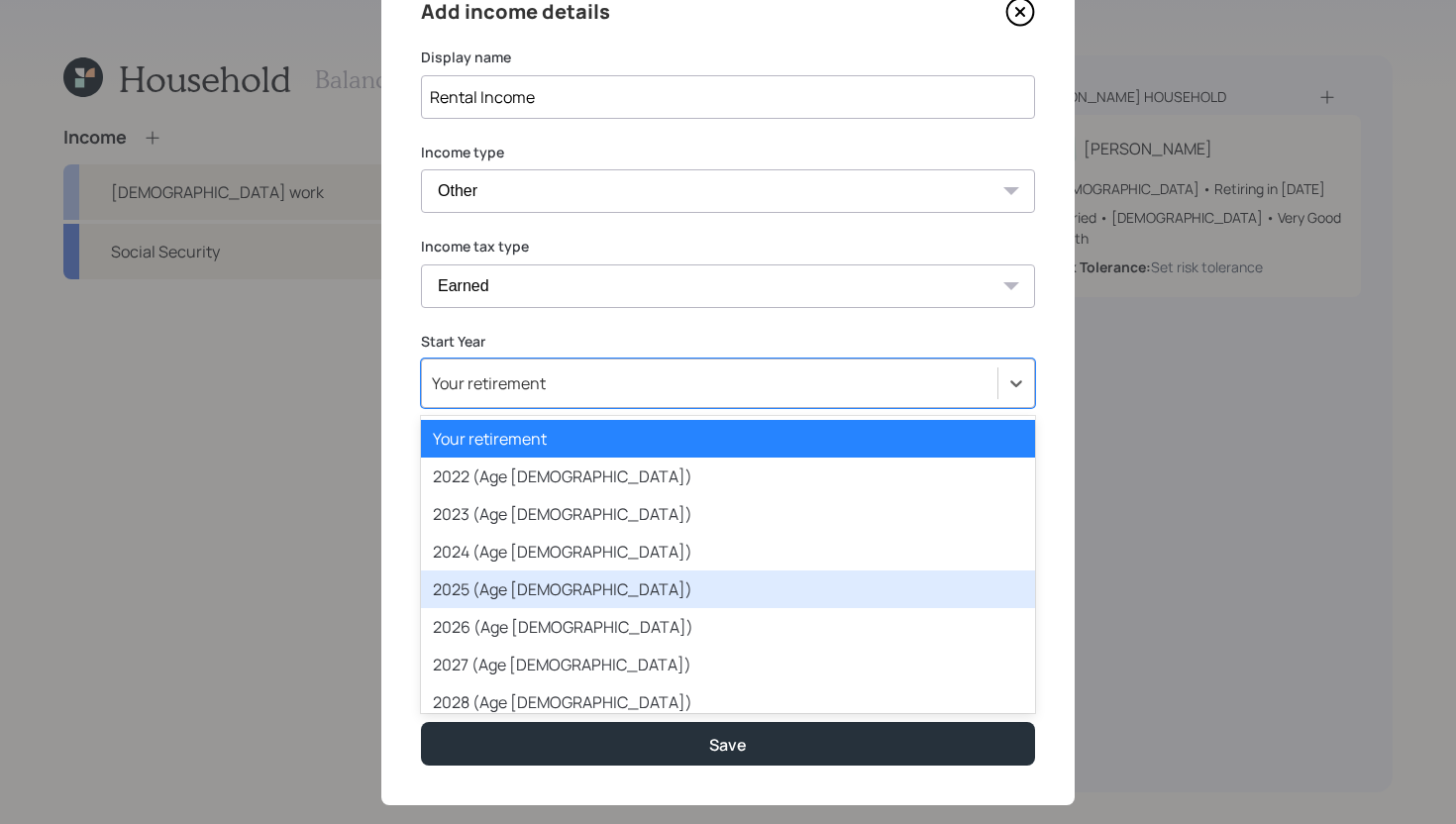 click on "2025 (Age [DEMOGRAPHIC_DATA])" at bounding box center (728, 589) 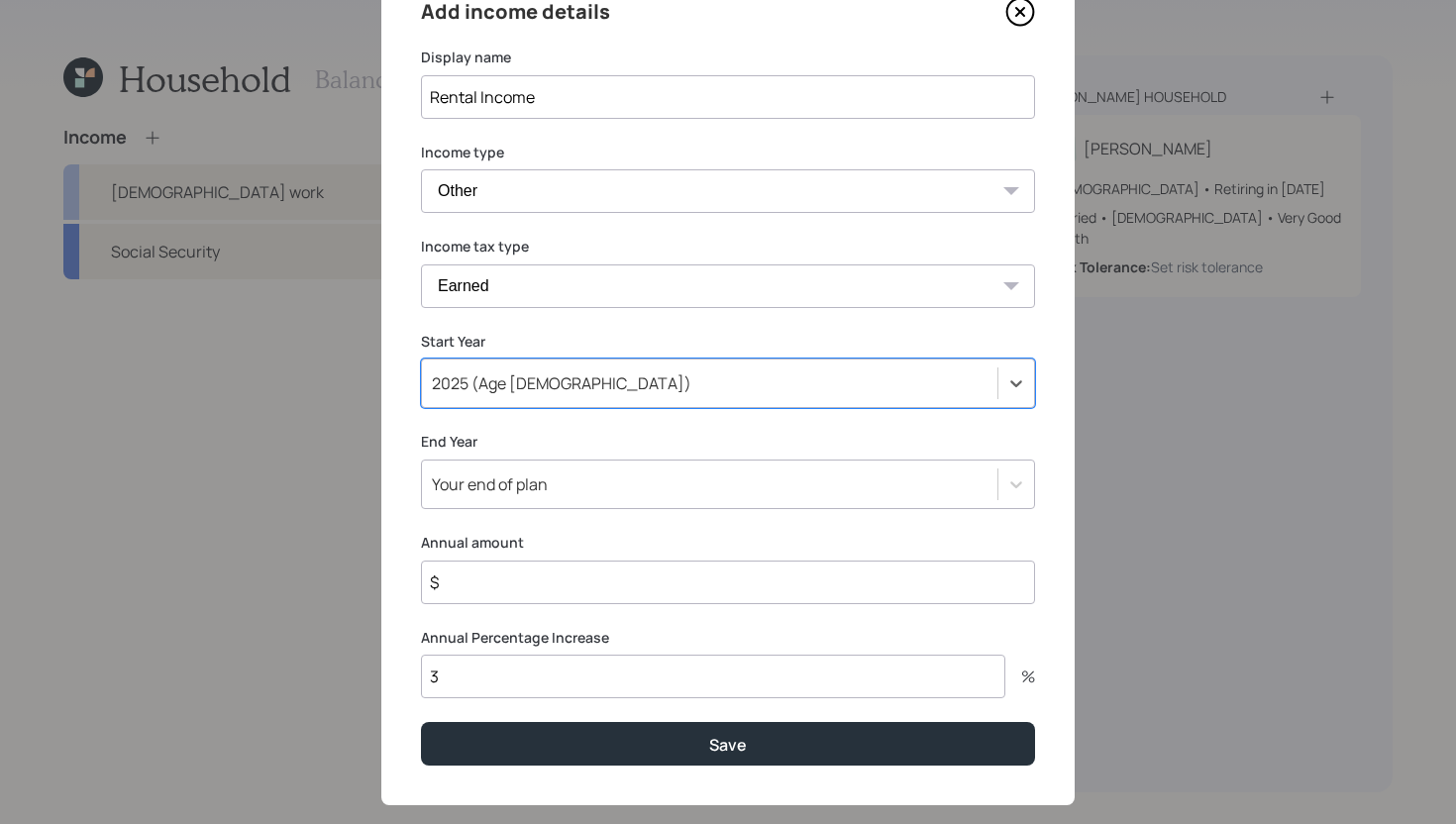 click on "3" at bounding box center (713, 676) 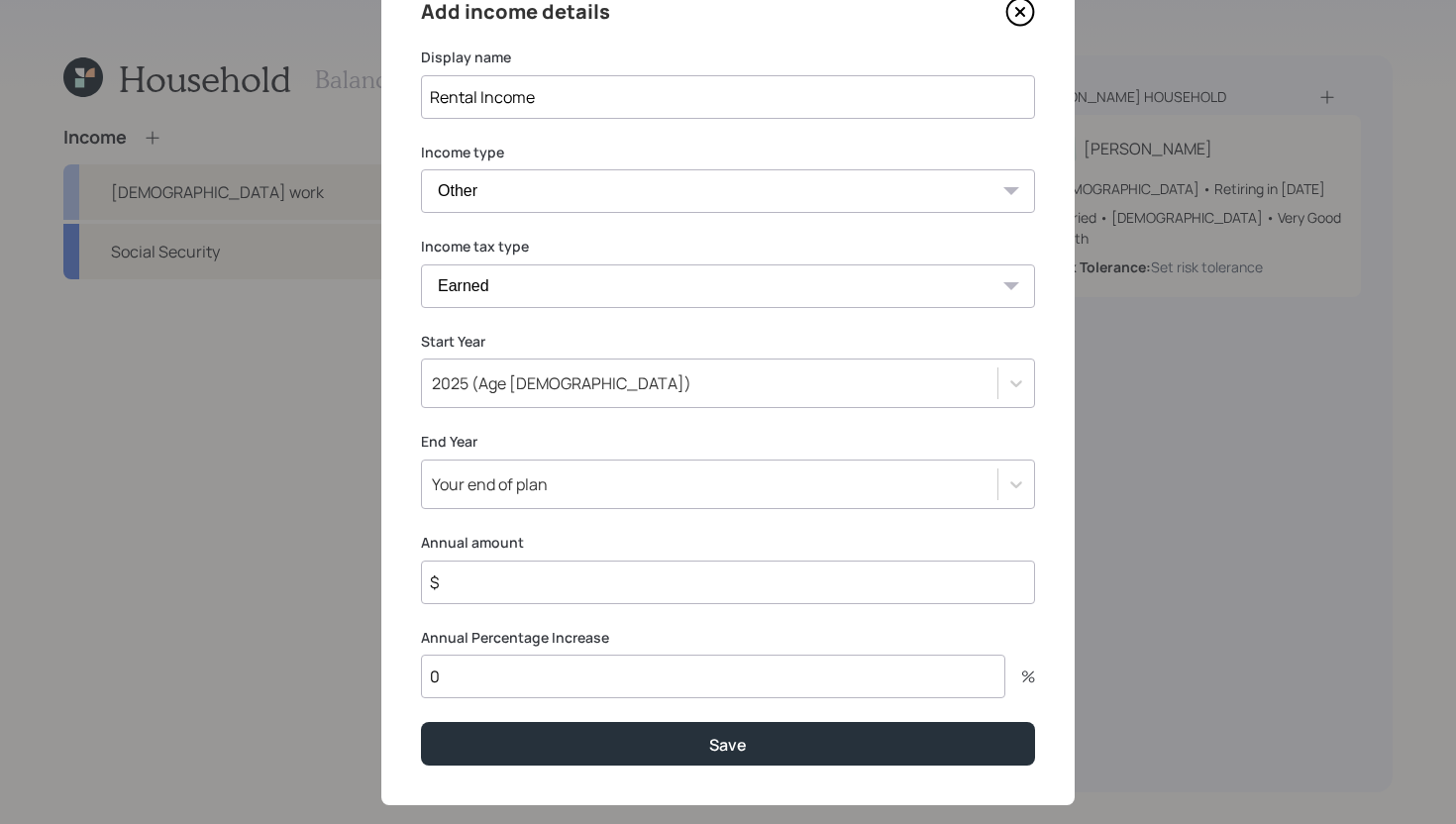 type on "0" 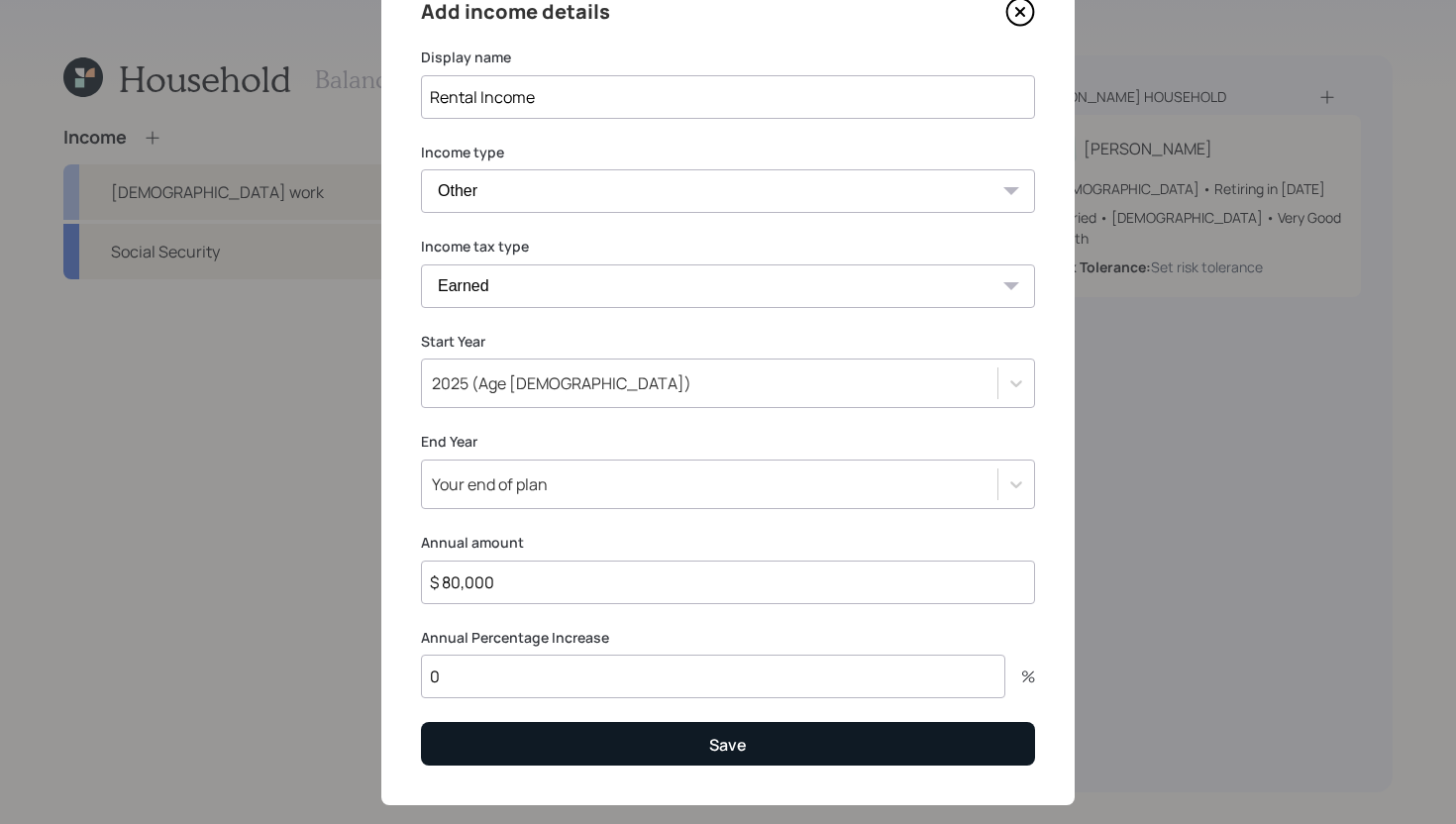 type on "$ 80,000" 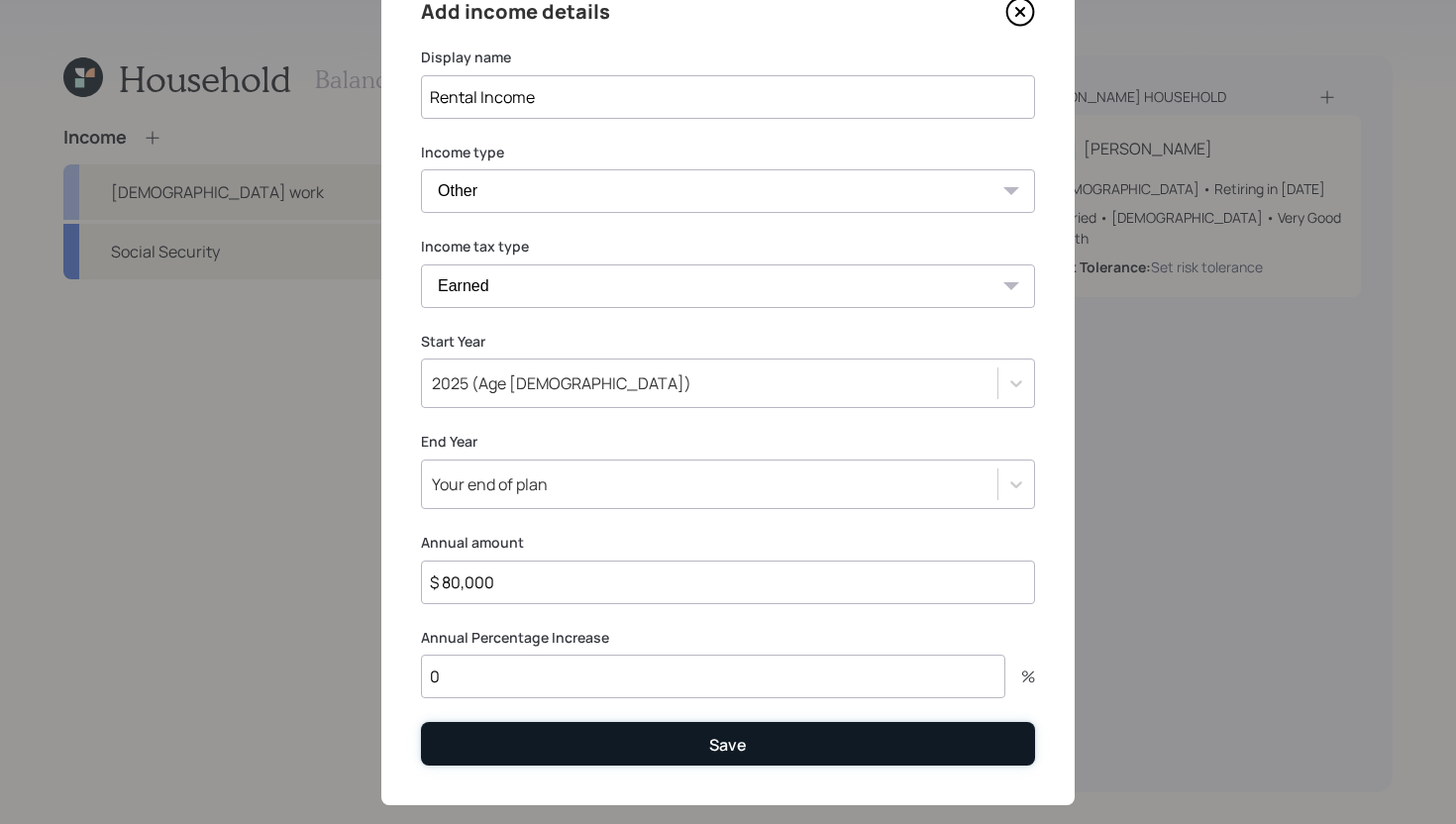 click on "Save" at bounding box center [728, 743] 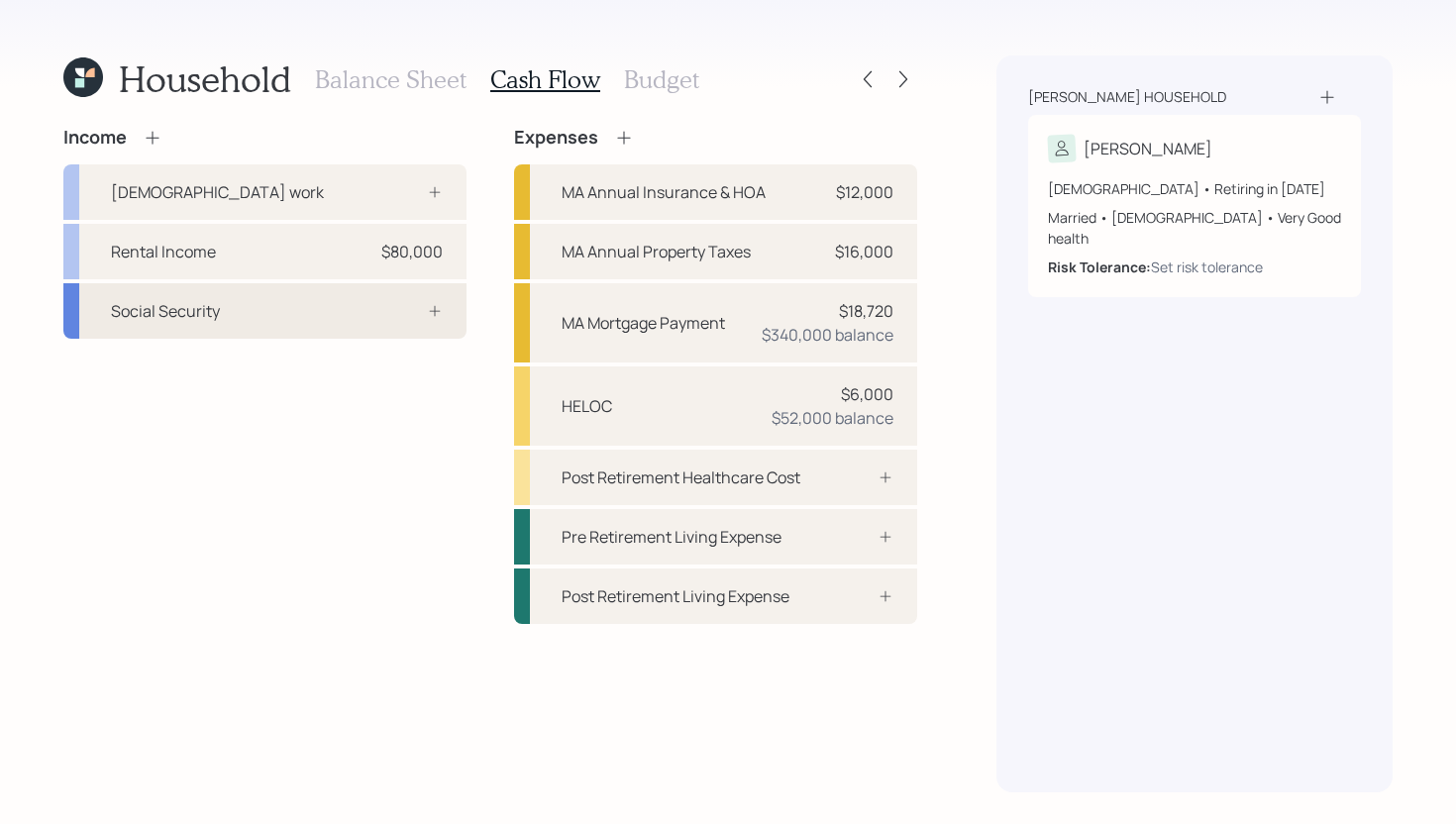 click on "Social Security" at bounding box center (264, 311) 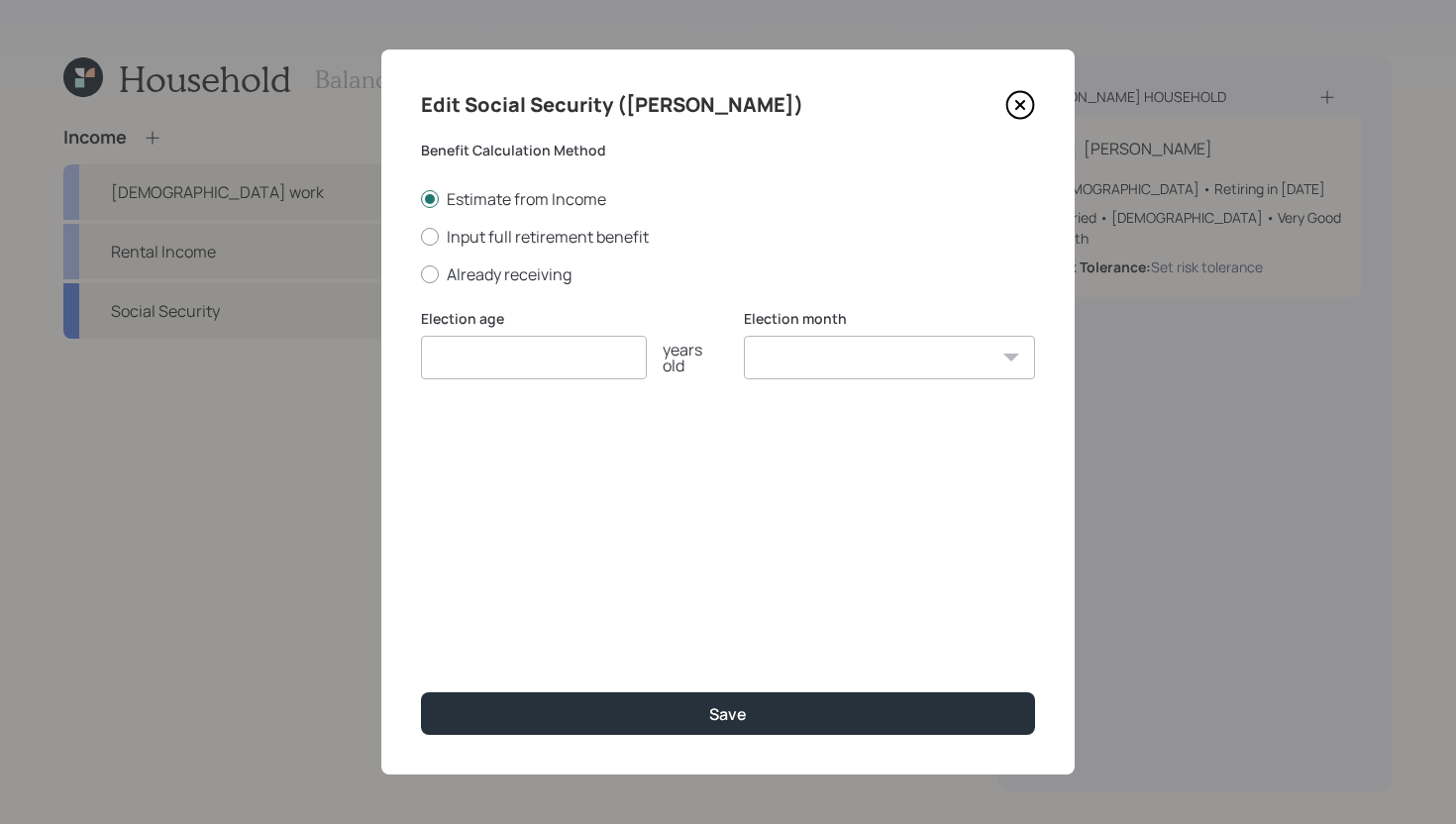 click 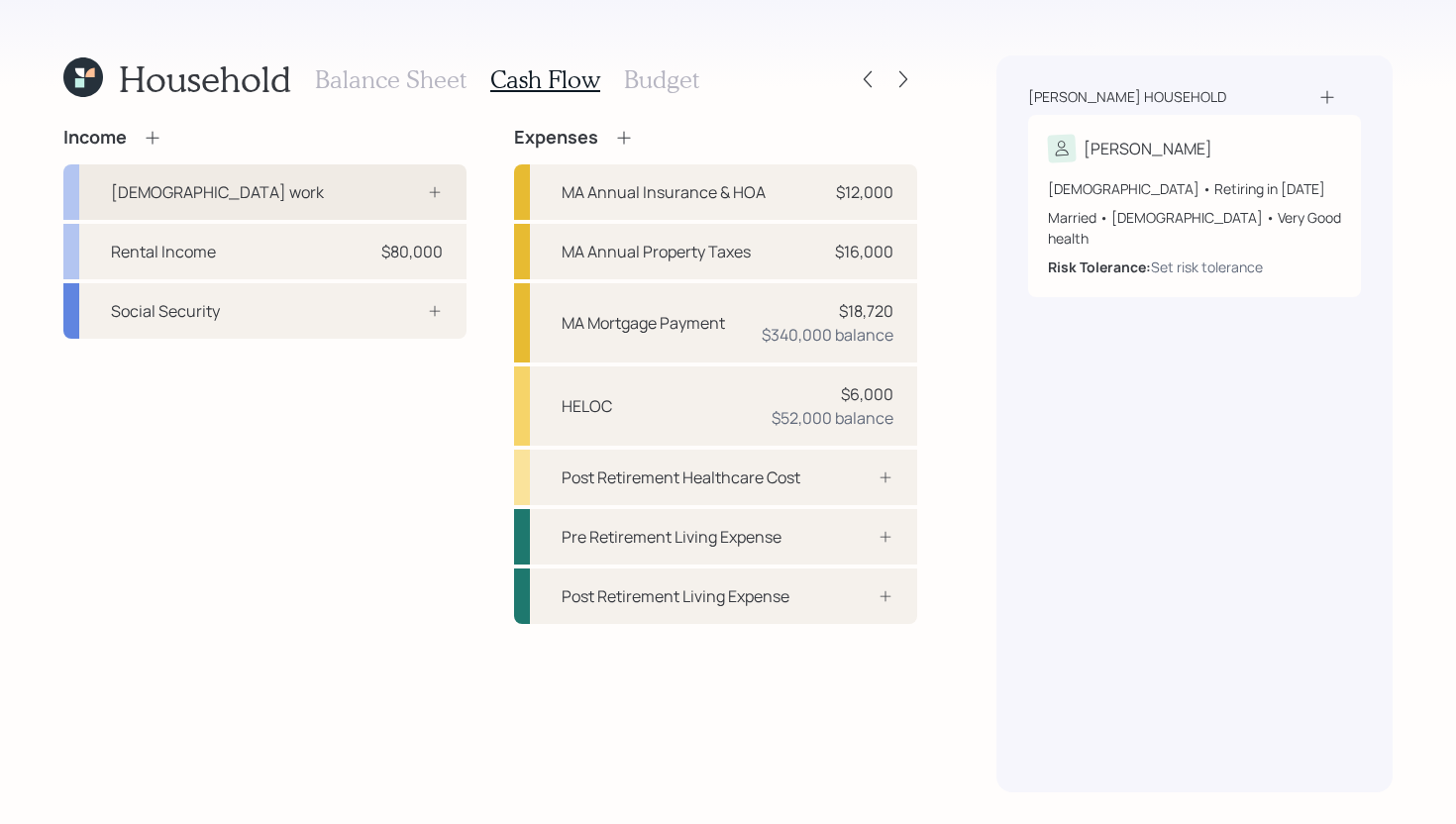 click on "[DEMOGRAPHIC_DATA] work" at bounding box center [264, 192] 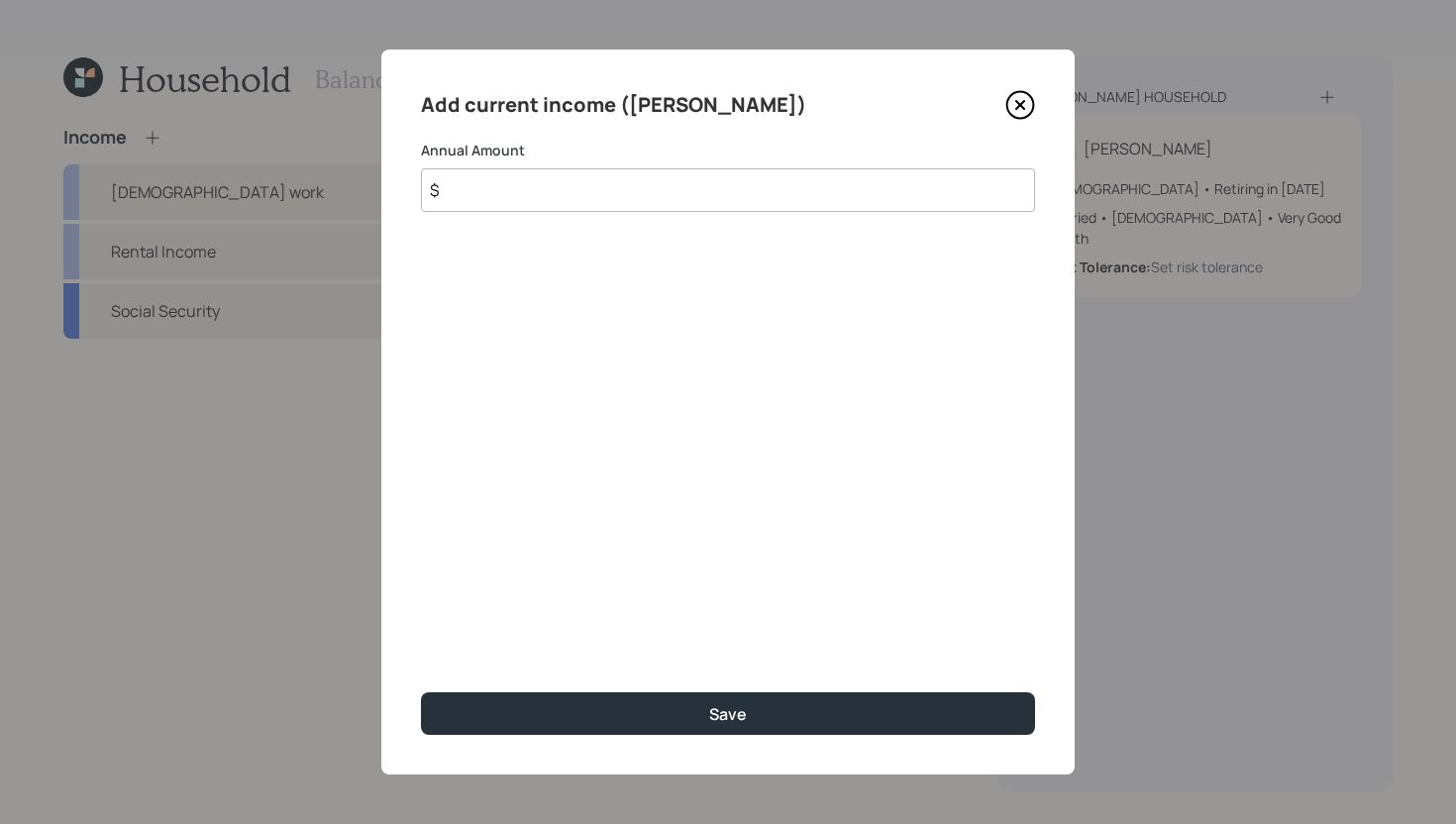 click 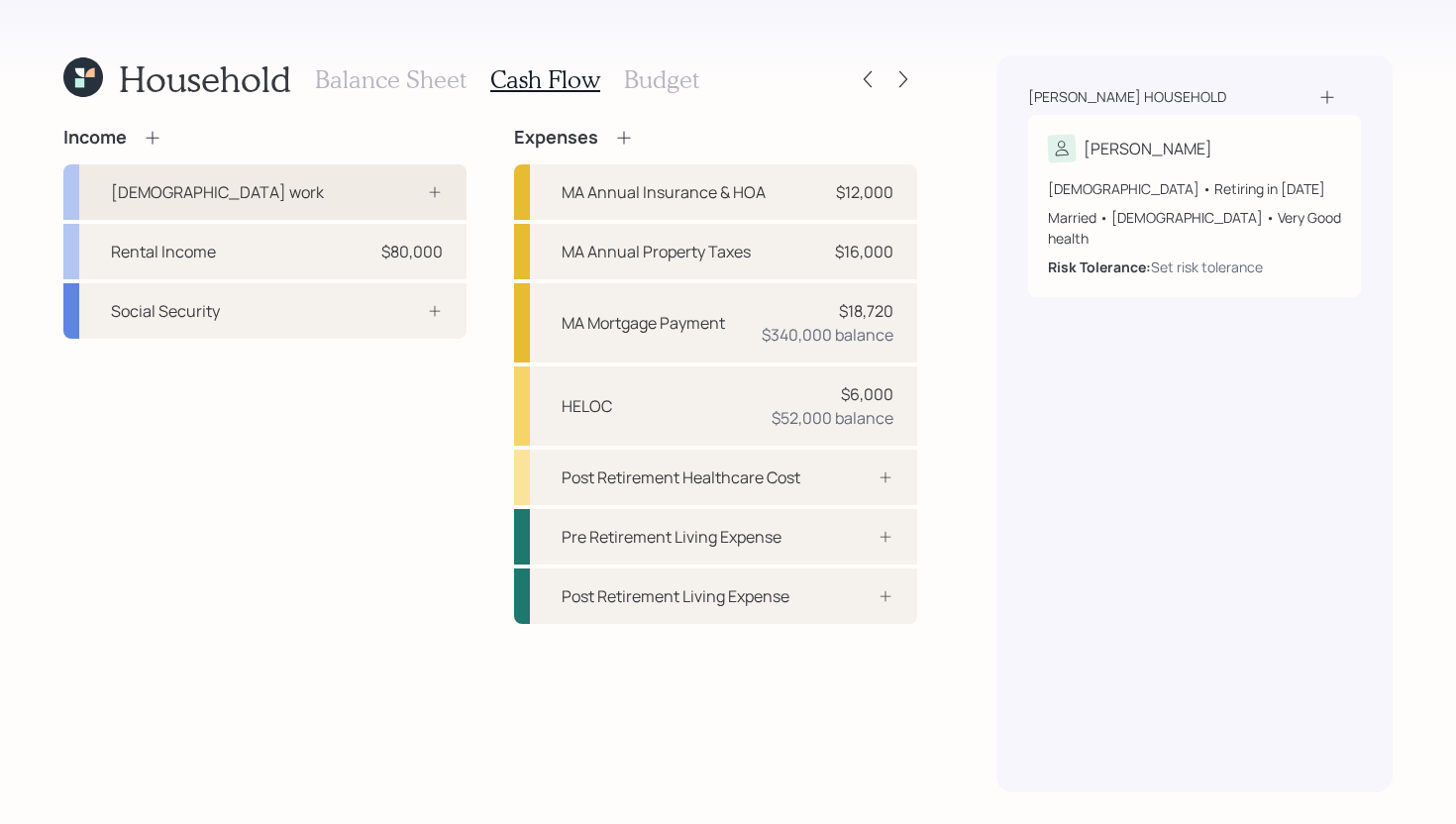 click on "[DEMOGRAPHIC_DATA] work" at bounding box center (264, 192) 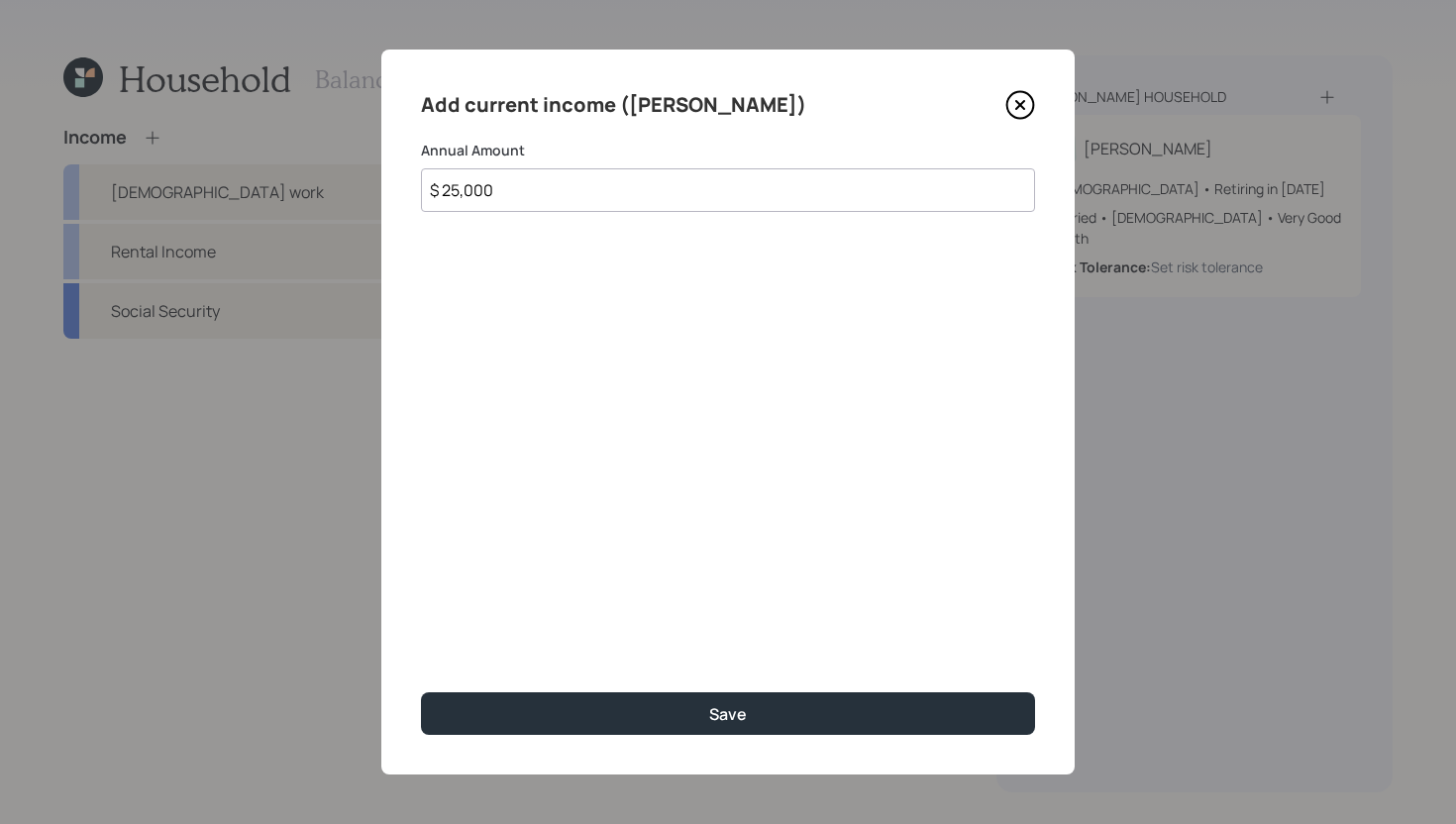 type on "$ 25,000" 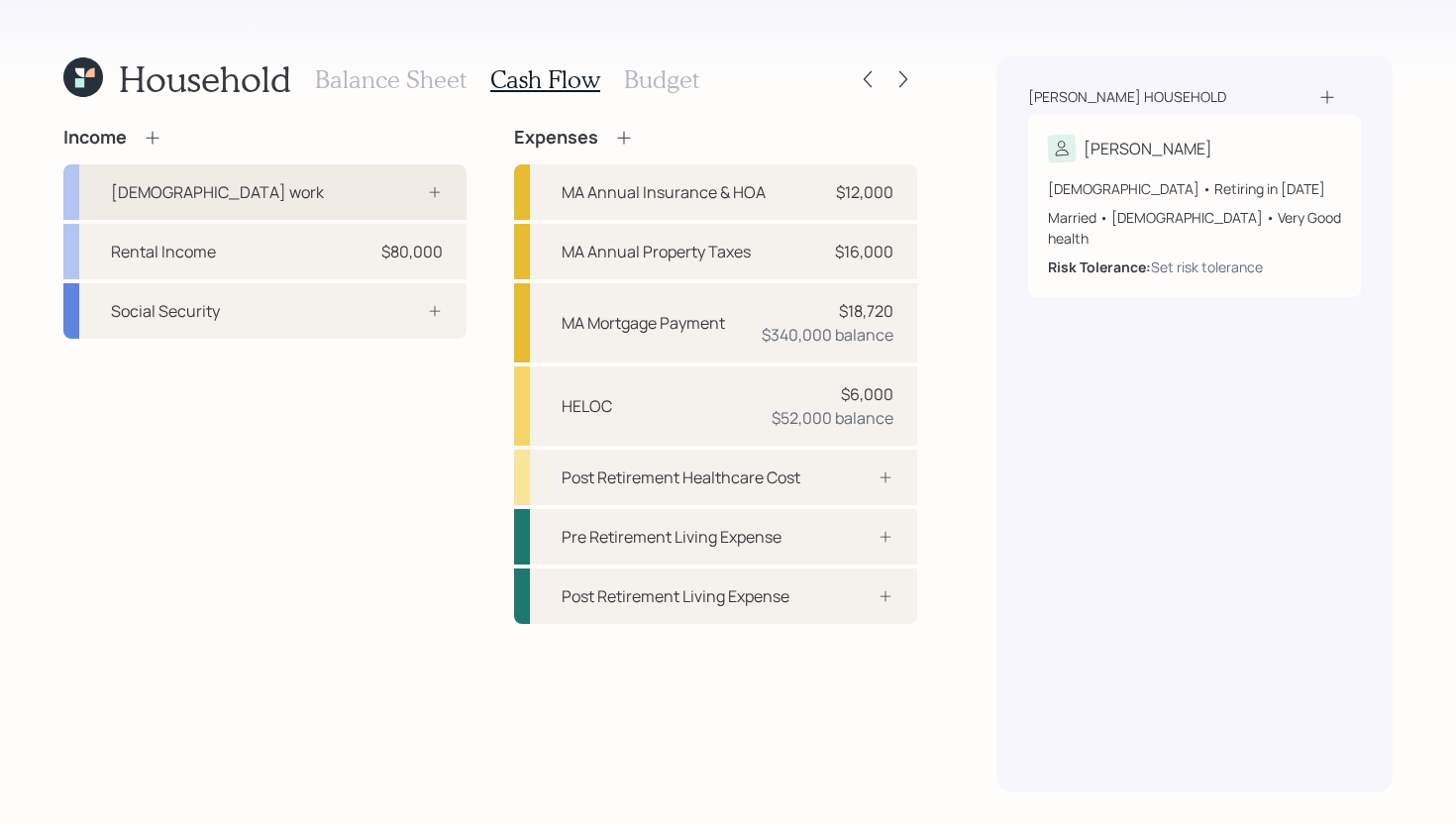click on "[DEMOGRAPHIC_DATA] work" at bounding box center (264, 192) 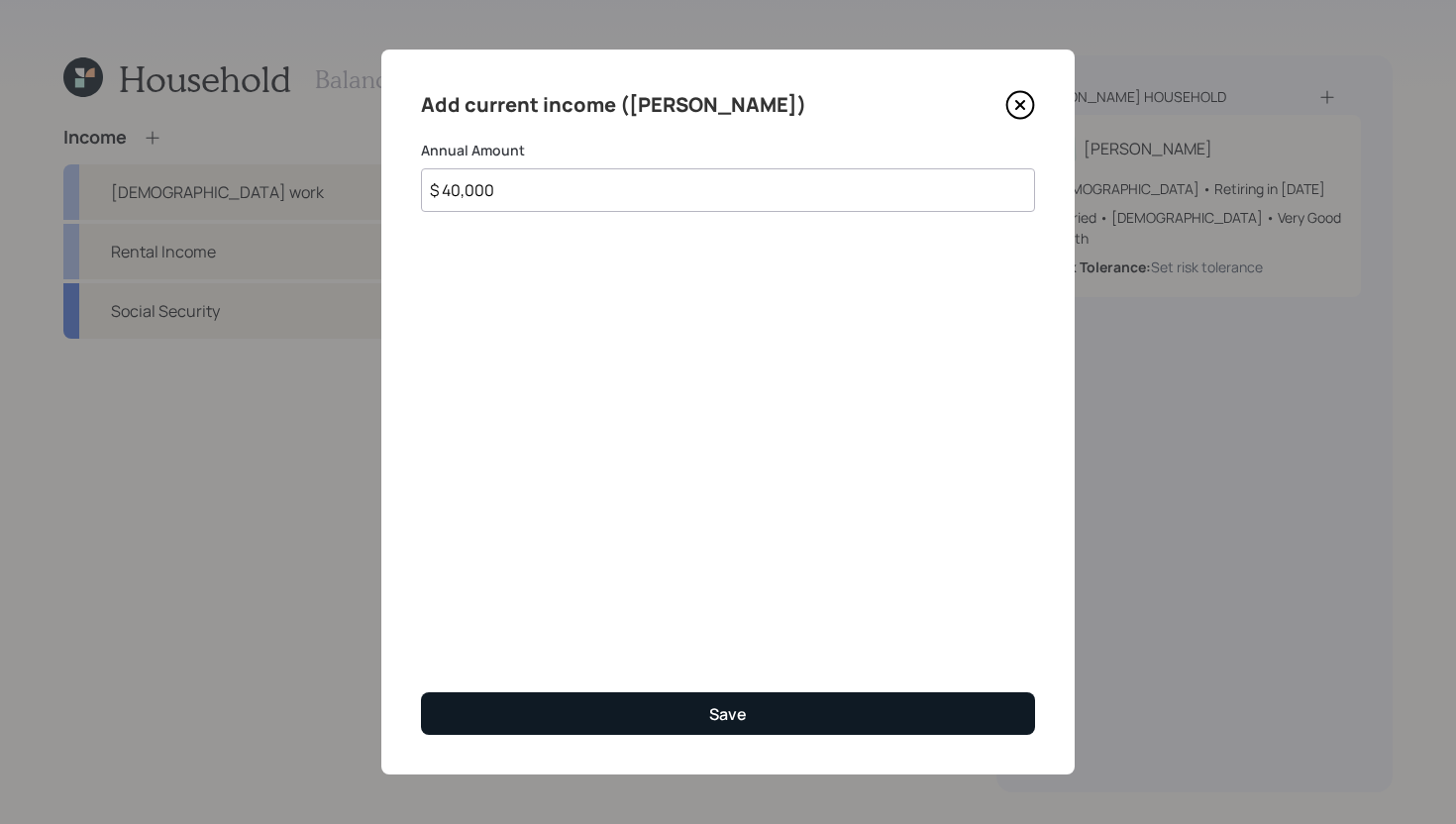 type on "$ 40,000" 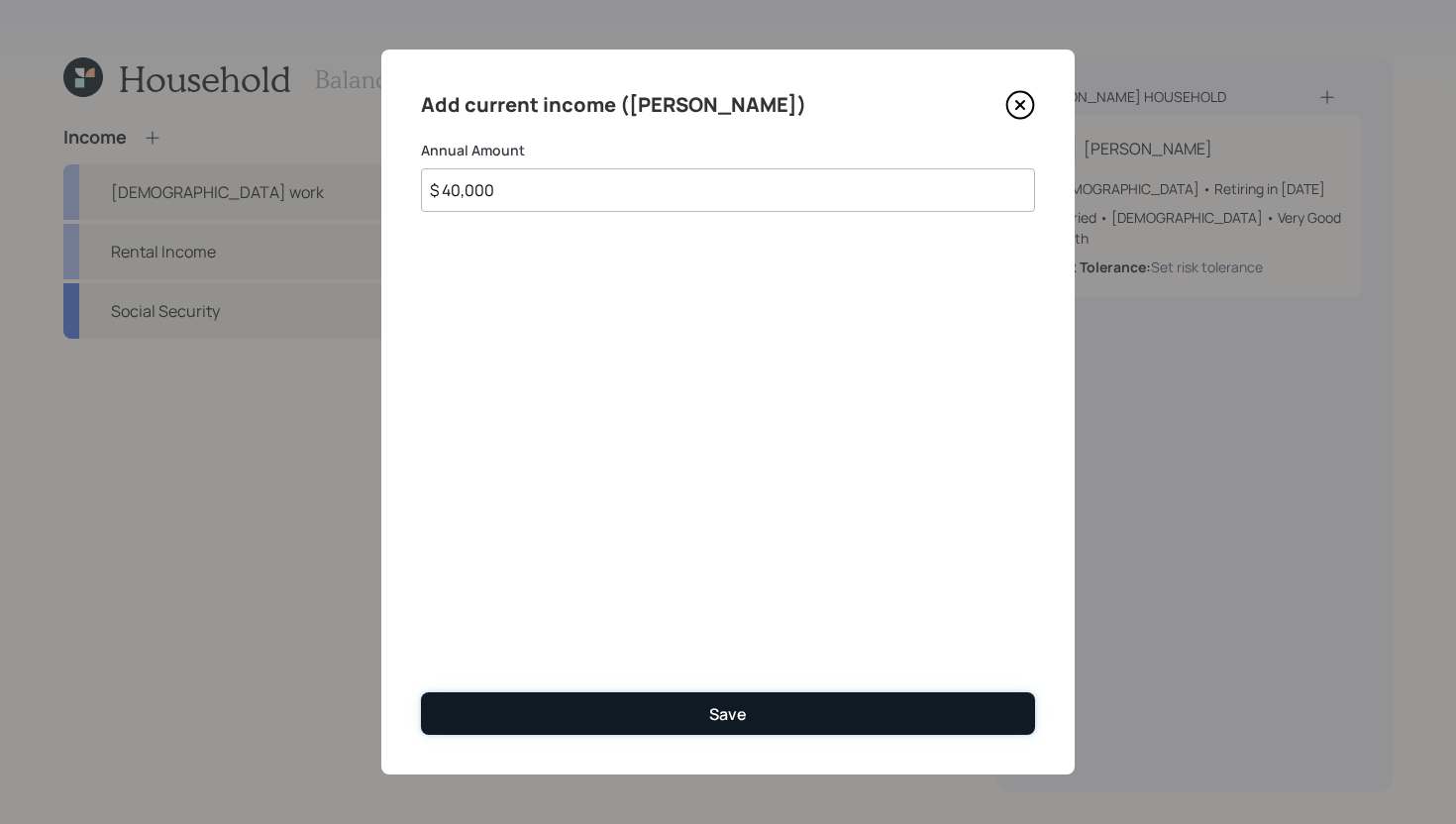 click on "Save" at bounding box center [728, 713] 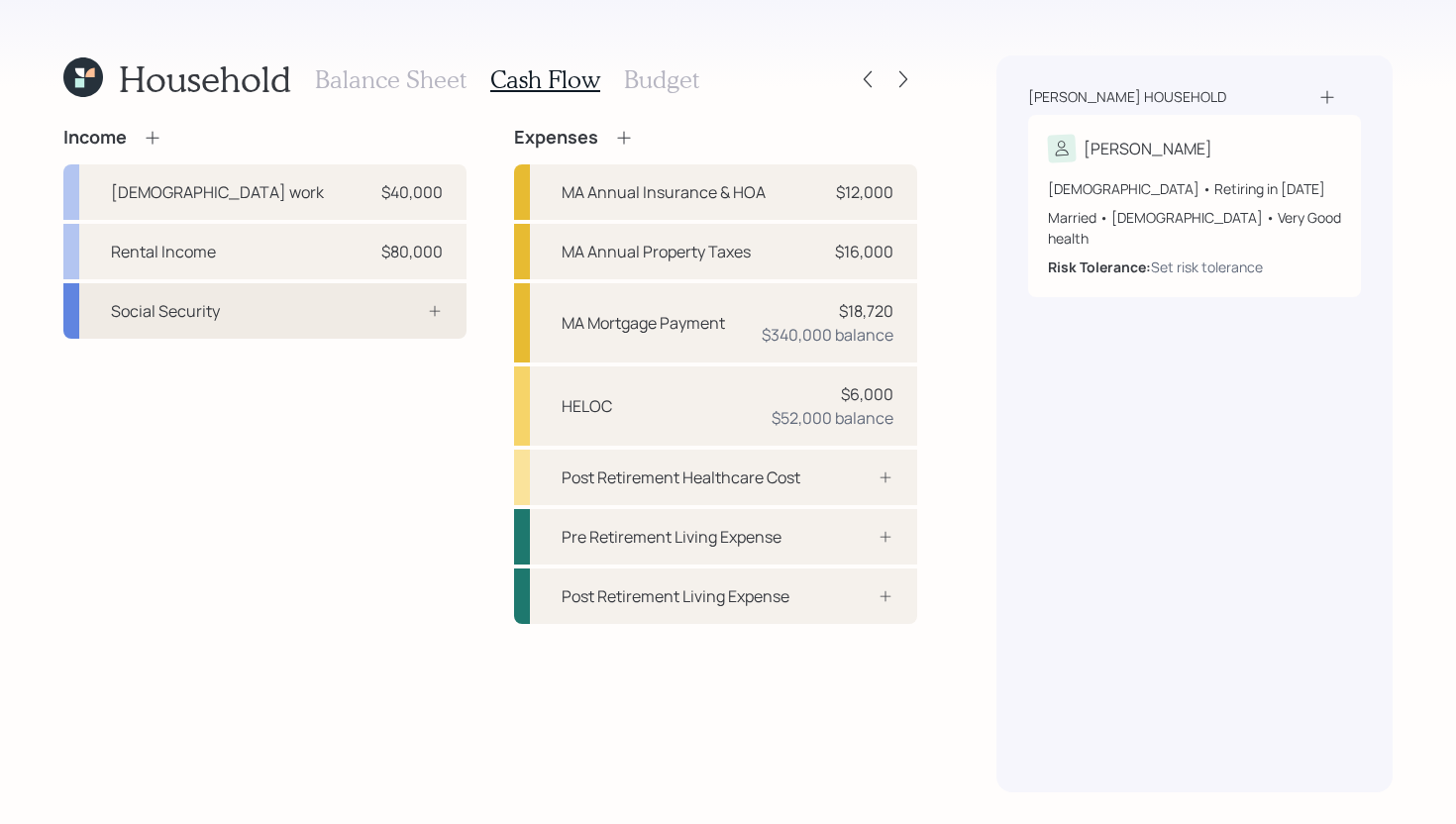 click on "Social Security" at bounding box center (264, 311) 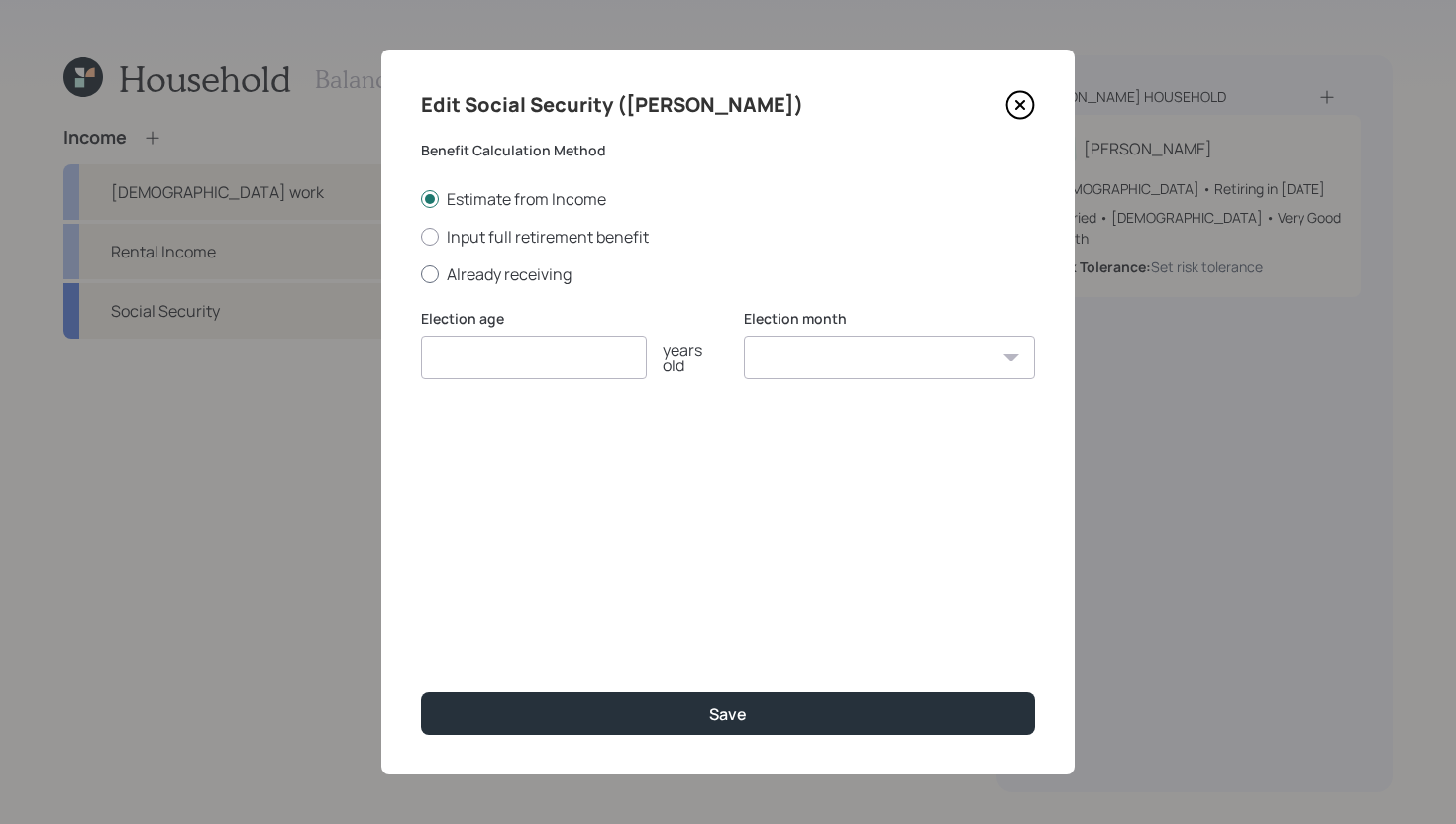 click on "Already receiving" at bounding box center (728, 274) 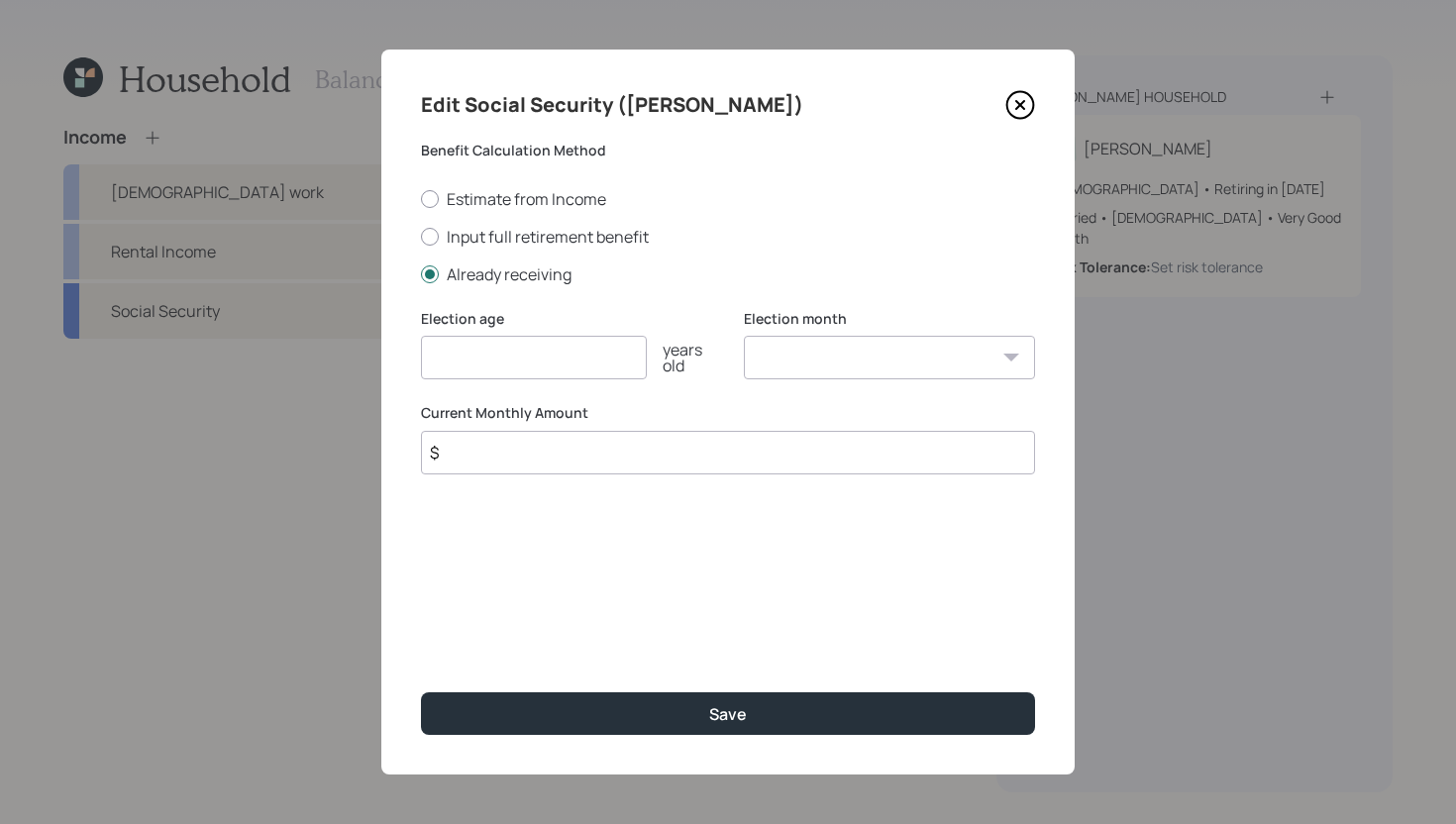 drag, startPoint x: 500, startPoint y: 464, endPoint x: 504, endPoint y: 445, distance: 19.416488 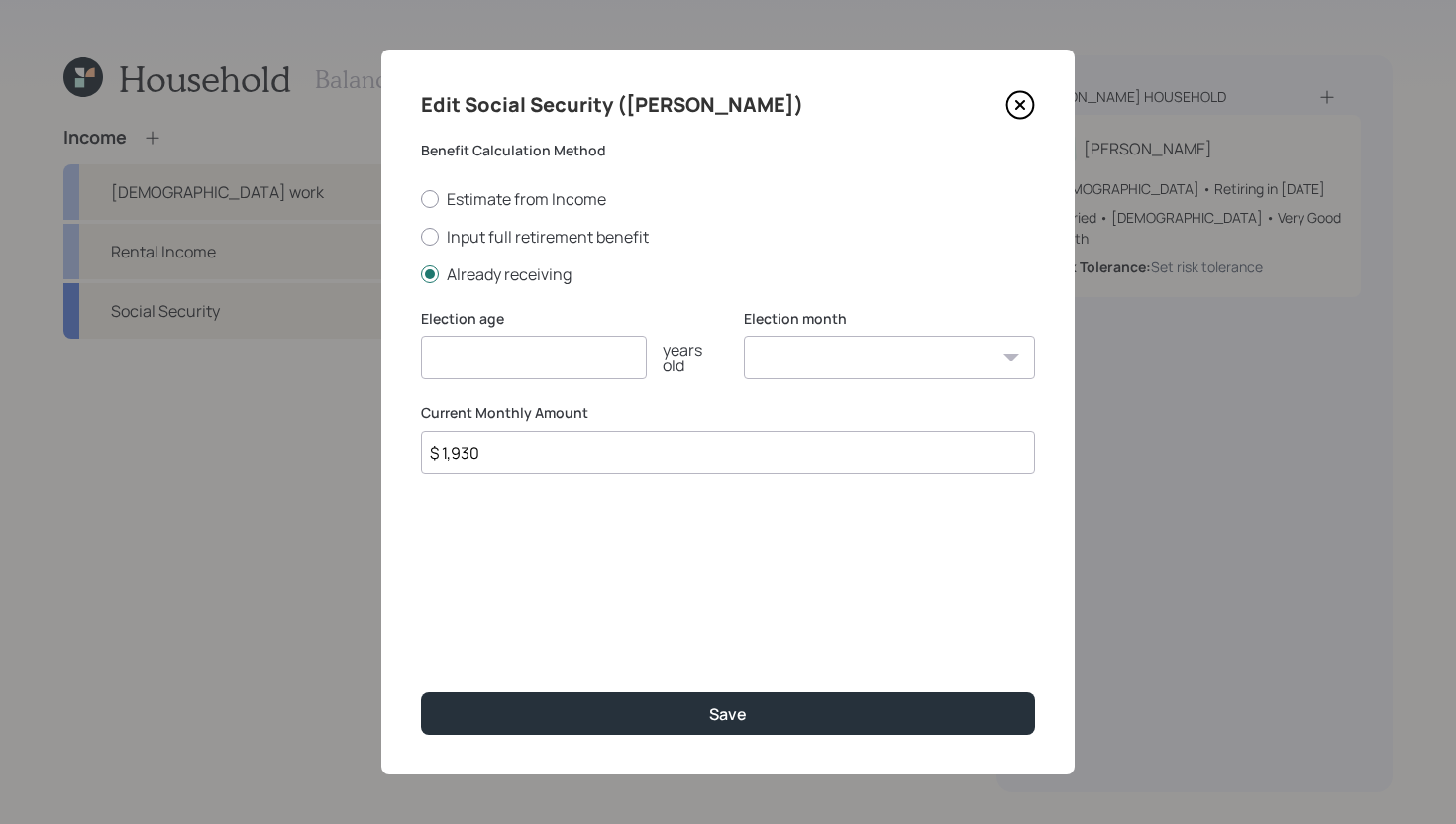 type on "$ 1,930" 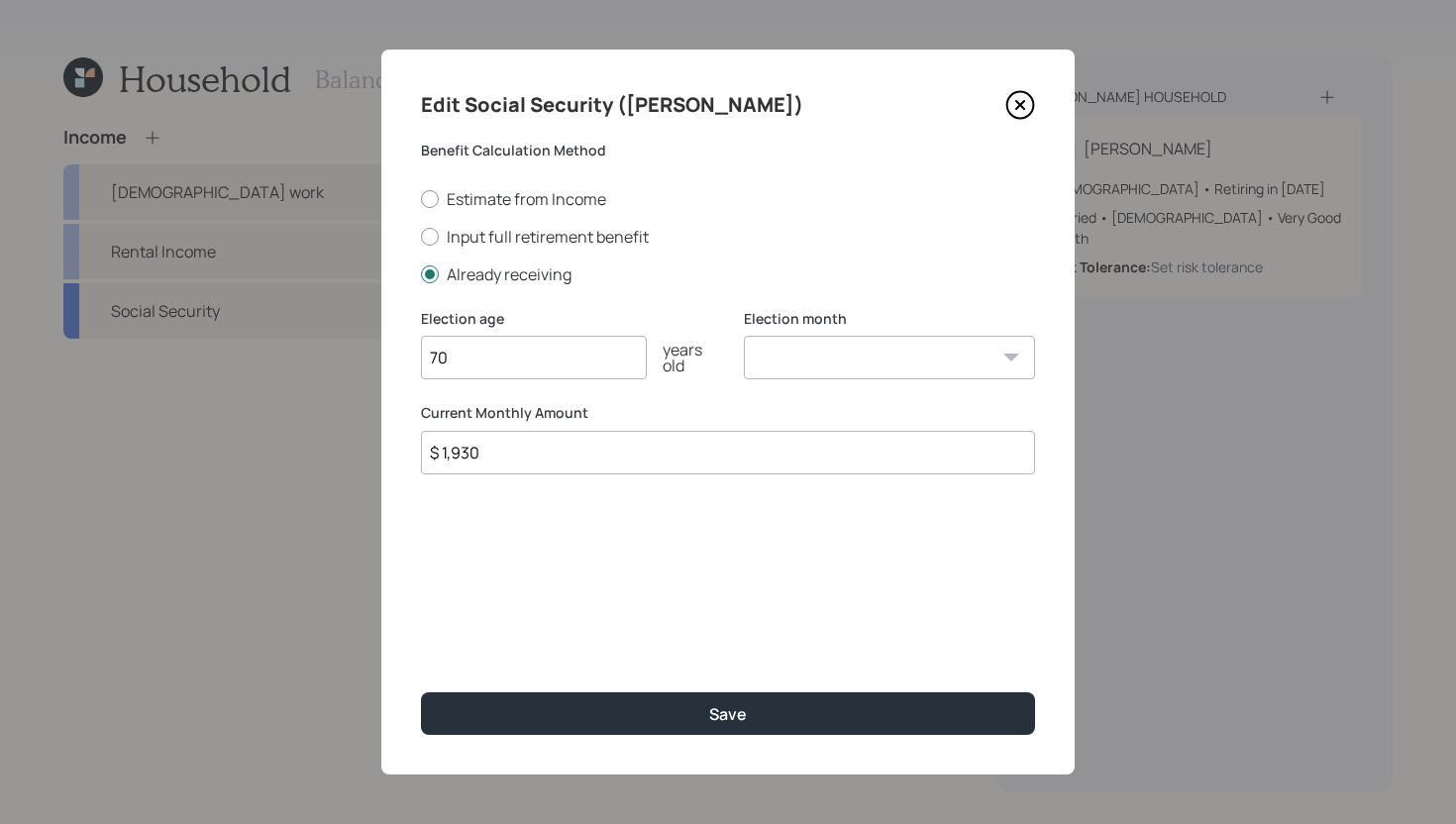 type on "70" 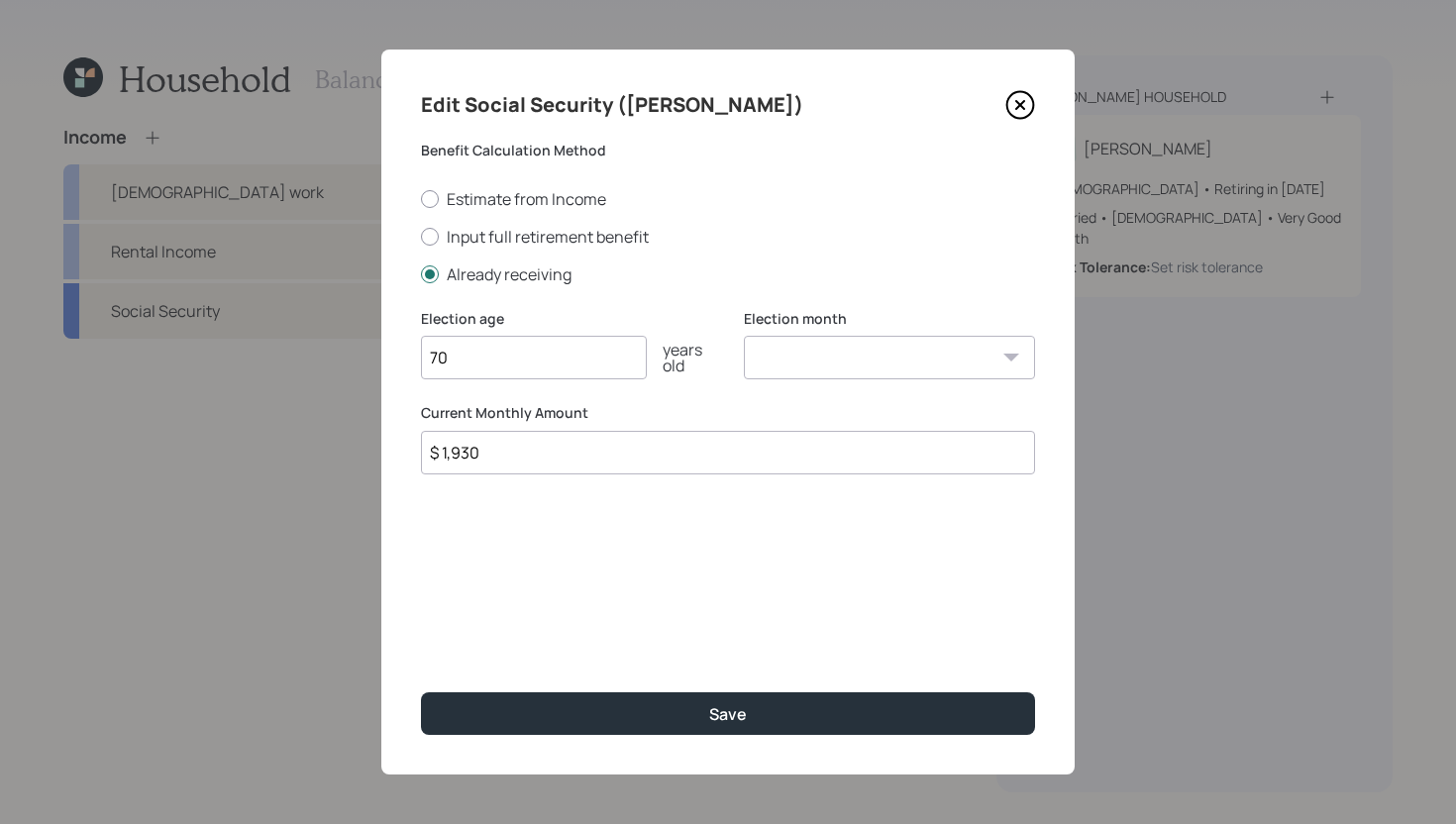 click on "January February March April May June July August September October November December" at bounding box center [889, 358] 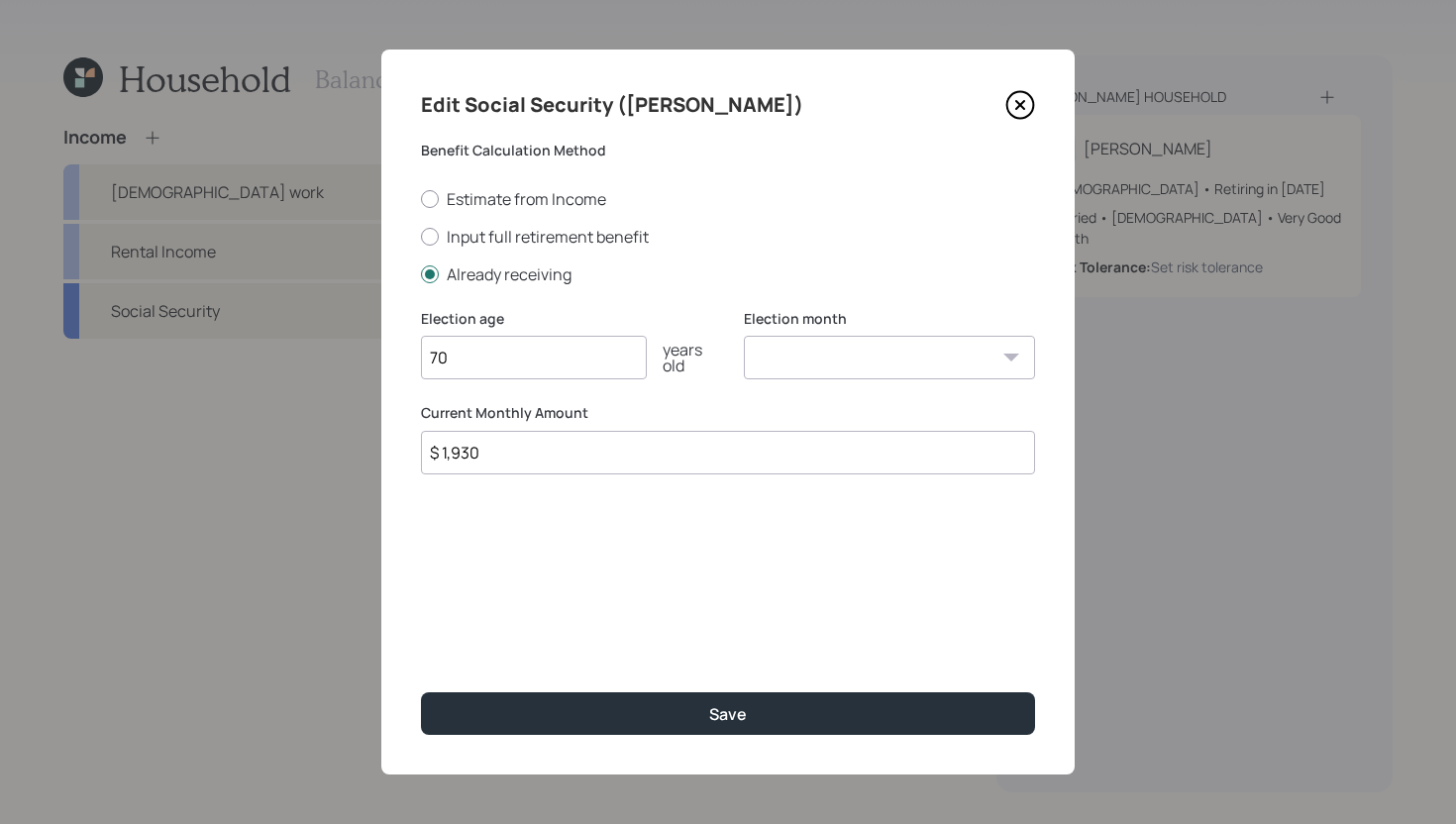 select on "12" 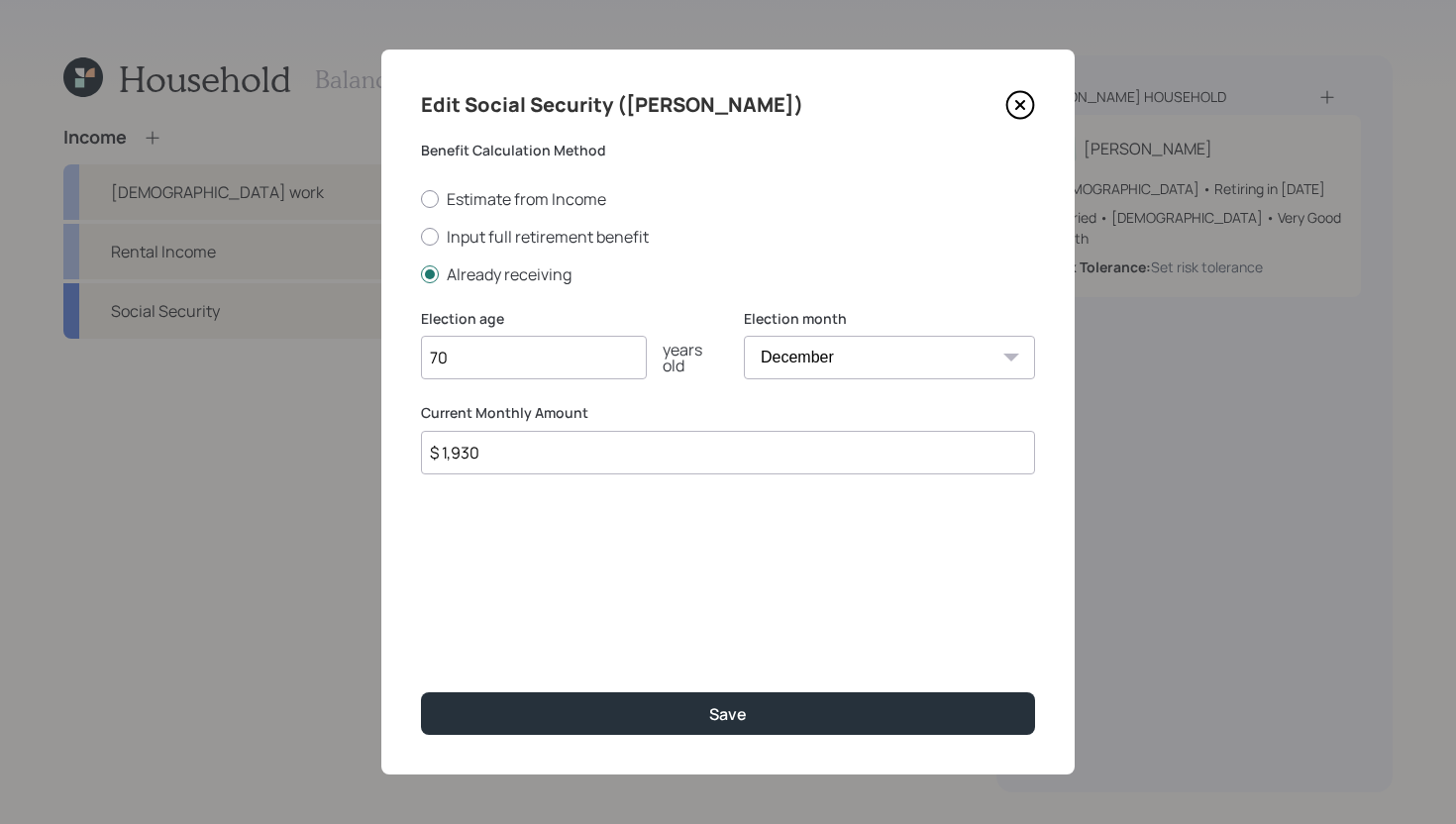 click on "$ 1,930" at bounding box center [728, 453] 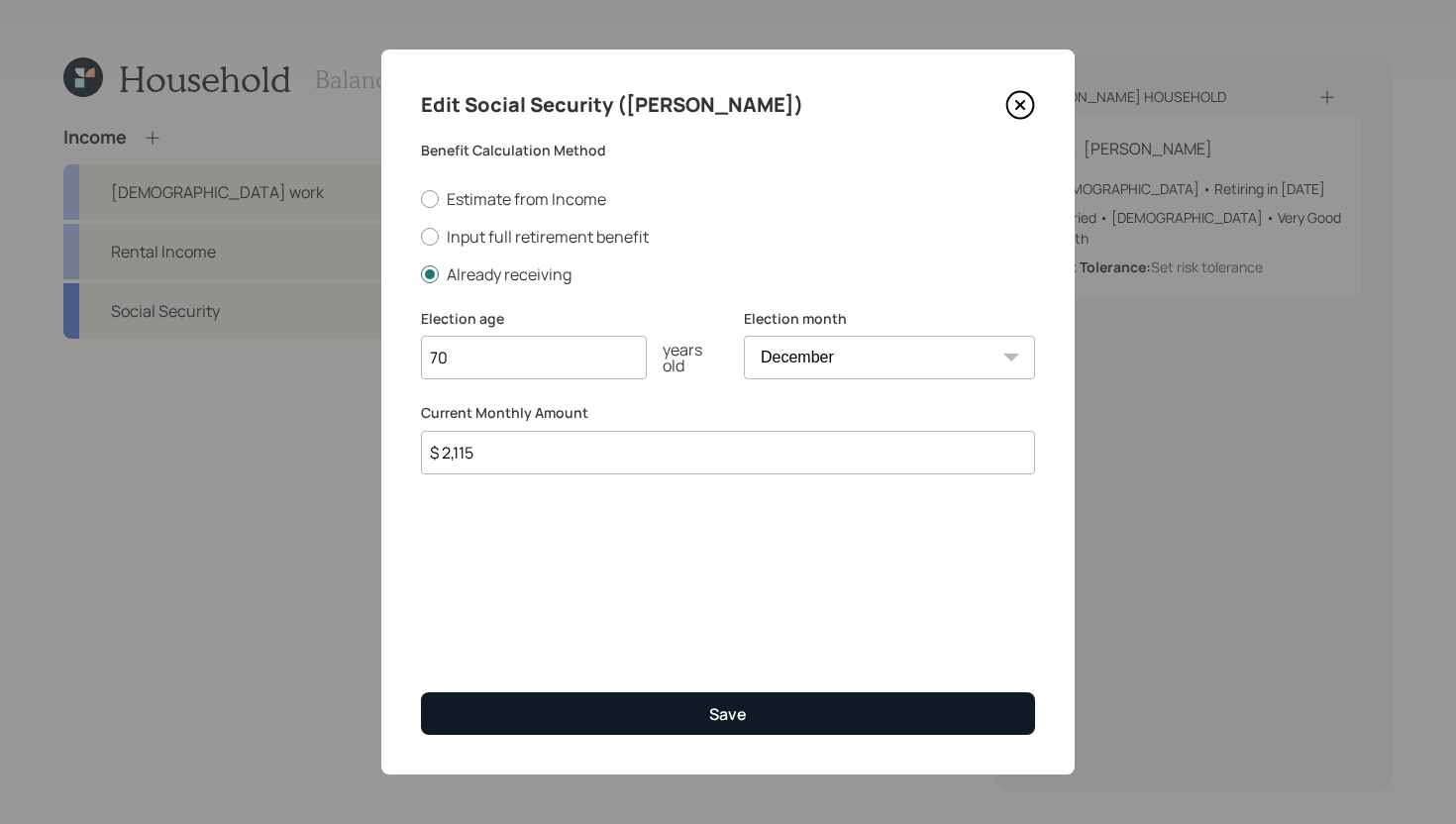 type on "$ 2,115" 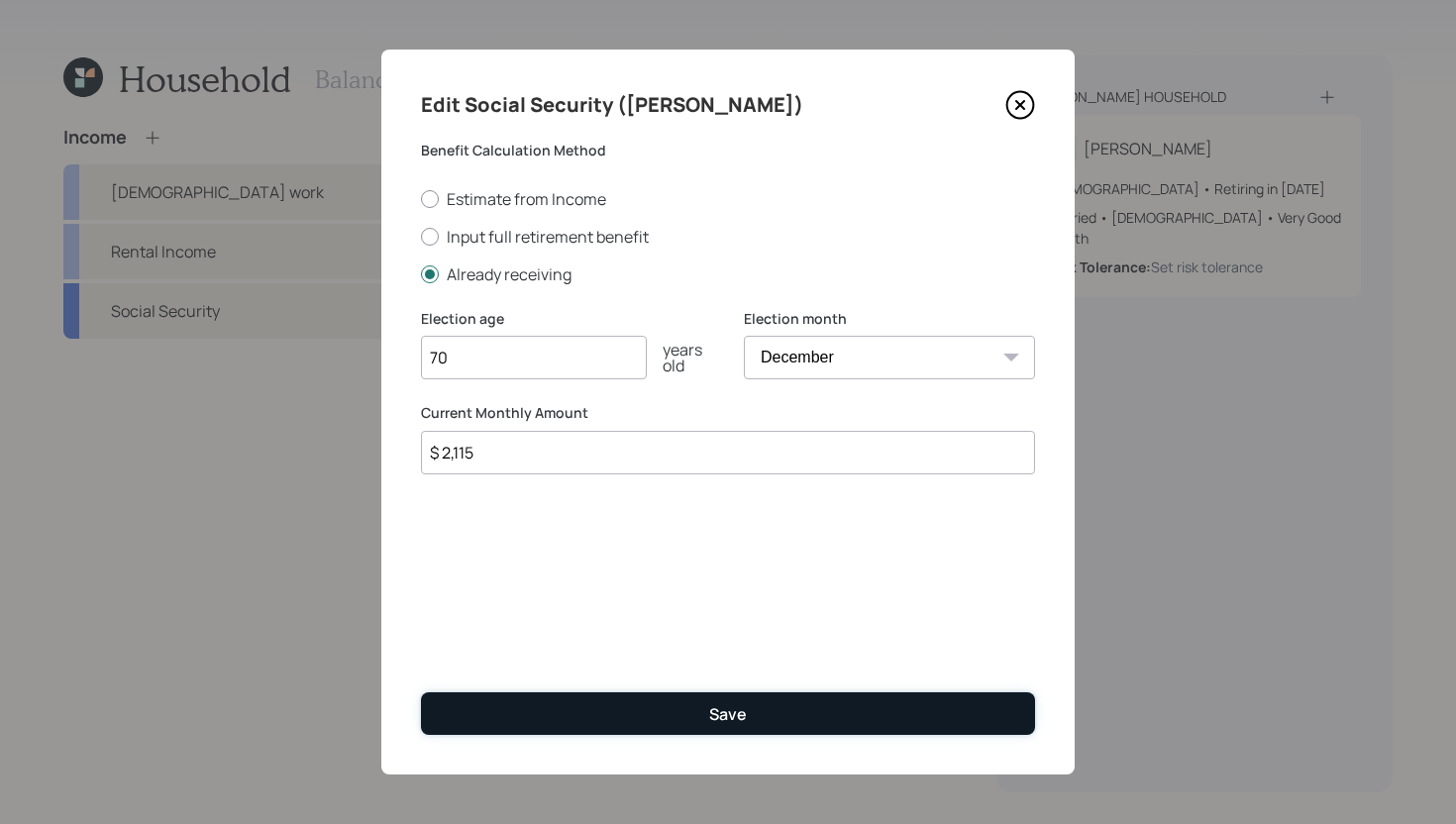 click on "Save" at bounding box center [728, 713] 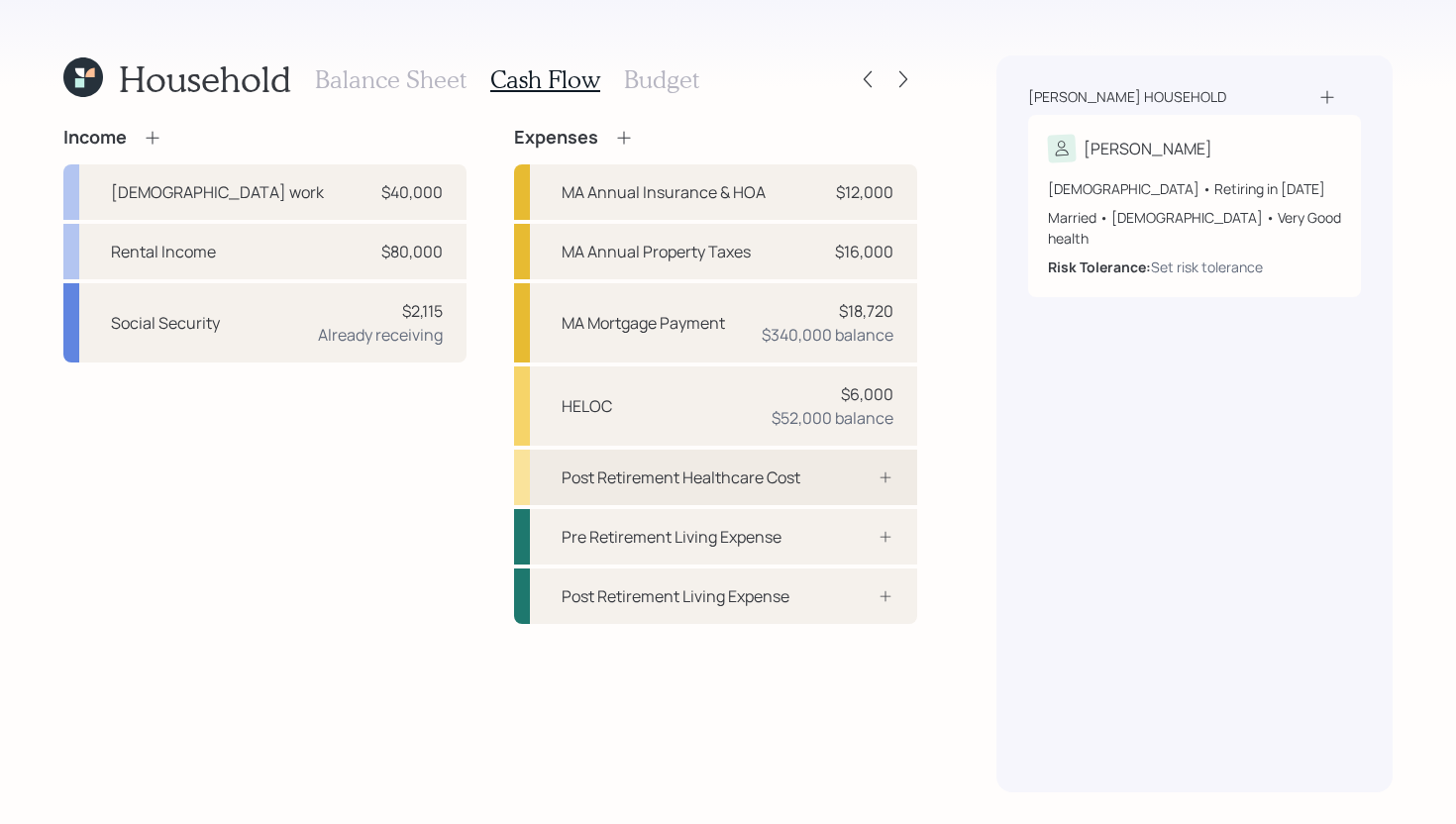 click on "Post Retirement Healthcare Cost" at bounding box center (715, 477) 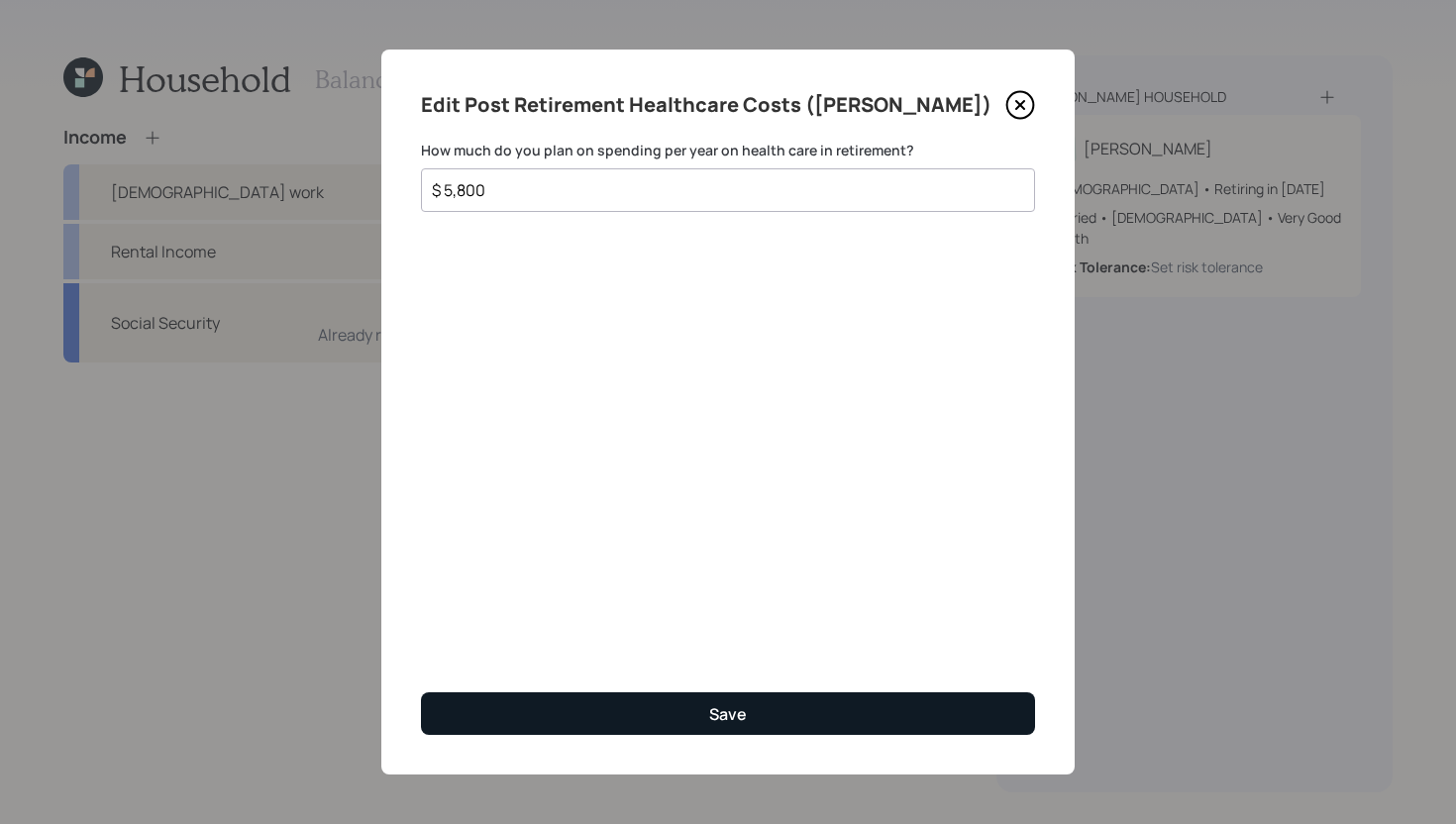 type on "$ 5,800" 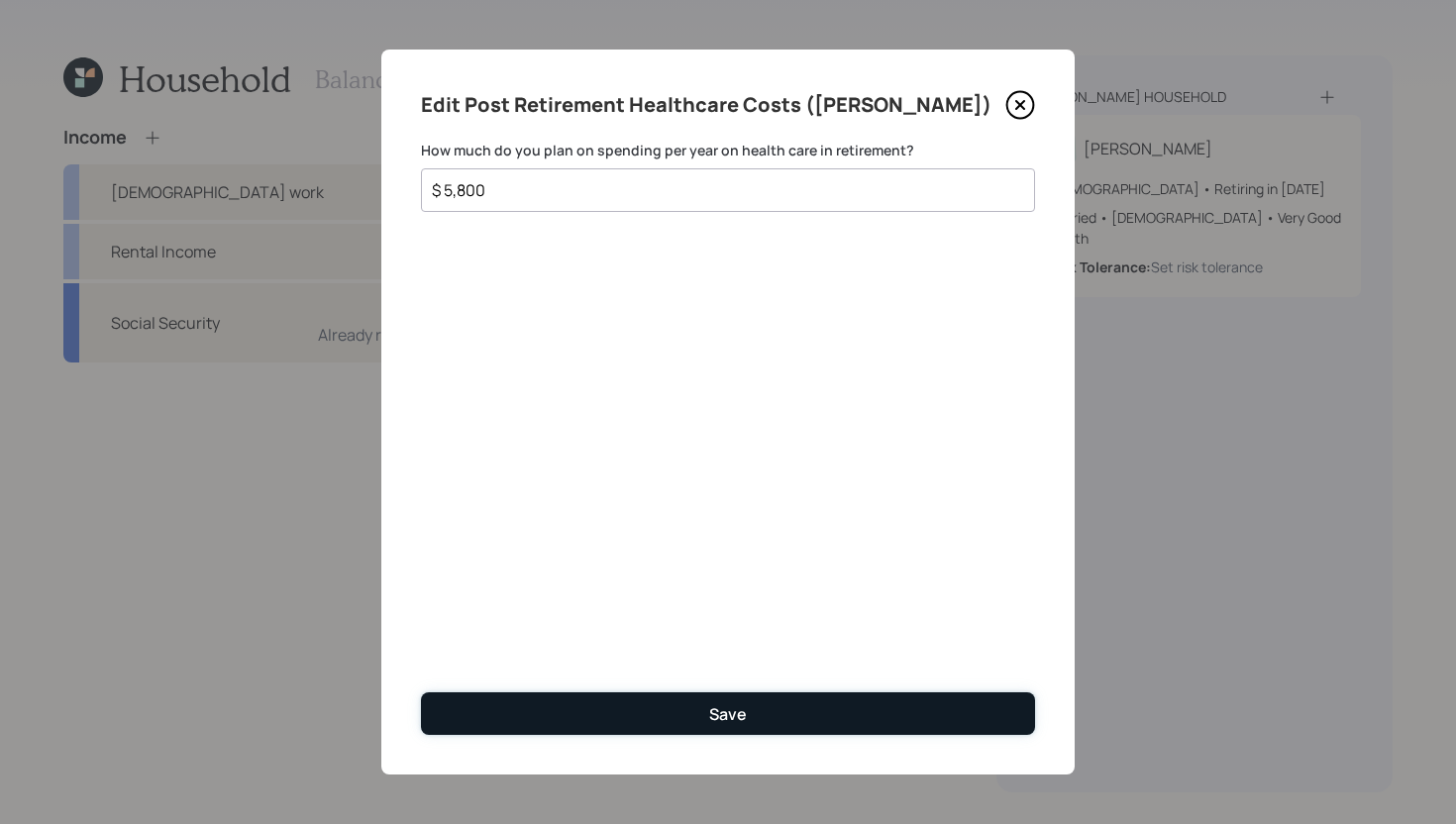 click on "Save" at bounding box center [728, 713] 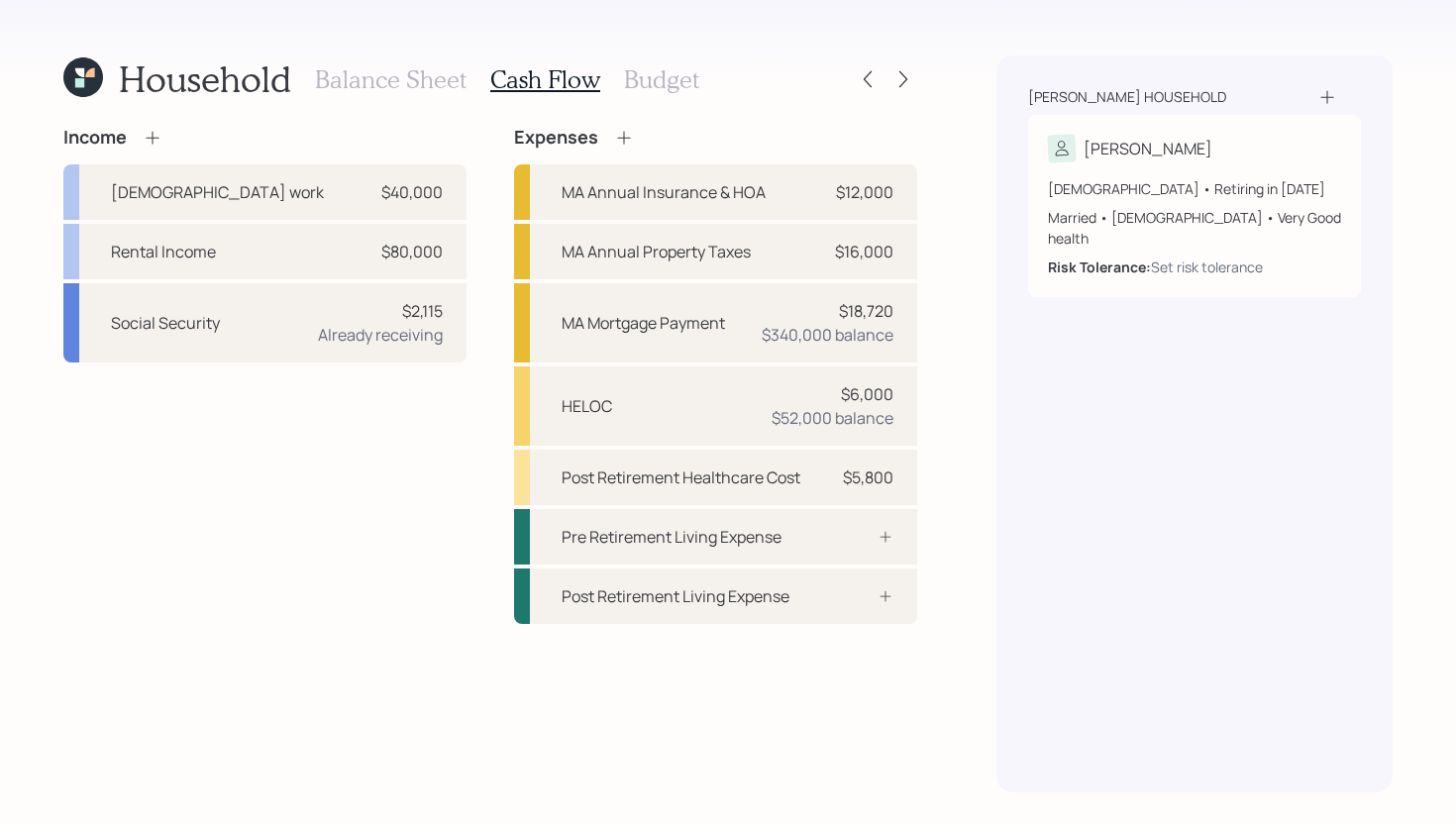 click 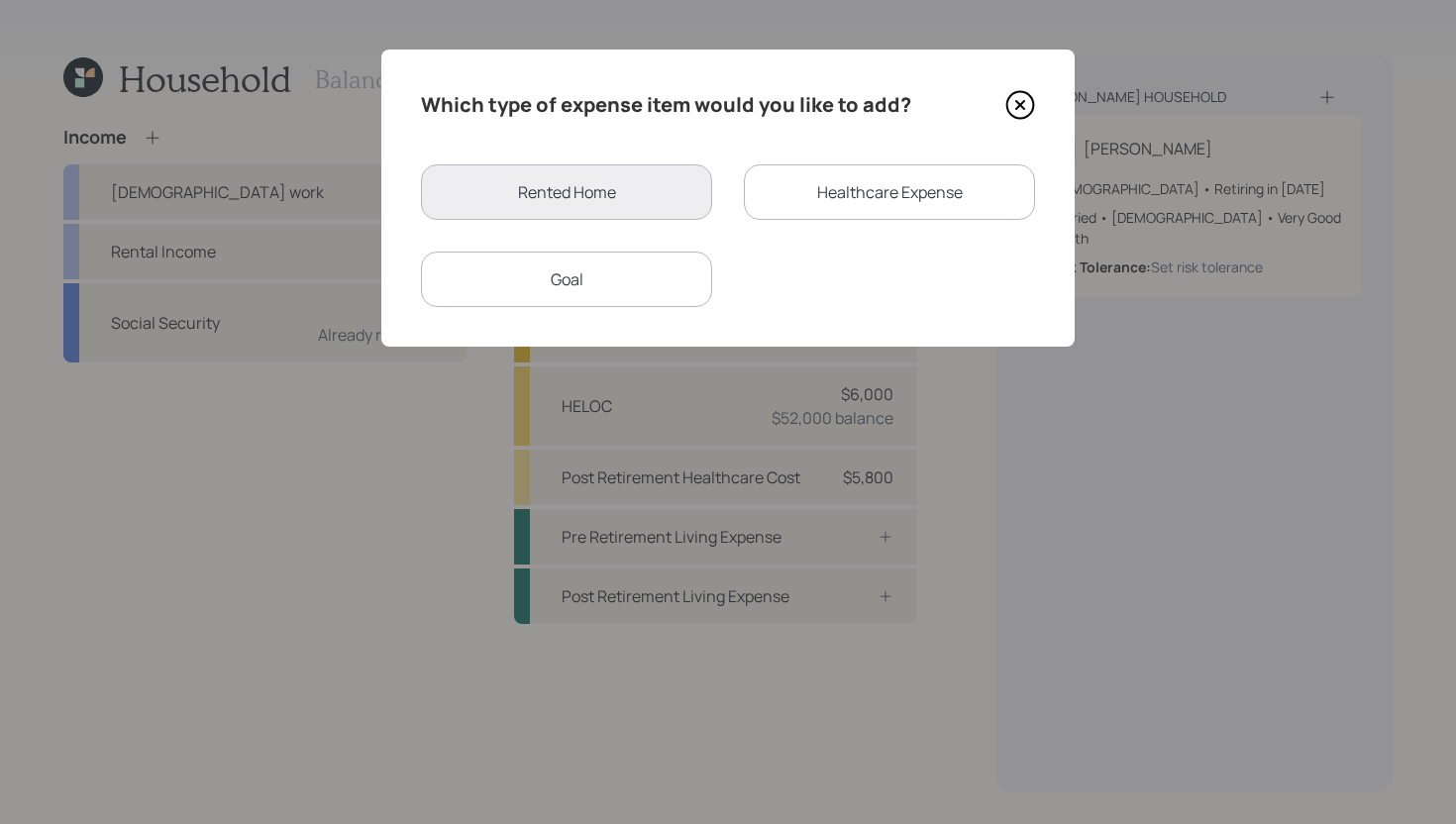 click on "Healthcare Expense" at bounding box center [889, 192] 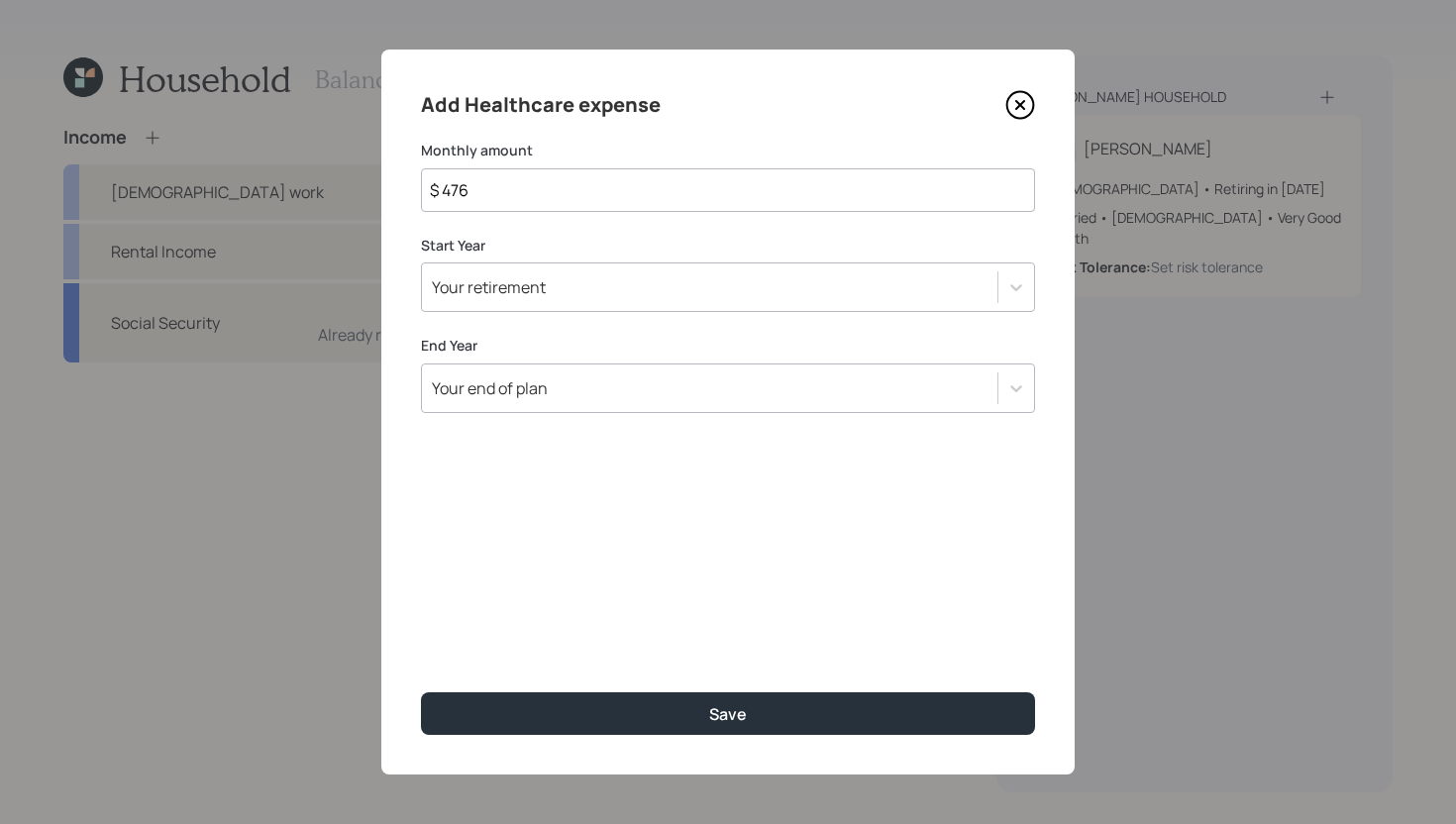 click on "$ 476" at bounding box center (728, 190) 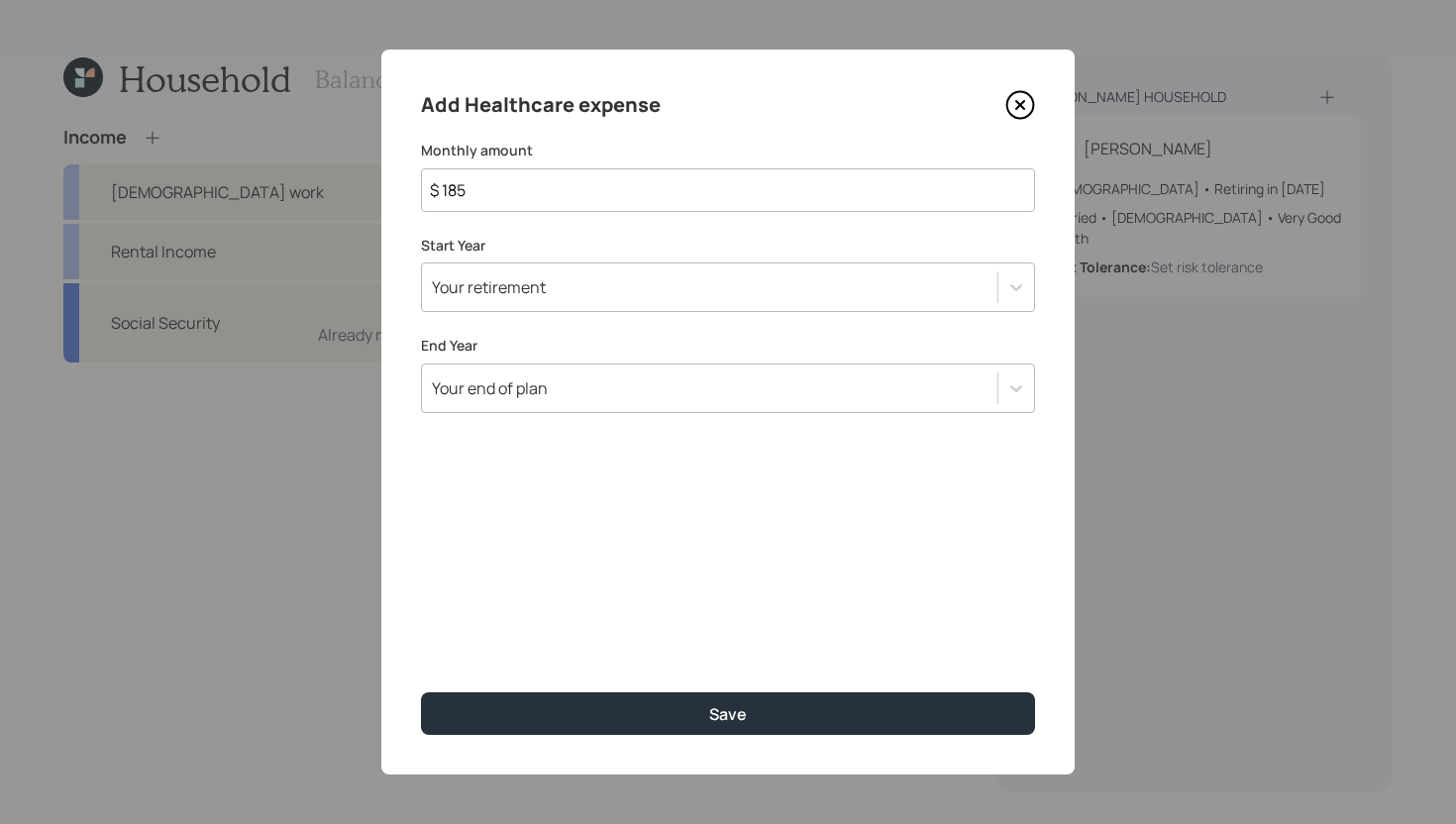 type on "$ 185" 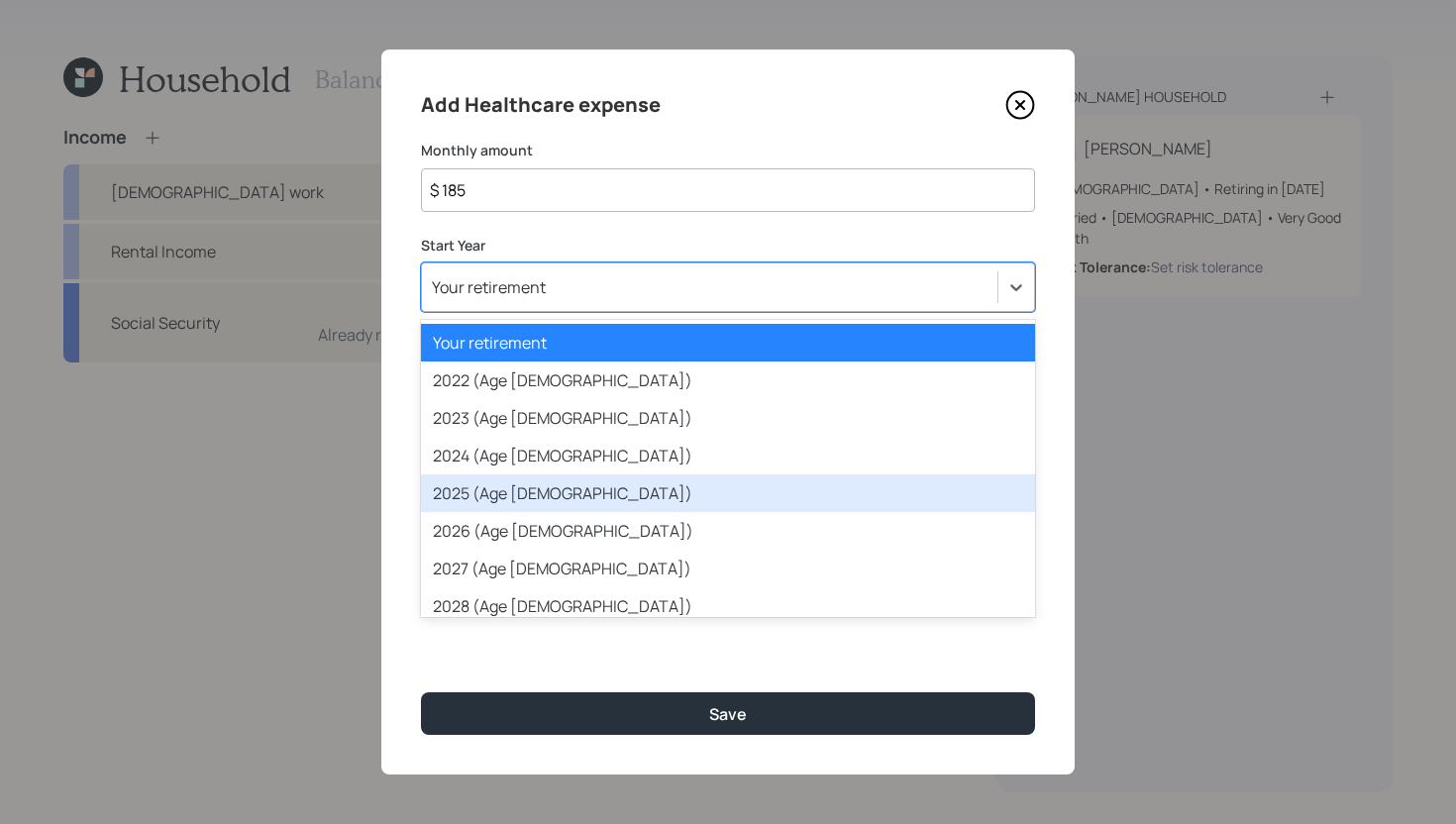 click on "2025 (Age [DEMOGRAPHIC_DATA])" at bounding box center (728, 493) 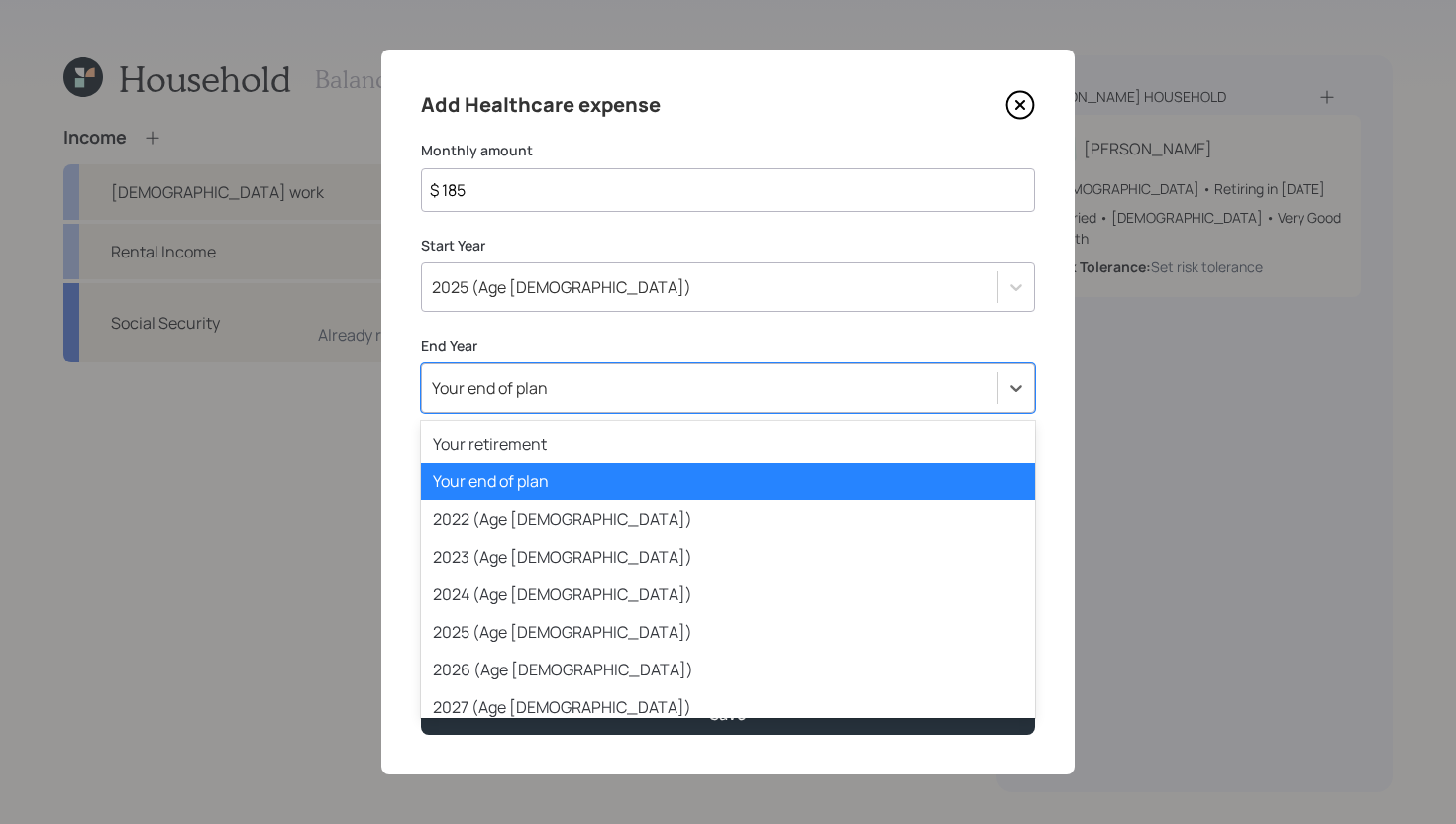 click on "Your end of plan" at bounding box center (709, 388) 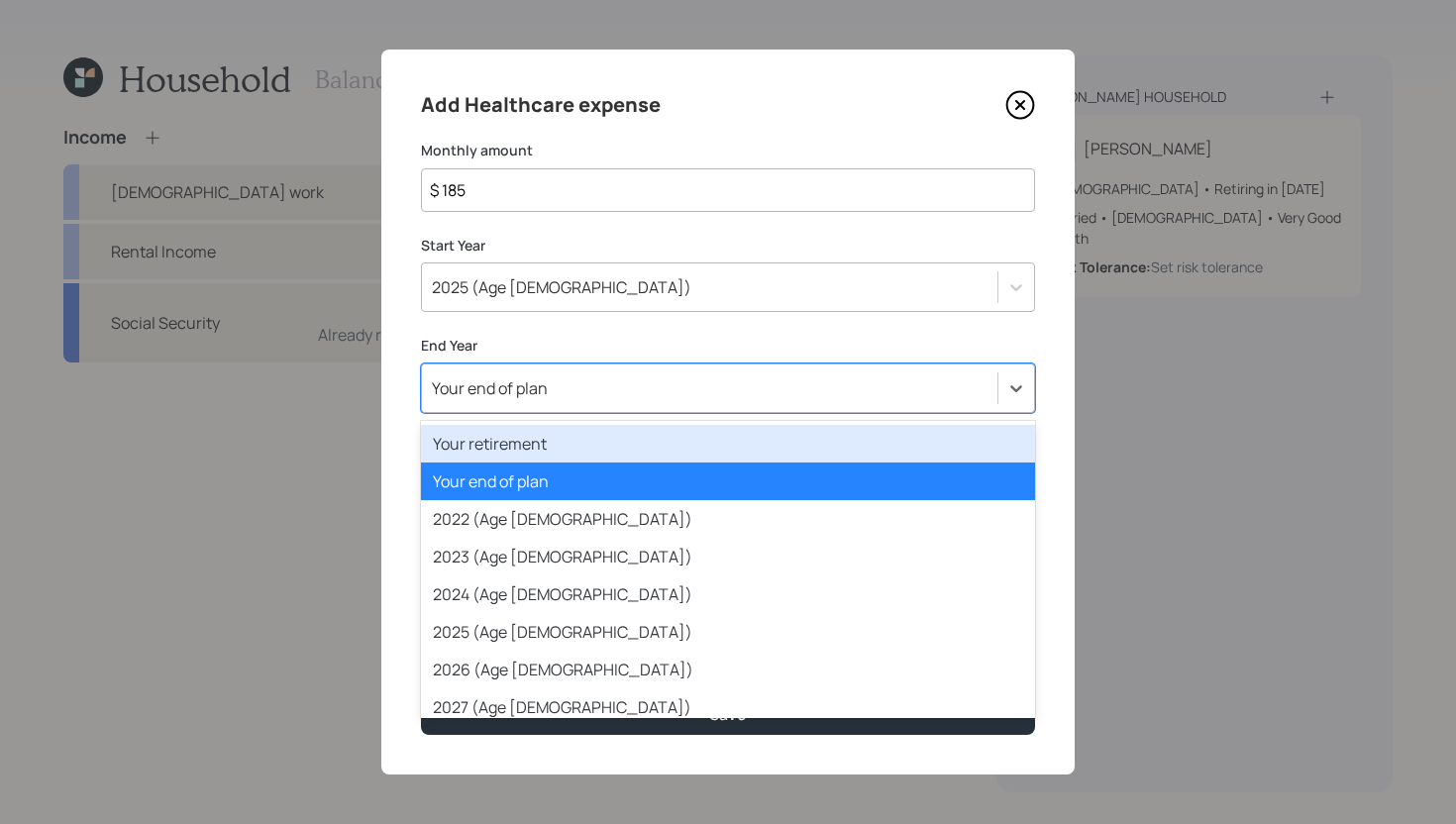 click on "Your retirement" at bounding box center (728, 444) 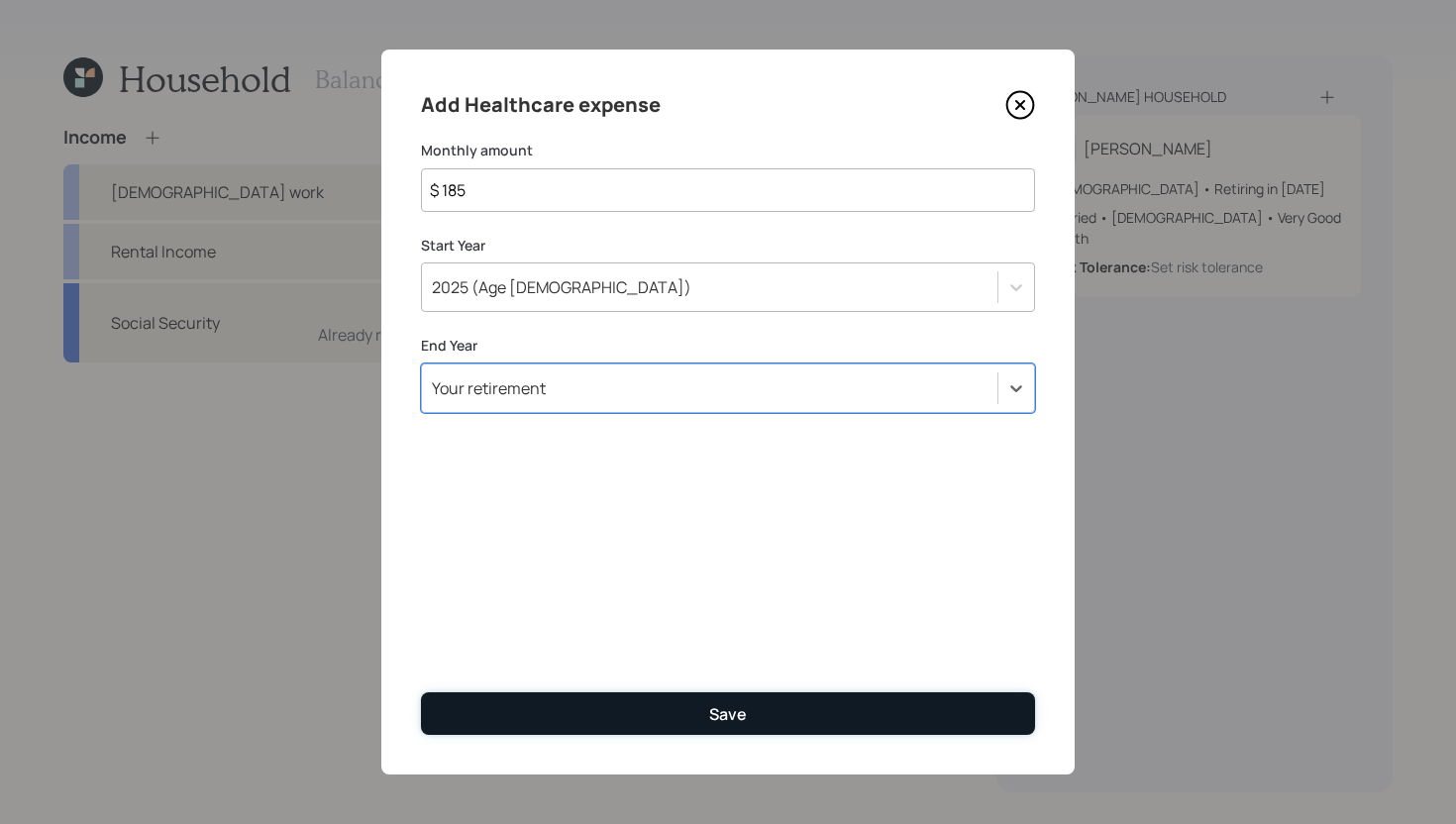 click on "Save" at bounding box center [728, 713] 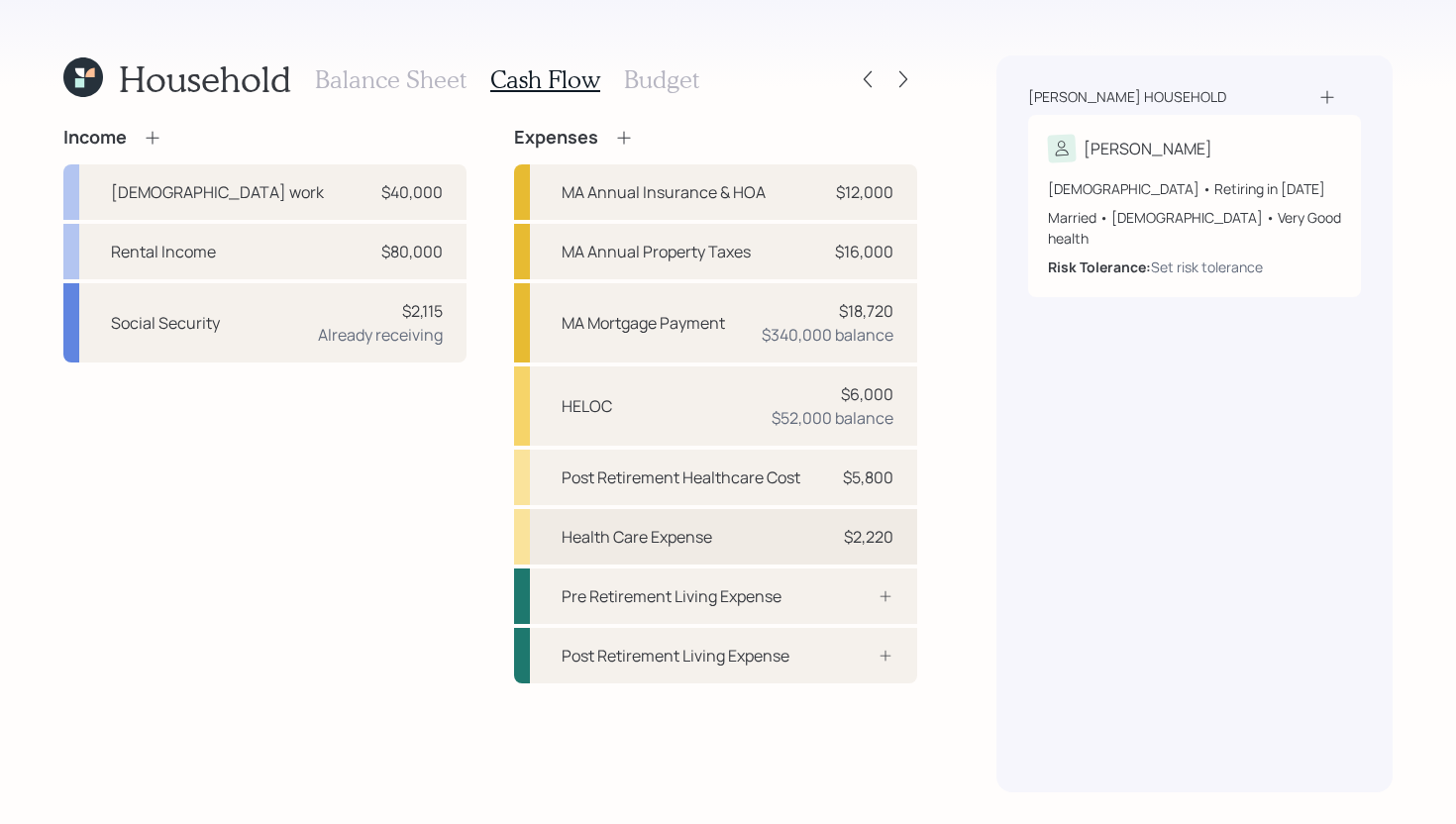 click on "Health Care Expense" at bounding box center [637, 537] 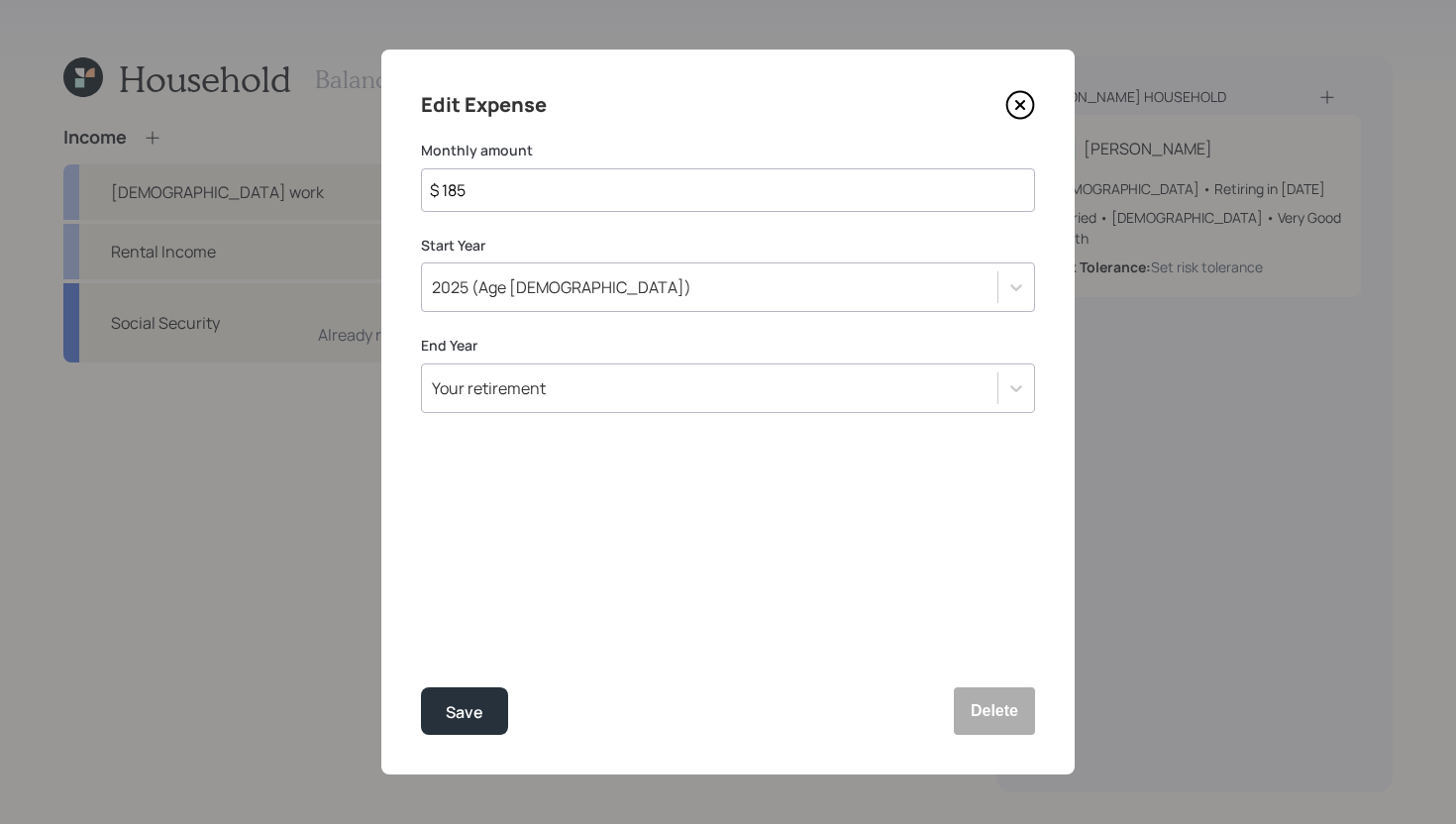 click on "$ 185" at bounding box center (728, 190) 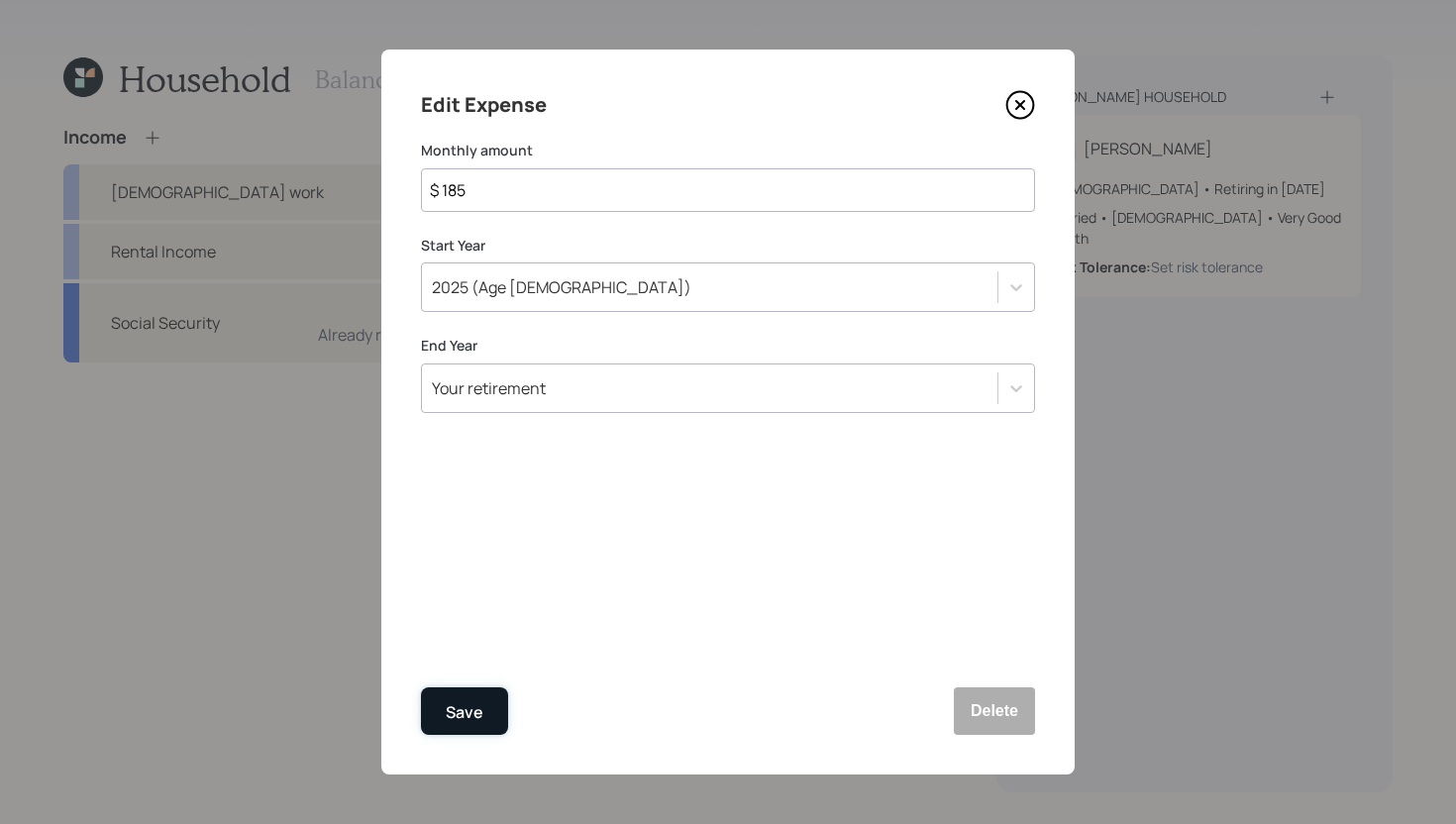 click on "Save" at bounding box center (465, 712) 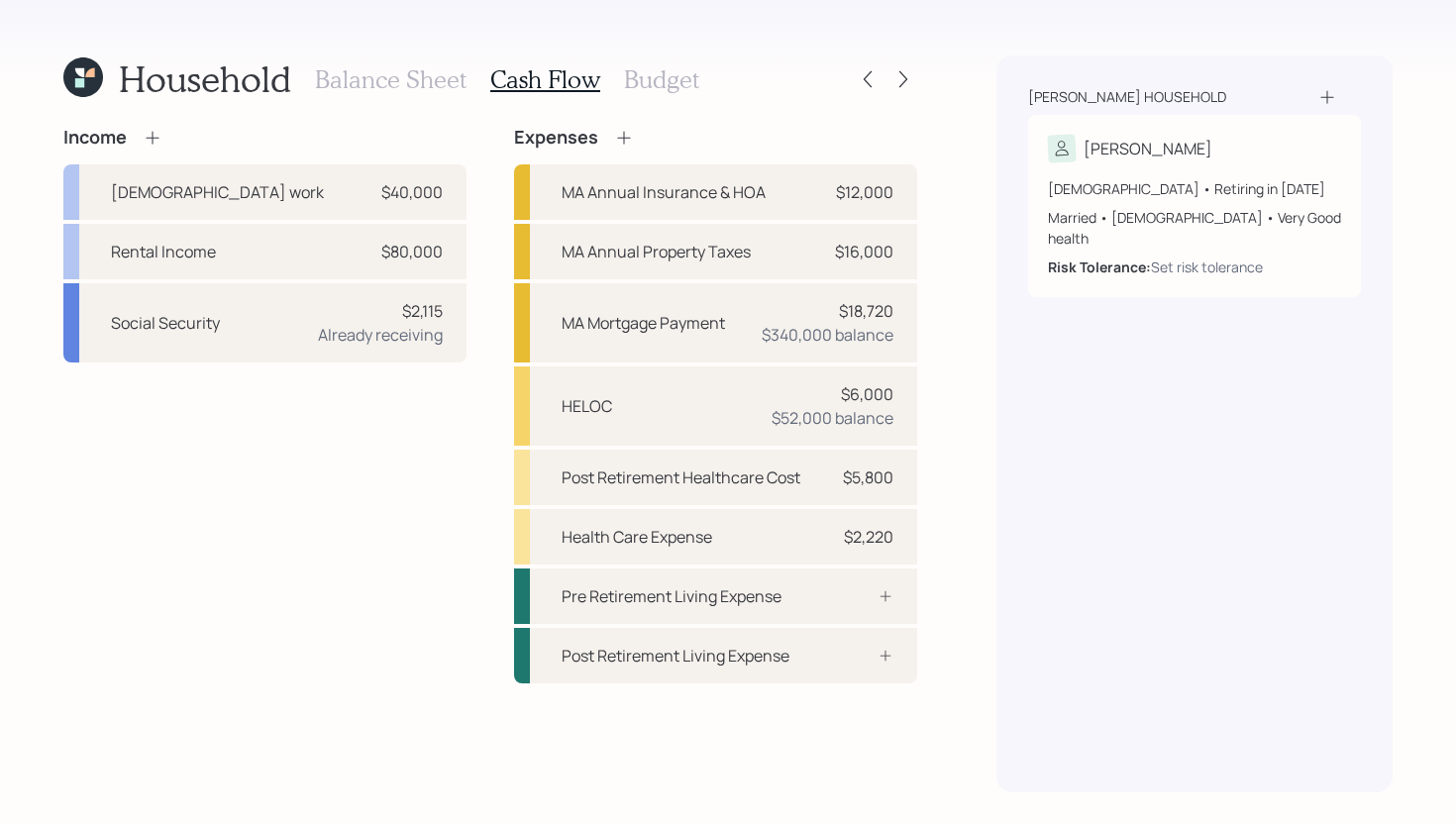 click on "Balance Sheet" at bounding box center (390, 79) 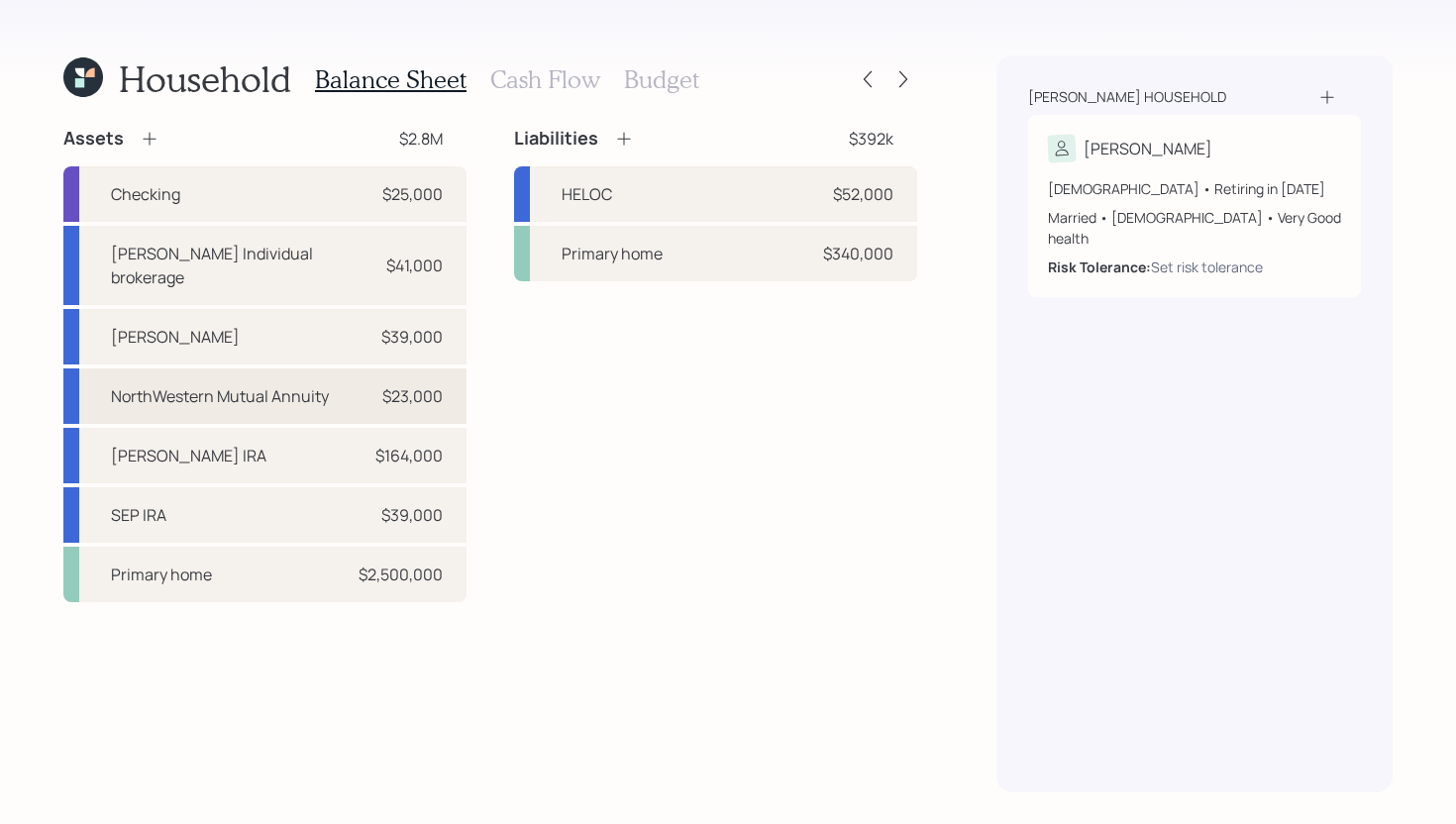 click on "NorthWestern Mutual Annuity" at bounding box center (220, 396) 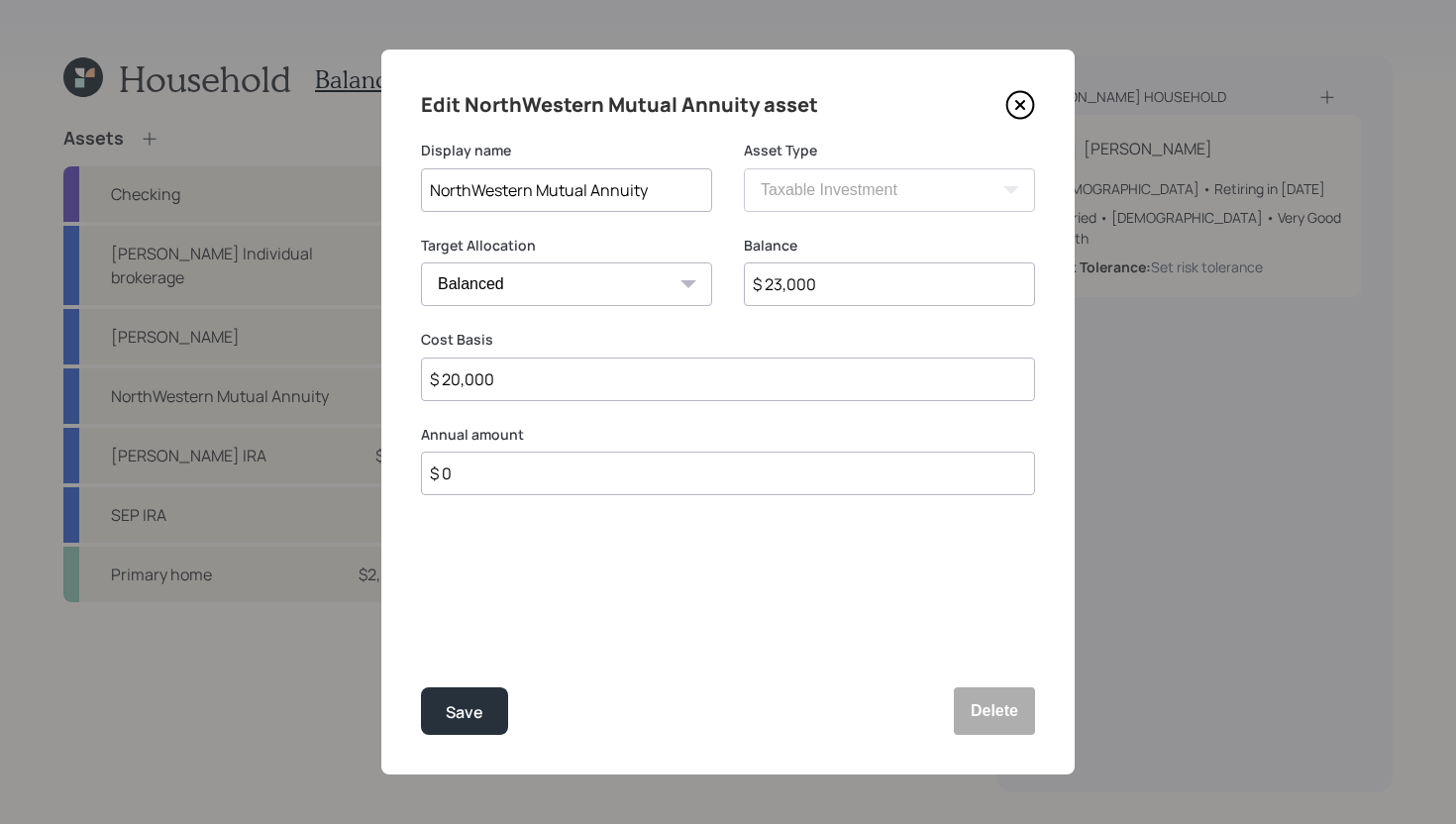 click on "$ 23,000" at bounding box center (889, 284) 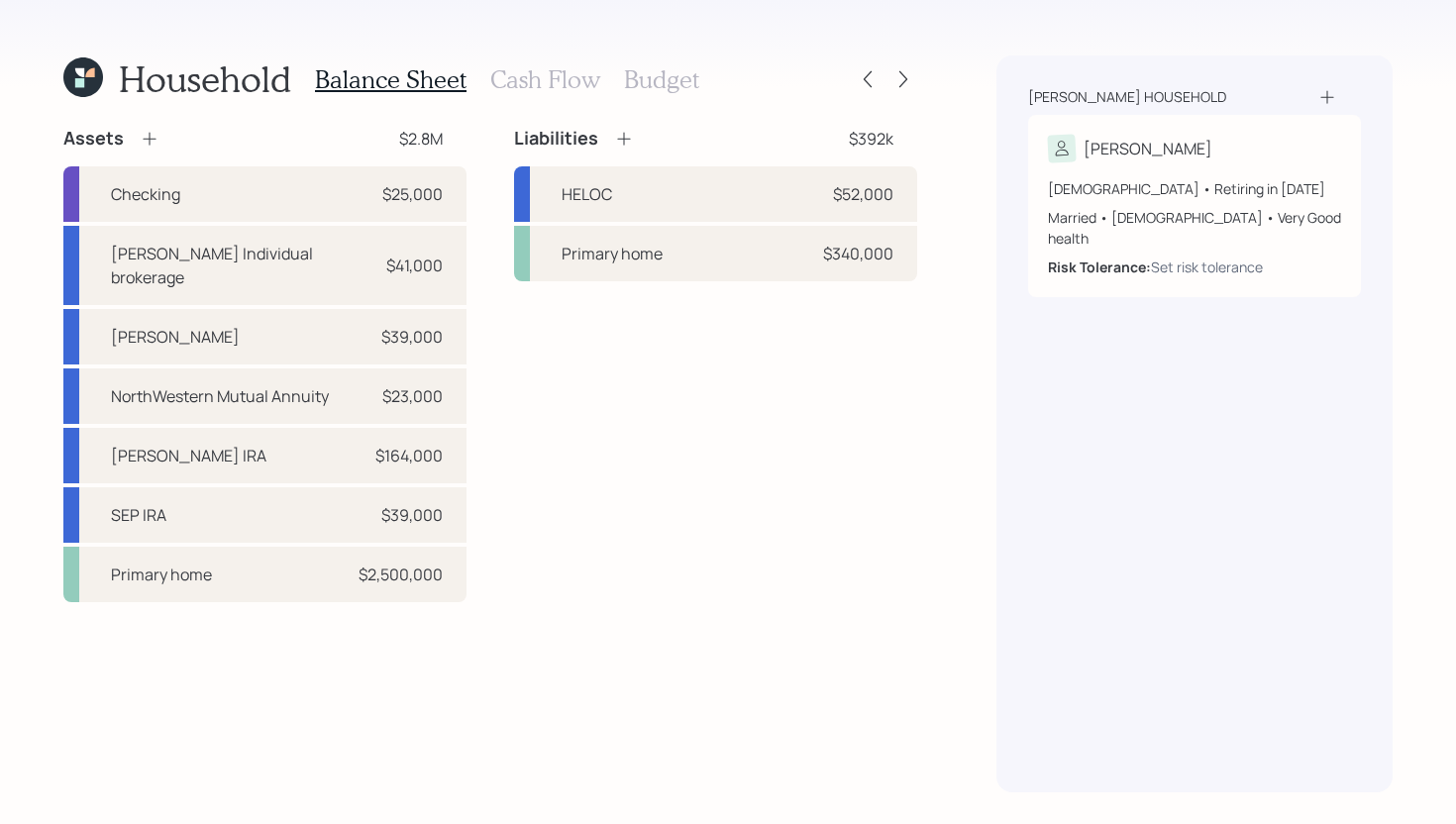 click on "Cash Flow" at bounding box center (545, 79) 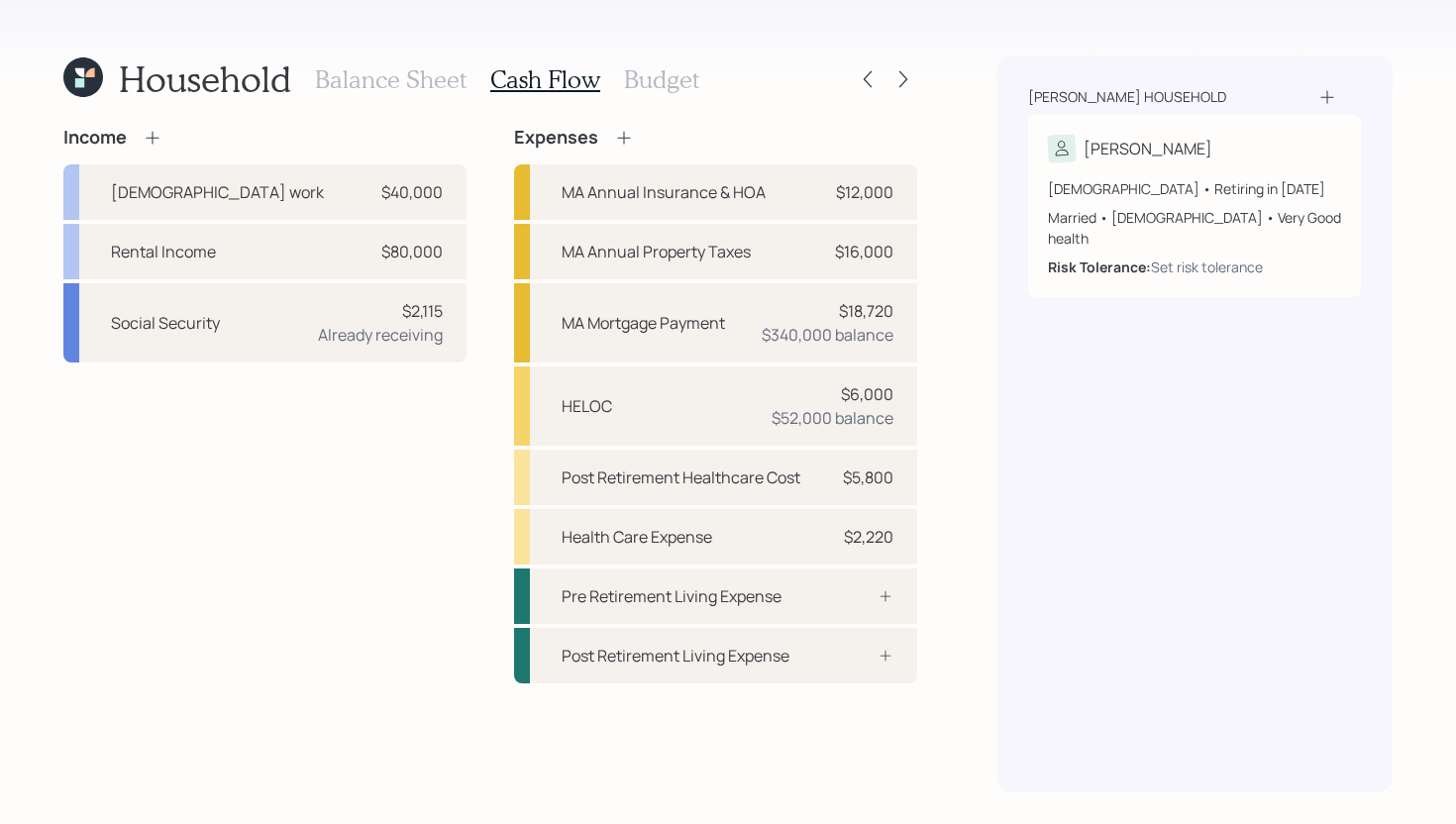 click on "Balance Sheet" at bounding box center [390, 79] 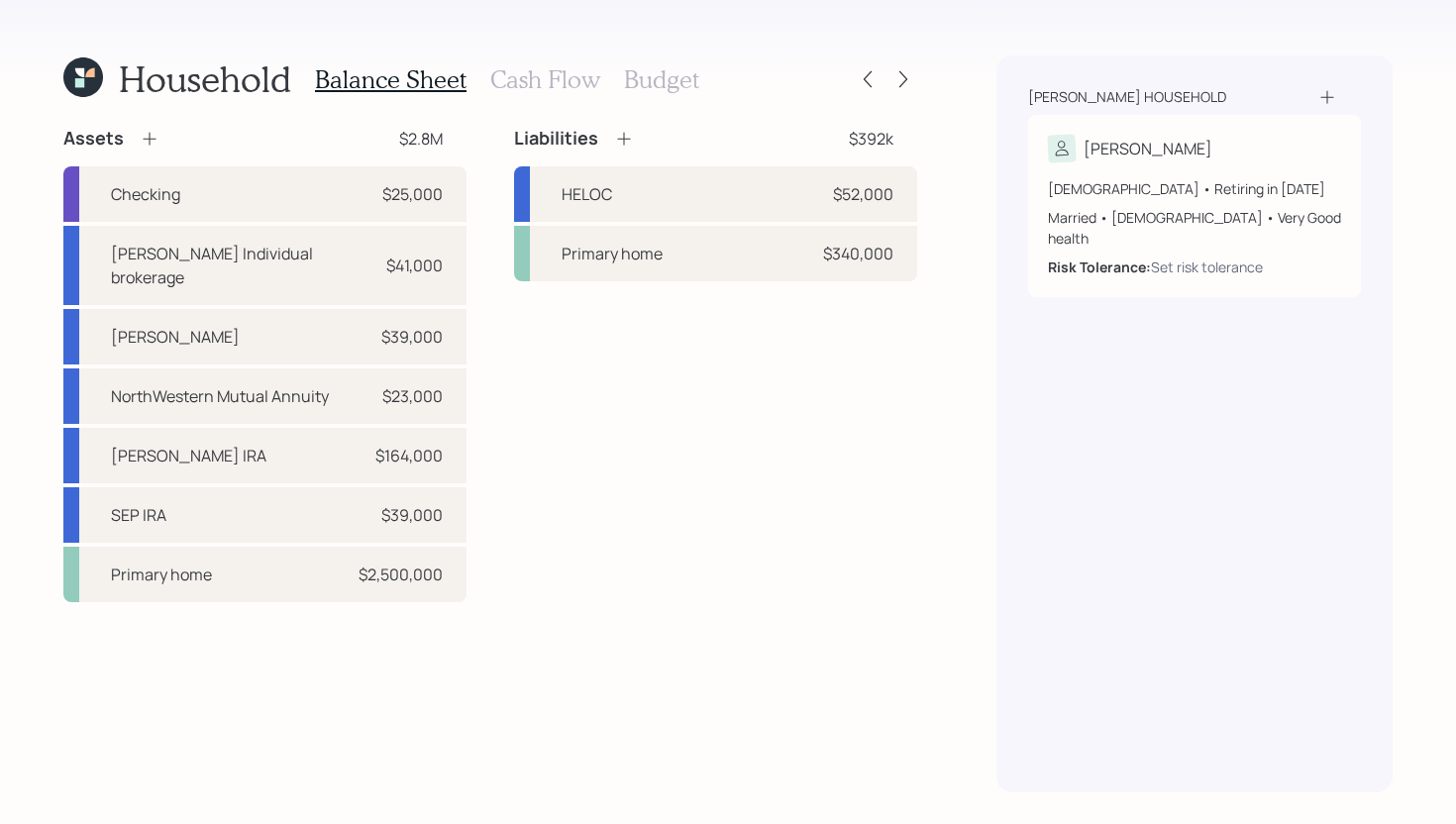 click on "Cash Flow" at bounding box center [545, 79] 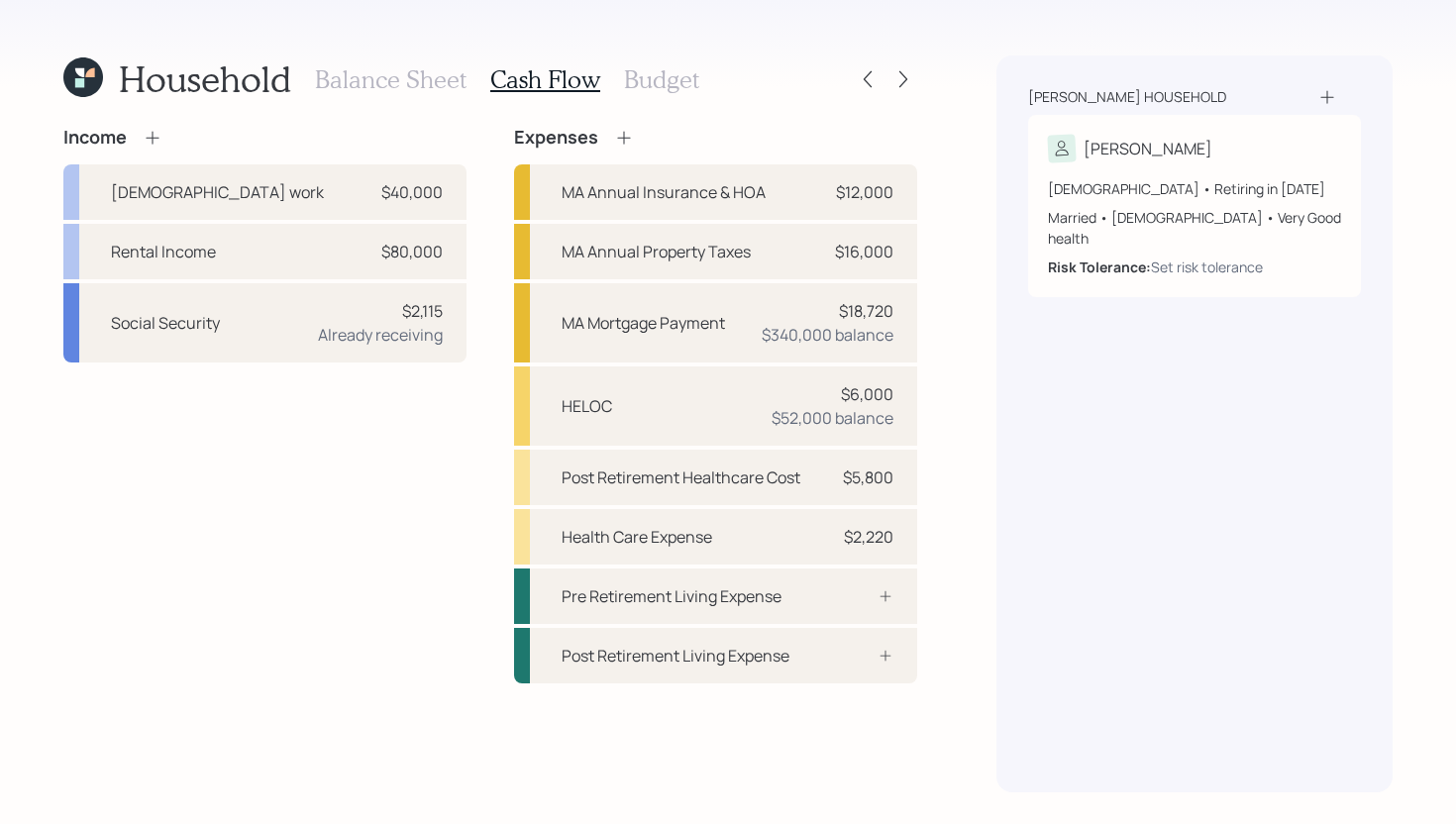 click on "Balance Sheet" at bounding box center (390, 79) 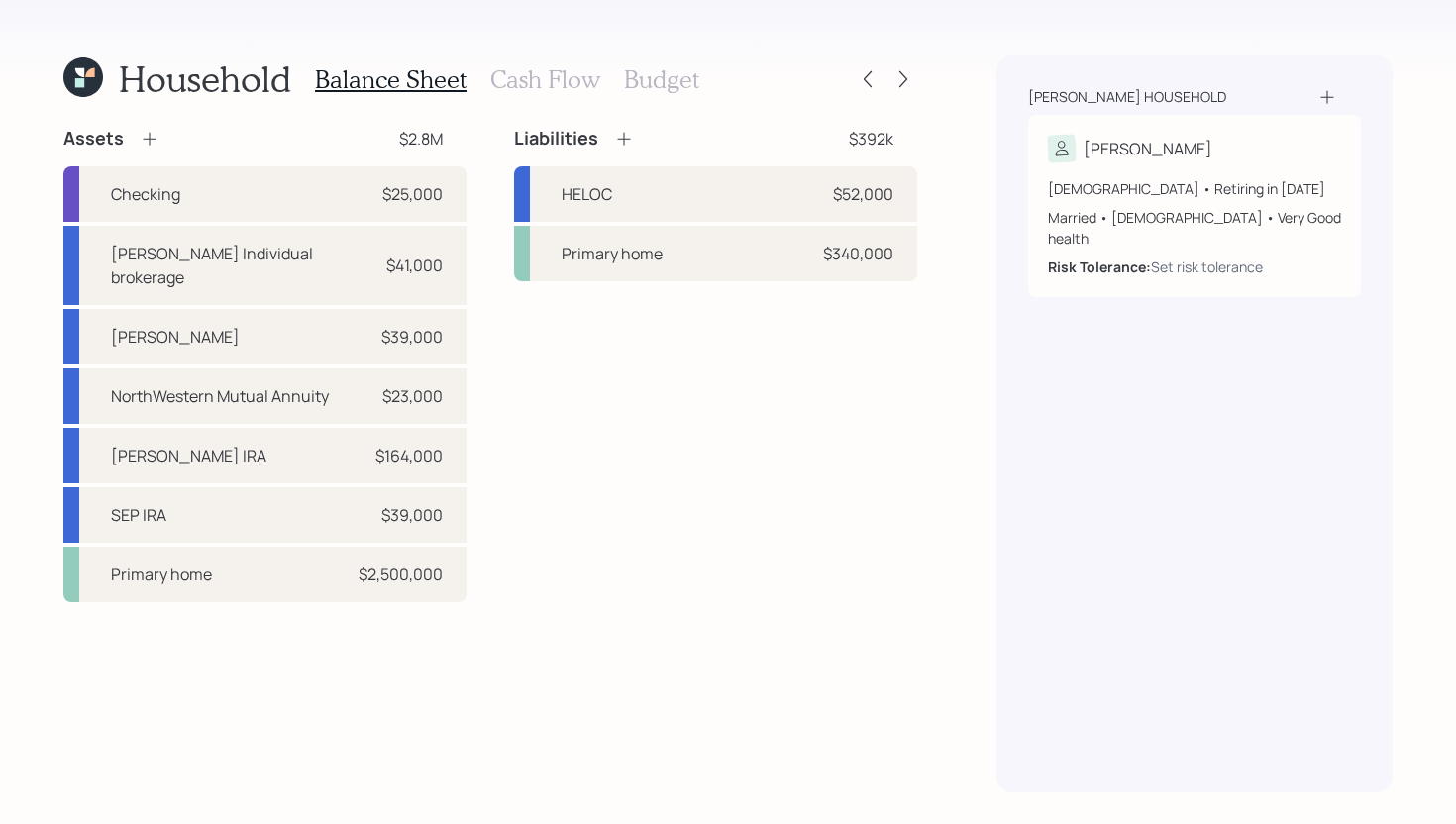 click on "Cash Flow" at bounding box center (545, 79) 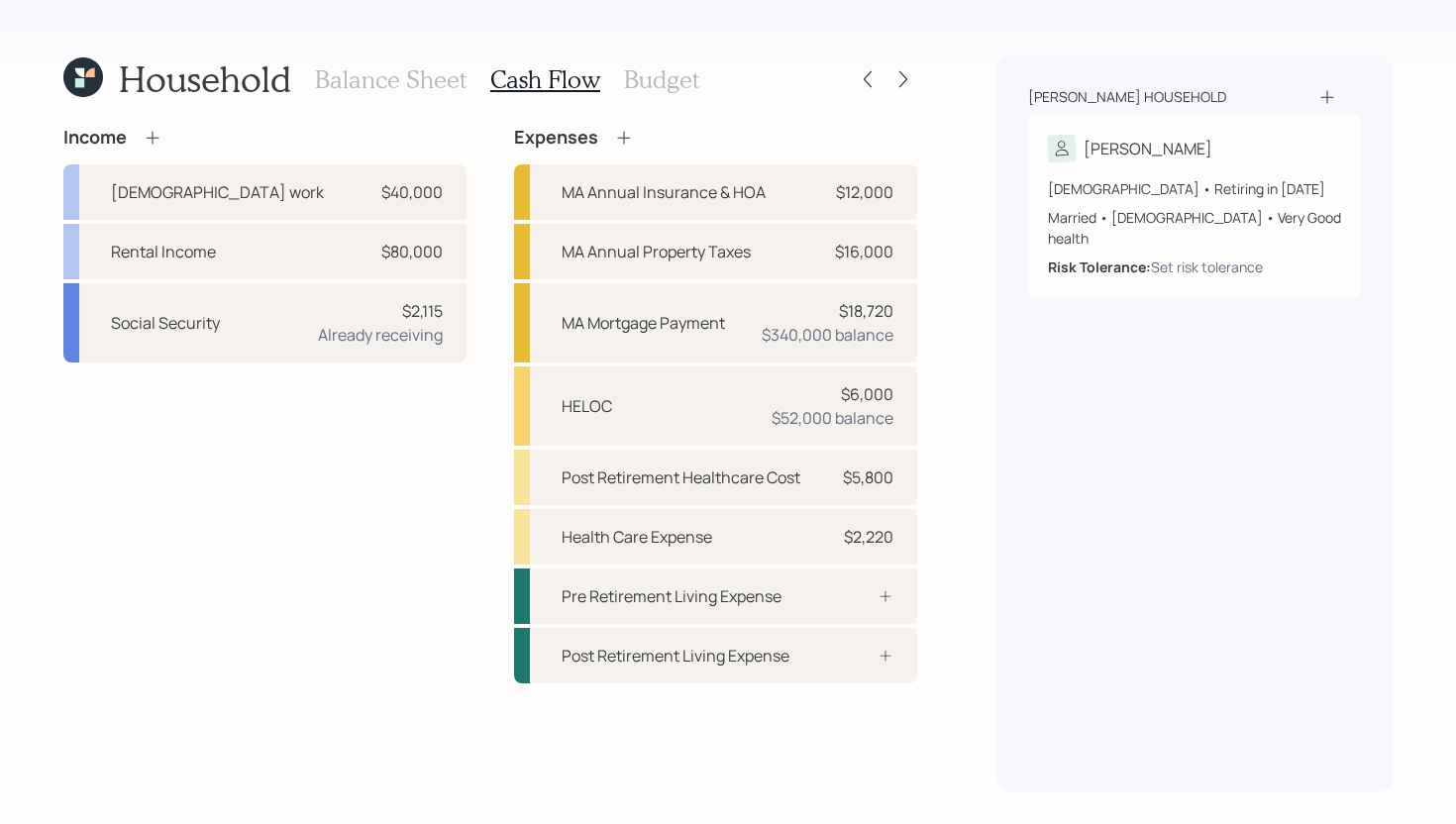 click on "Balance Sheet" at bounding box center [390, 79] 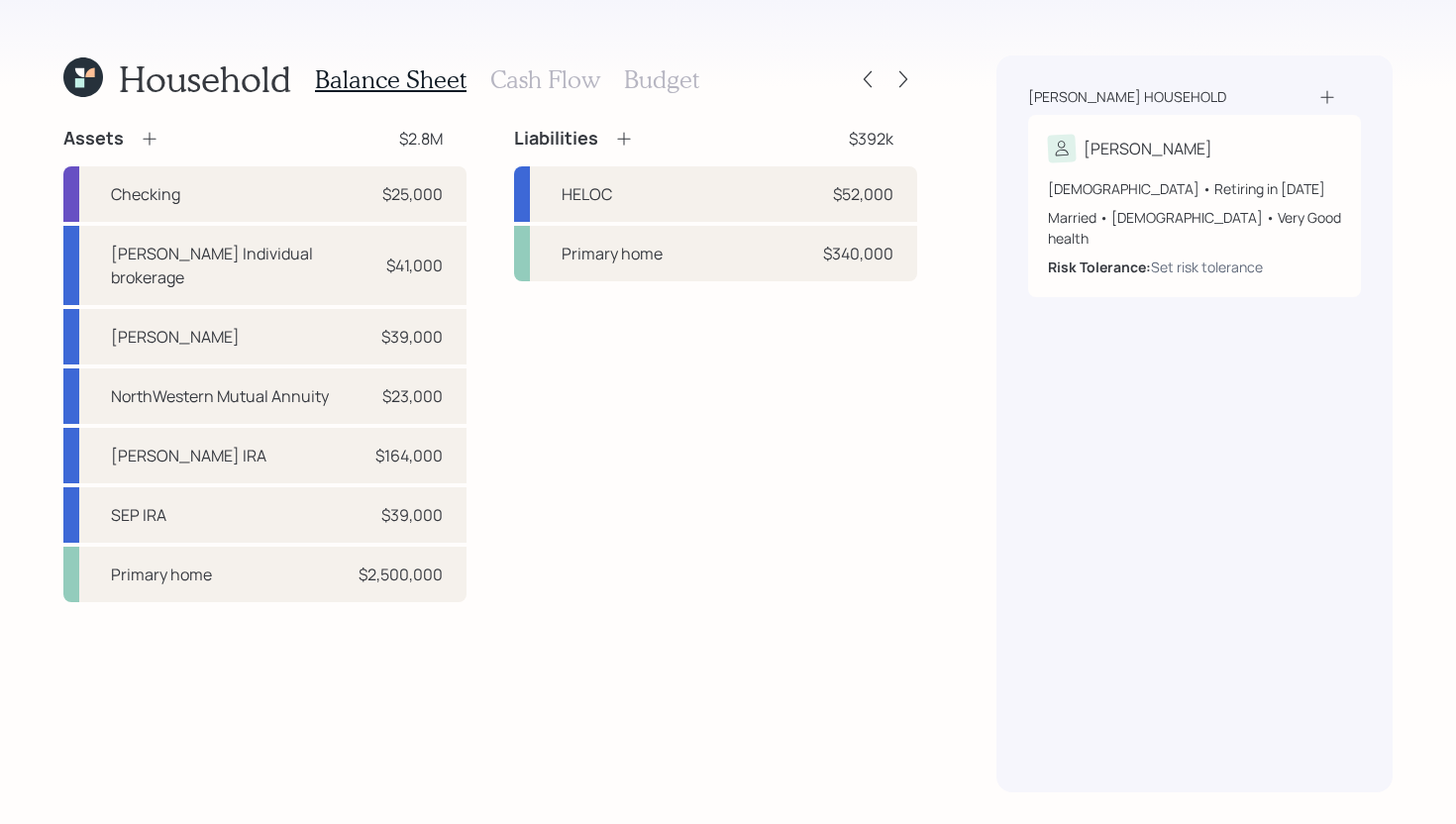 click on "Cash Flow" at bounding box center [545, 79] 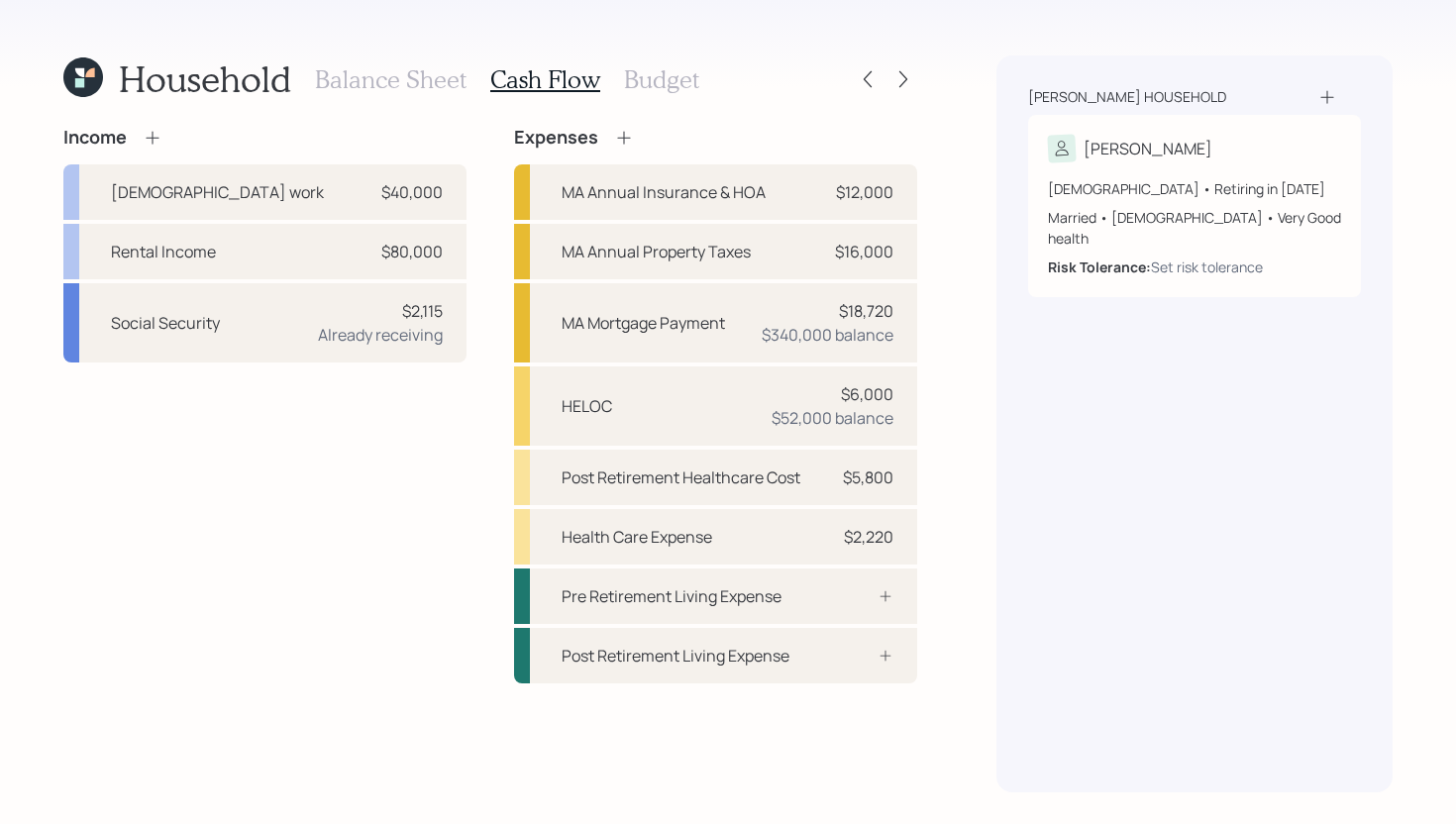 click on "Budget" at bounding box center [662, 79] 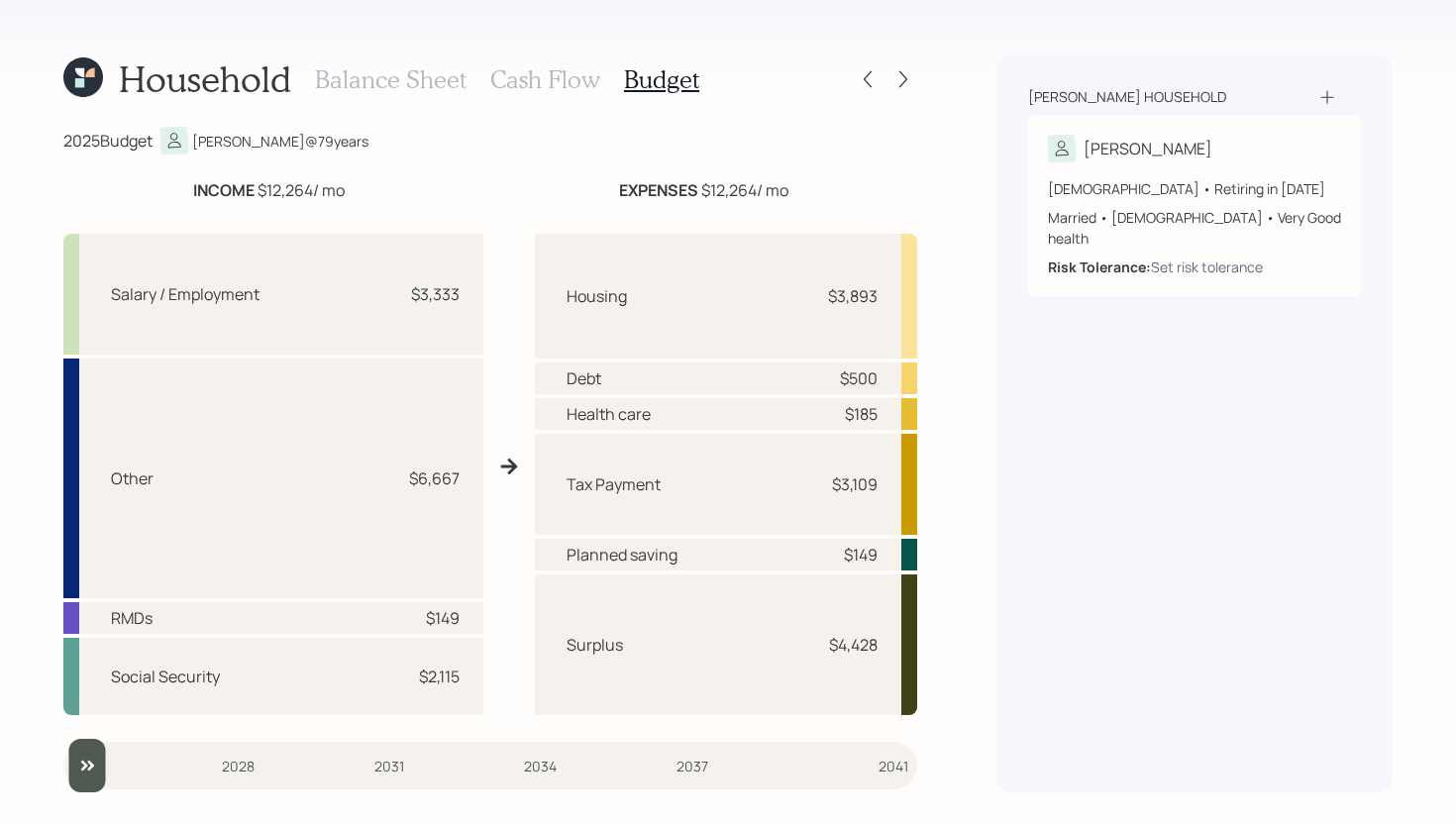 click on "$6,667" at bounding box center (430, 478) 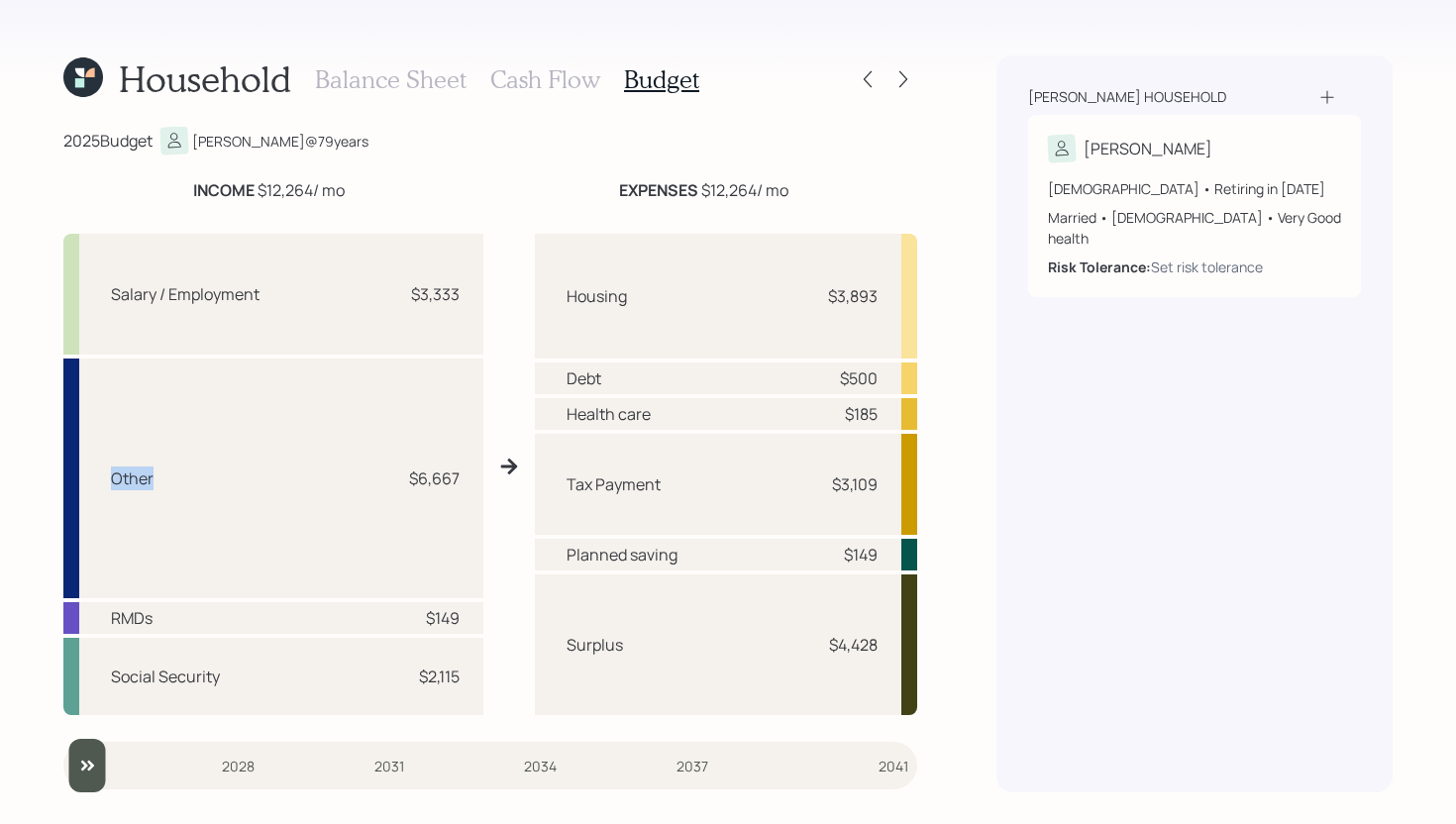 drag, startPoint x: 157, startPoint y: 482, endPoint x: 91, endPoint y: 481, distance: 66.00758 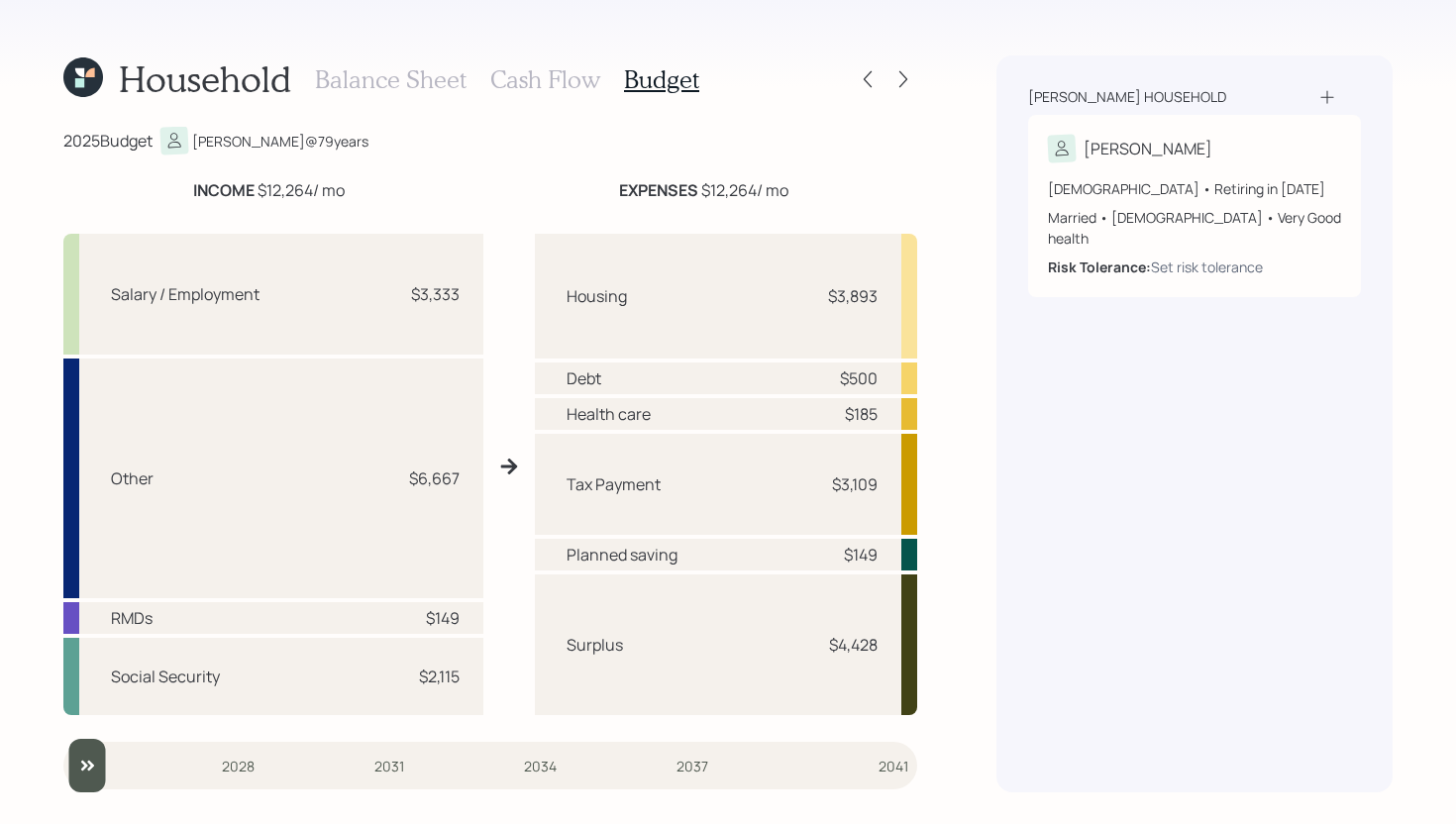 click on "Other $6,667" at bounding box center [273, 478] 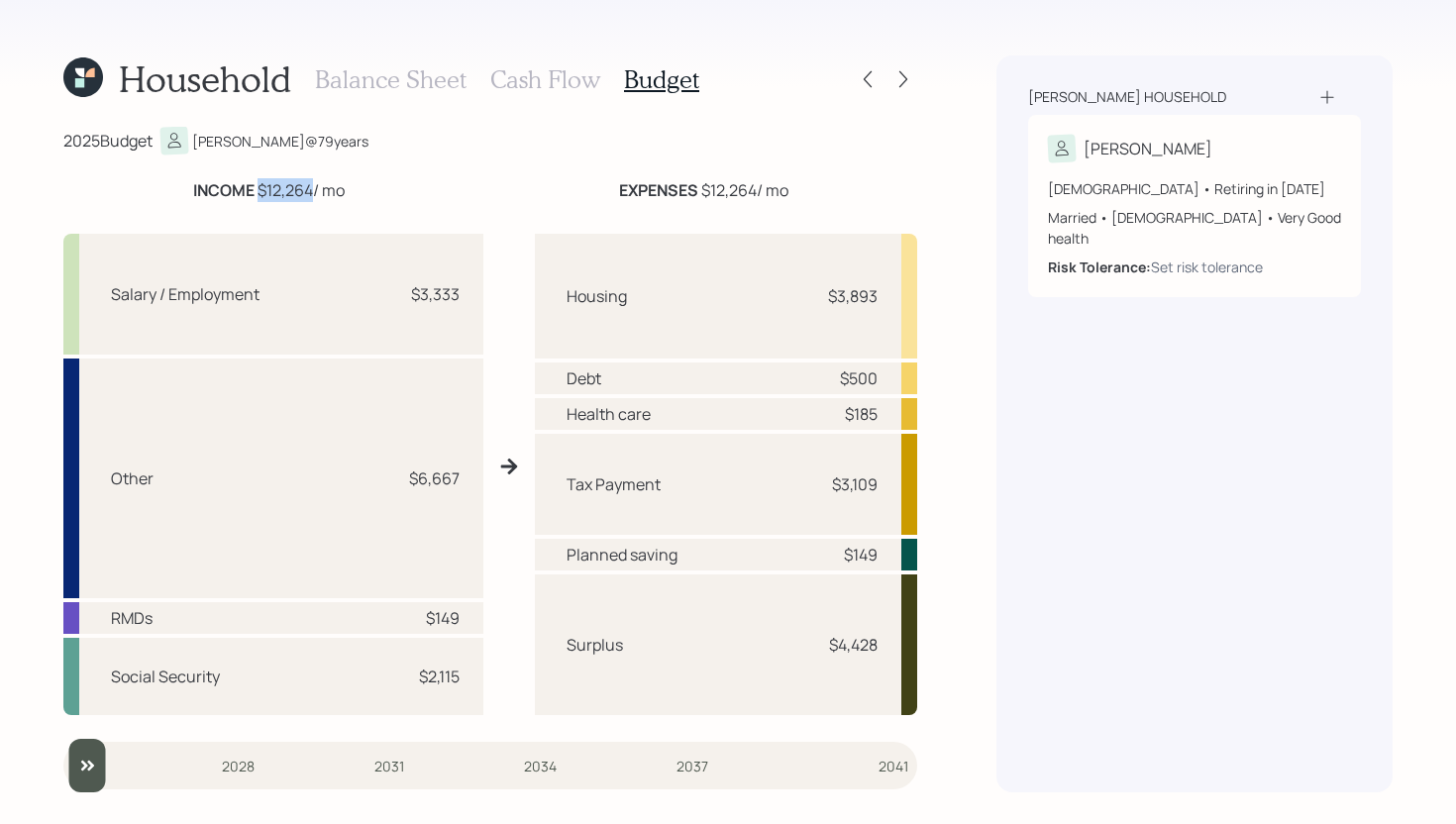 drag, startPoint x: 257, startPoint y: 189, endPoint x: 309, endPoint y: 188, distance: 52.009614 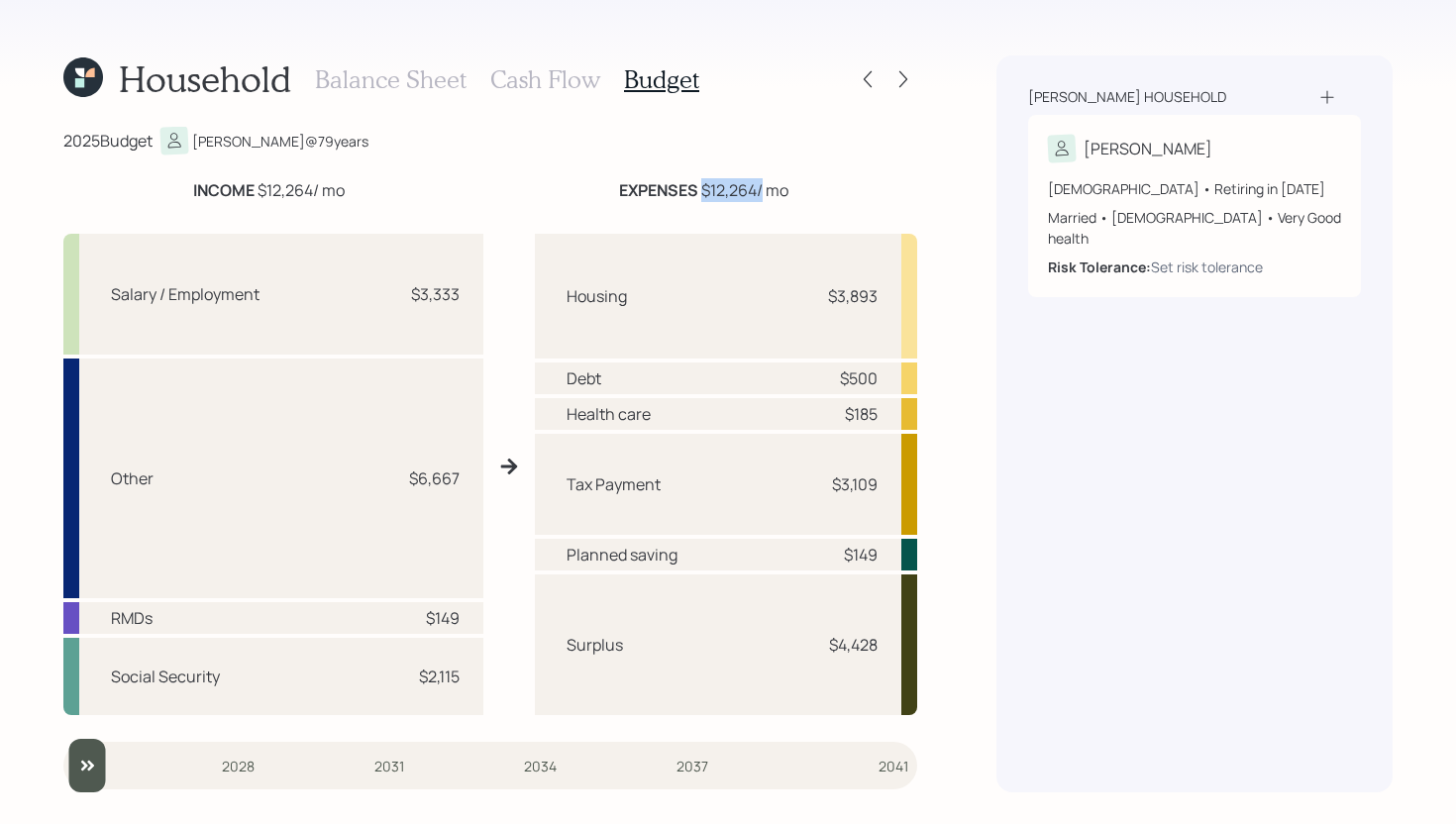 drag, startPoint x: 701, startPoint y: 189, endPoint x: 761, endPoint y: 189, distance: 60 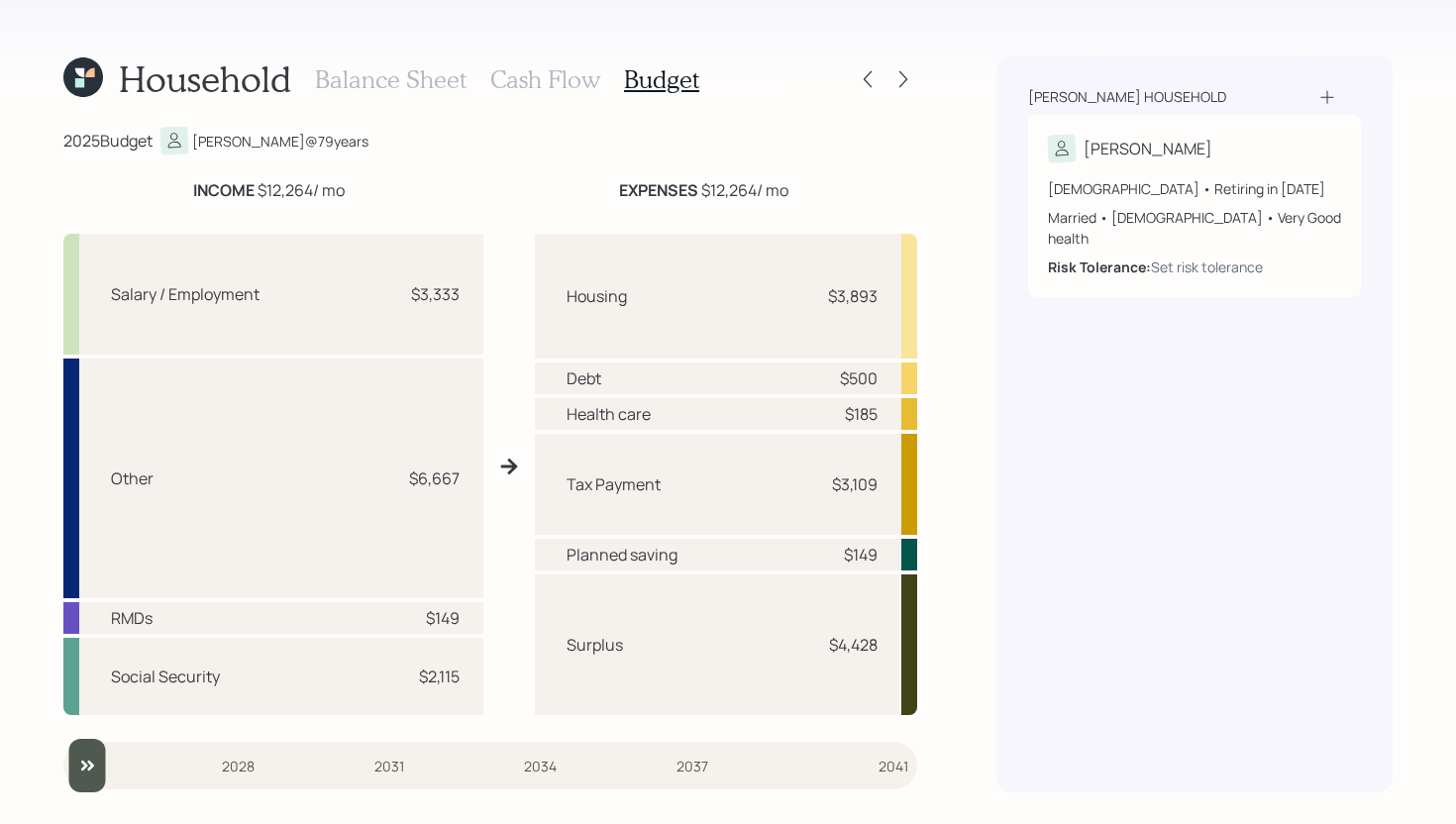 click on "INCOME   $12,264  / mo EXPENSES   $12,264  / mo Salary / Employment $3,333 Other $6,667 RMDs $149 Social Security $2,115 Housing $3,893 Debt $500 Health care $185 Tax Payment $3,109 Planned saving $149 Surplus $4,428" at bounding box center (490, 447) 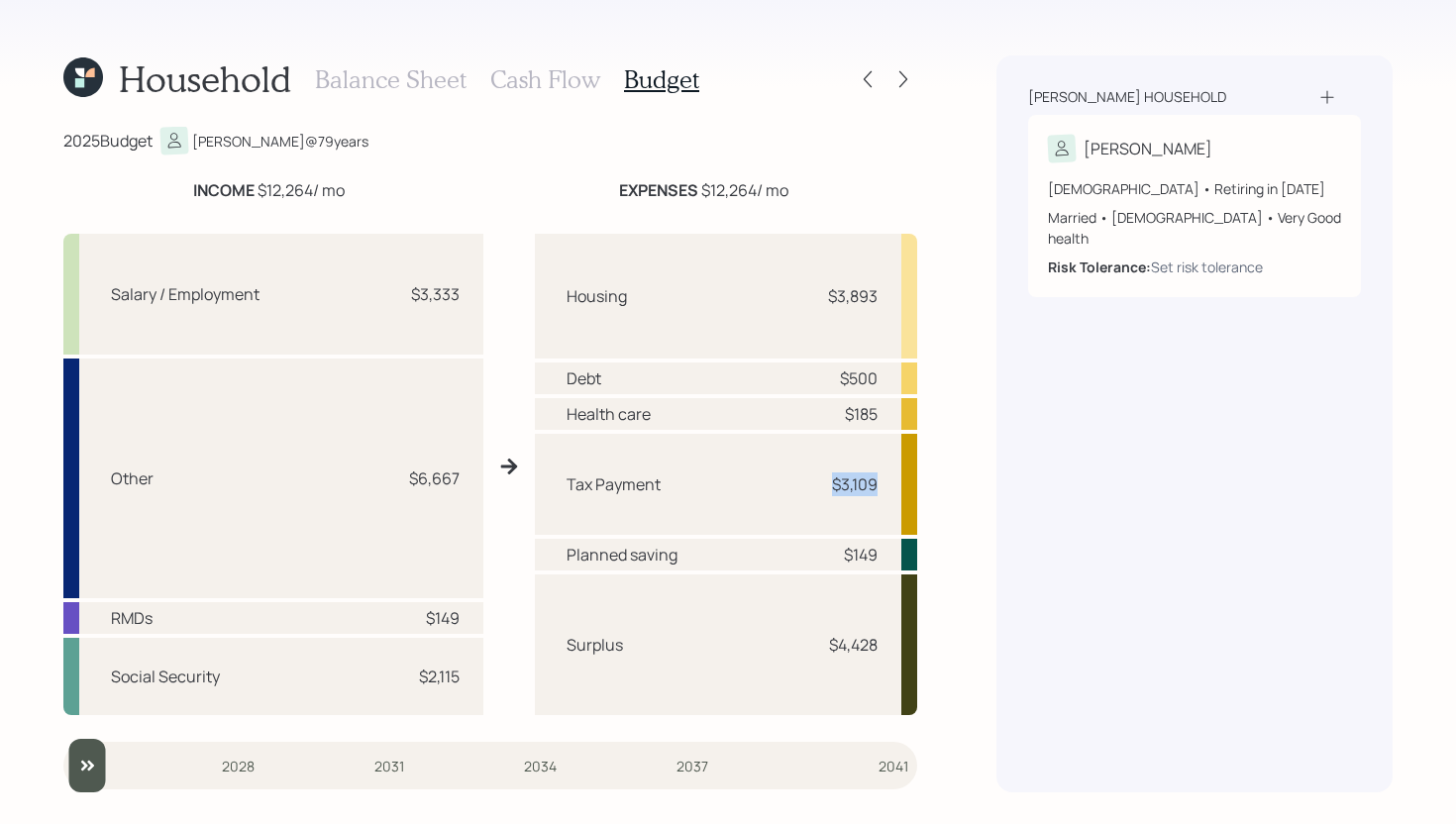 drag, startPoint x: 825, startPoint y: 485, endPoint x: 955, endPoint y: 488, distance: 130.03461 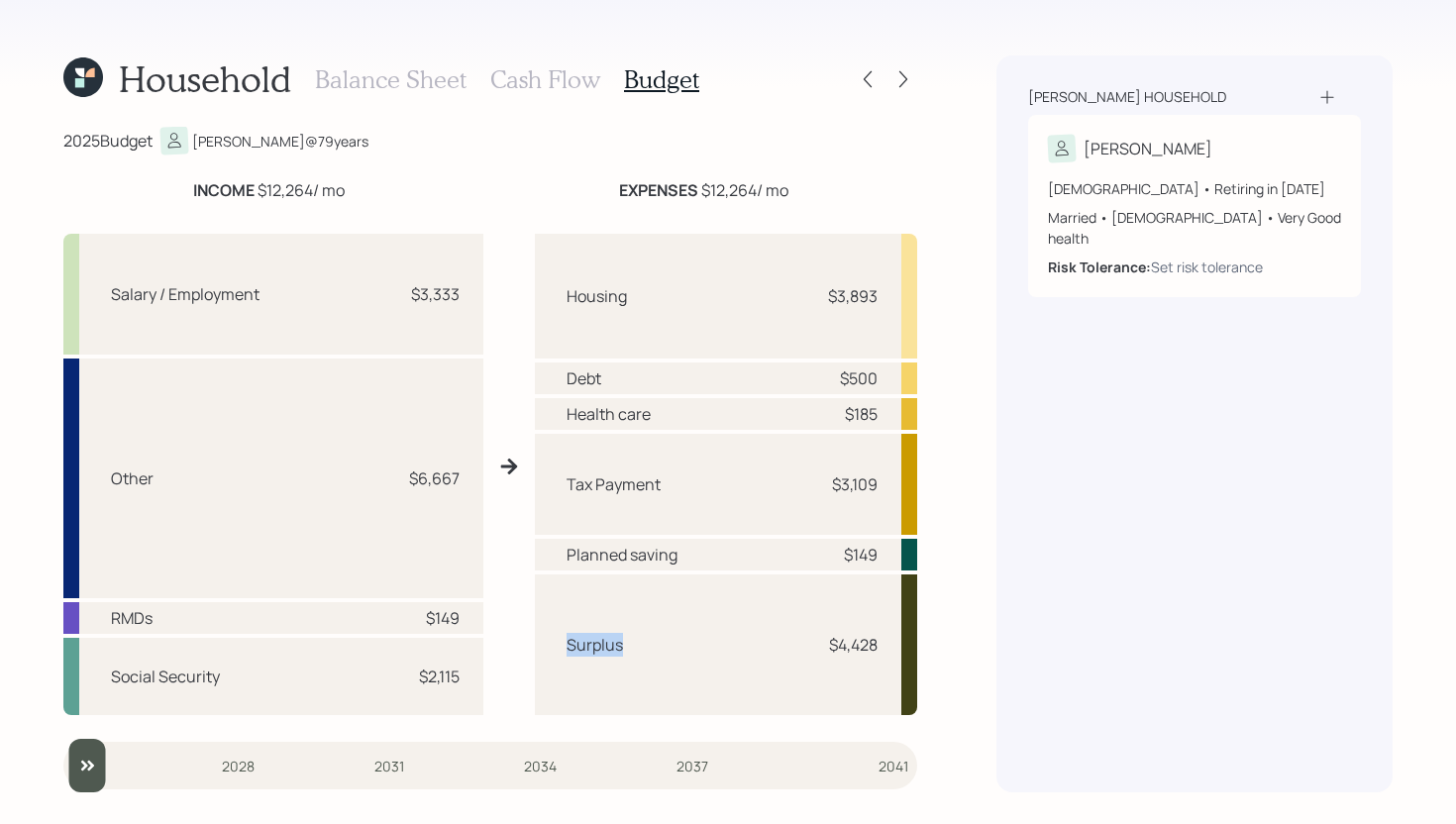 drag, startPoint x: 571, startPoint y: 644, endPoint x: 677, endPoint y: 640, distance: 106.07544 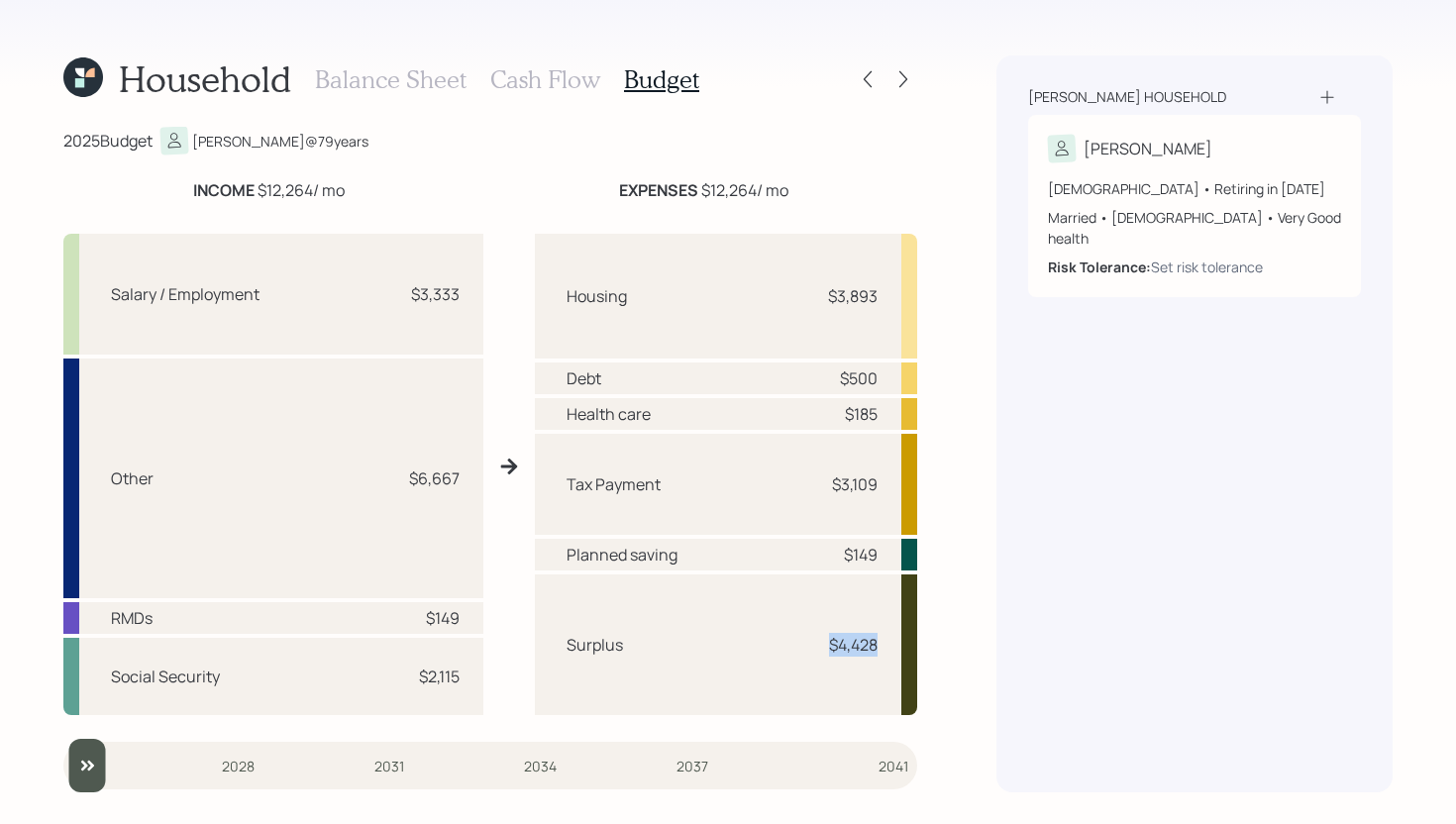 drag, startPoint x: 828, startPoint y: 647, endPoint x: 885, endPoint y: 647, distance: 57 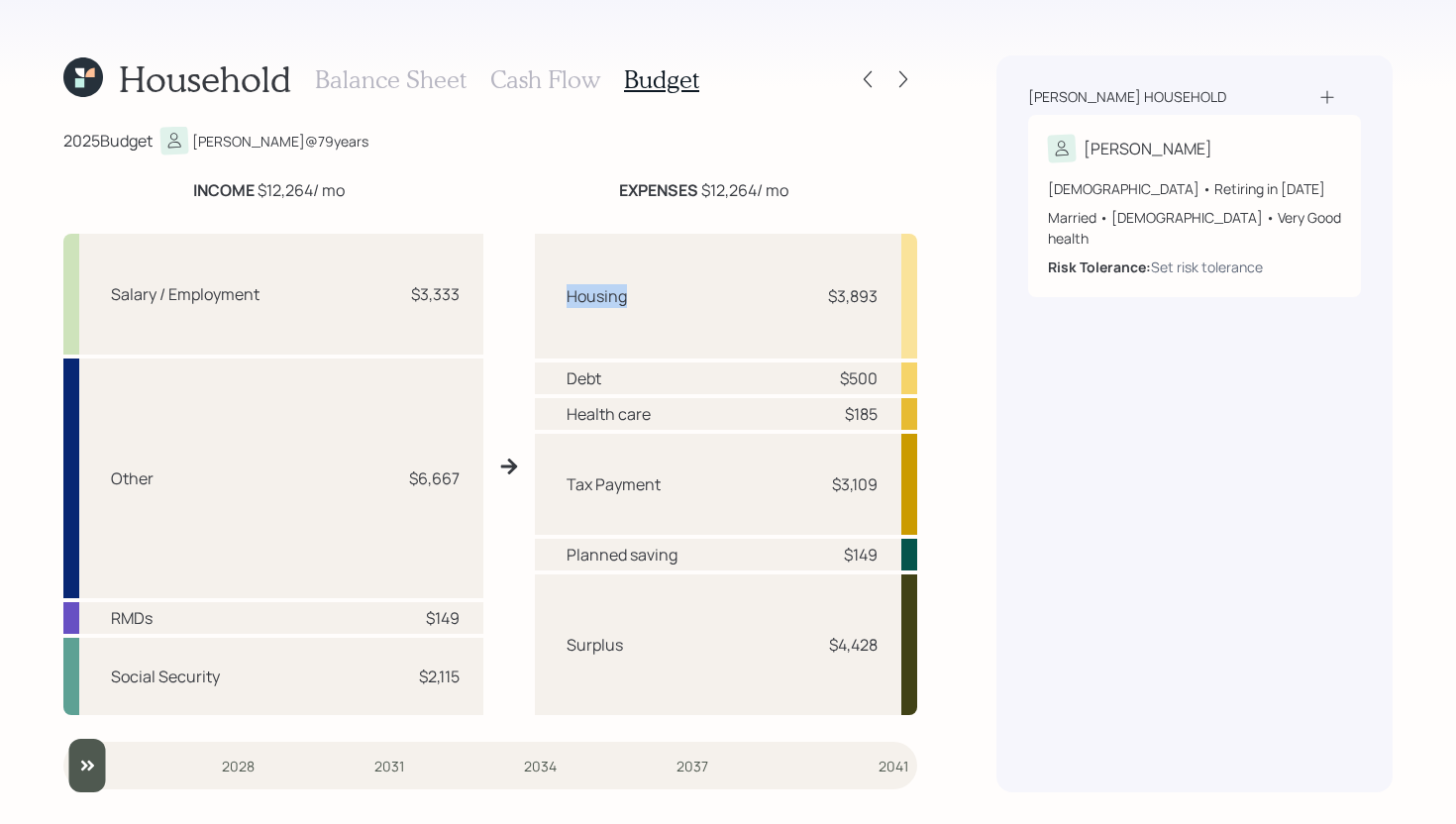 drag, startPoint x: 565, startPoint y: 292, endPoint x: 640, endPoint y: 292, distance: 75 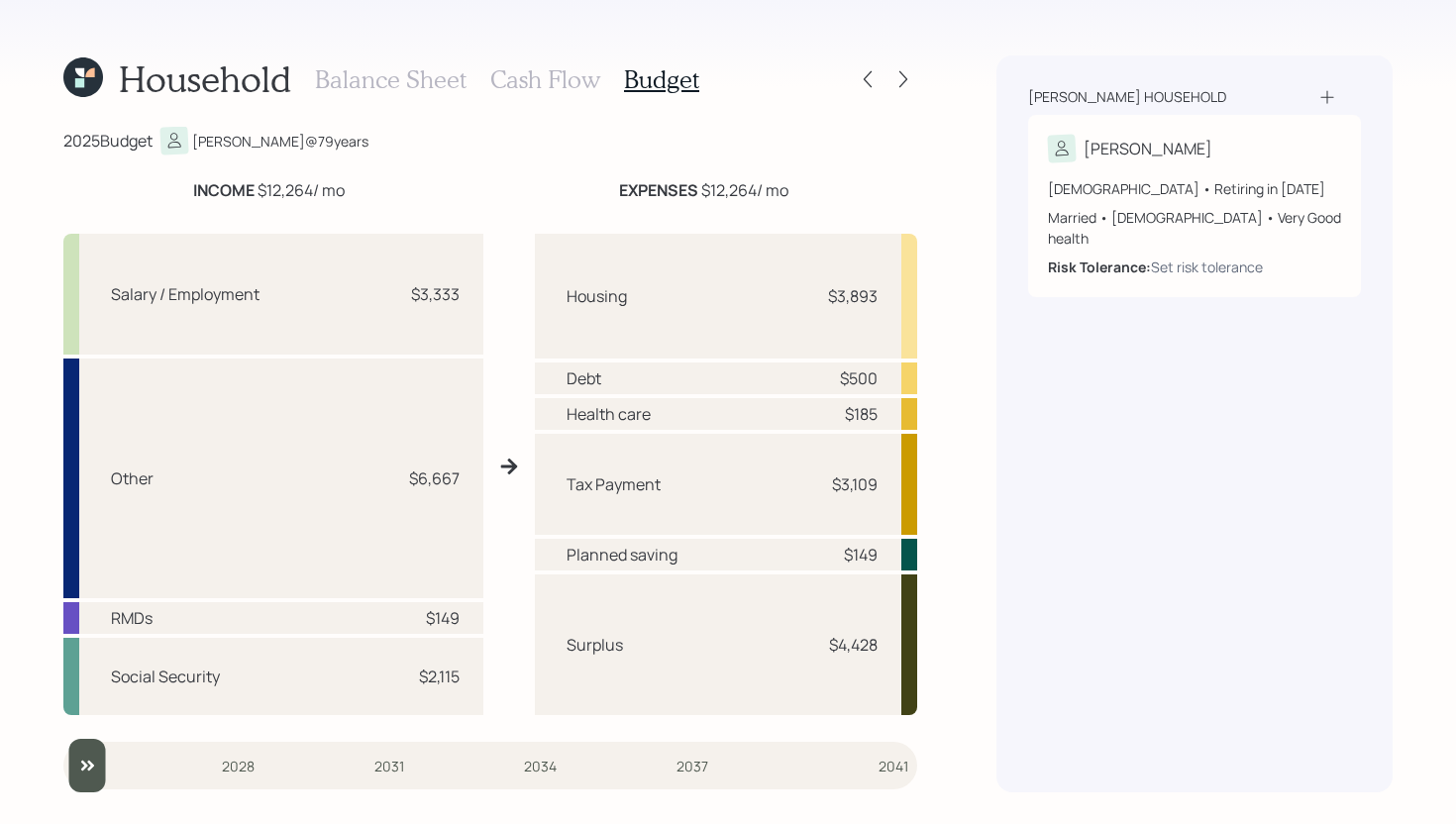 click on "EXPENSES   $12,264  / mo" at bounding box center (703, 190) 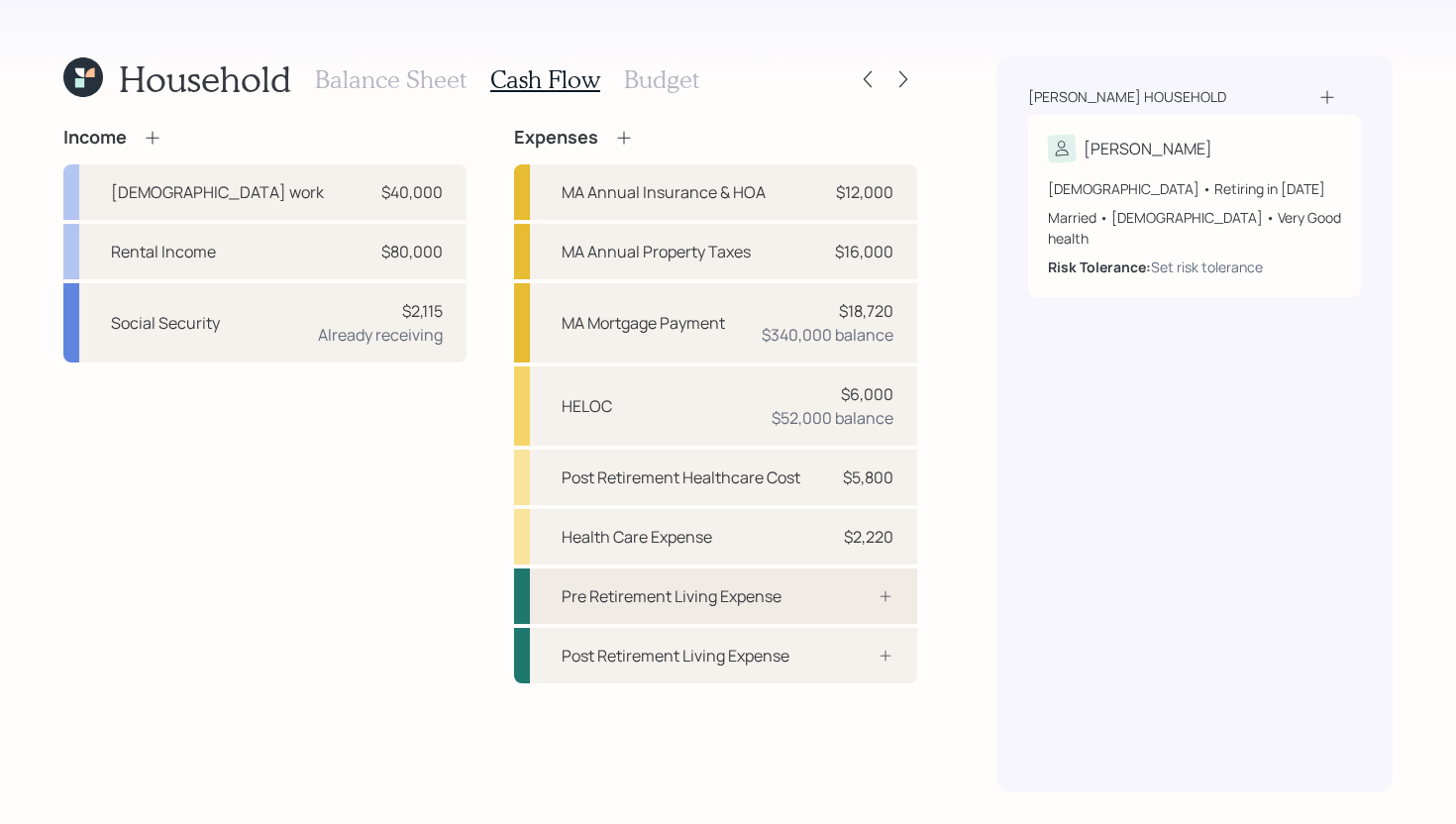 click on "Pre Retirement Living Expense" at bounding box center (672, 596) 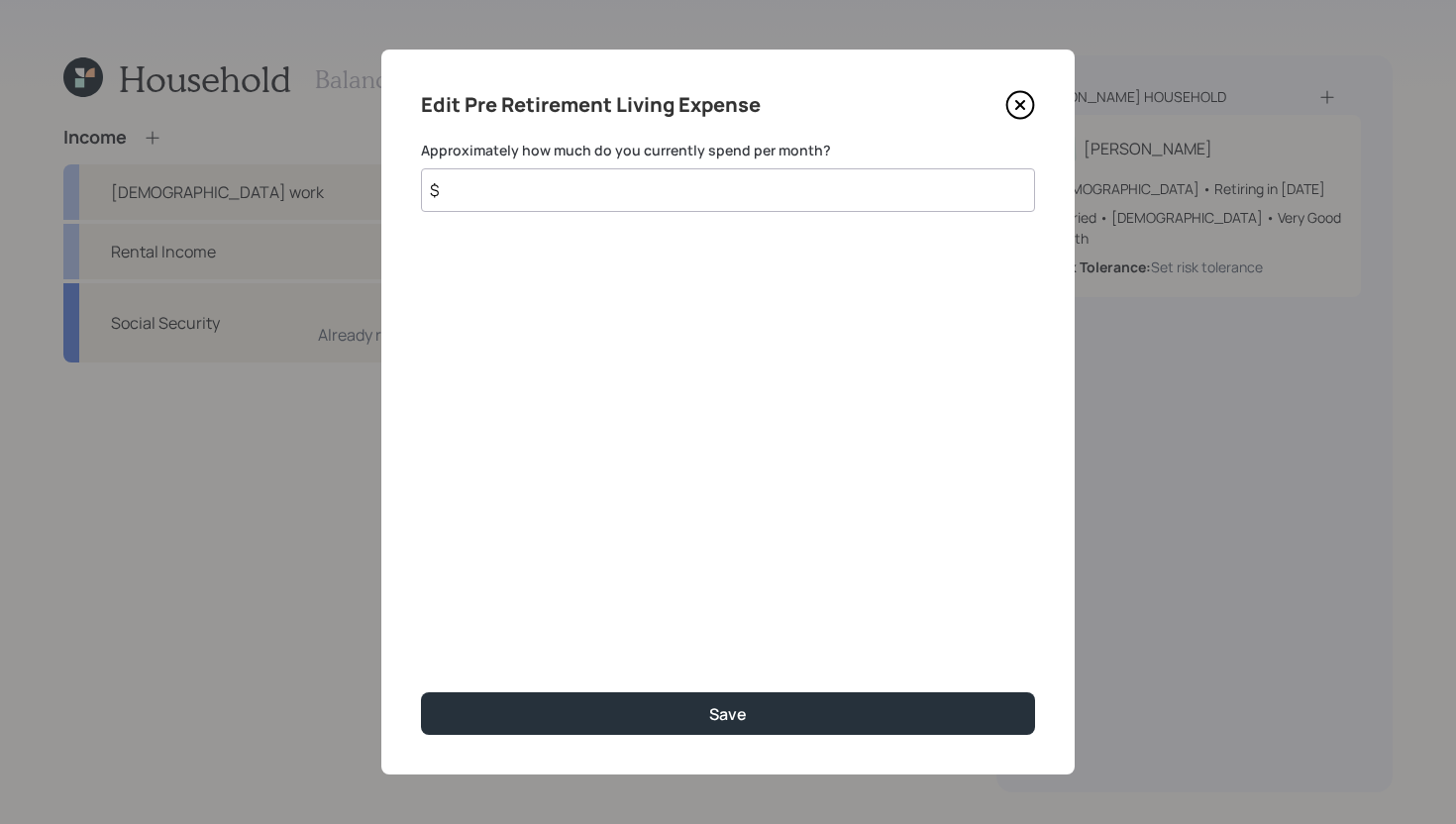 click on "$" at bounding box center (728, 190) 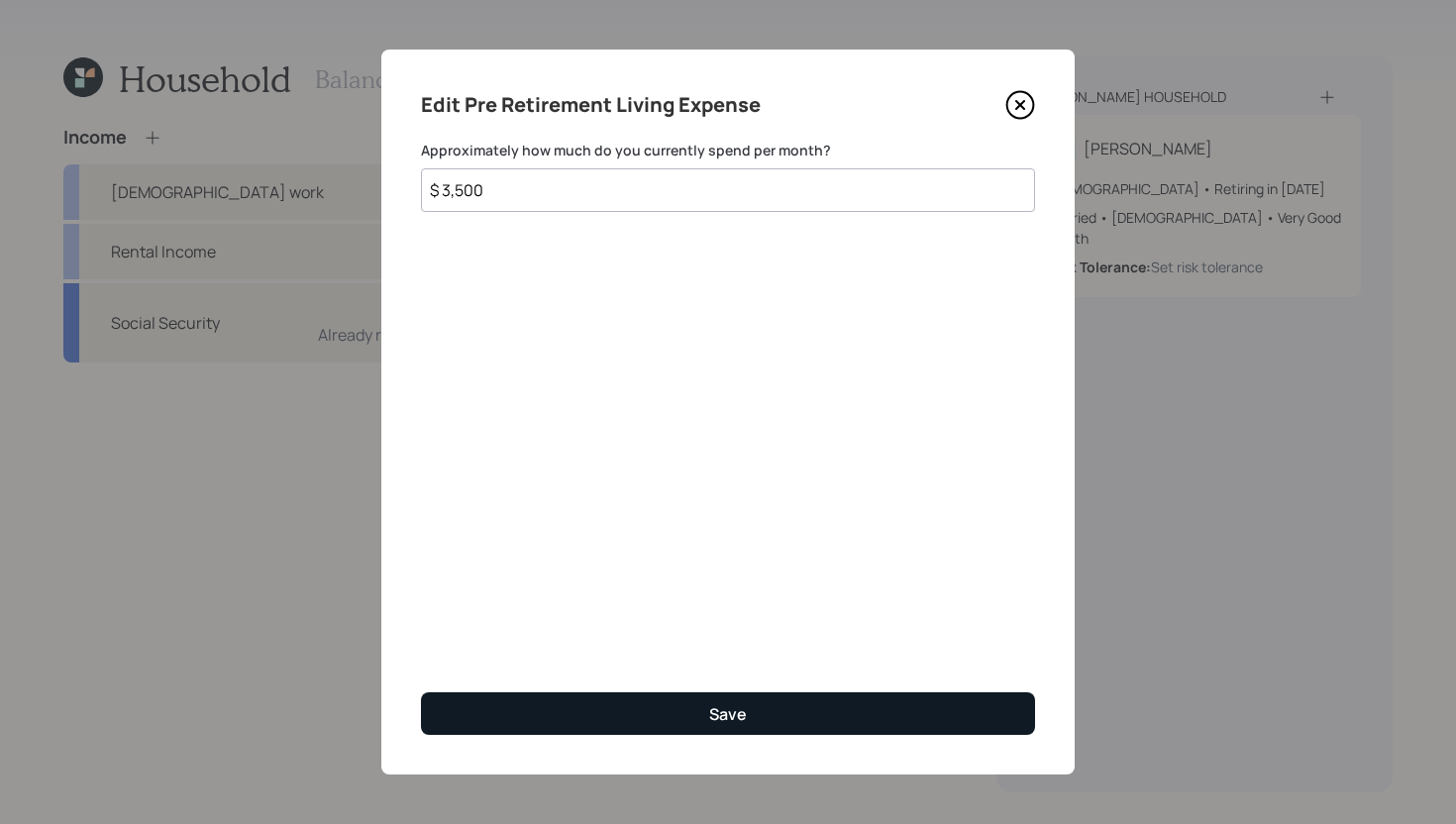type on "$ 3,500" 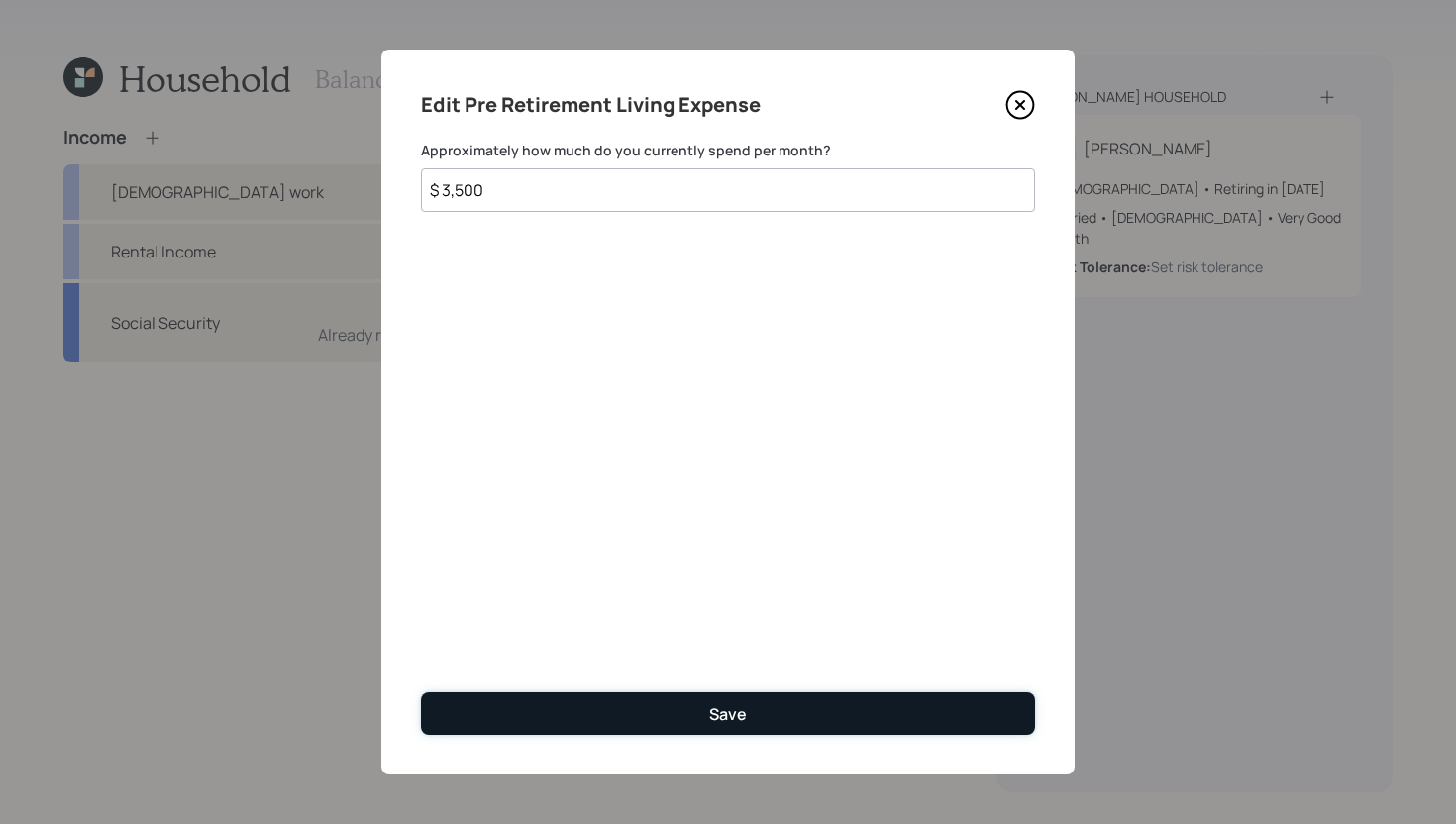 click on "Save" at bounding box center [728, 713] 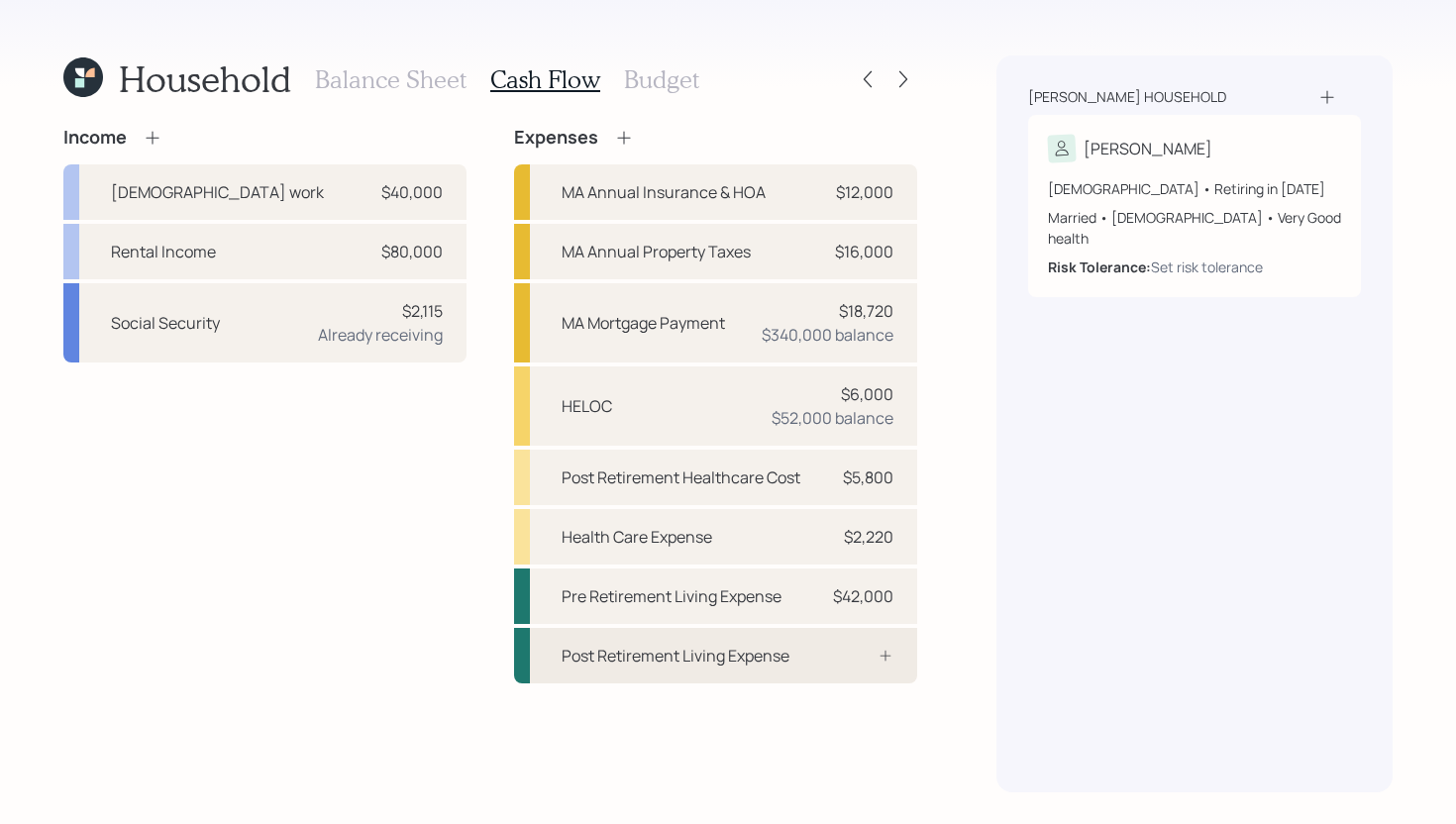 click on "Post Retirement Living Expense" at bounding box center [676, 656] 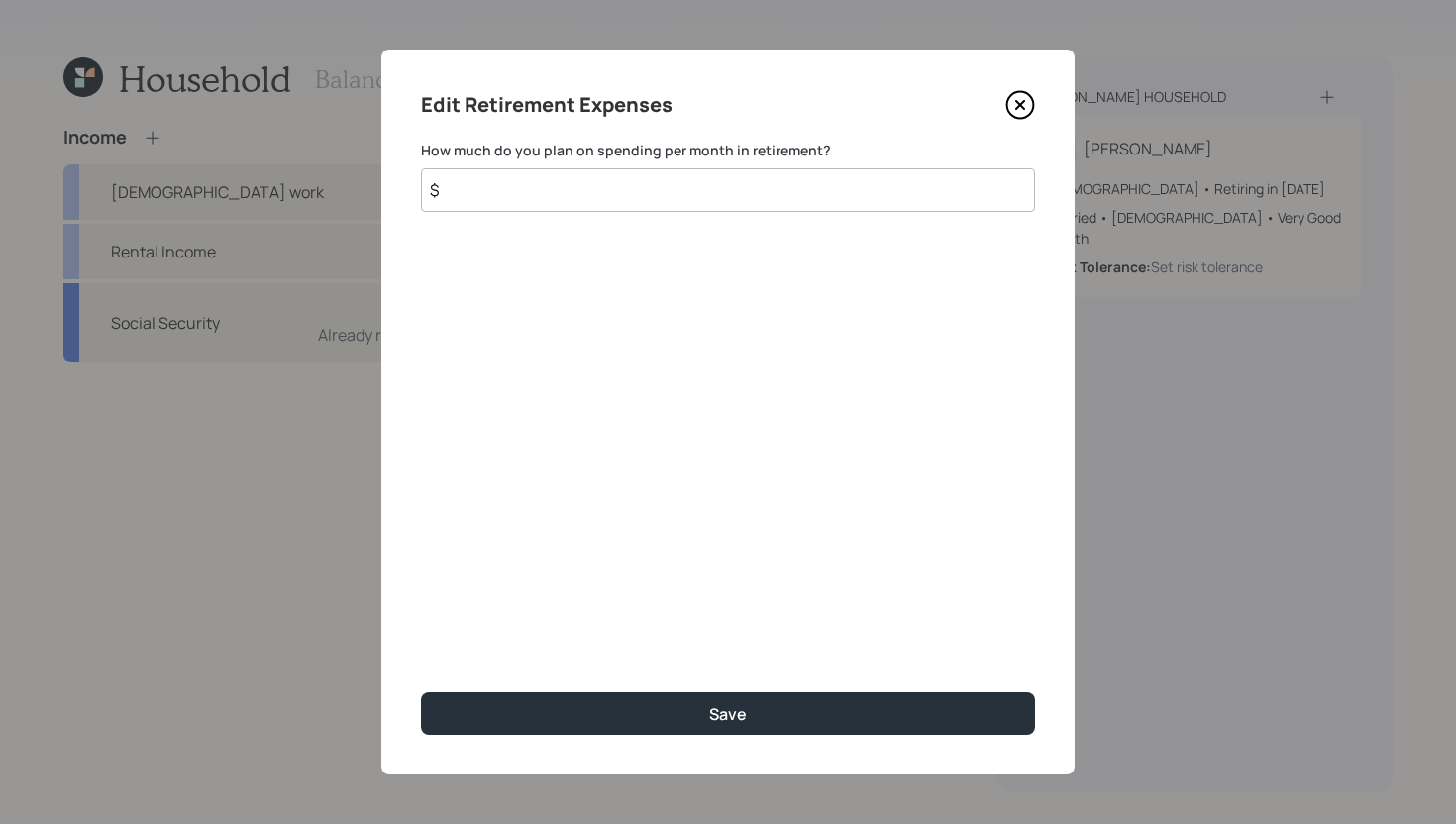 click on "$" at bounding box center (728, 190) 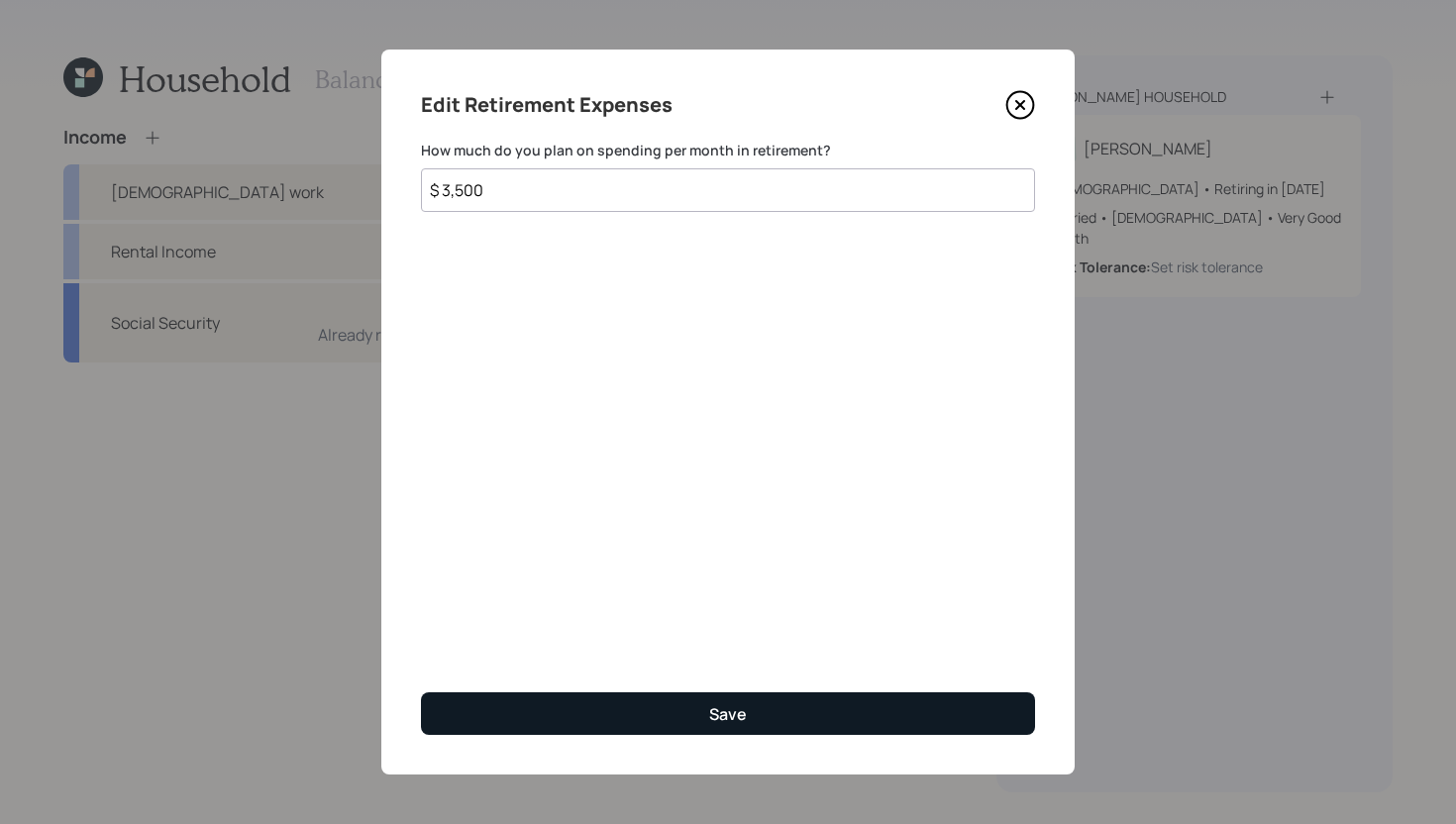 type on "$ 3,500" 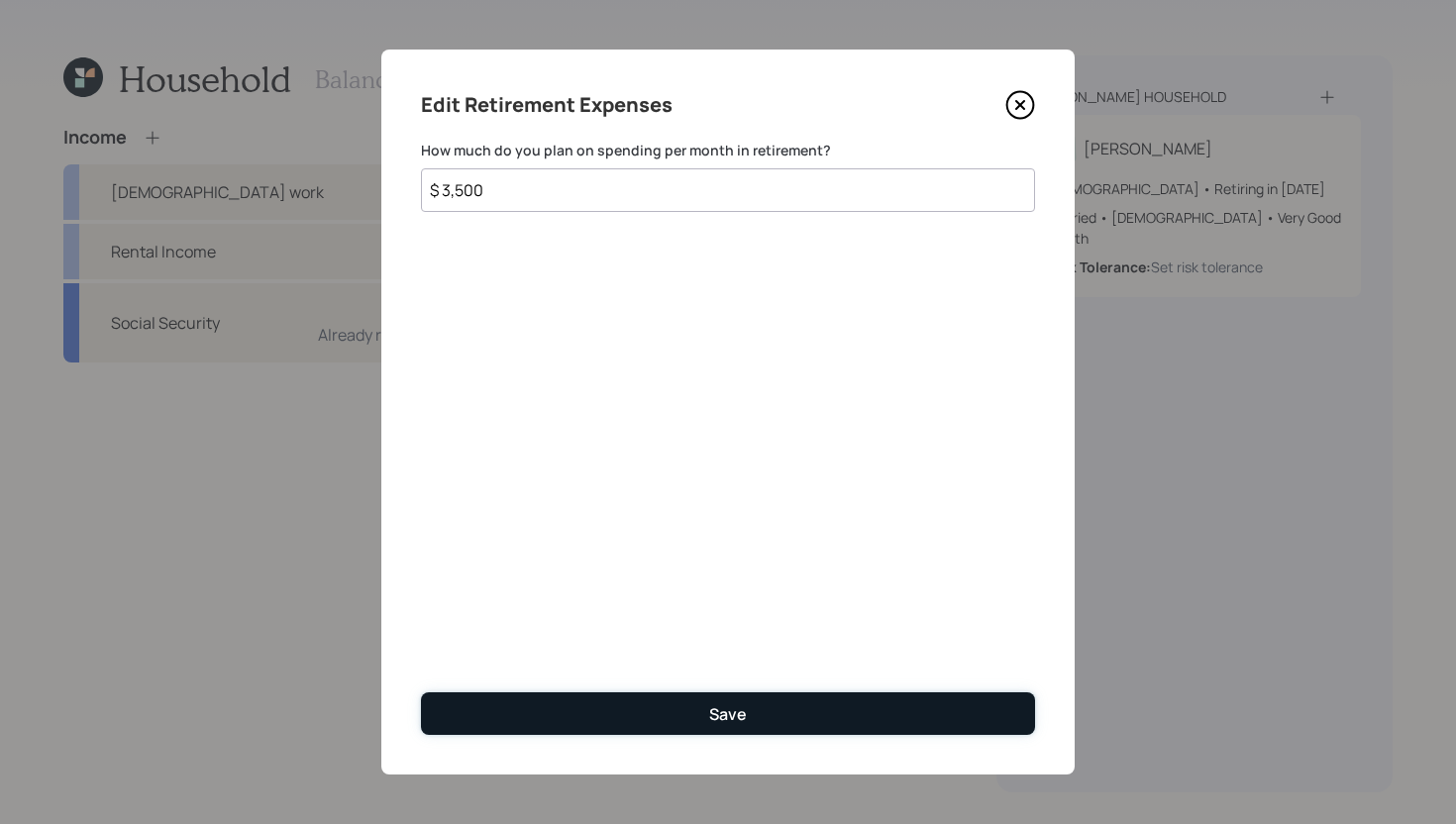 click on "Save" at bounding box center [728, 713] 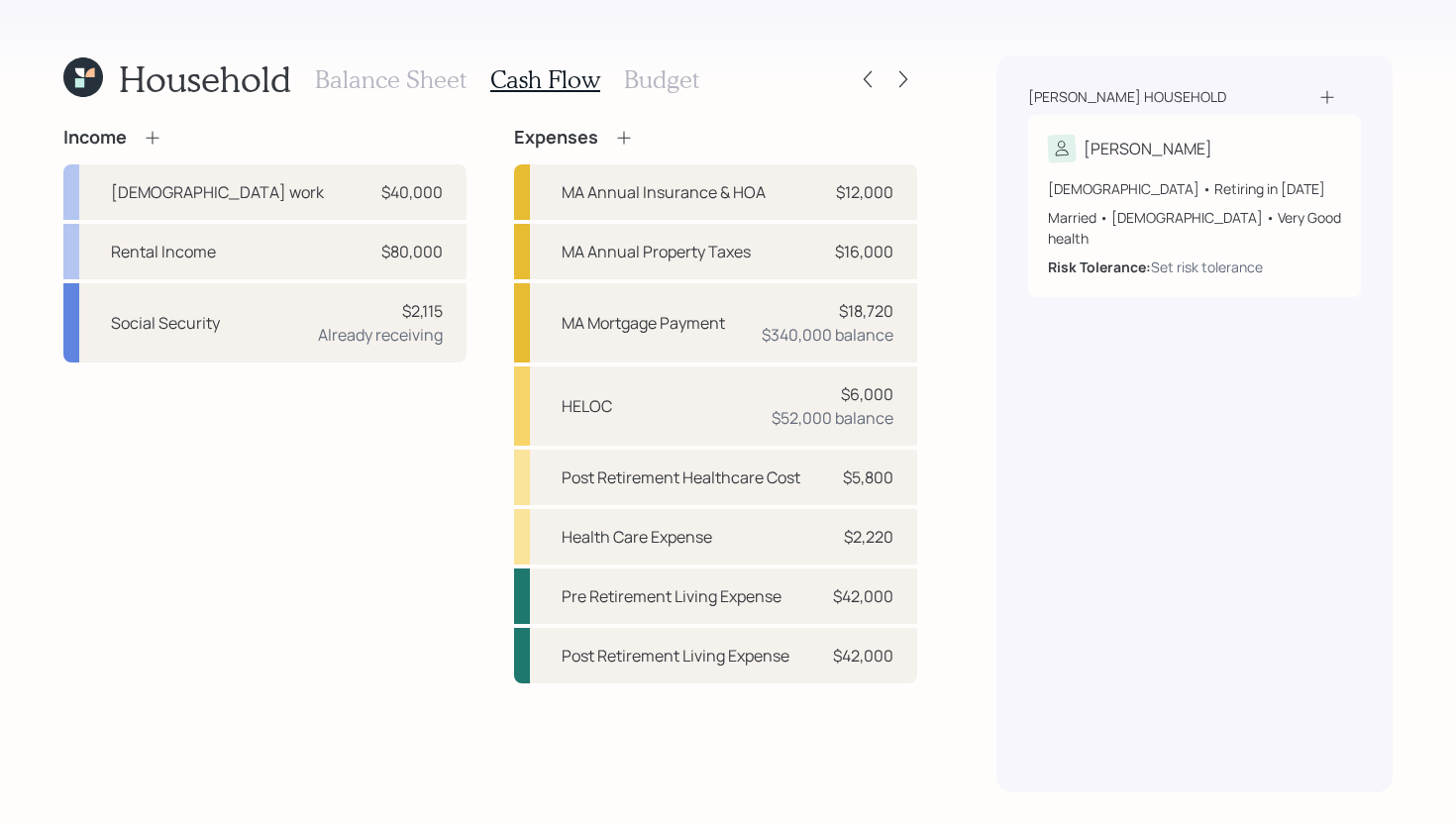 click on "Balance Sheet" at bounding box center (390, 79) 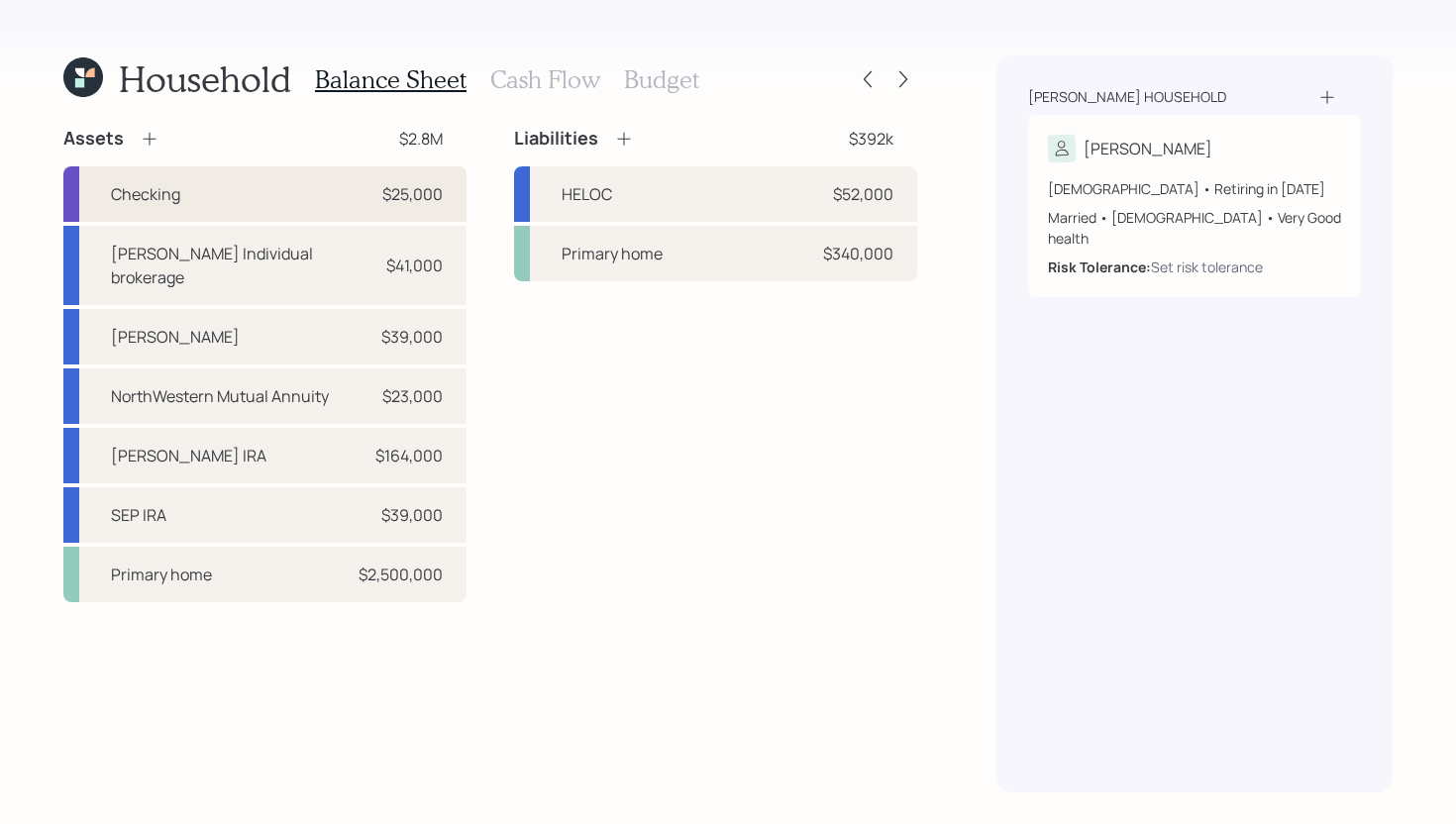 click on "Checking $25,000" at bounding box center [264, 194] 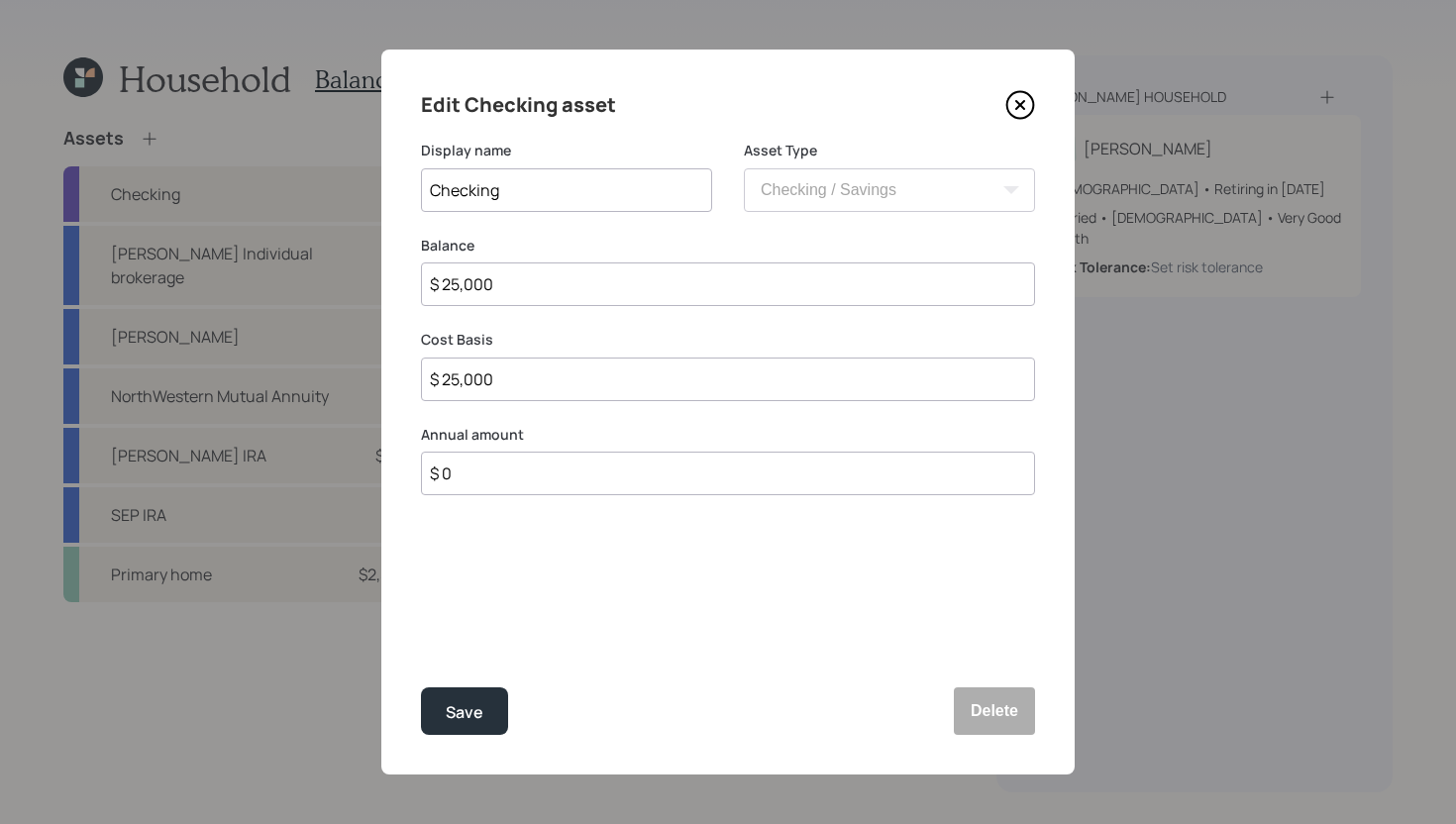 click on "$ 0" at bounding box center [728, 473] 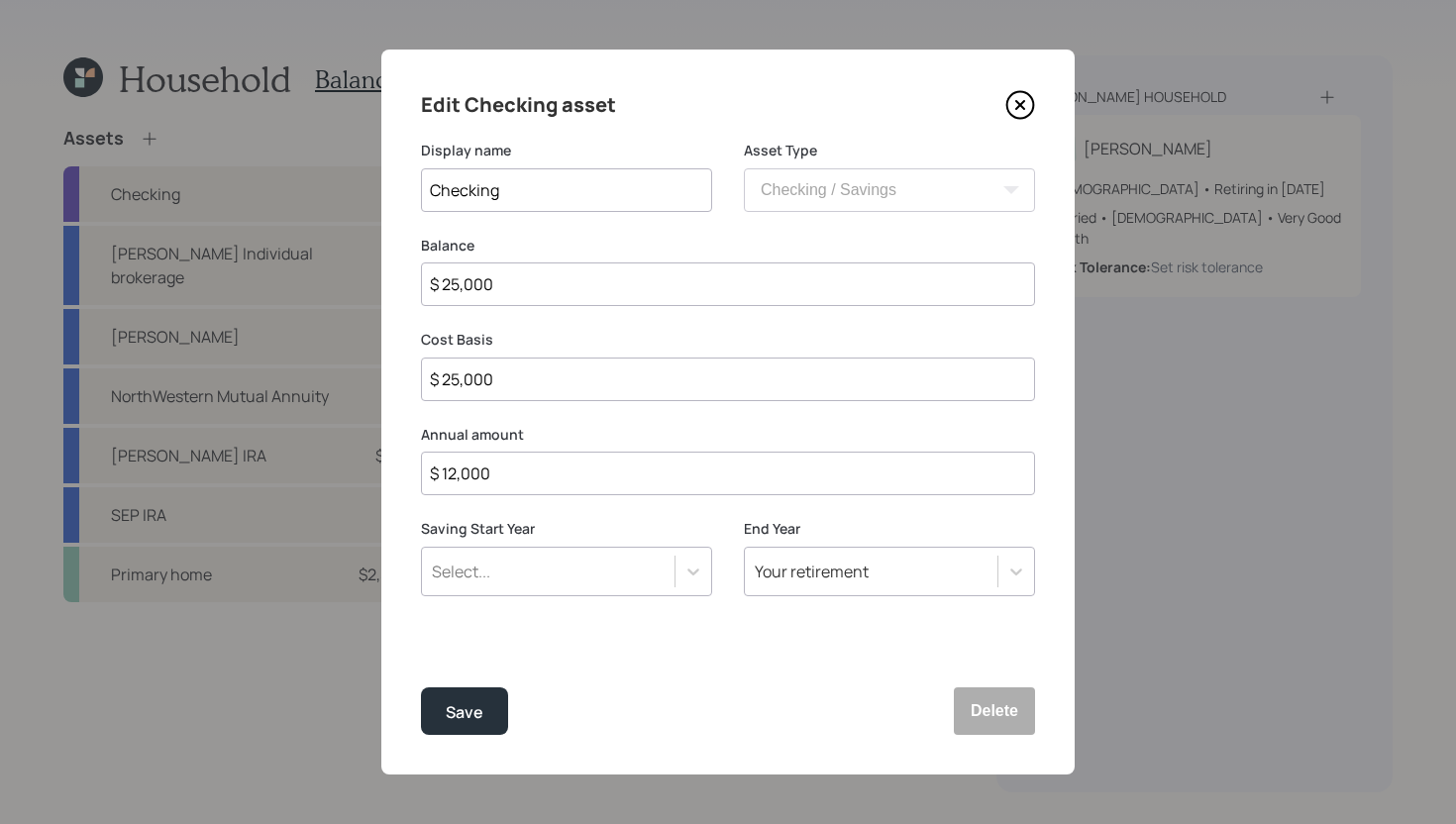 type on "$ 12,000" 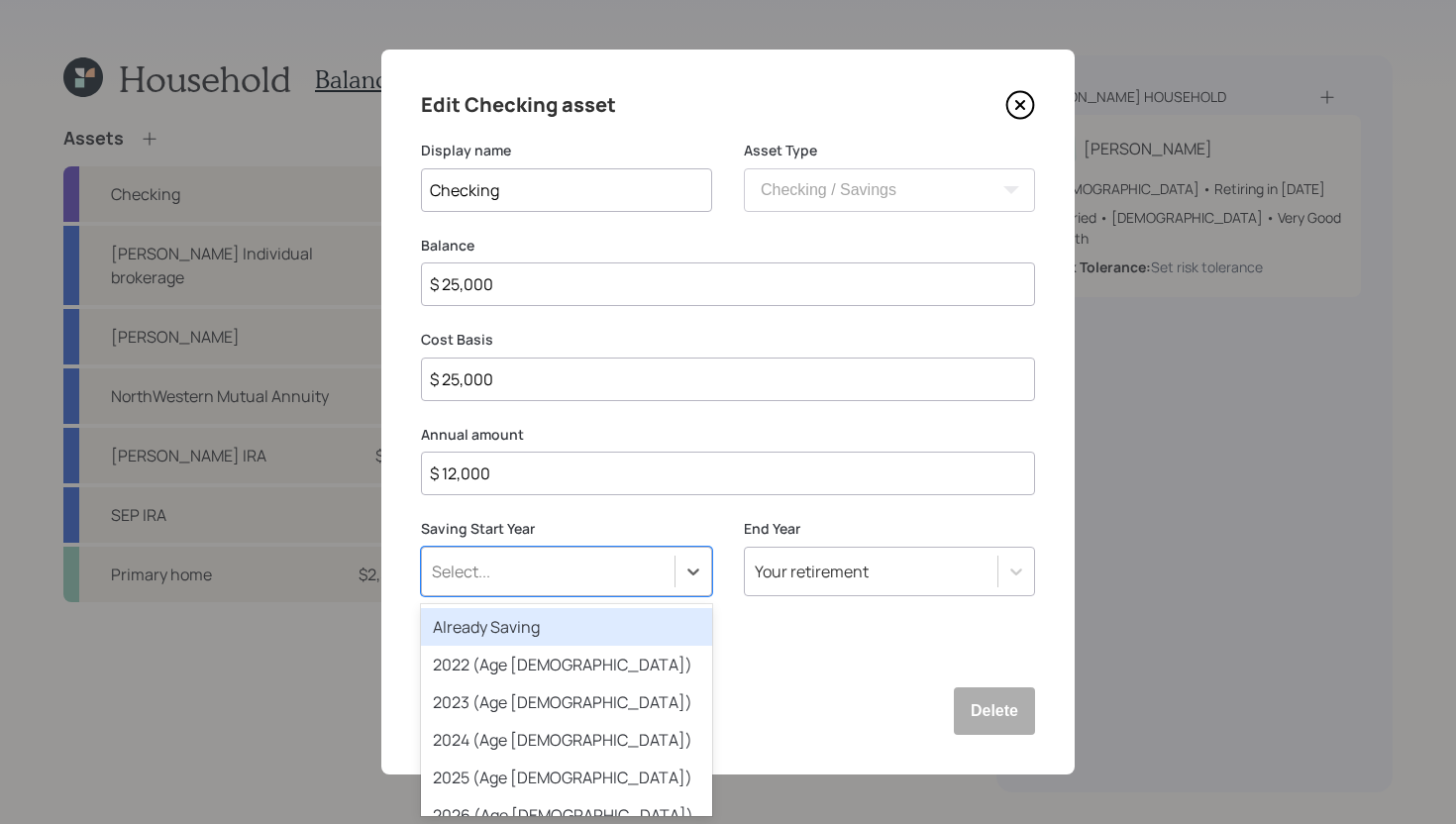 click on "Already Saving" at bounding box center (567, 627) 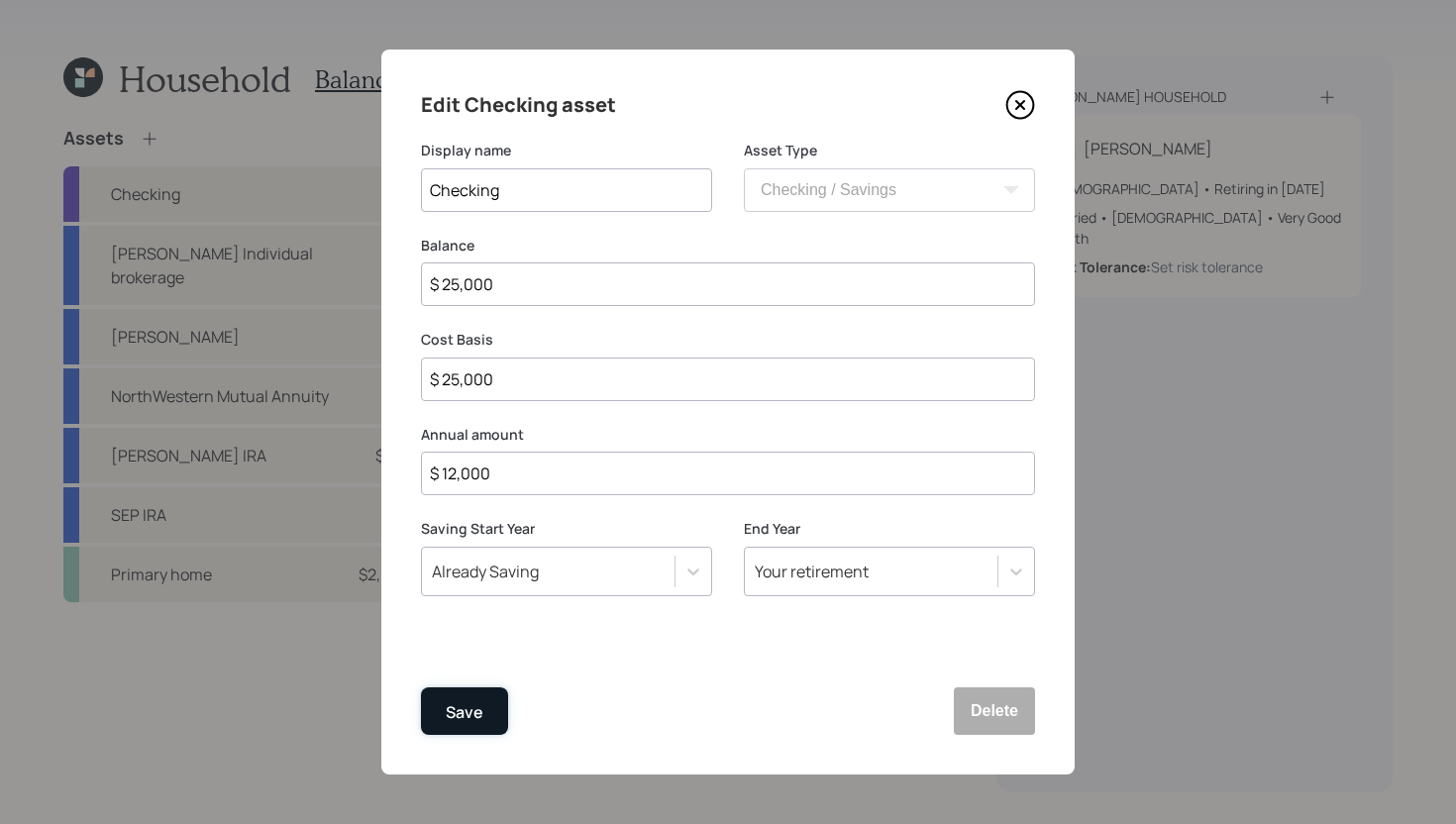 click on "Save" at bounding box center [465, 711] 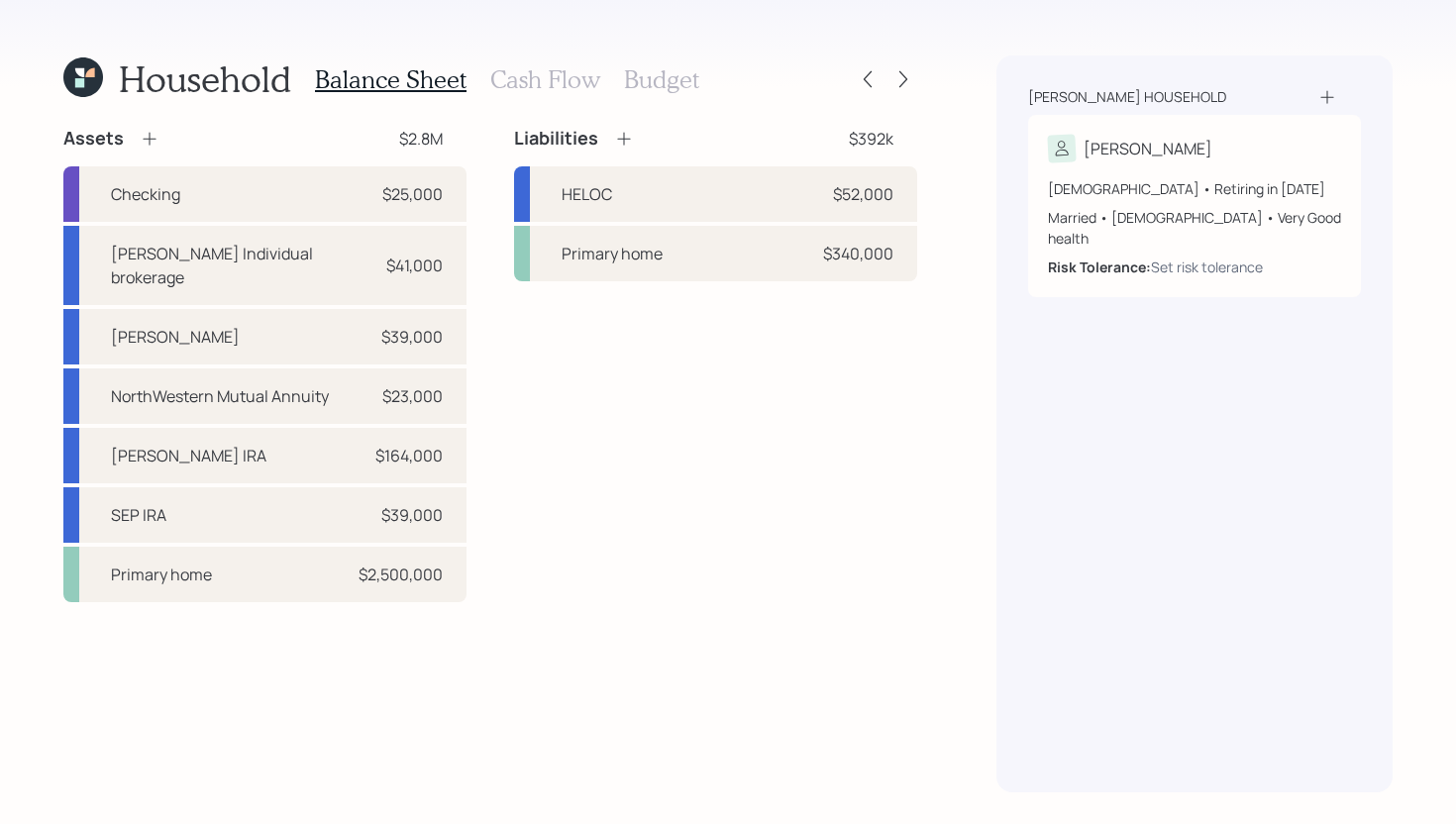 scroll, scrollTop: 0, scrollLeft: 0, axis: both 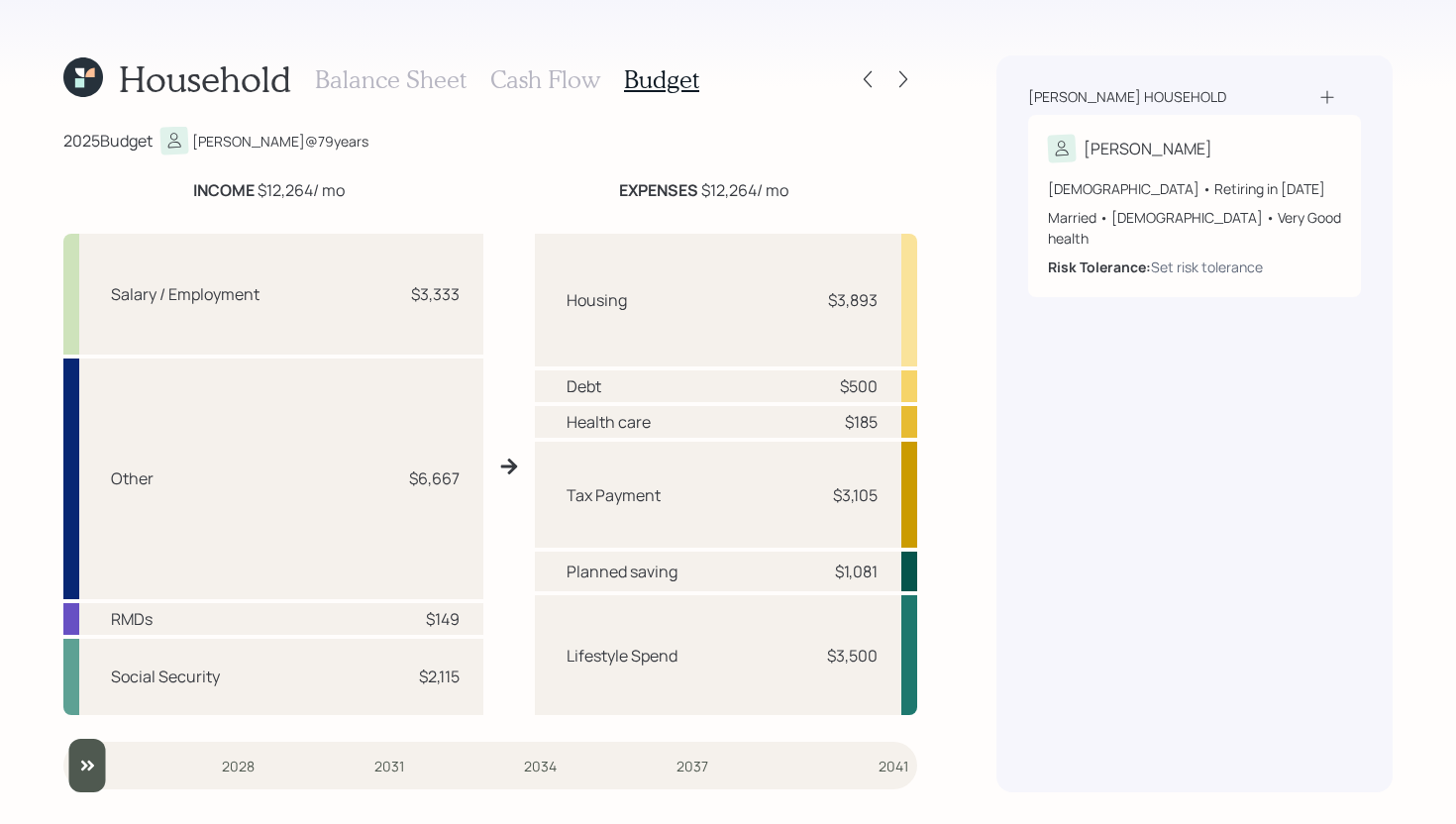 click on "Cash Flow" at bounding box center (545, 79) 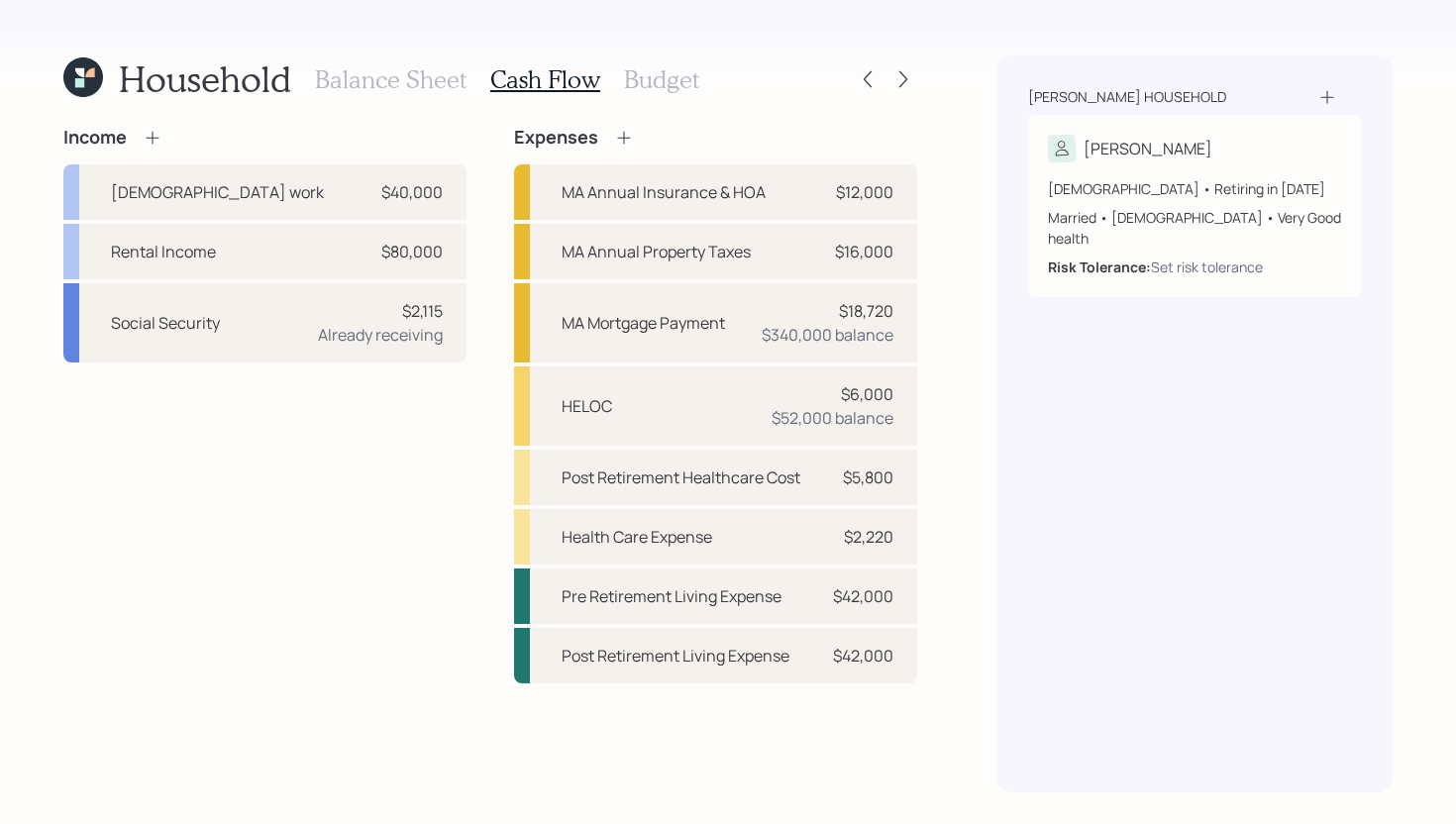 click on "Balance Sheet" at bounding box center [390, 79] 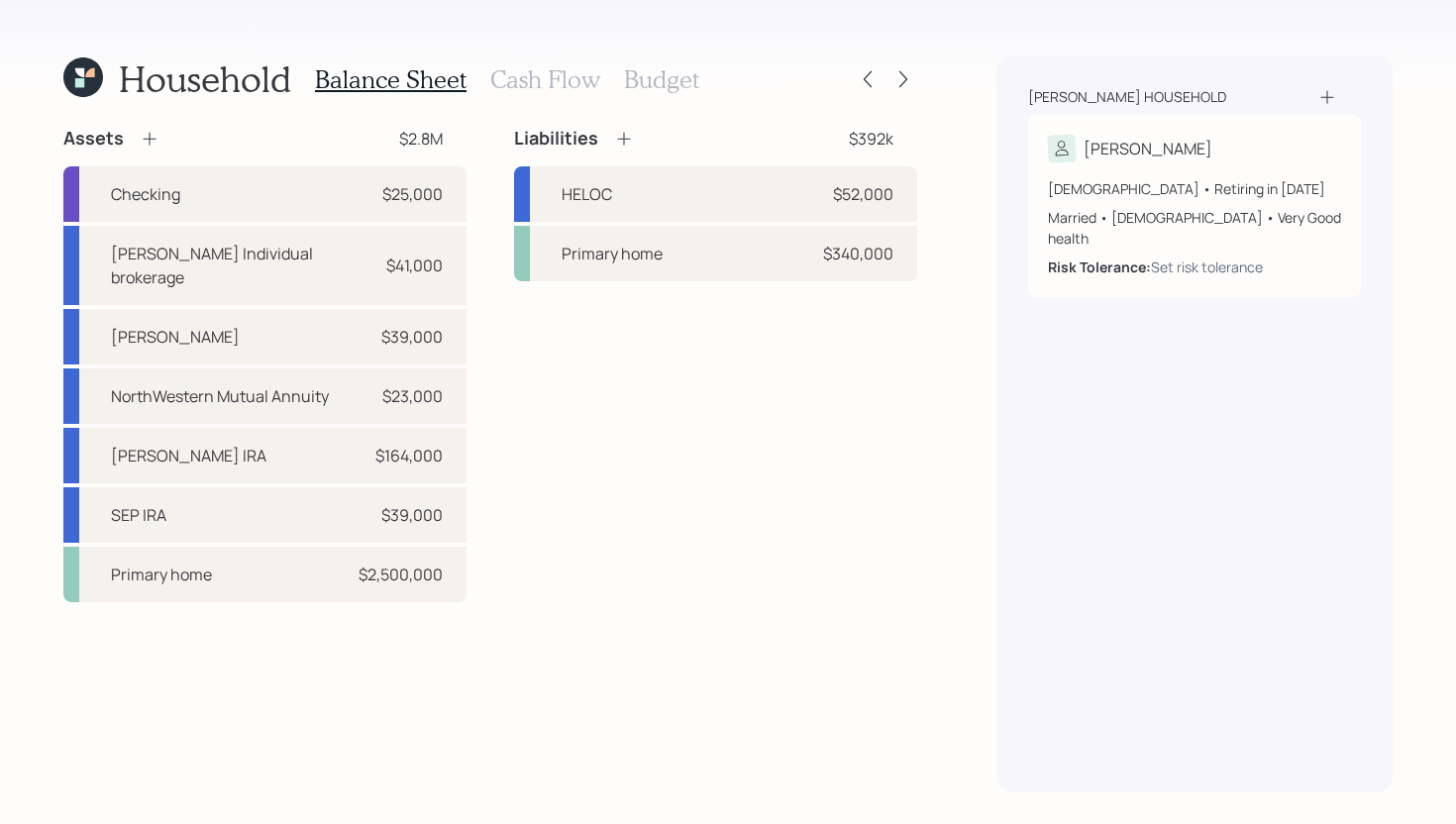 click on "Budget" at bounding box center [662, 79] 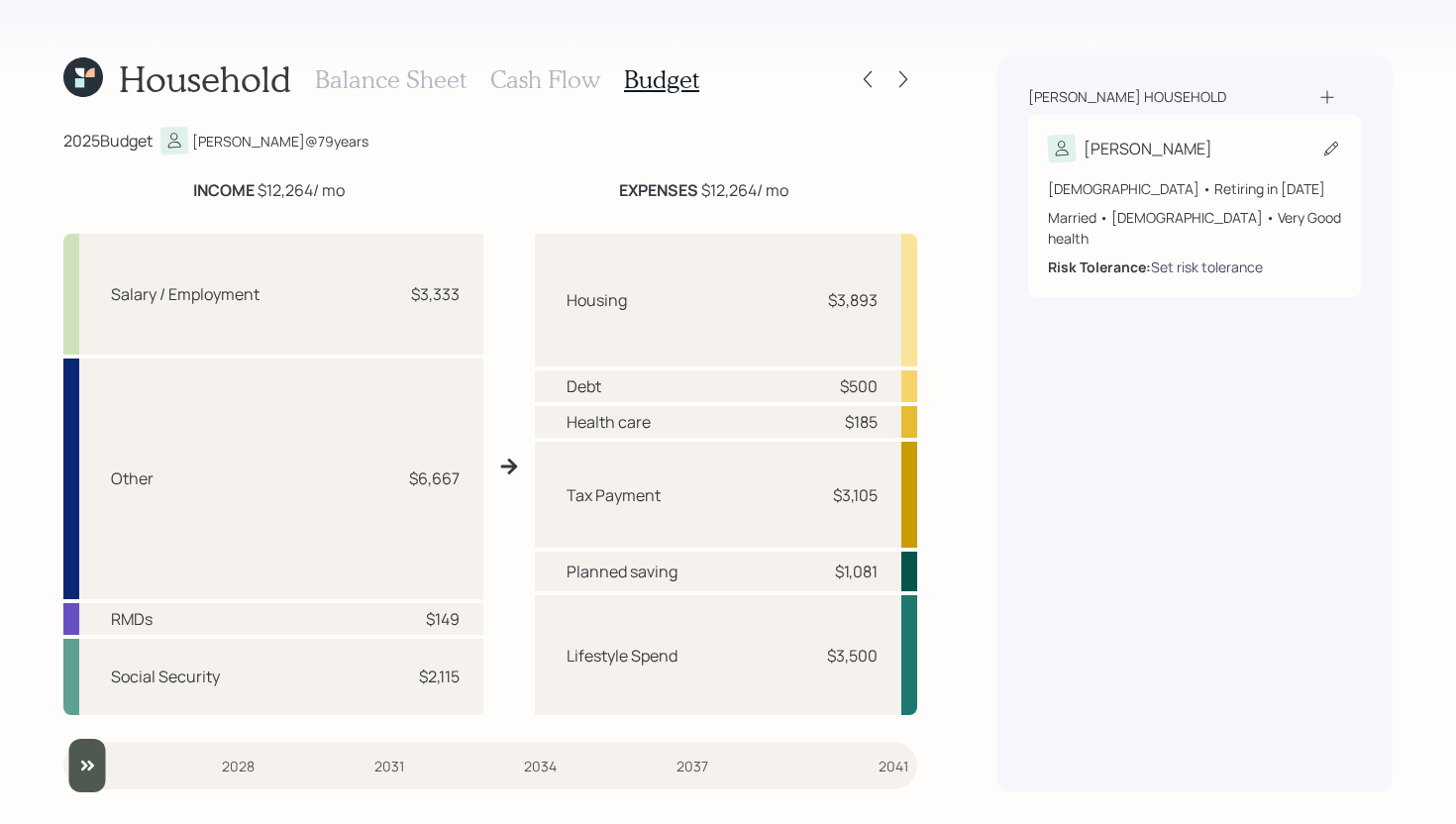 click on "Set risk tolerance" at bounding box center [1206, 266] 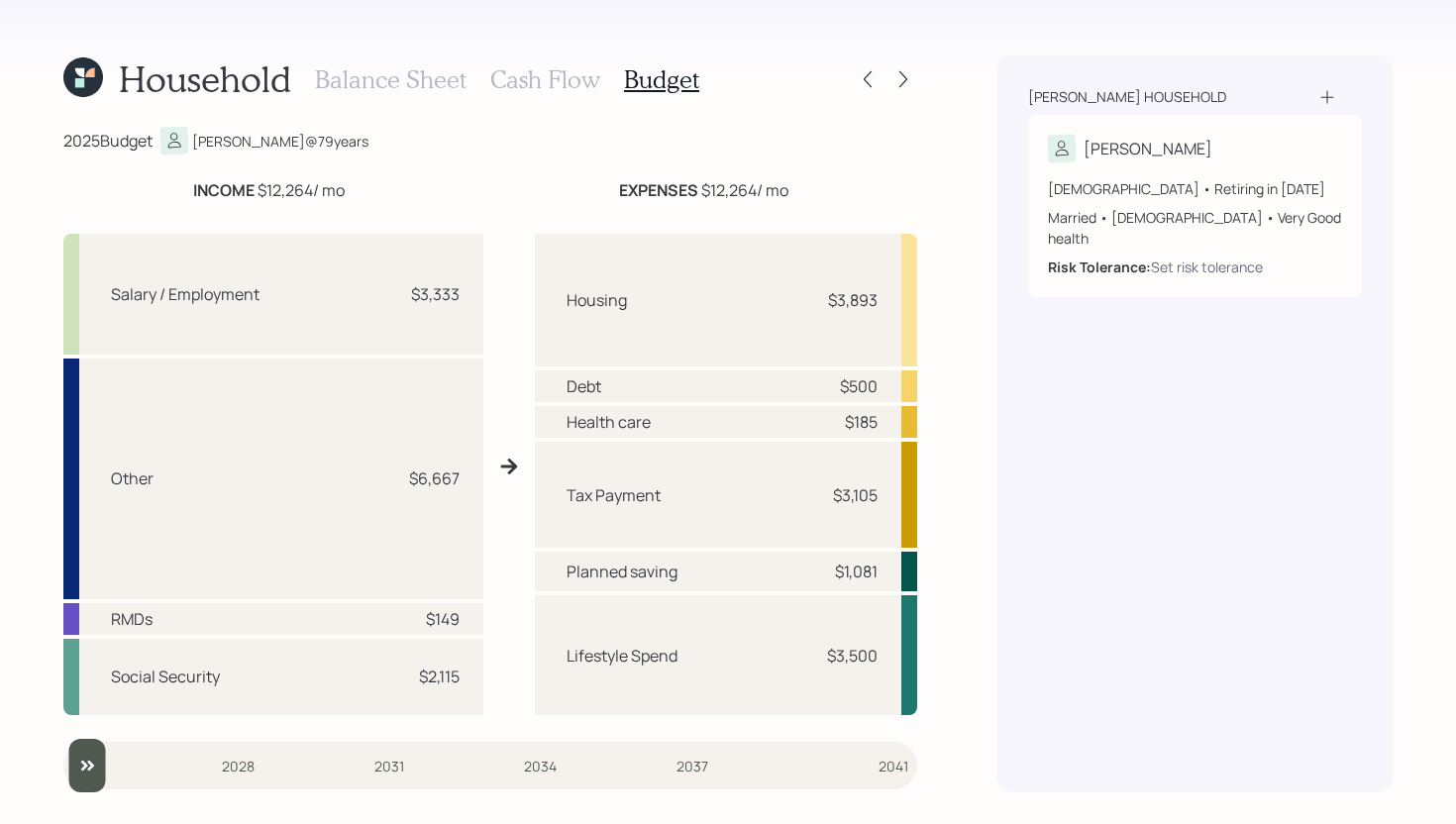 click 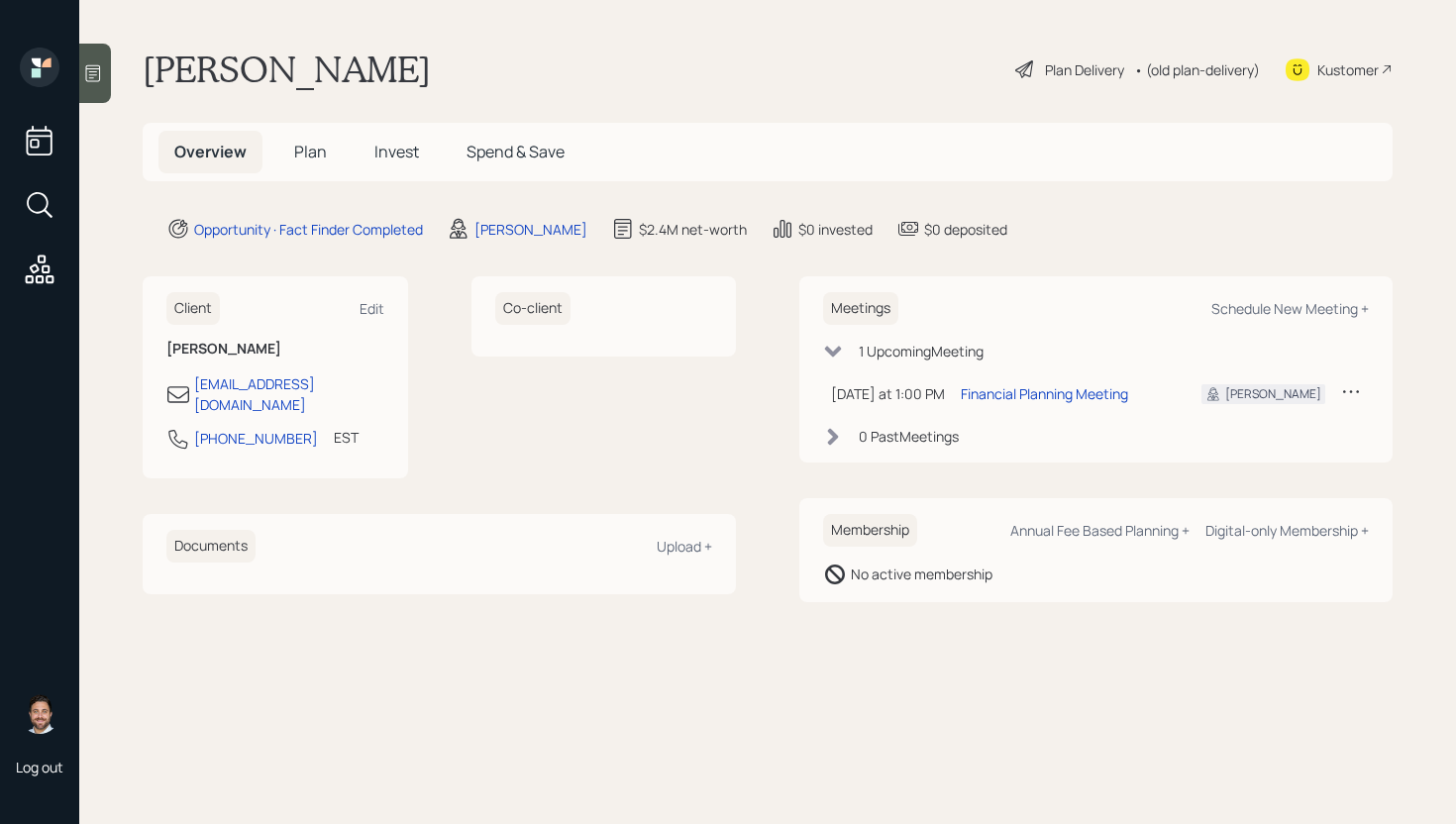 click on "• (old plan-delivery)" at bounding box center (1196, 69) 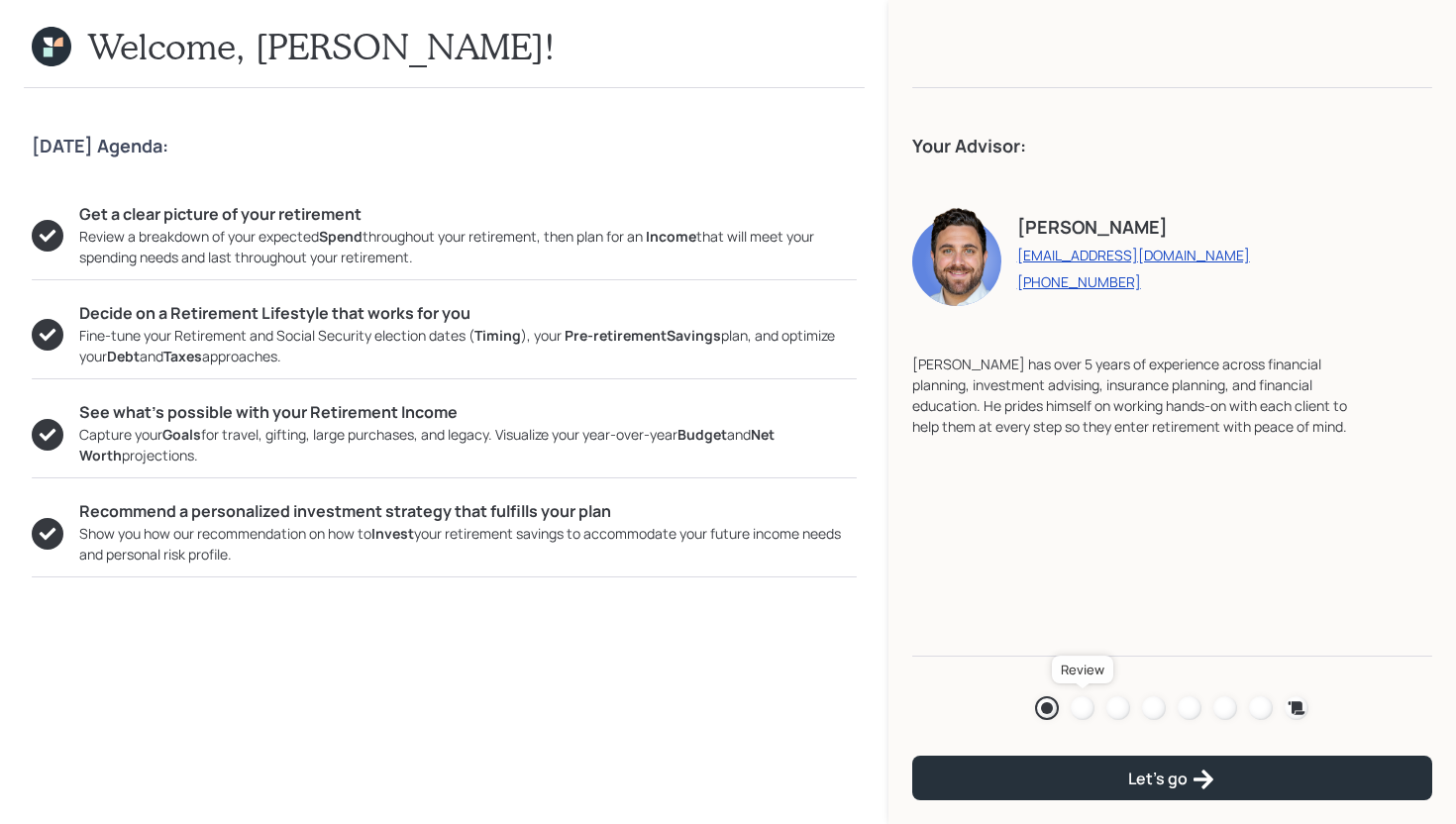 click at bounding box center (1083, 708) 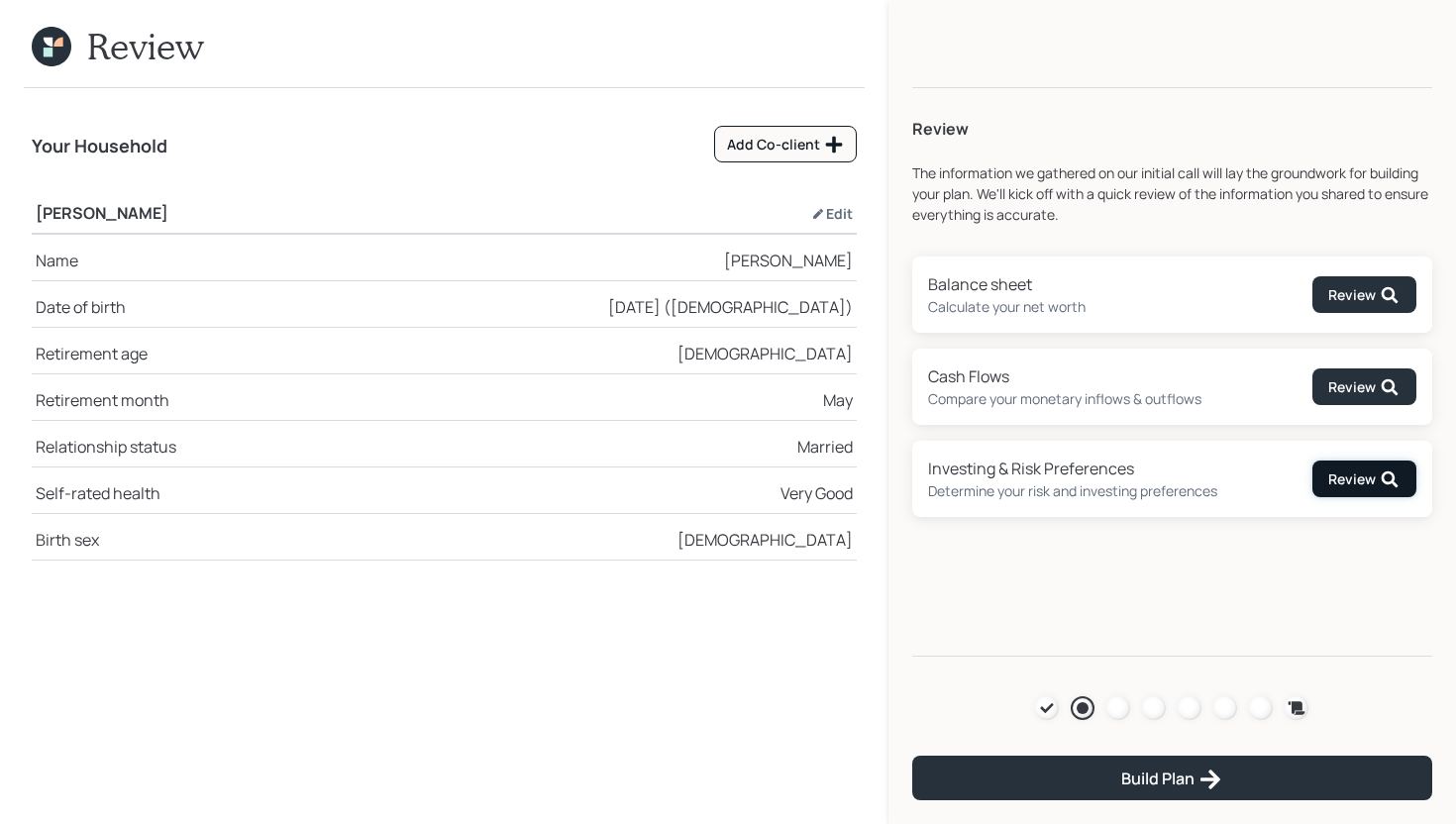 click on "Review" at bounding box center [1364, 478] 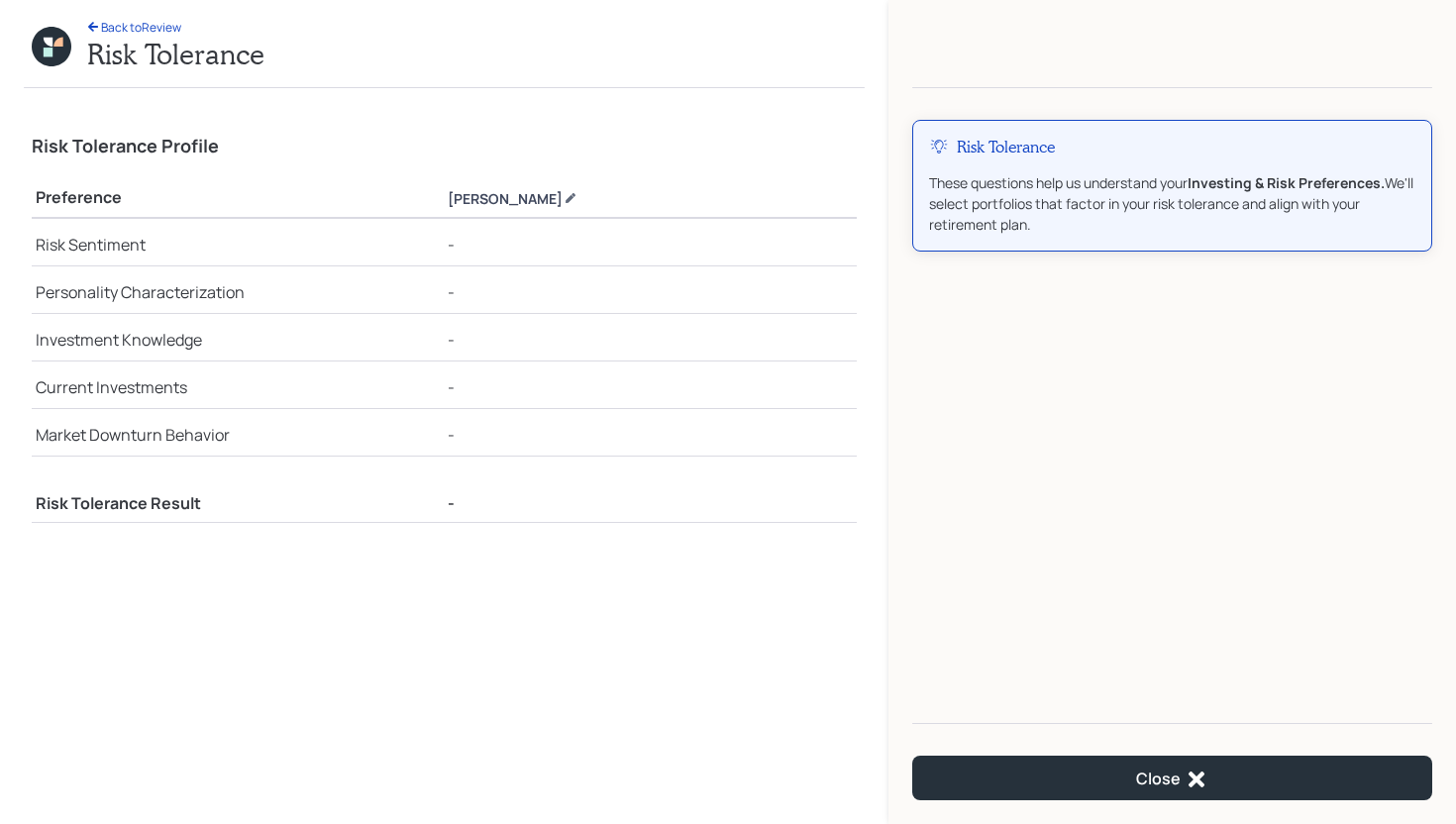 click on "[PERSON_NAME]" at bounding box center [512, 198] 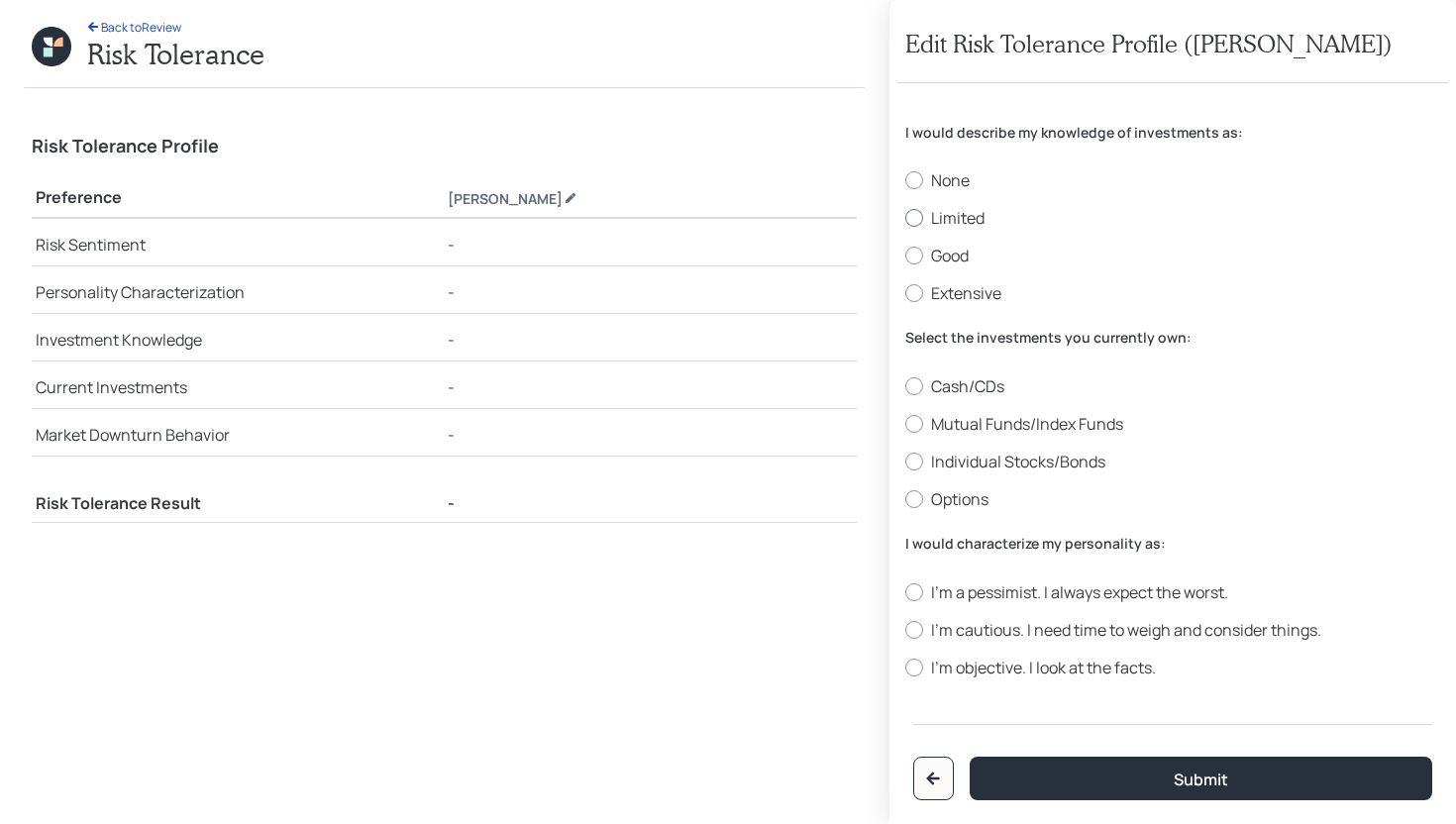 click on "Limited" at bounding box center [1173, 218] 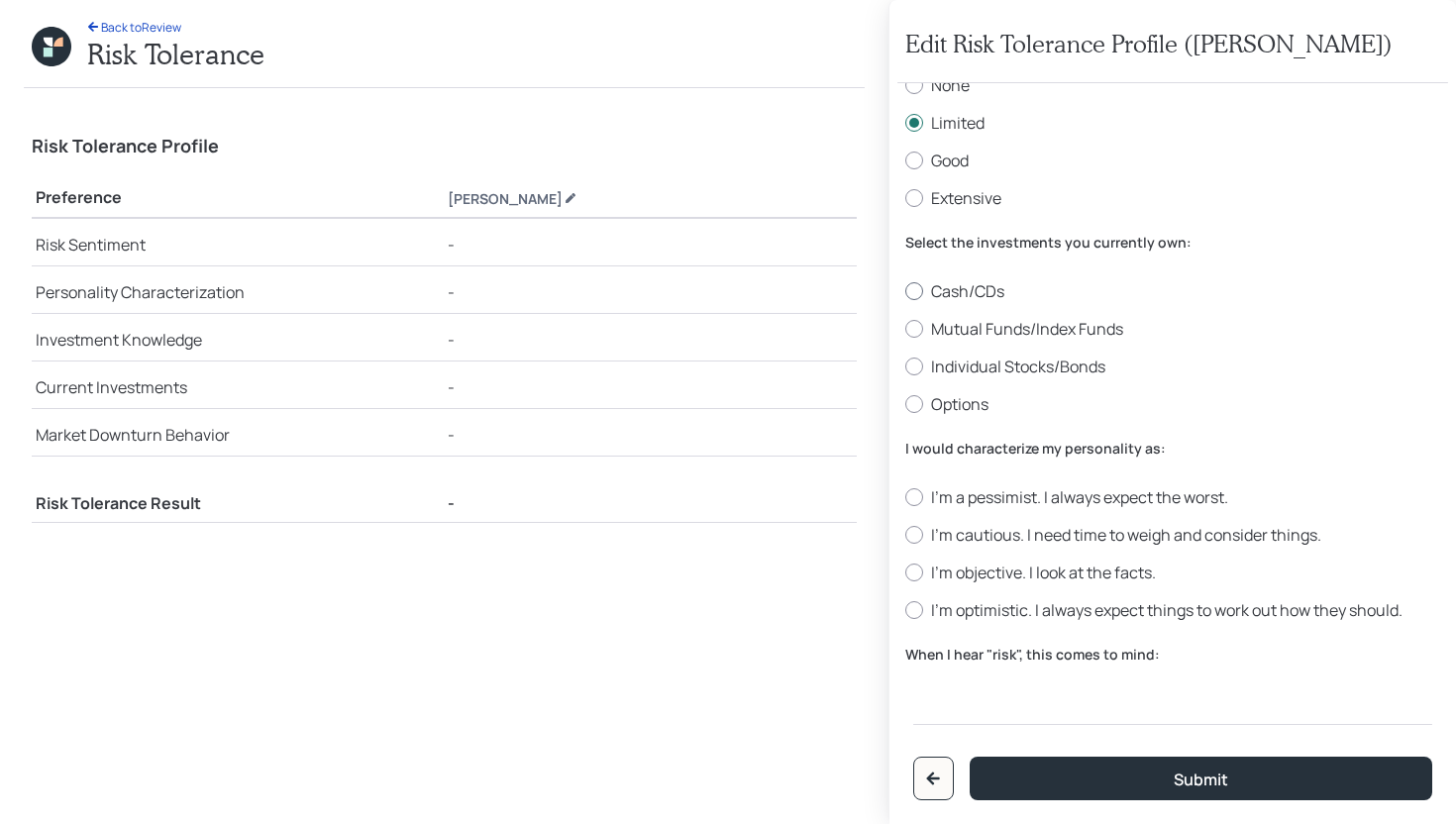 scroll, scrollTop: 115, scrollLeft: 0, axis: vertical 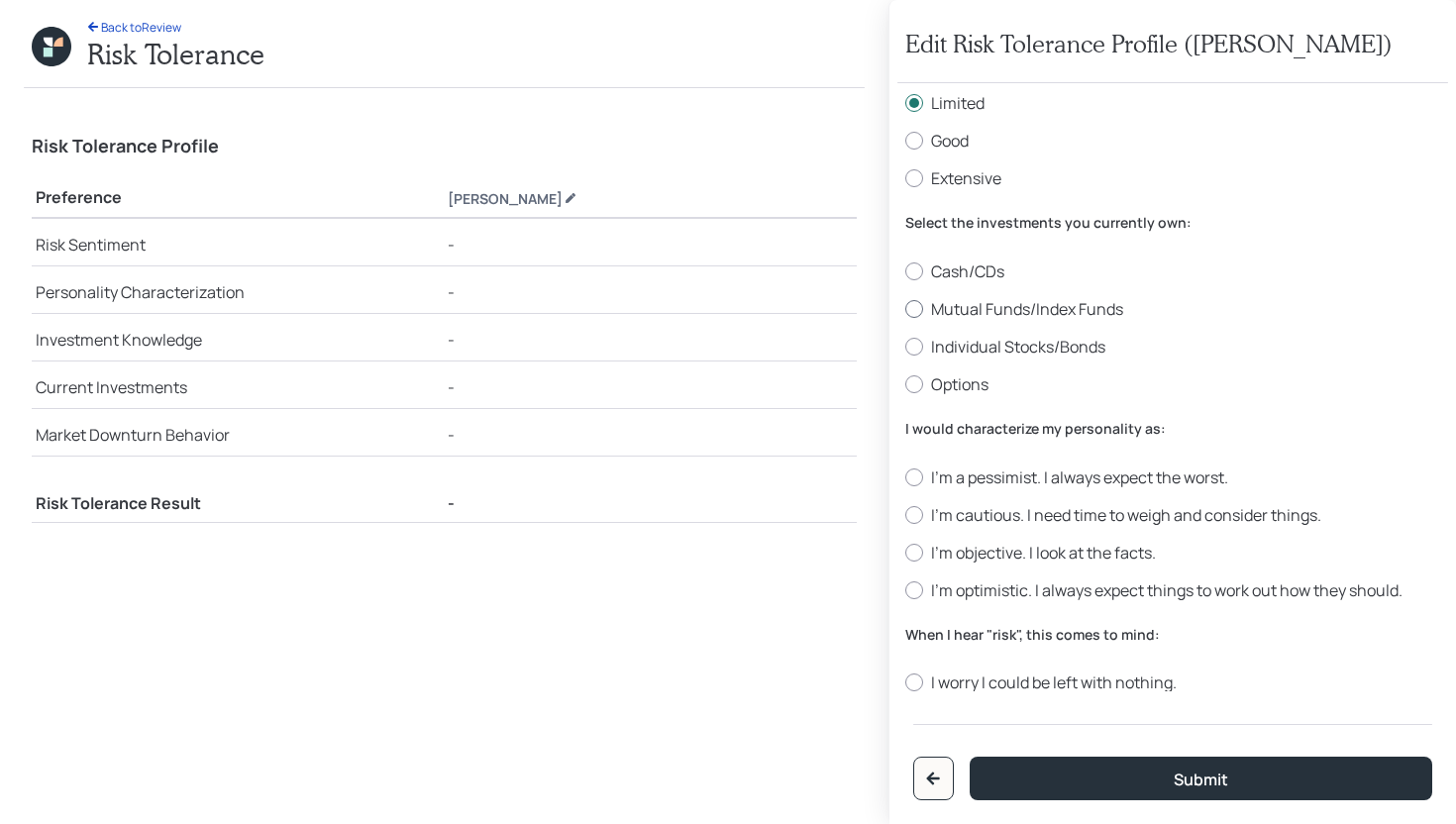 click on "Mutual Funds/Index Funds" at bounding box center [1173, 309] 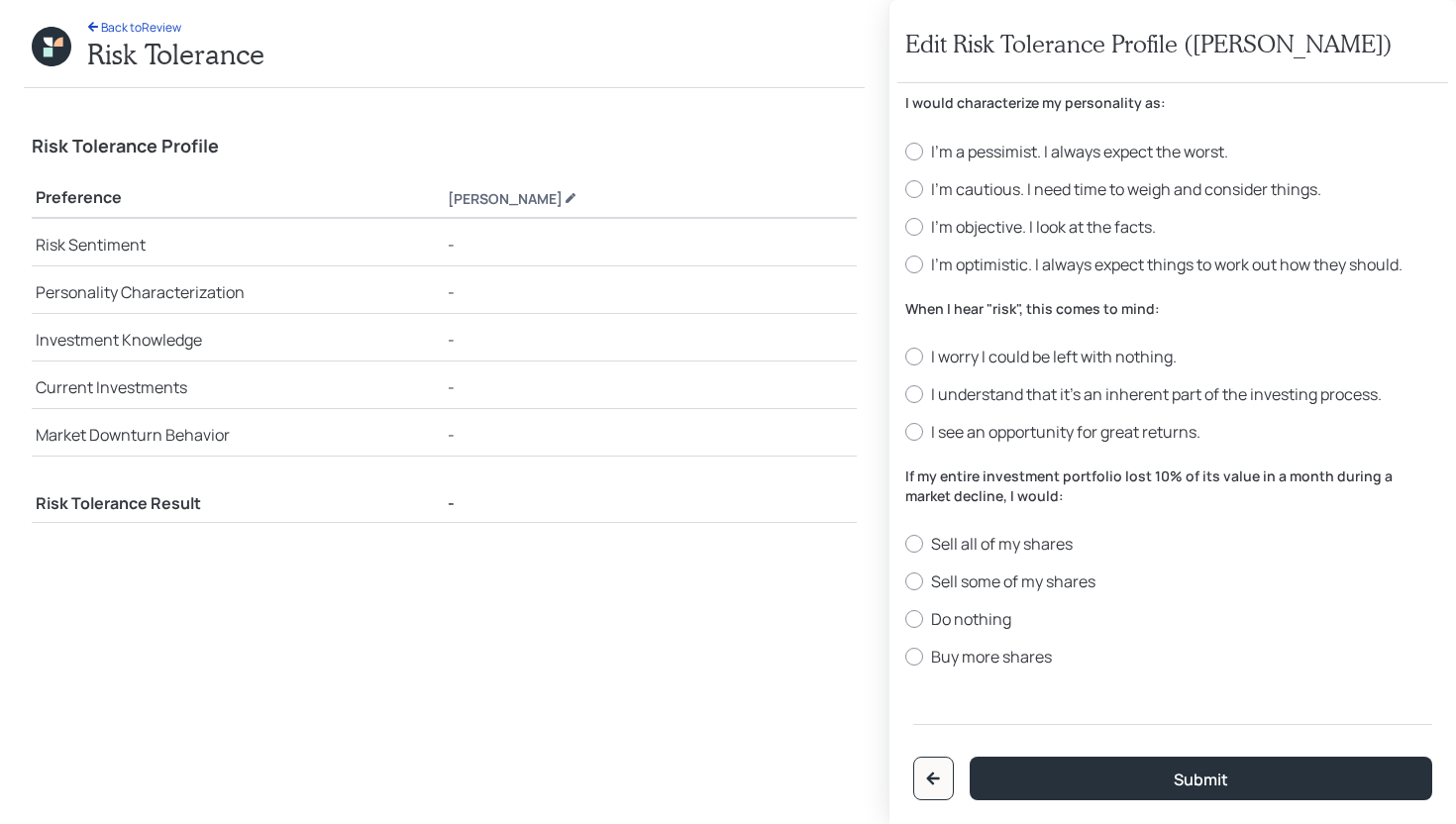 scroll, scrollTop: 439, scrollLeft: 0, axis: vertical 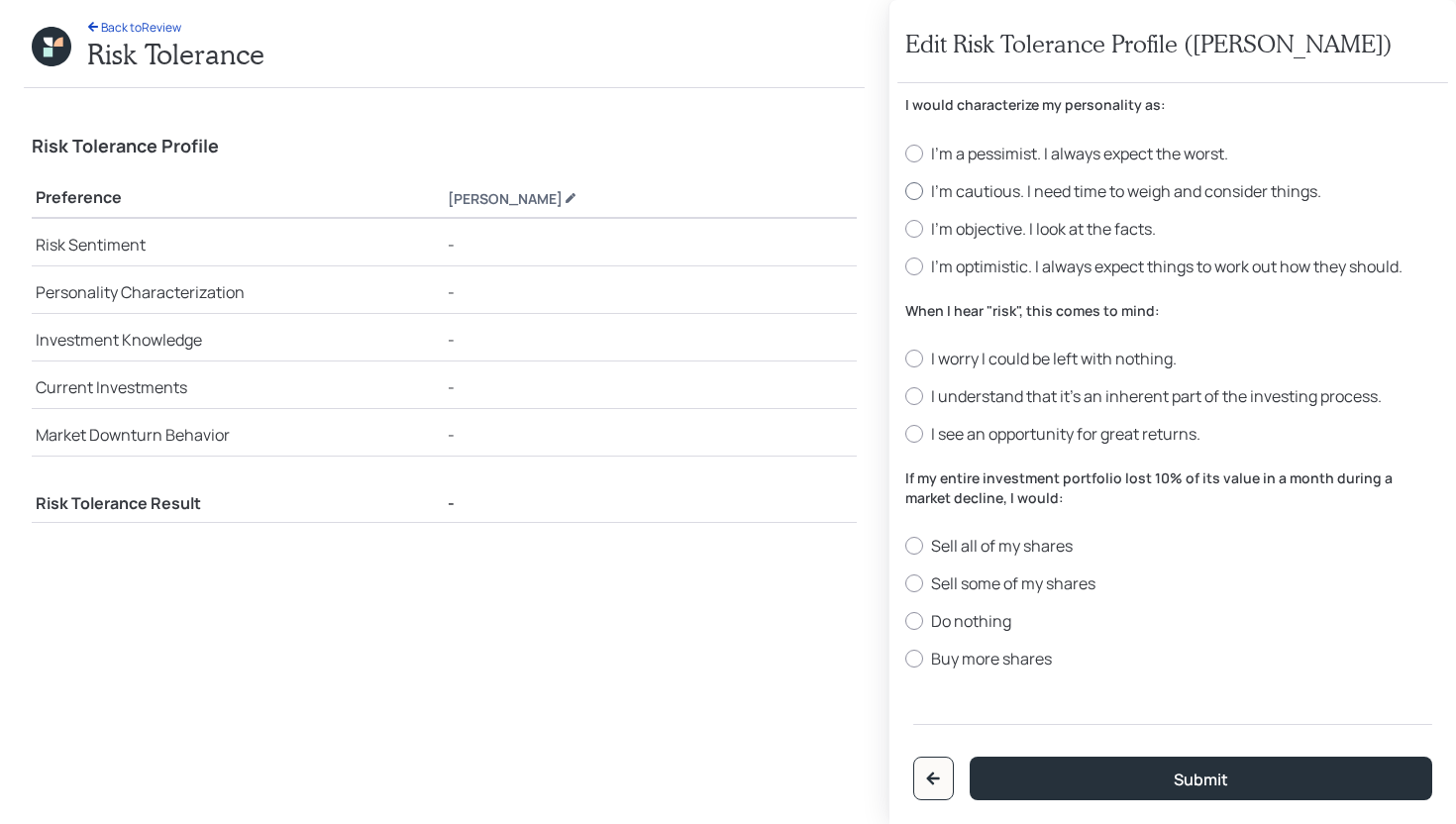 click on "I'm cautious. I need time to weigh and consider things." at bounding box center (1173, 191) 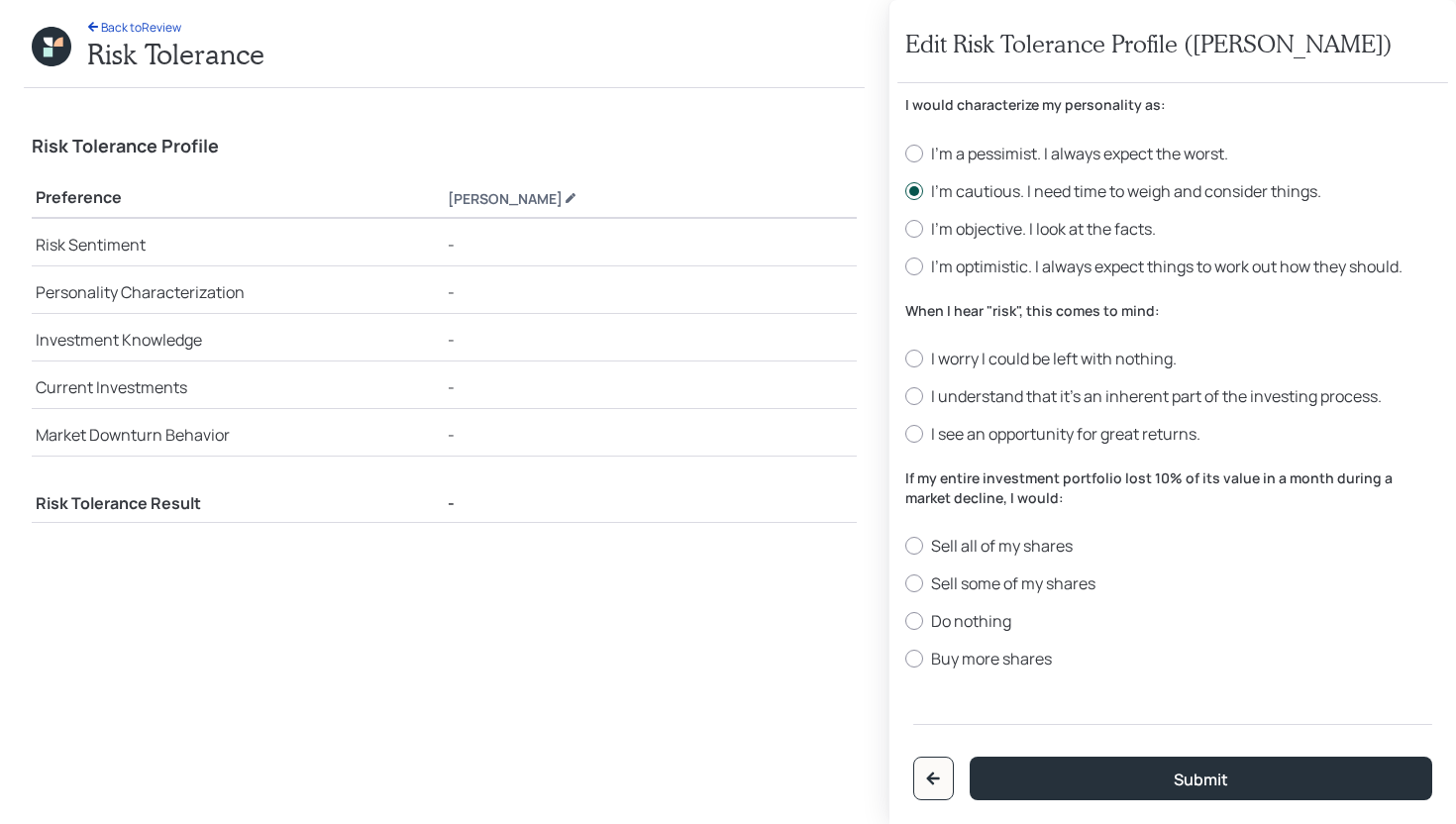 click on "I'm cautious. I need time to weigh and consider things." at bounding box center (1173, 191) 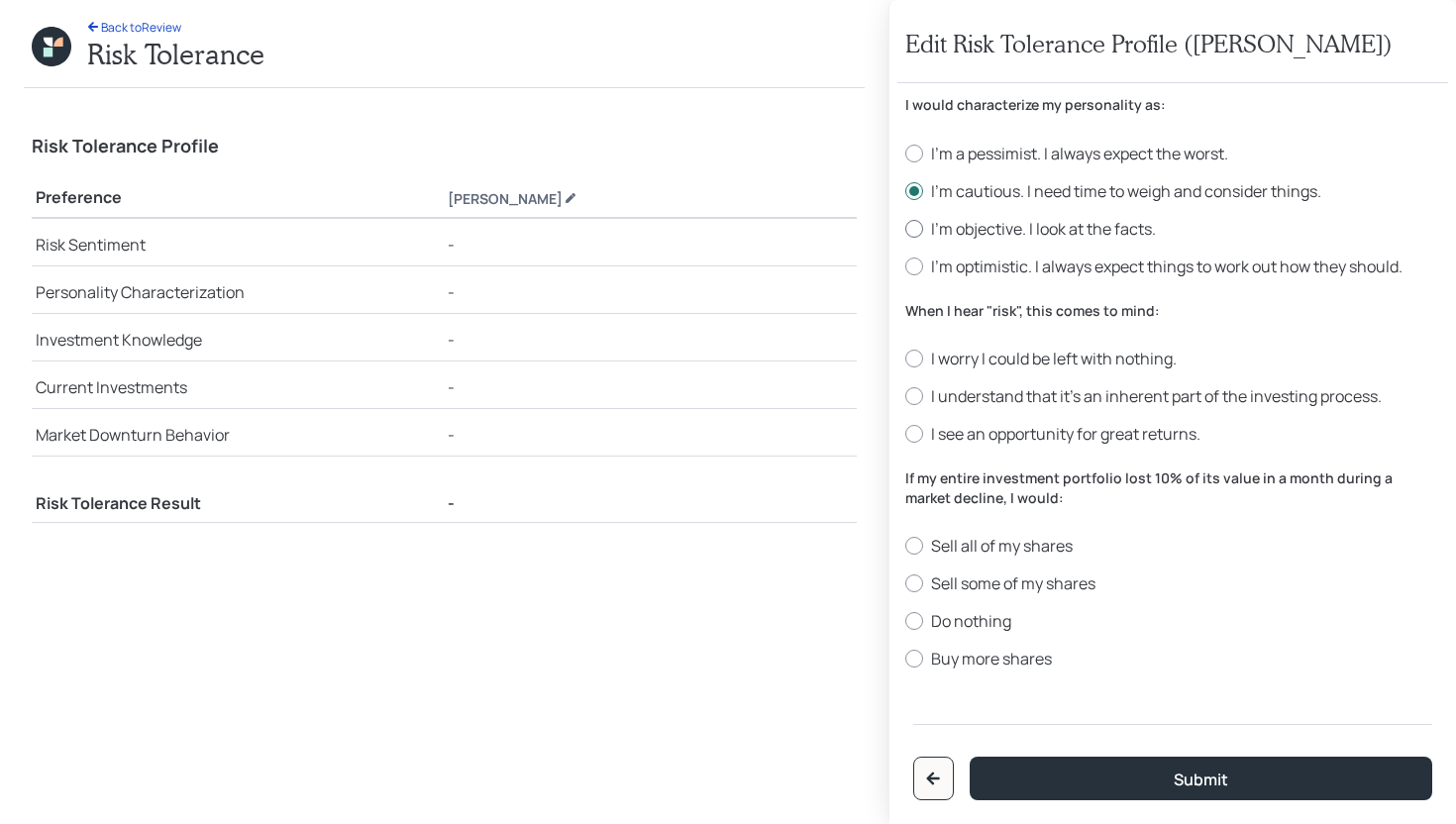 click on "I'm objective. I look at the facts." at bounding box center (1173, 229) 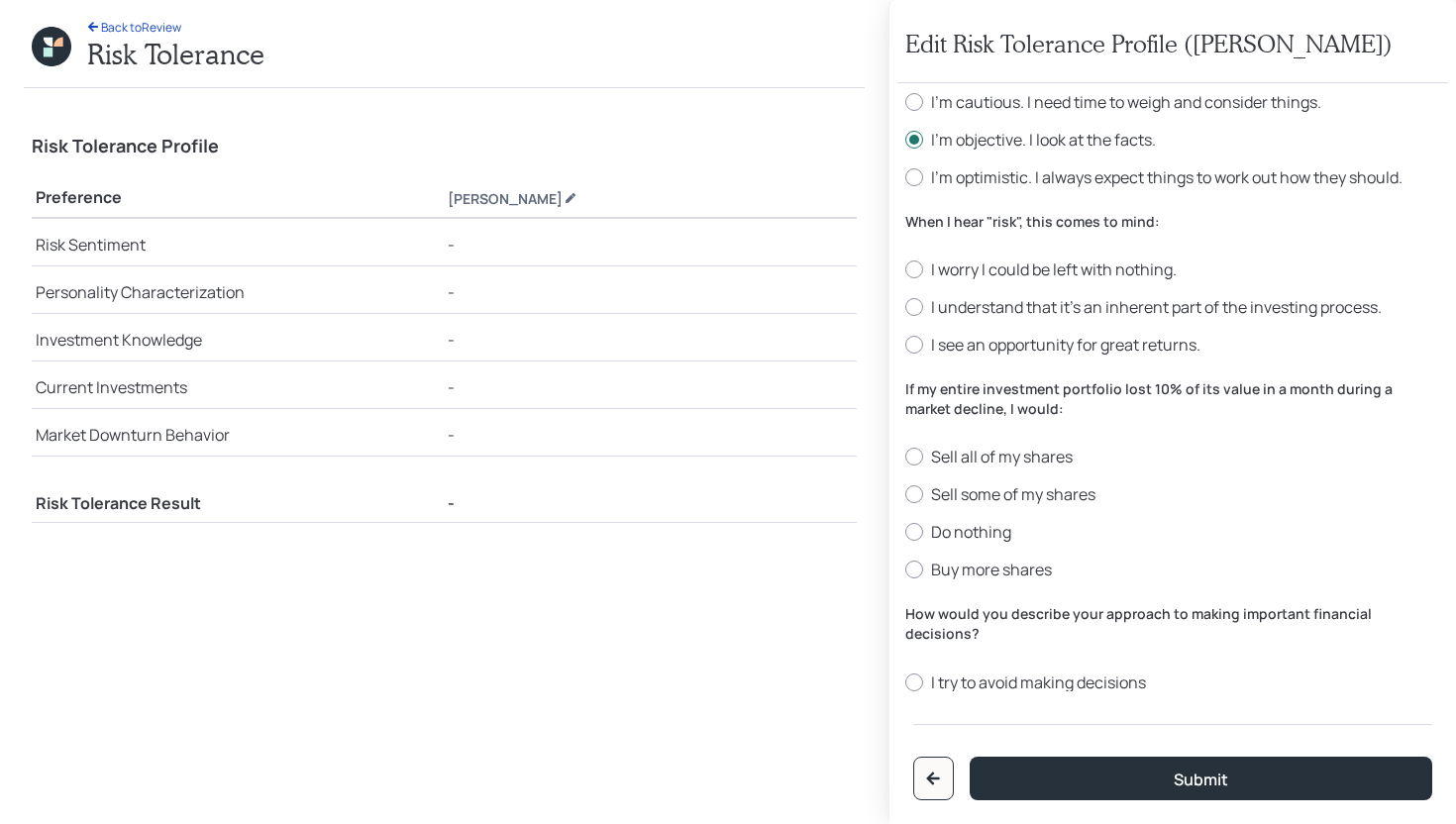 scroll, scrollTop: 532, scrollLeft: 0, axis: vertical 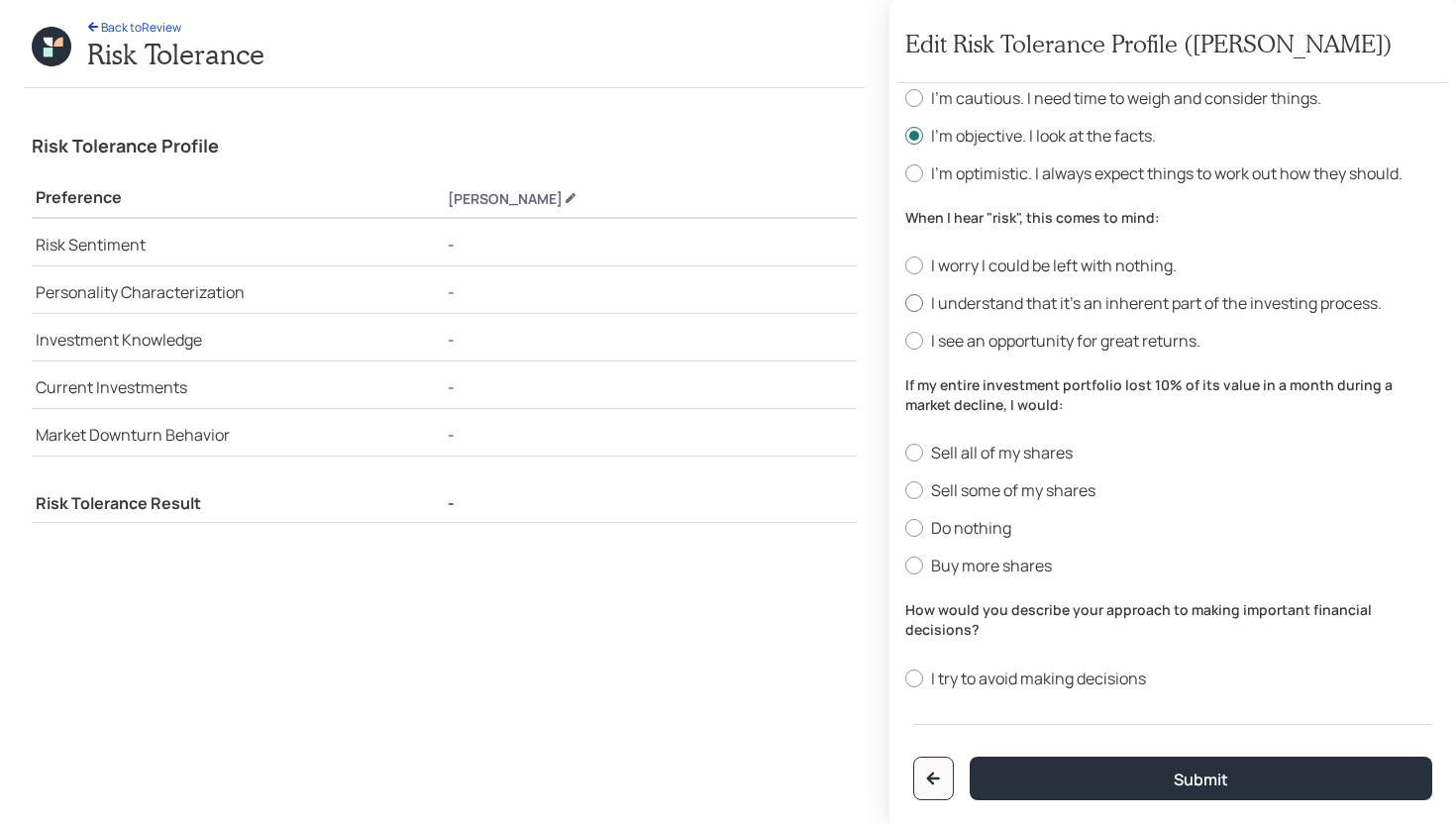 click on "I understand that it’s an inherent part of the investing process." at bounding box center (1173, 303) 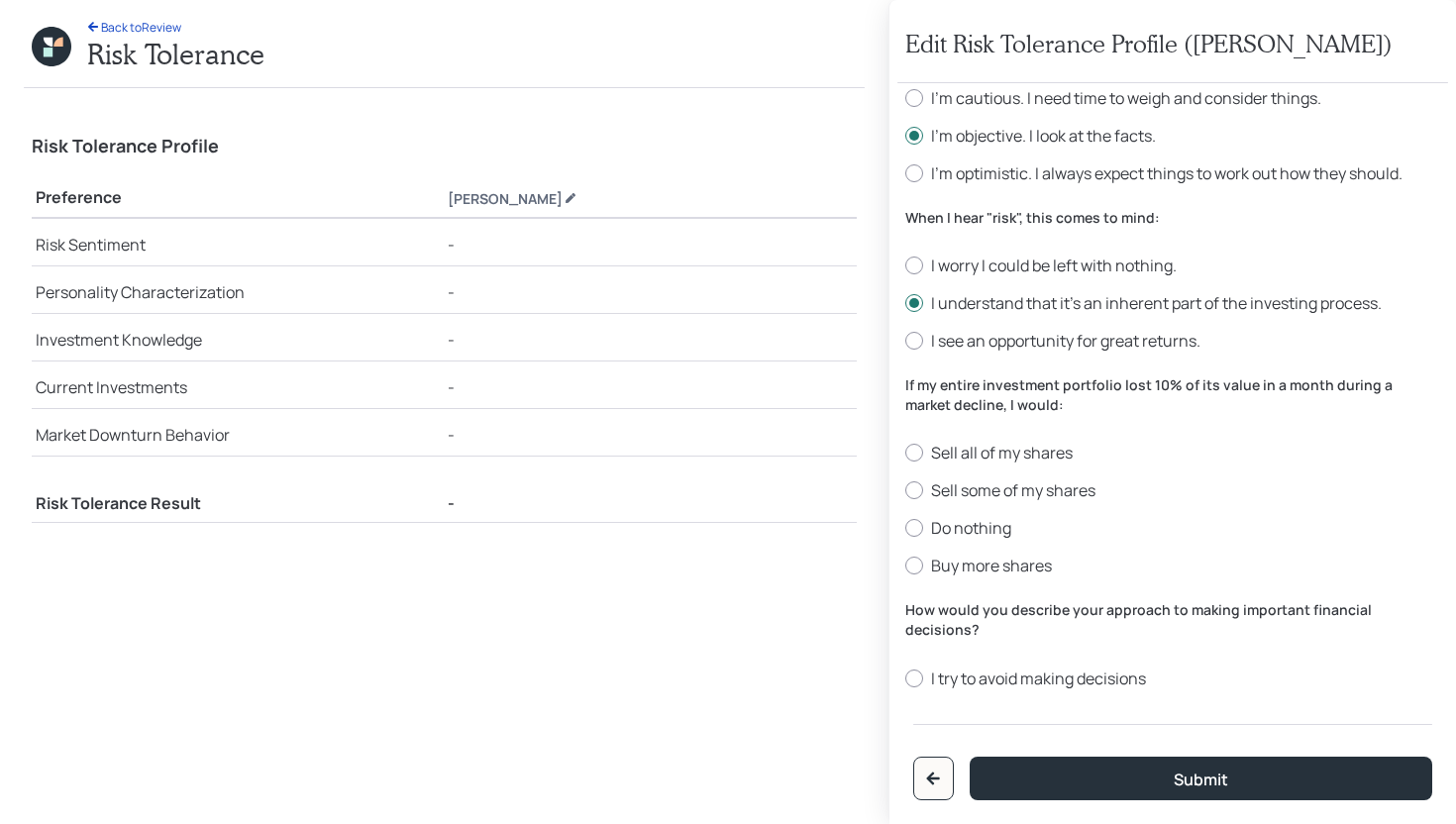 scroll, scrollTop: 609, scrollLeft: 0, axis: vertical 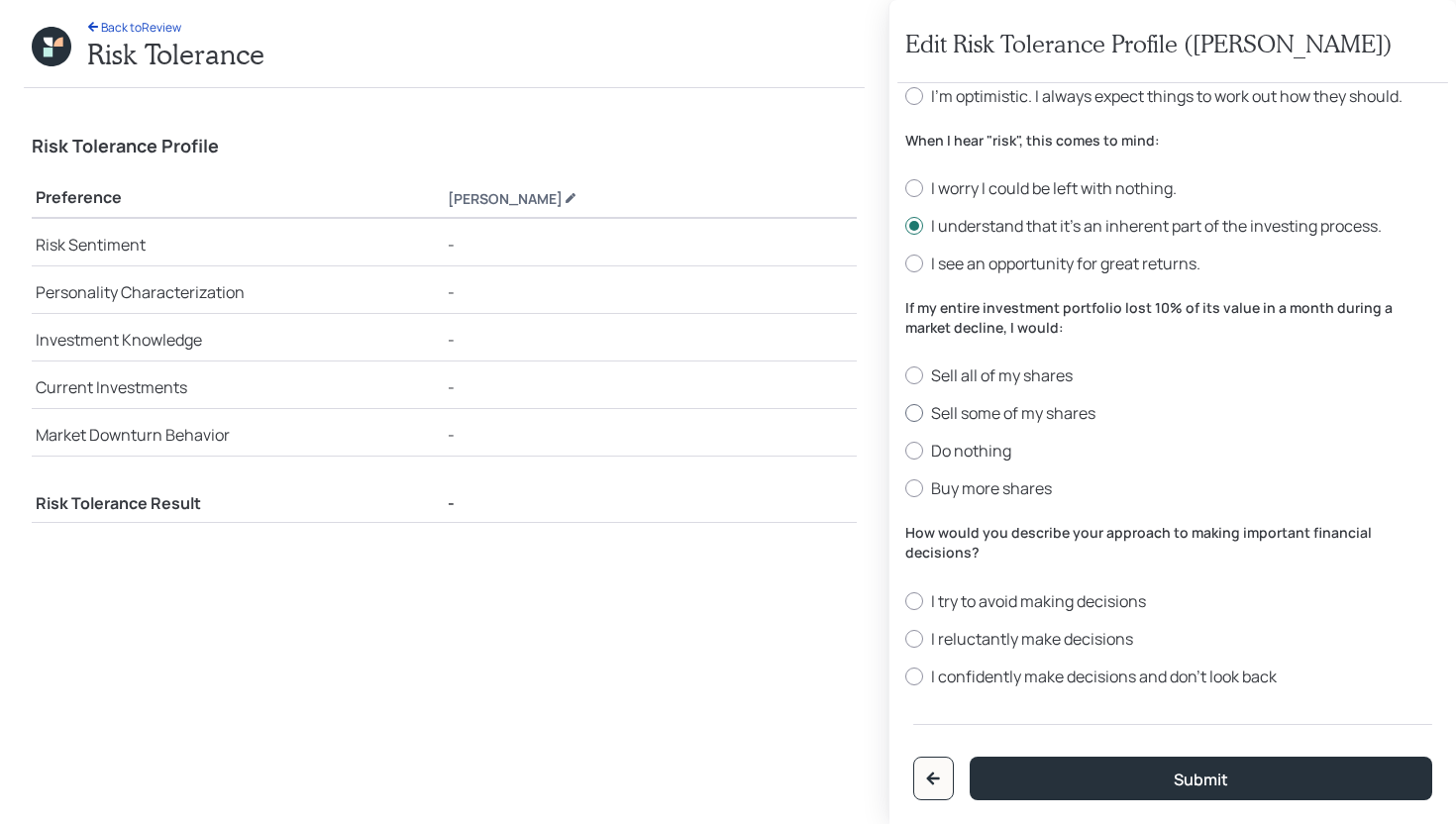 click on "Sell some of my shares" at bounding box center (1173, 413) 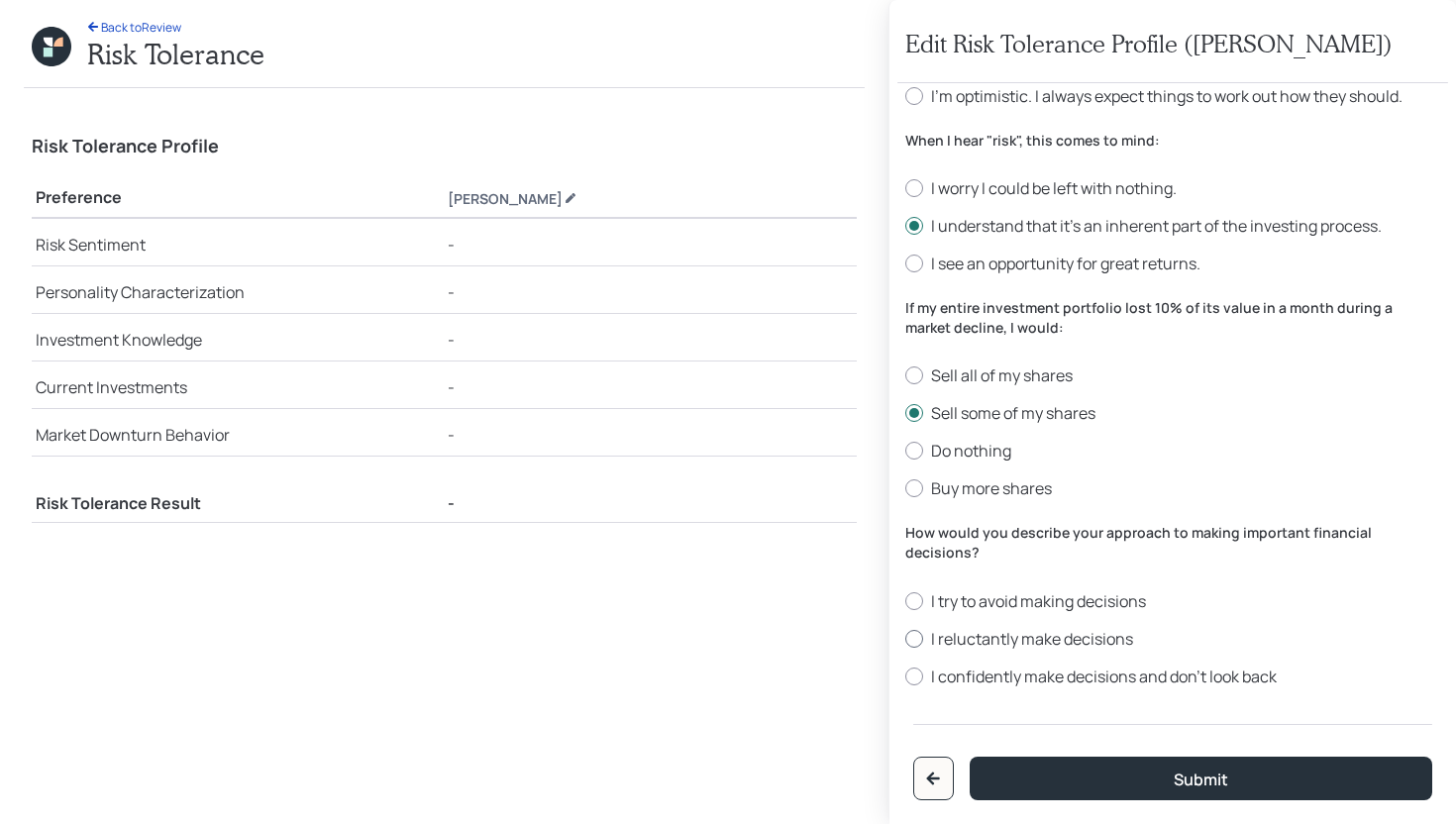 click on "I reluctantly make decisions" at bounding box center (1173, 639) 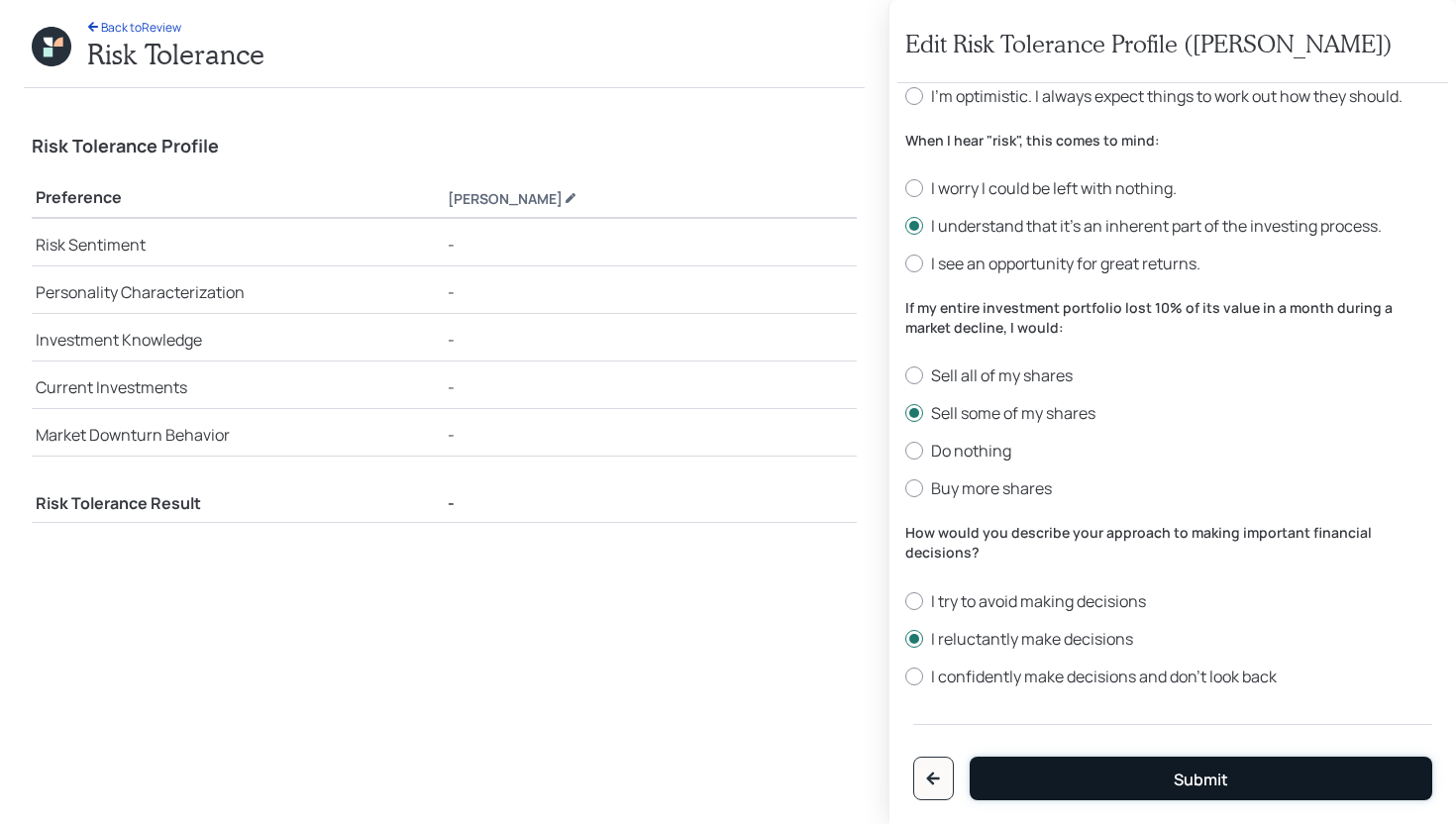 click on "Submit" at bounding box center (1200, 778) 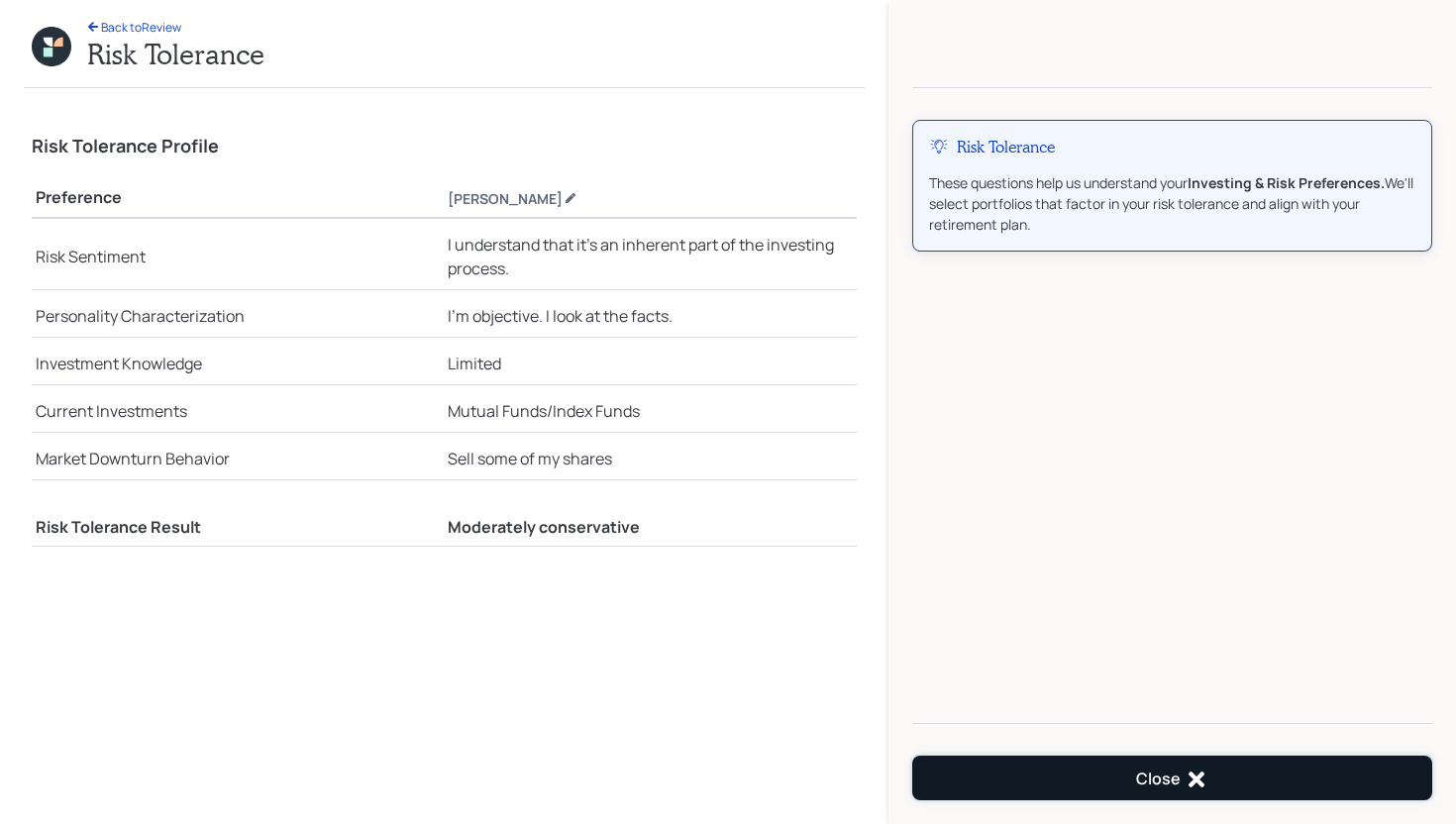click 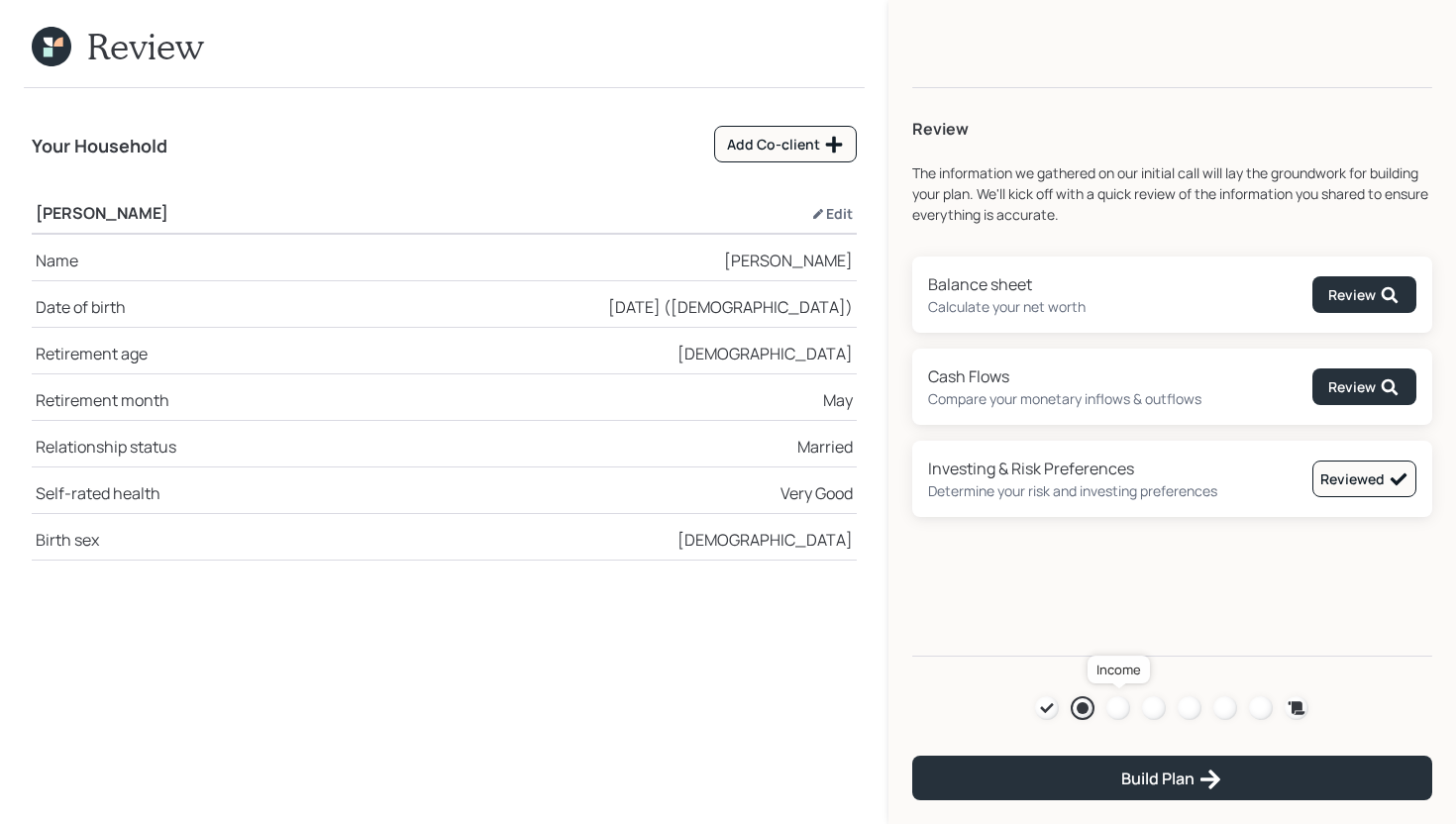 click at bounding box center [1118, 708] 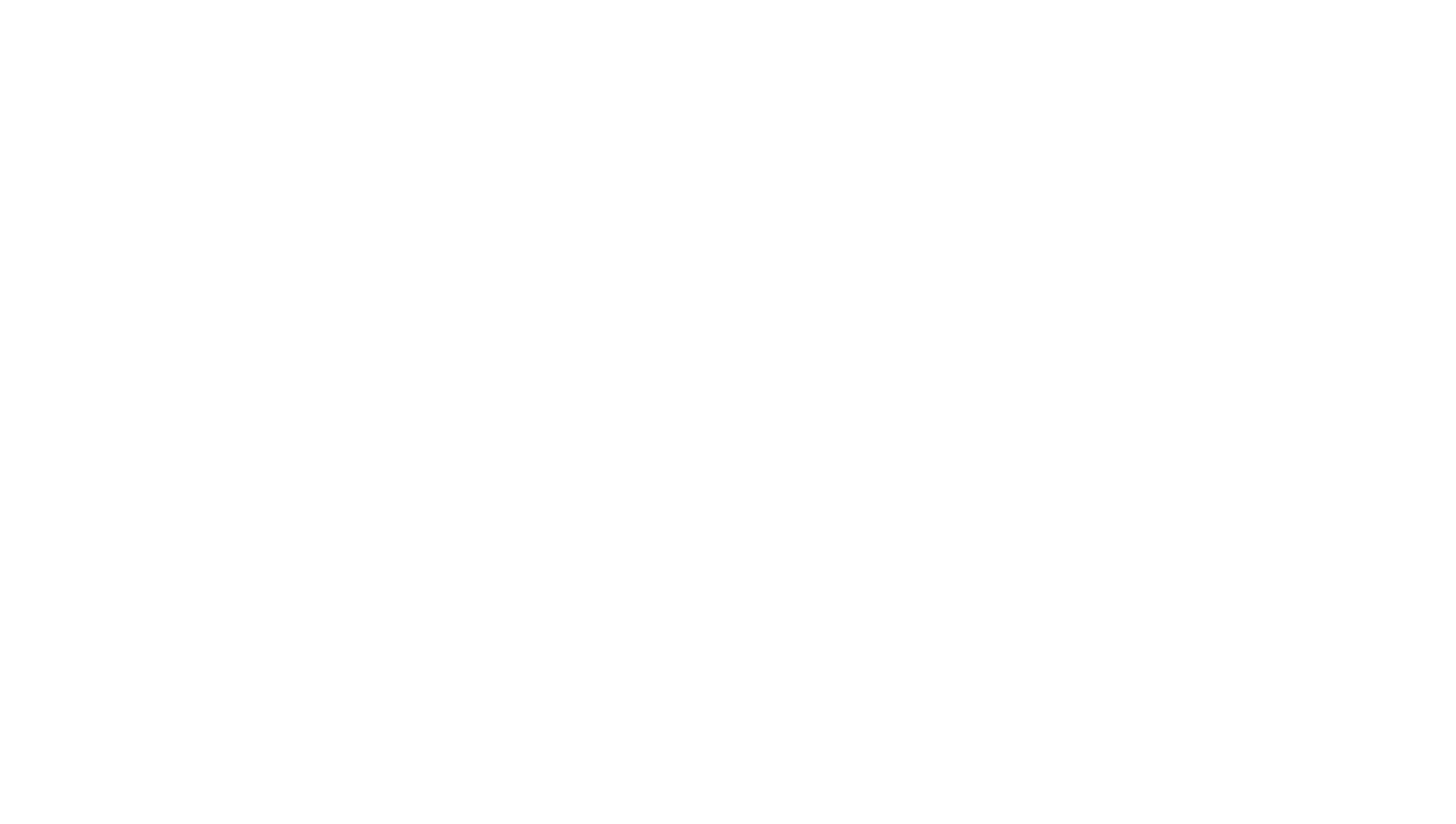 scroll, scrollTop: 0, scrollLeft: 0, axis: both 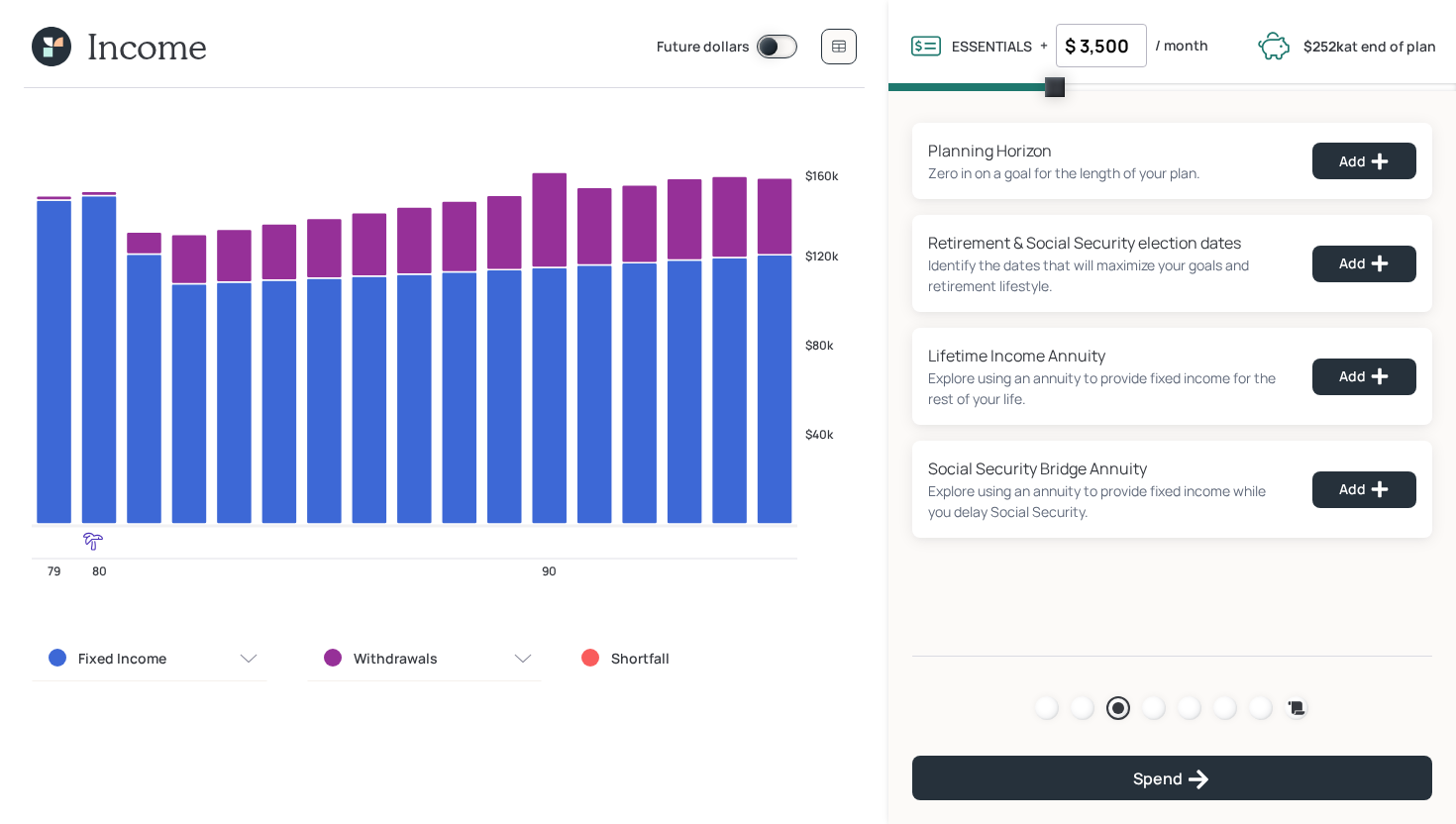 click 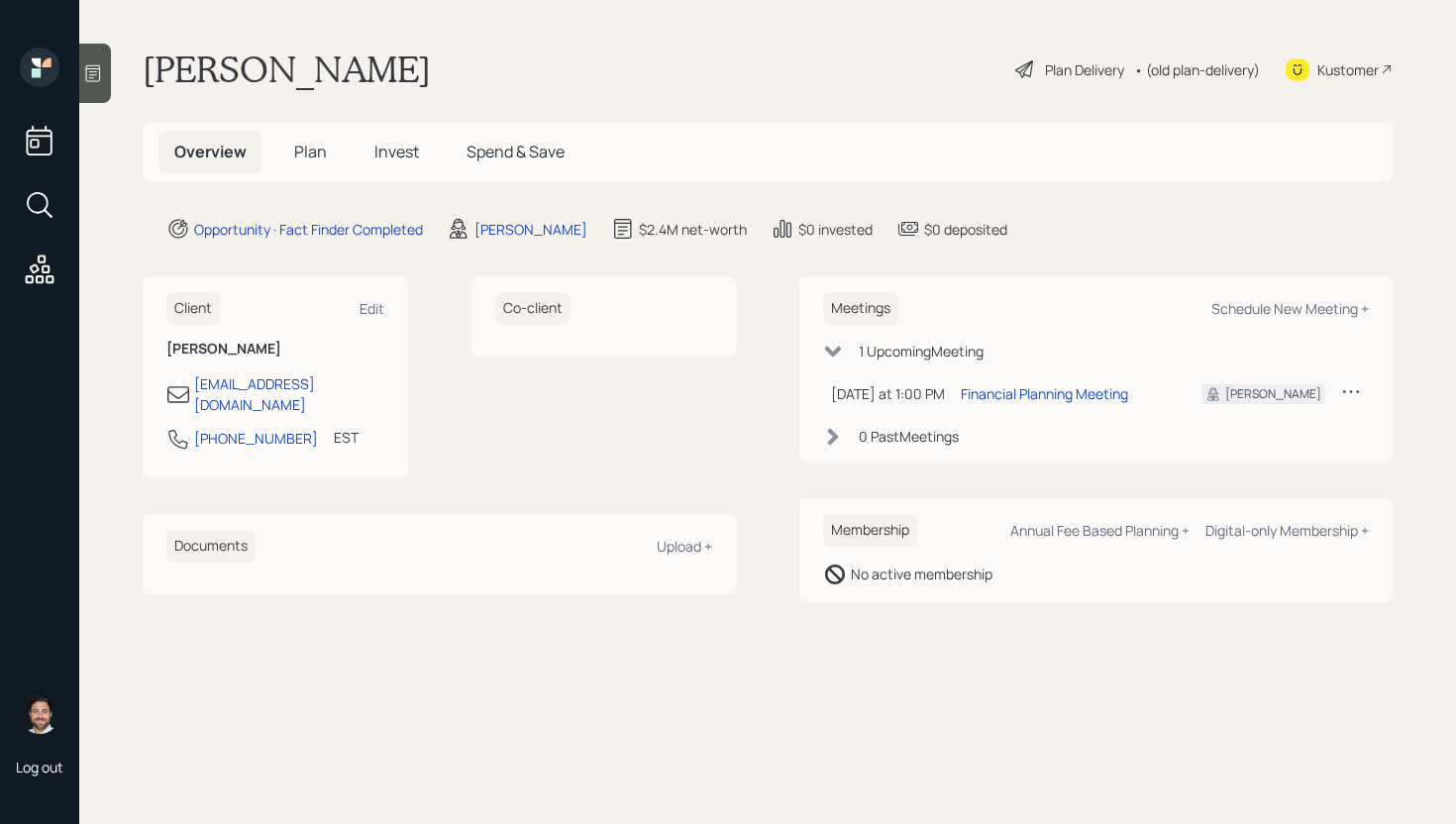 click on "Plan Delivery" at bounding box center (1085, 69) 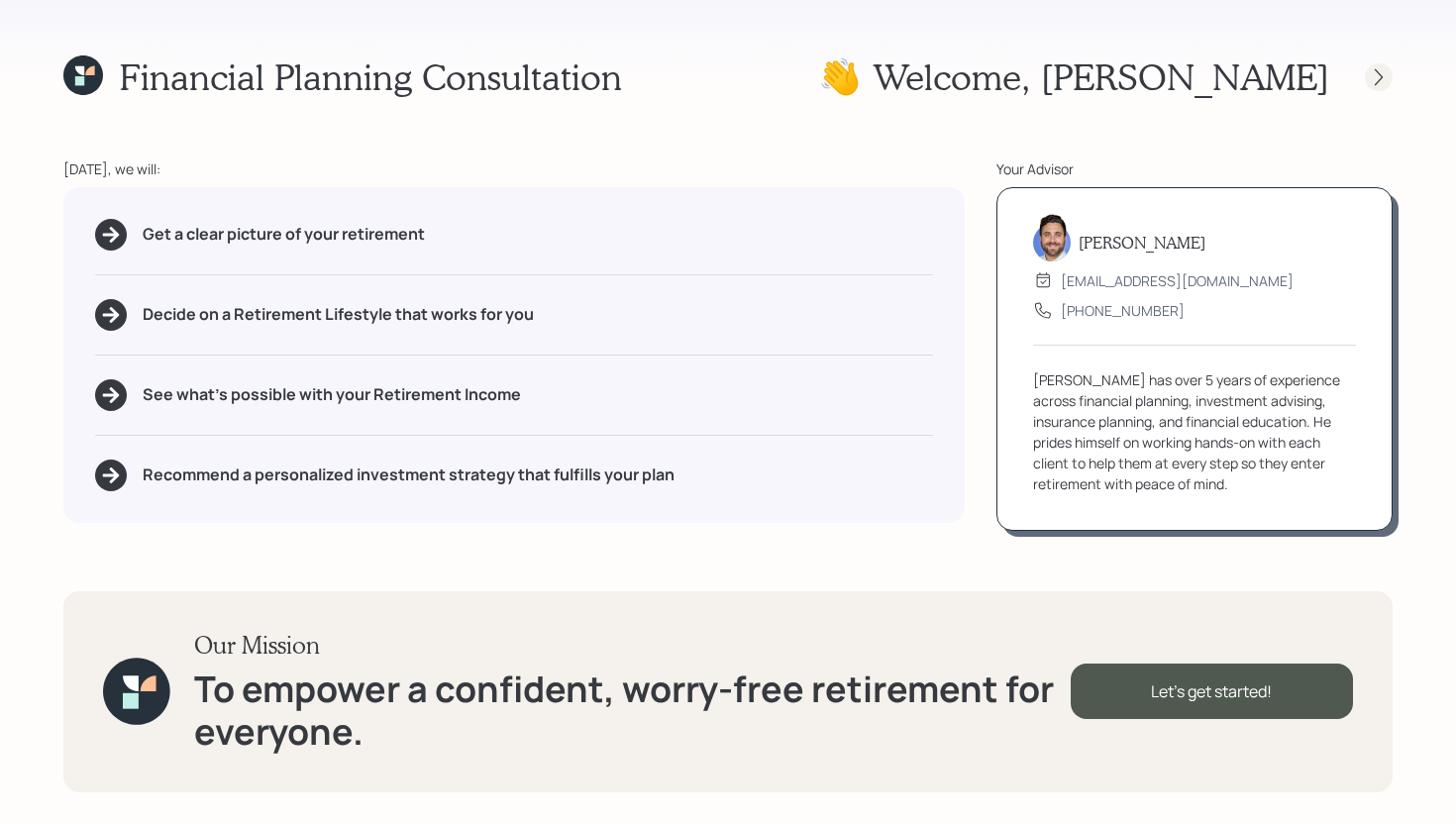 click 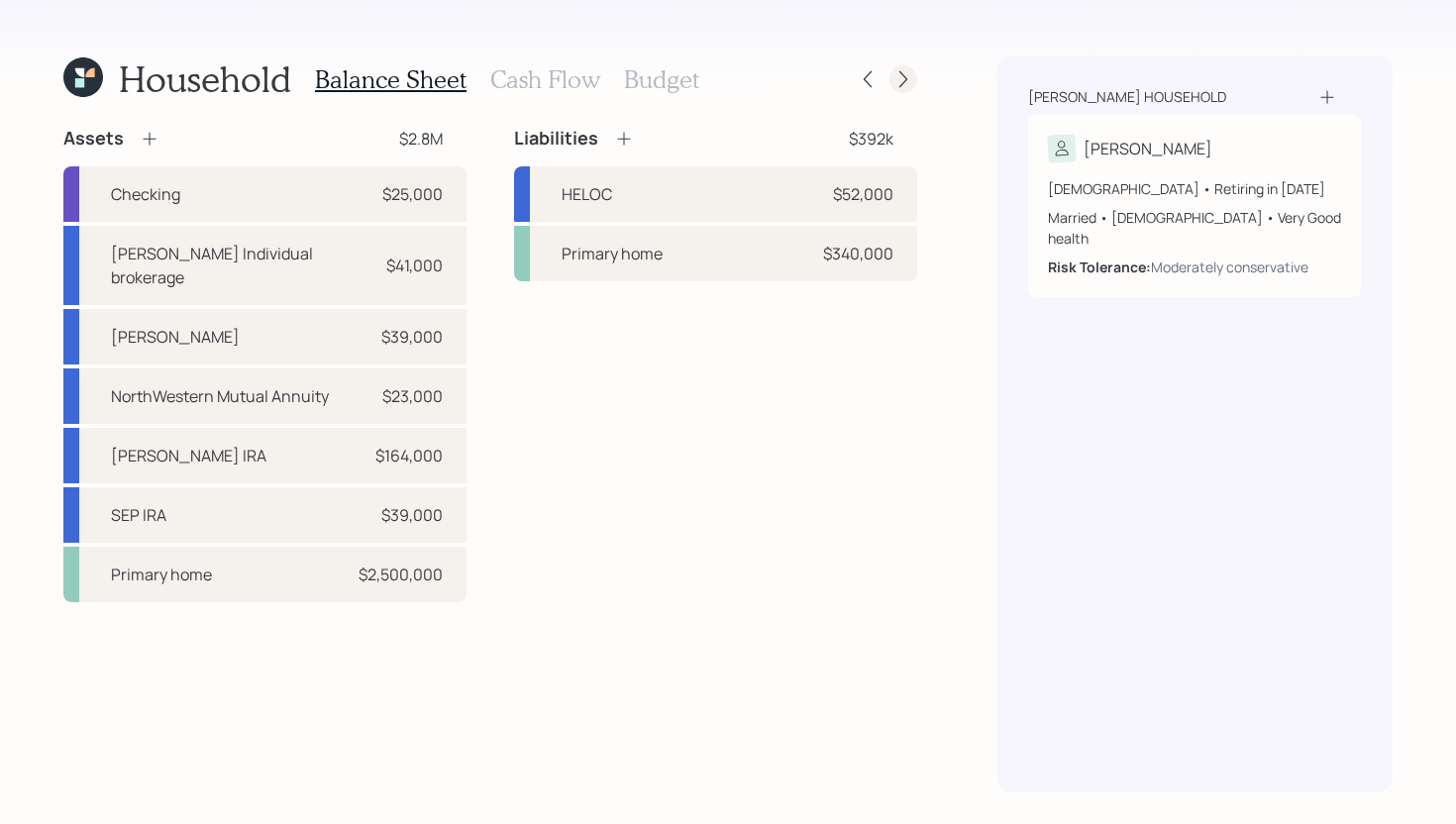 click 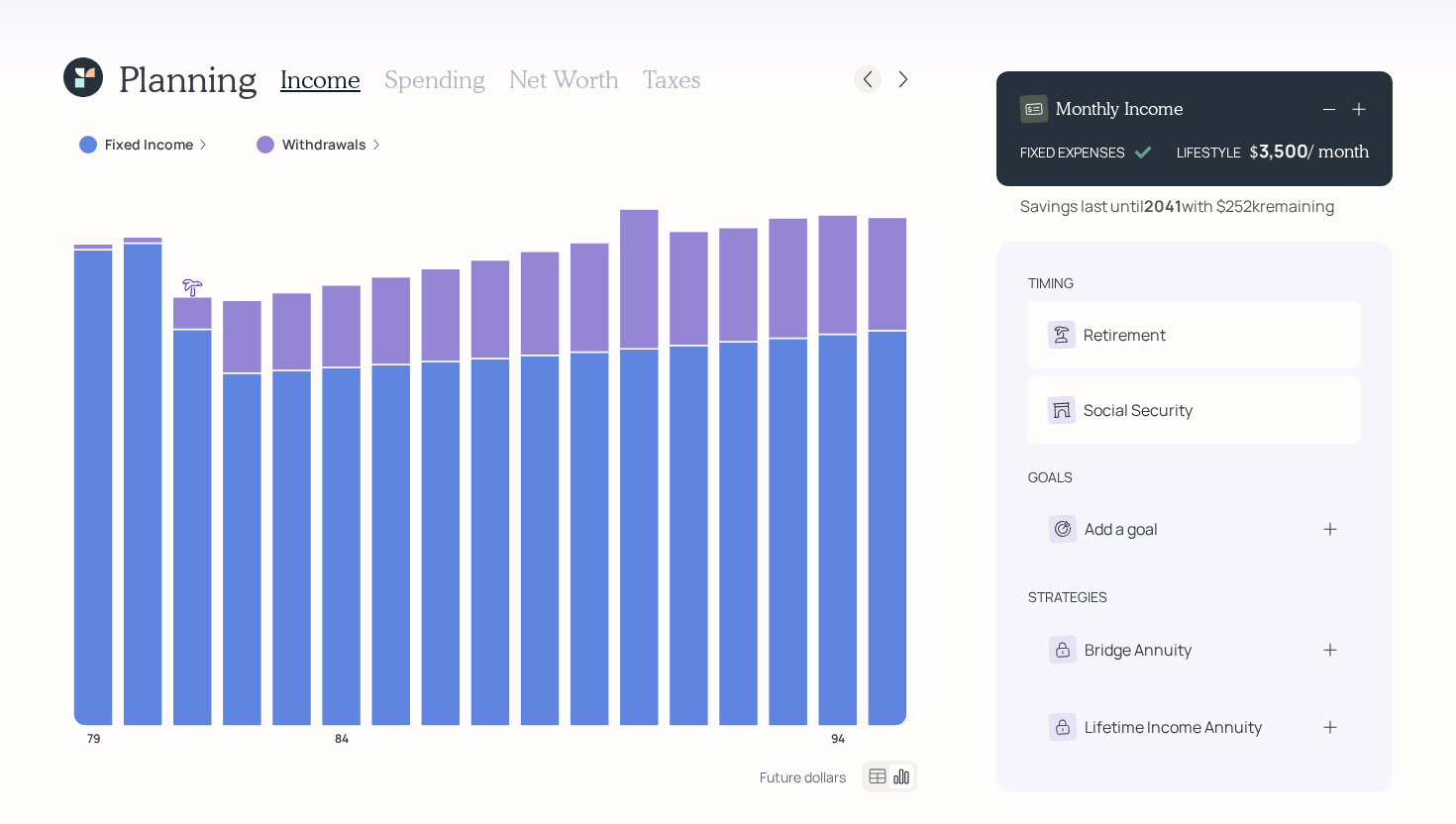 click 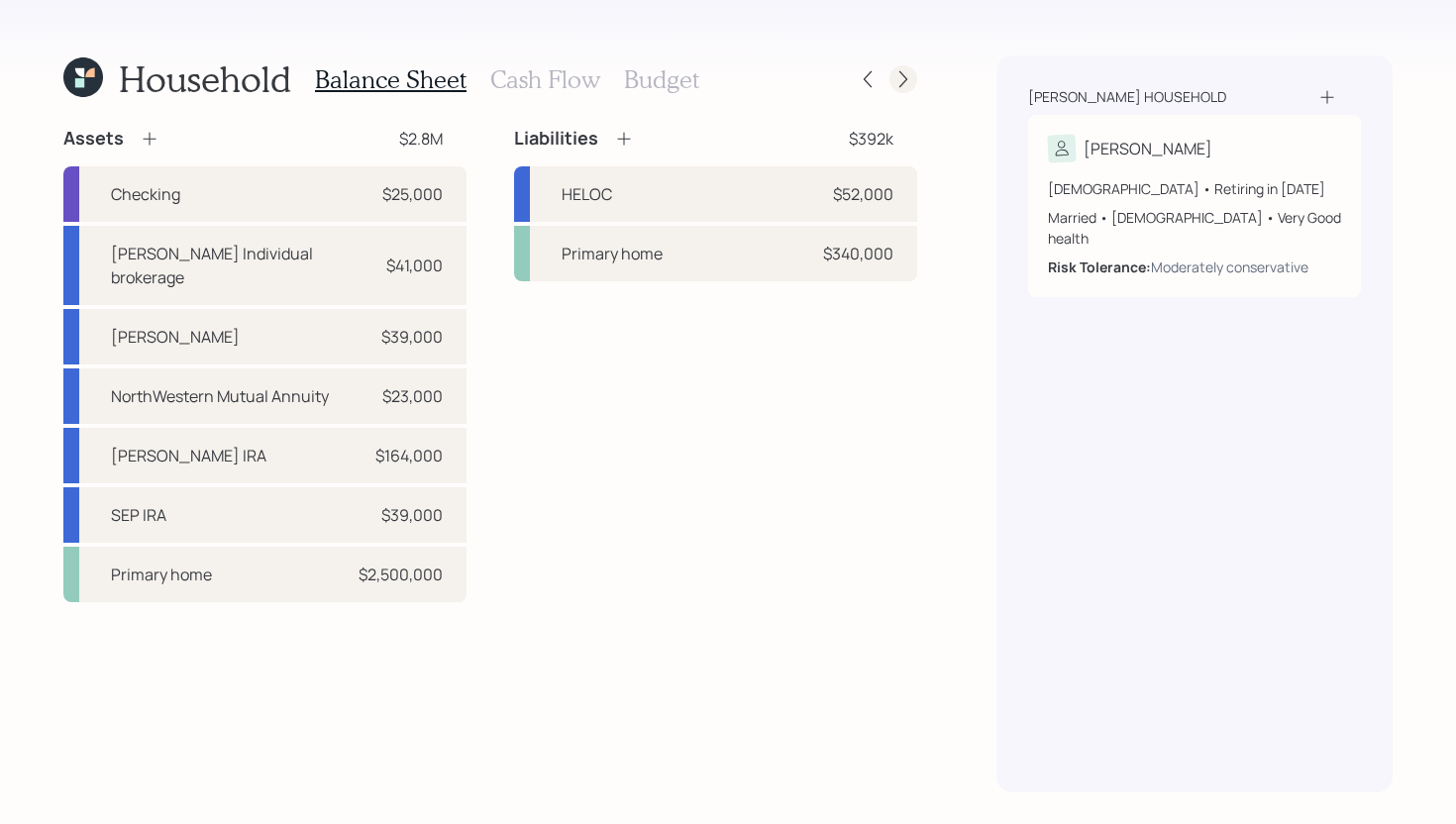 click 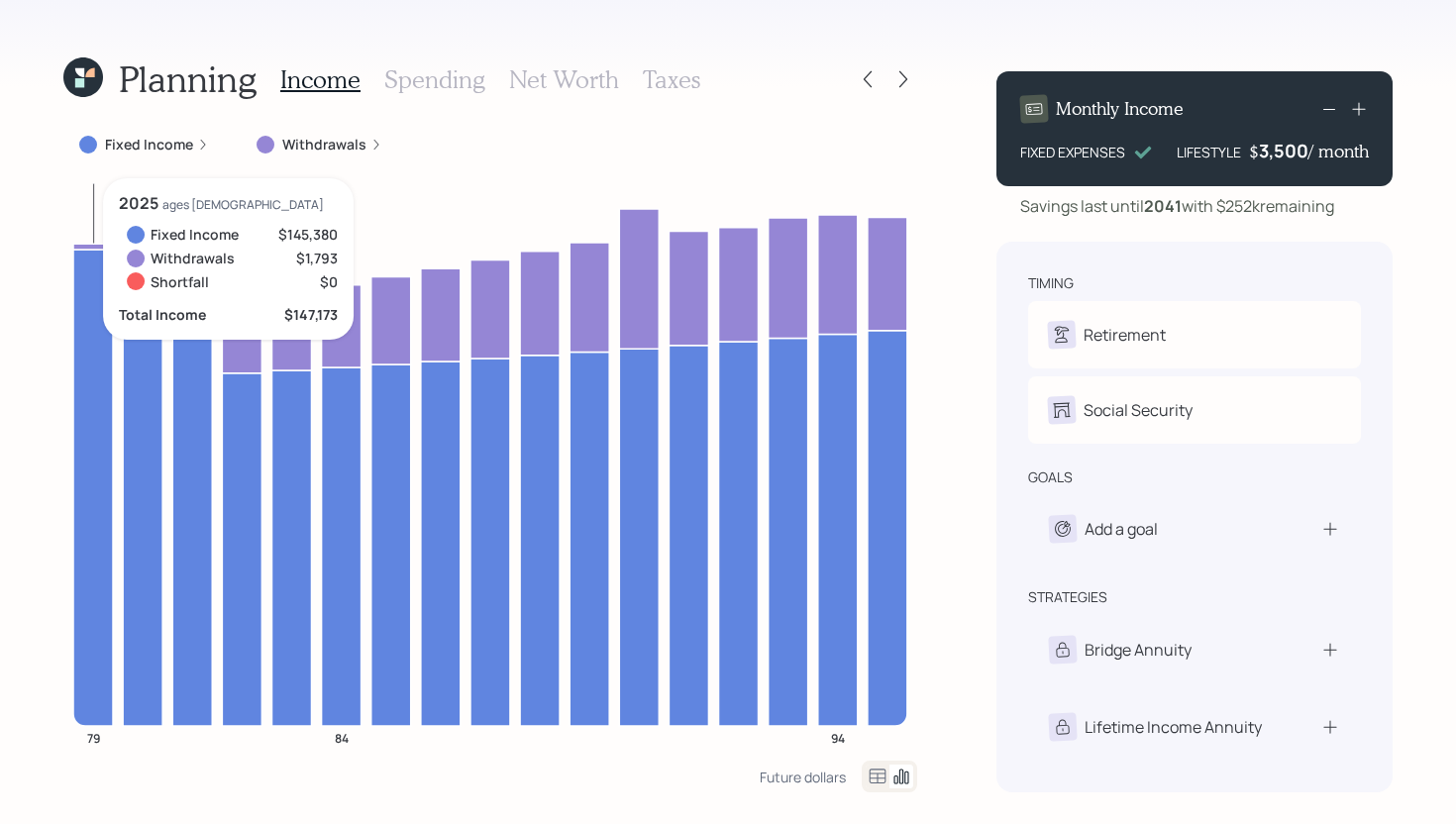 click 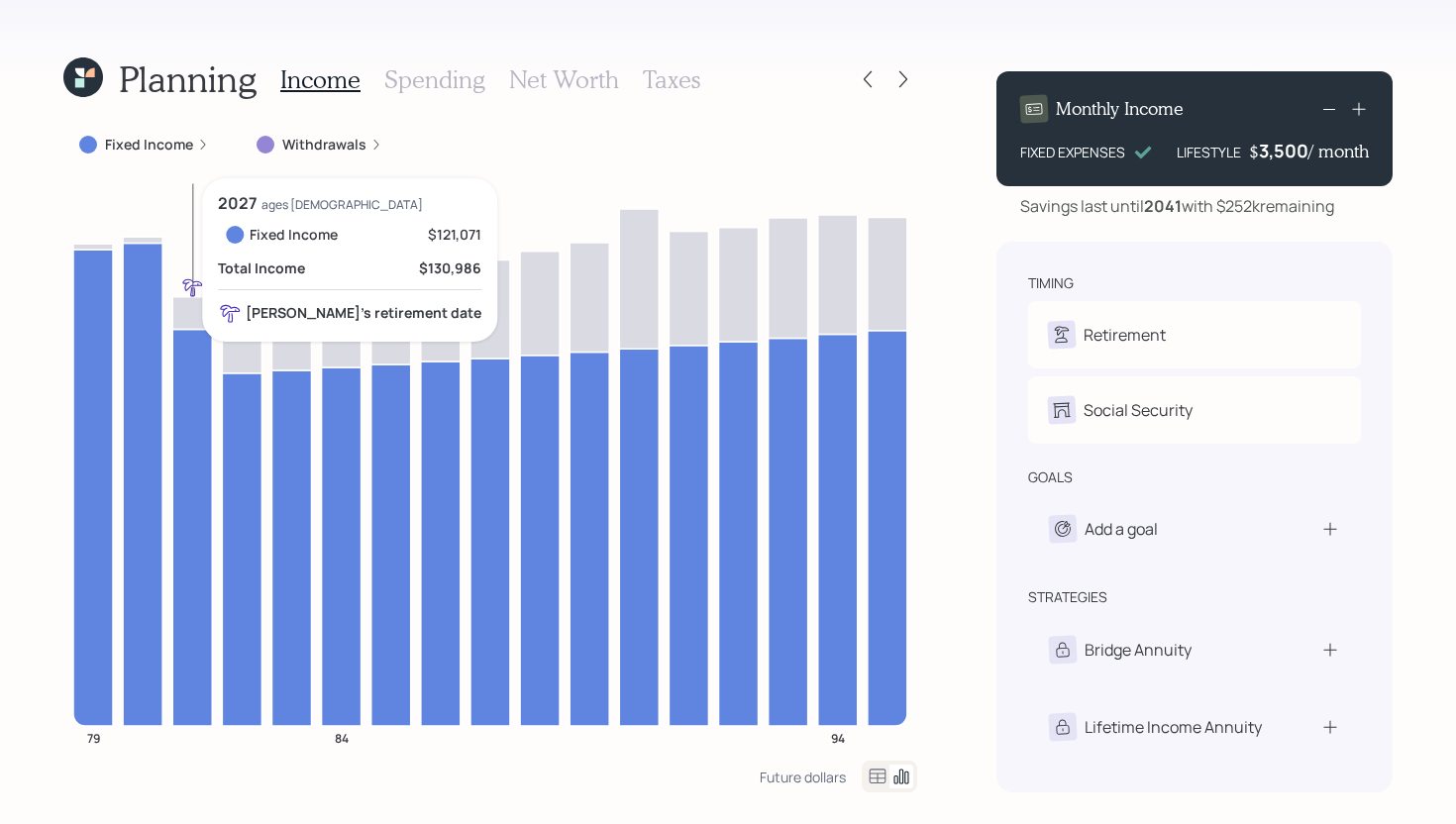click 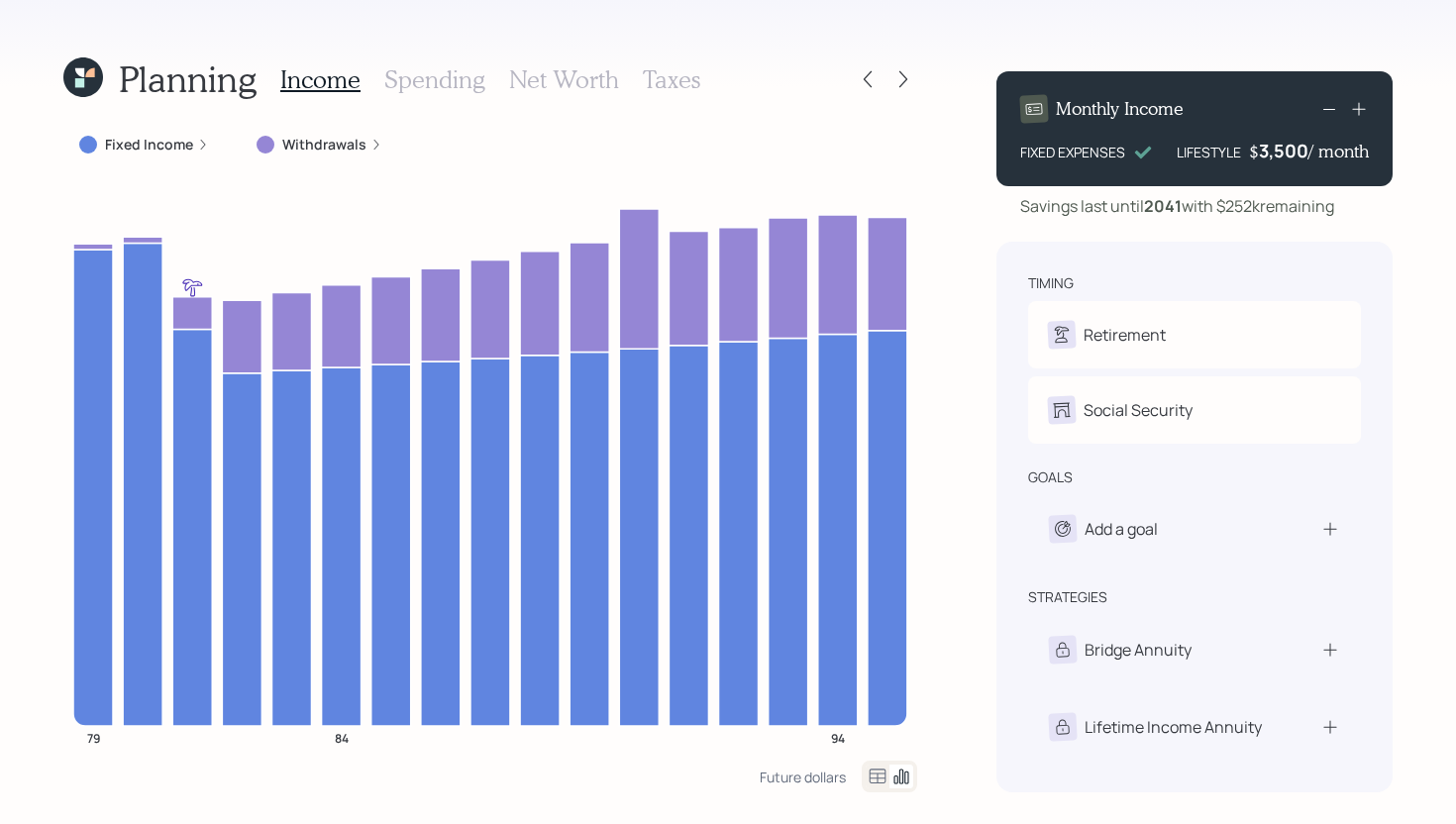 click on "Fixed Income" at bounding box center [149, 145] 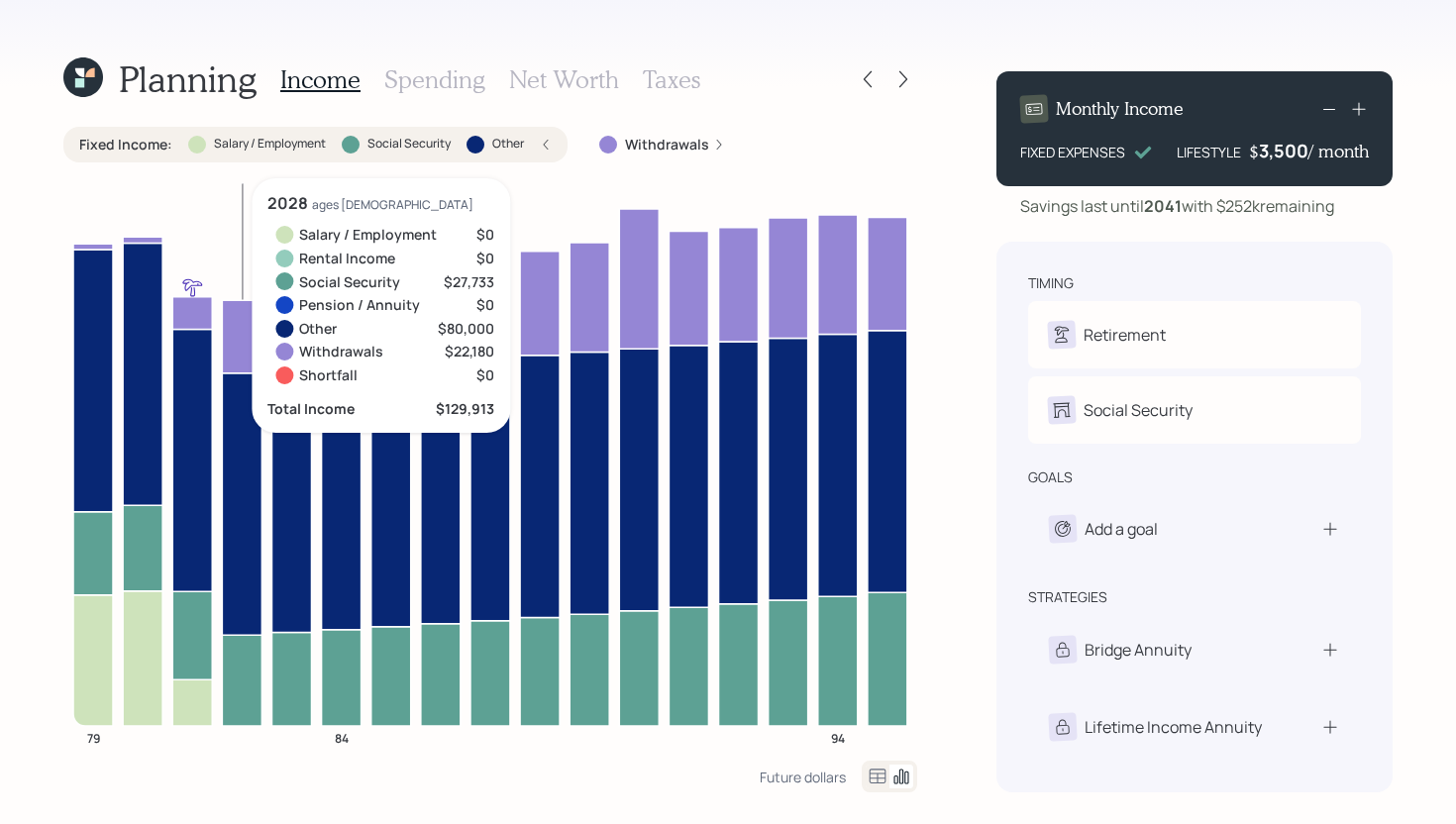 click 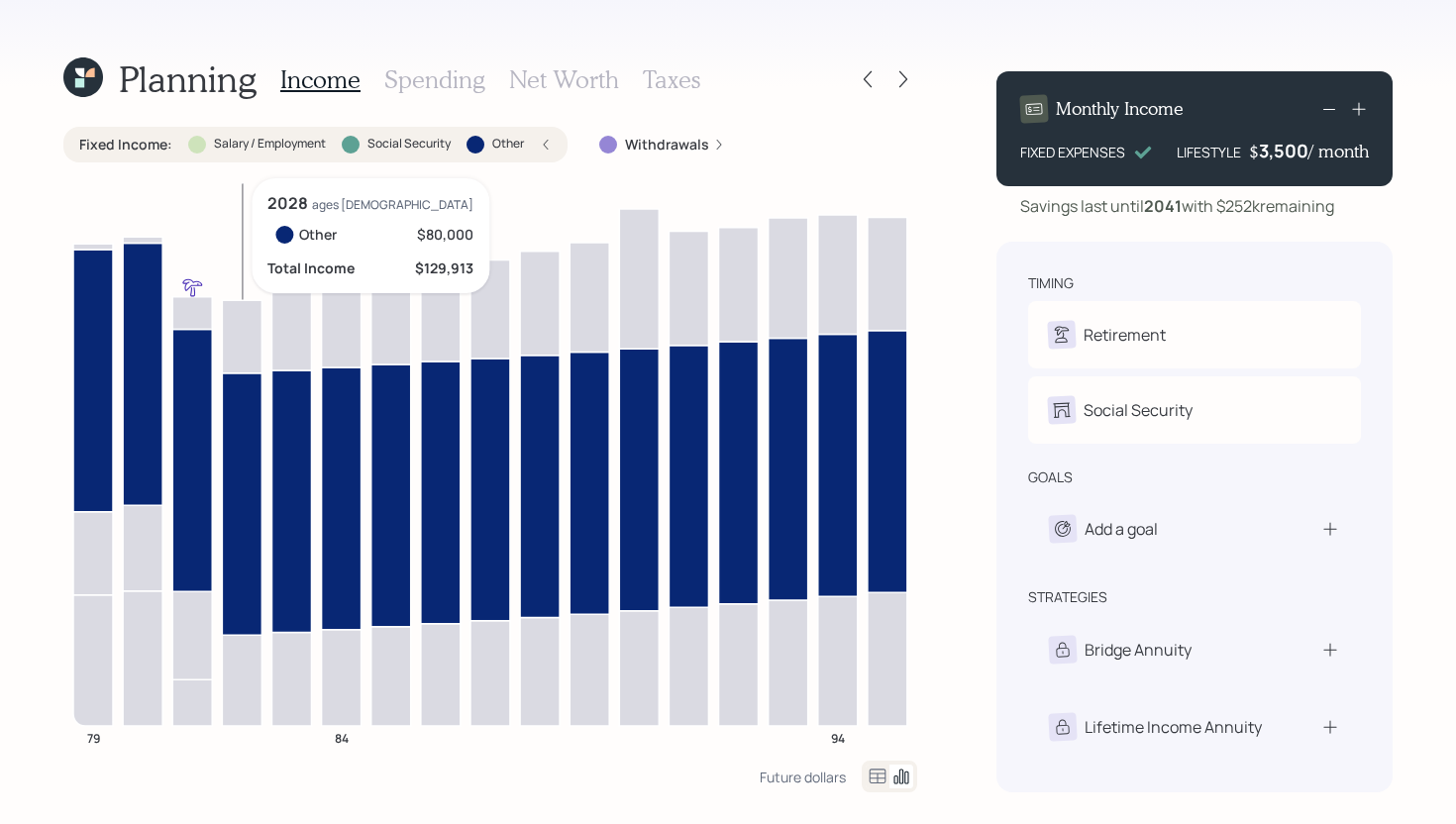 click 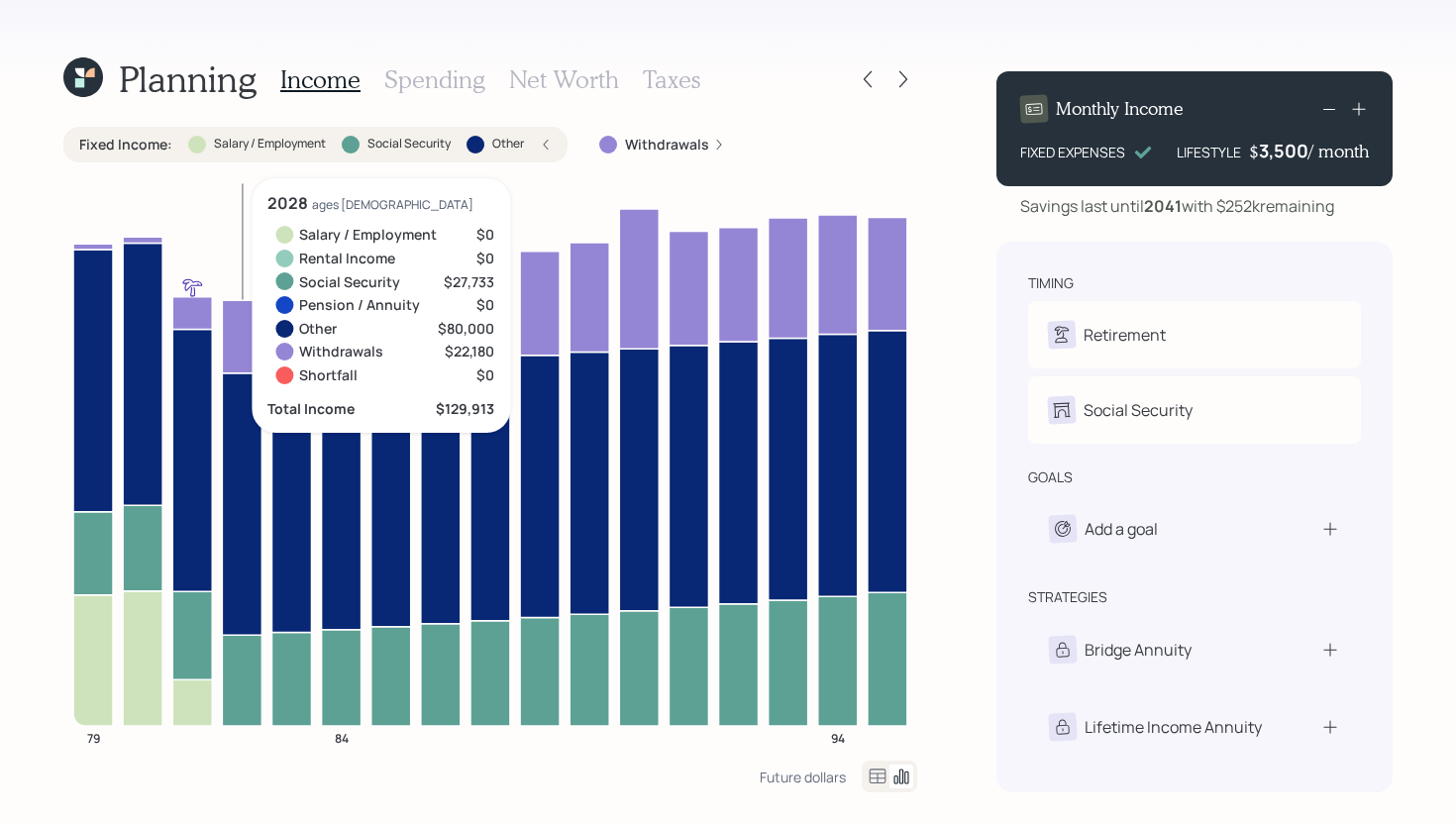 click 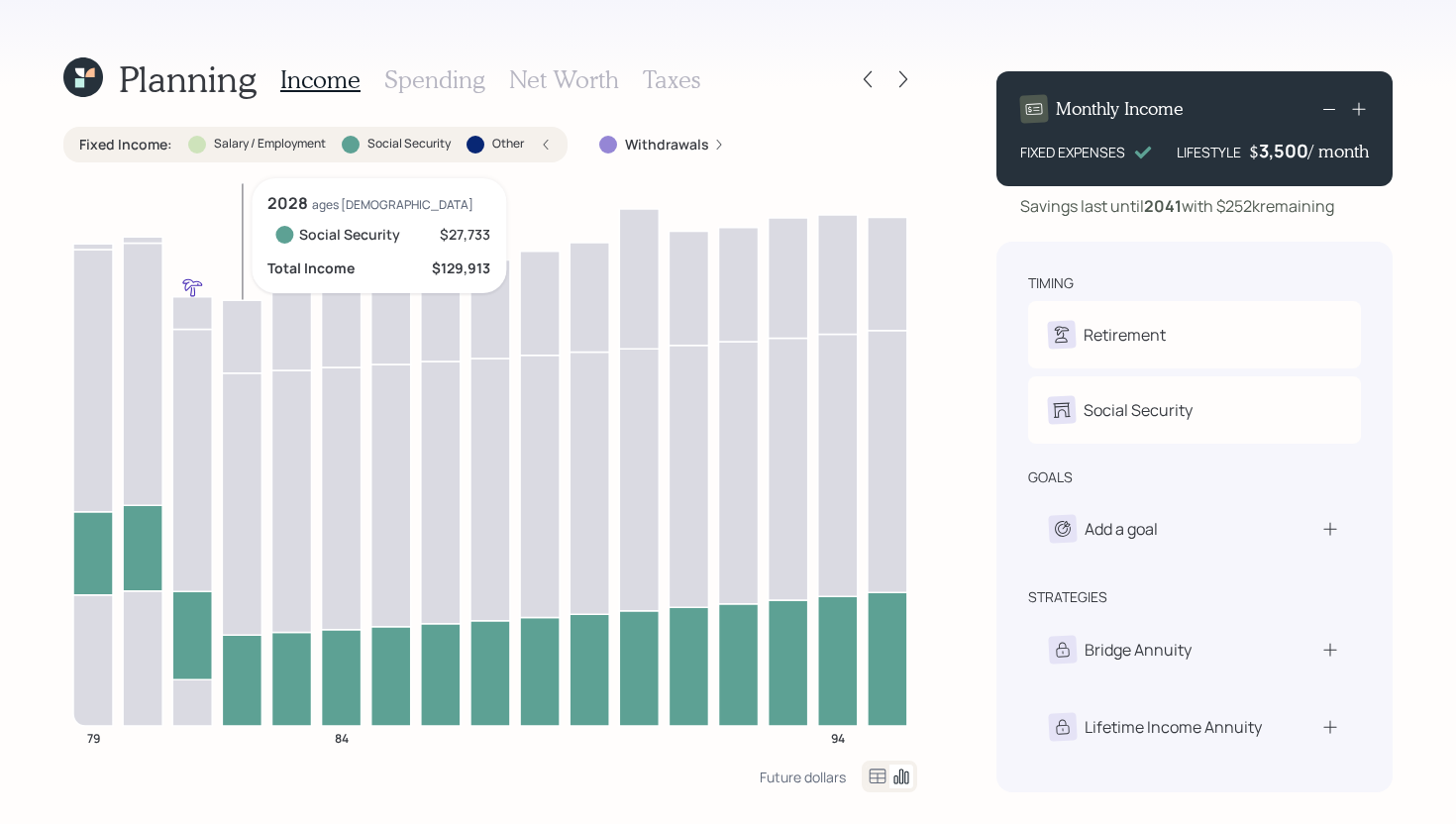 click 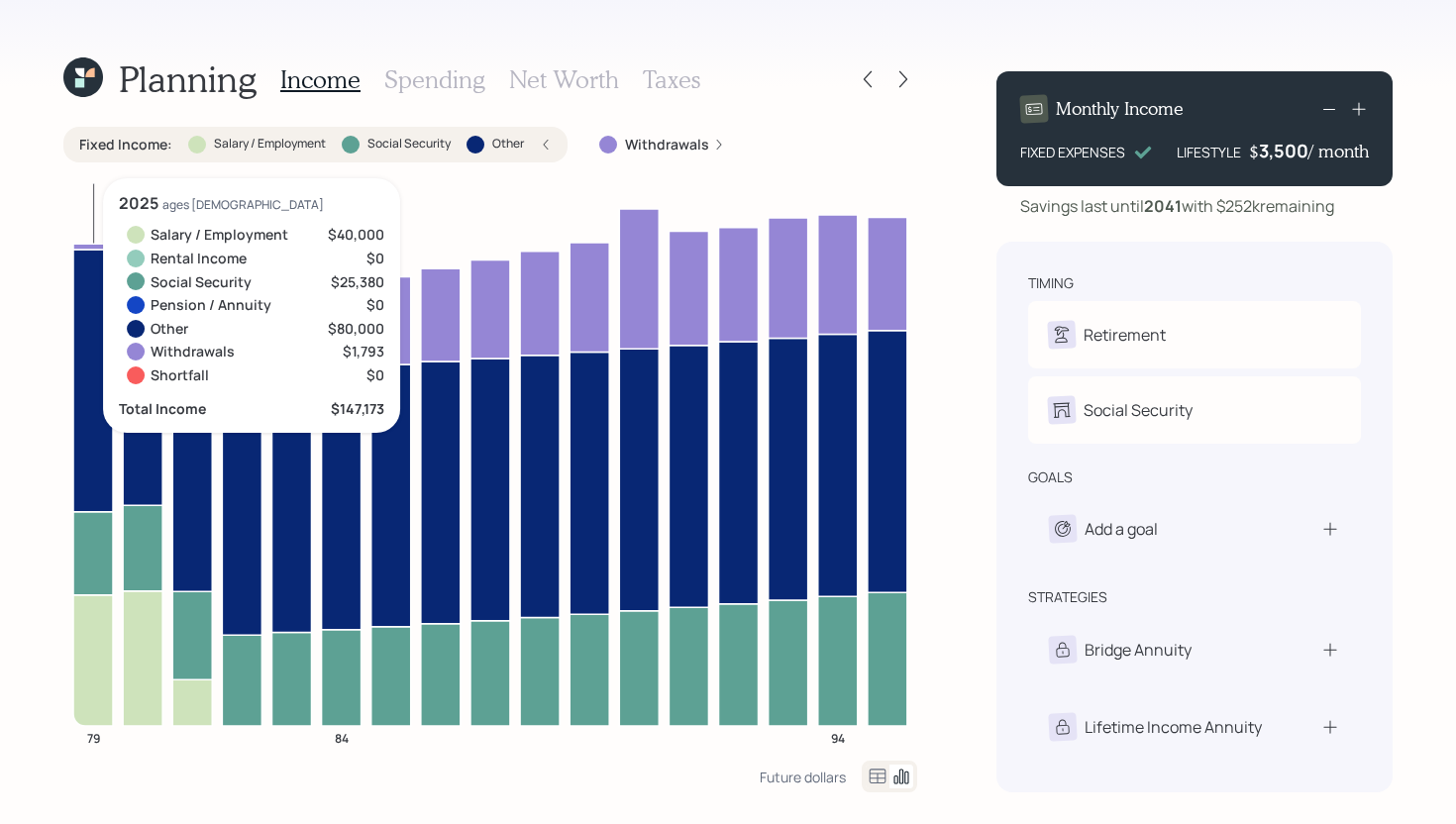 click 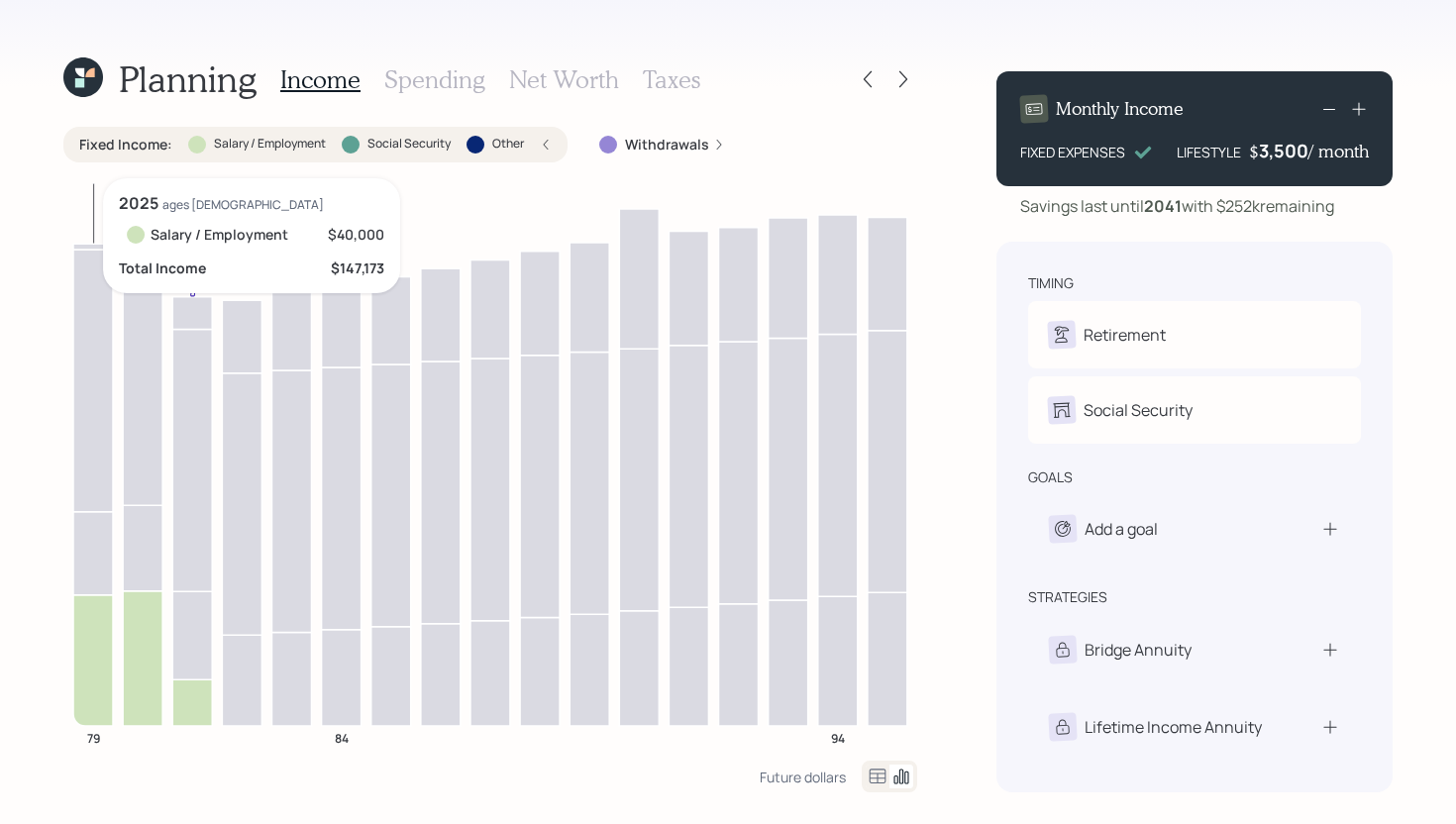 click 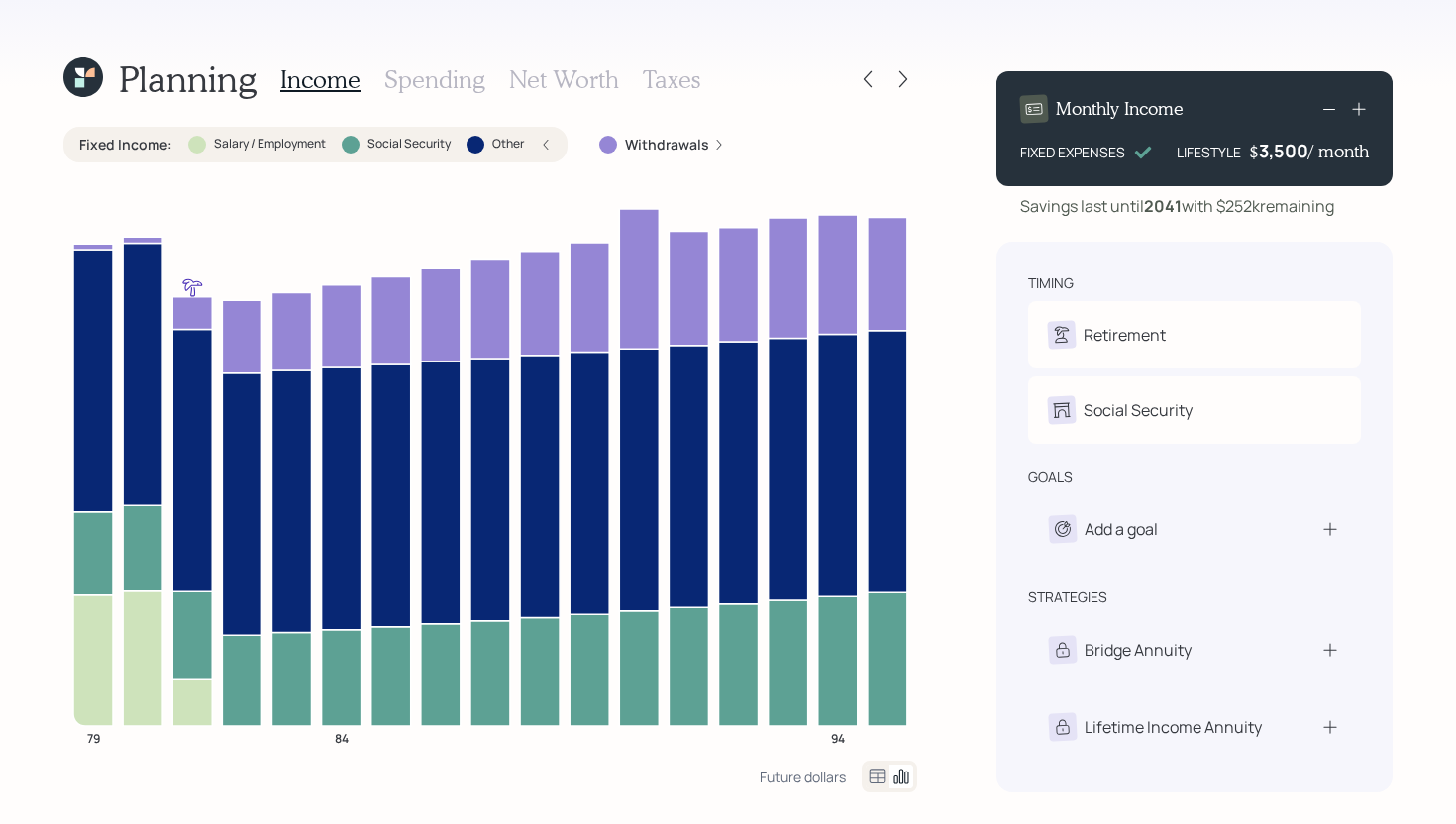 click on "Social Security" at bounding box center [409, 144] 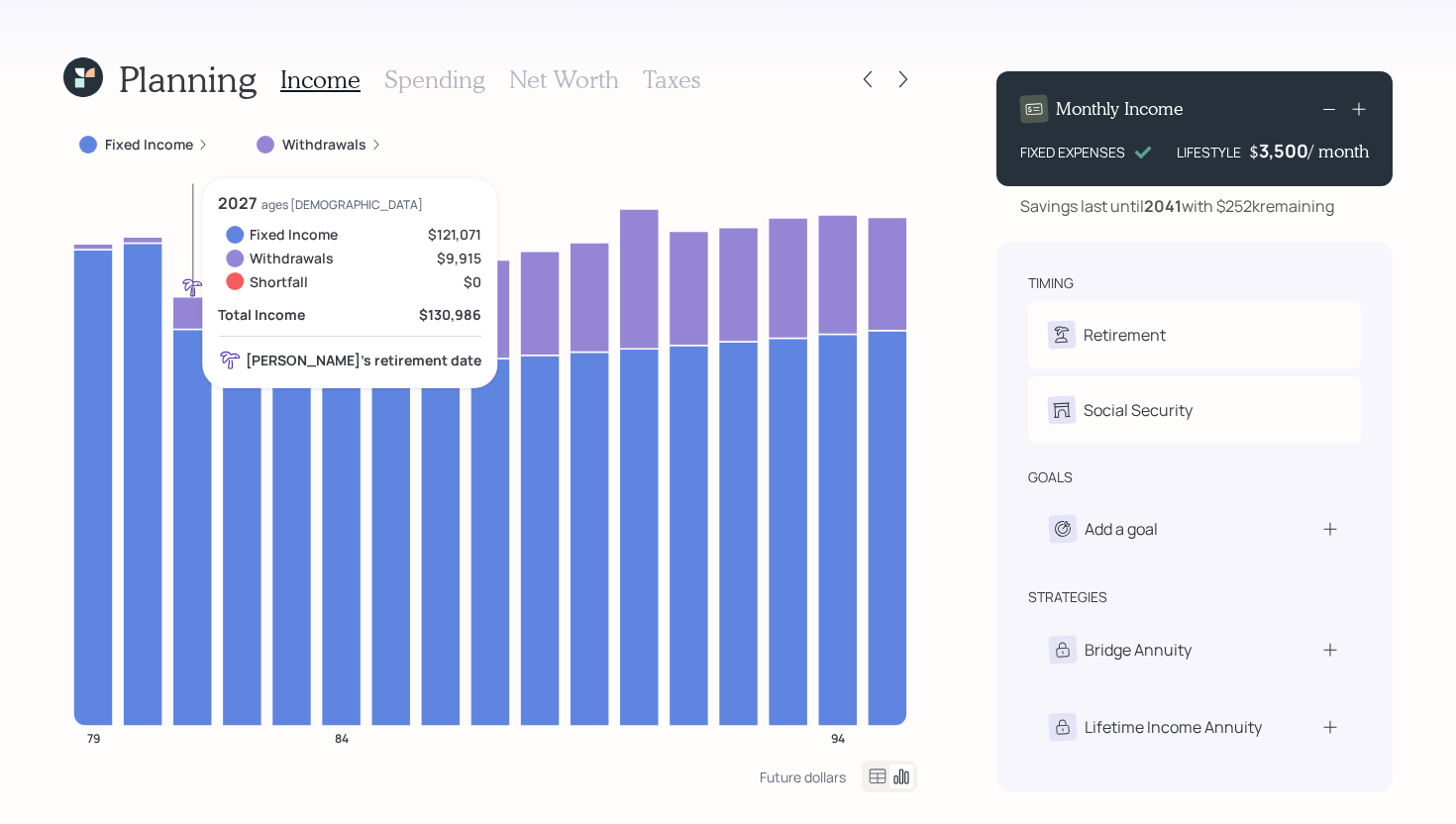 click 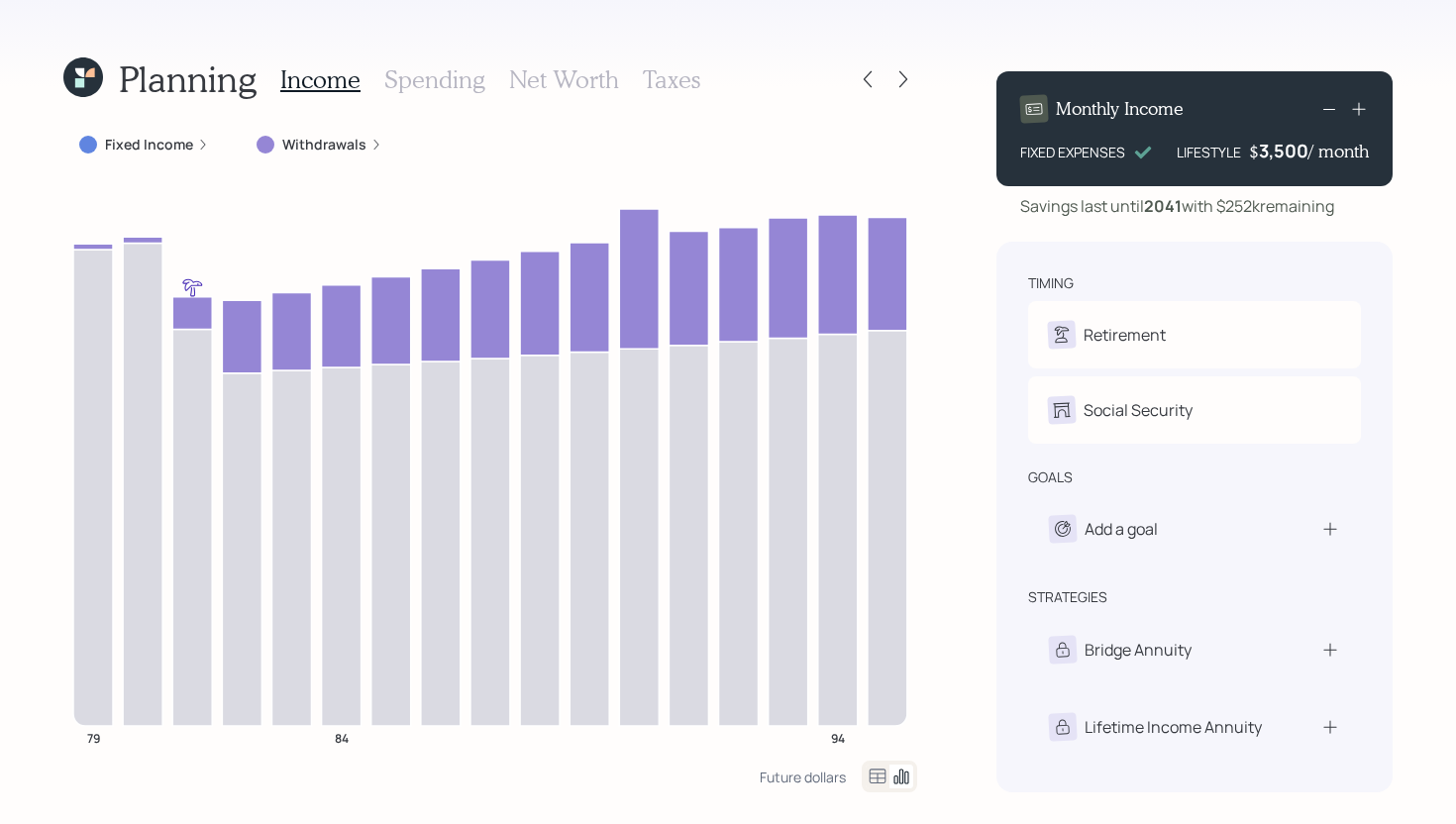 click on "Withdrawals" at bounding box center [324, 145] 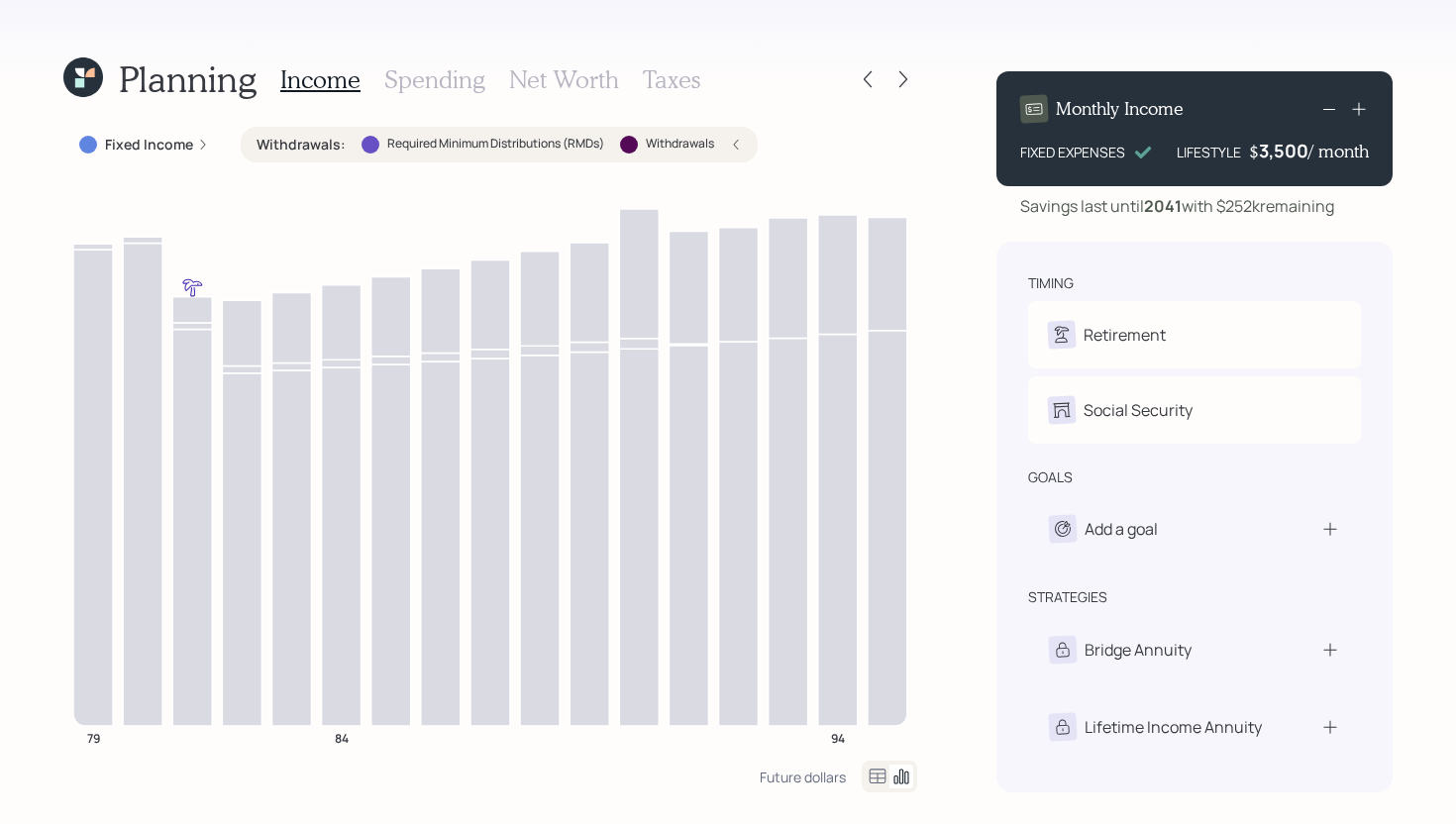 click on "Withdrawals : Required Minimum Distributions (RMDs) Withdrawals" at bounding box center (499, 145) 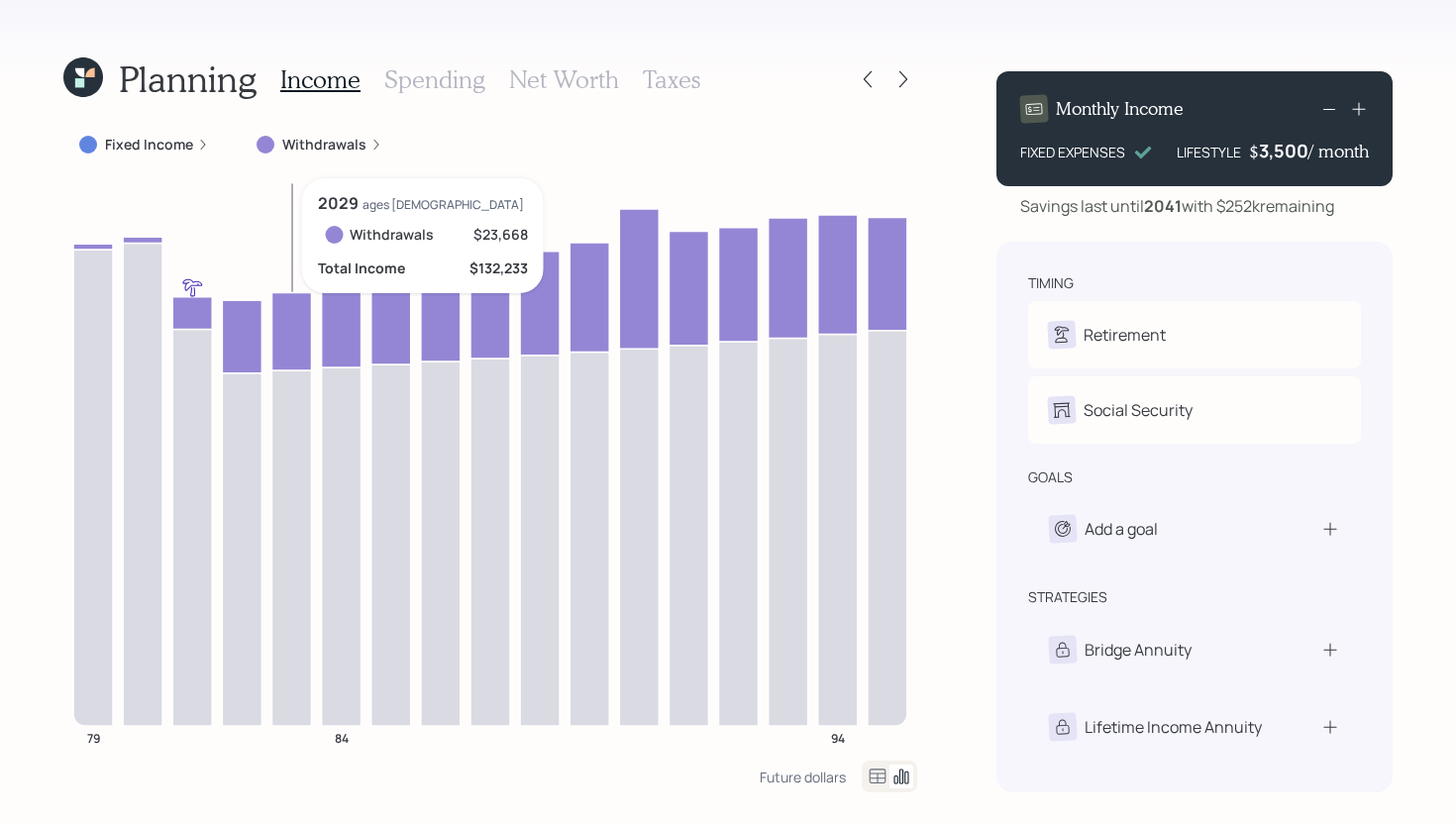 click 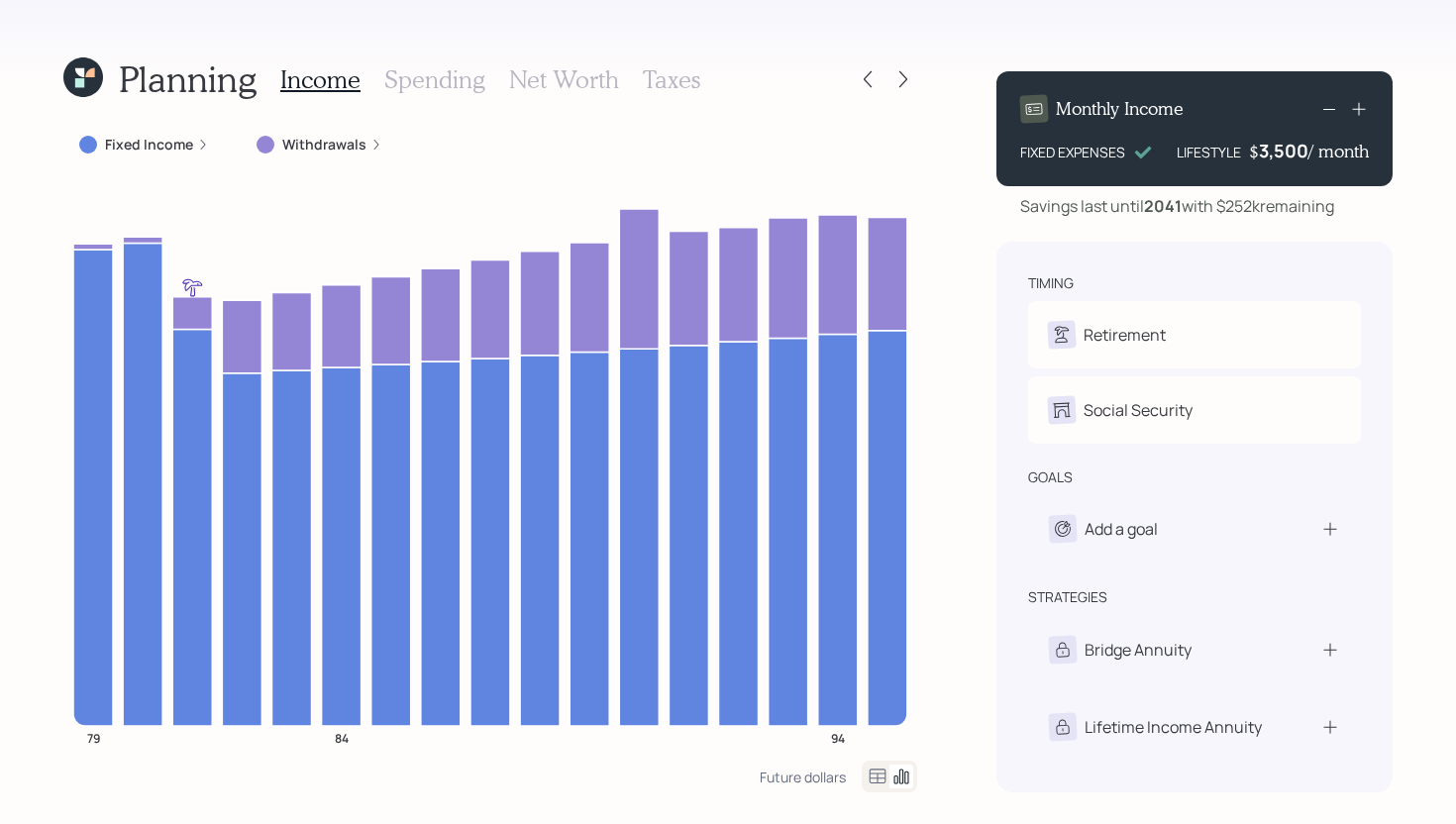 click on "Withdrawals" at bounding box center (324, 145) 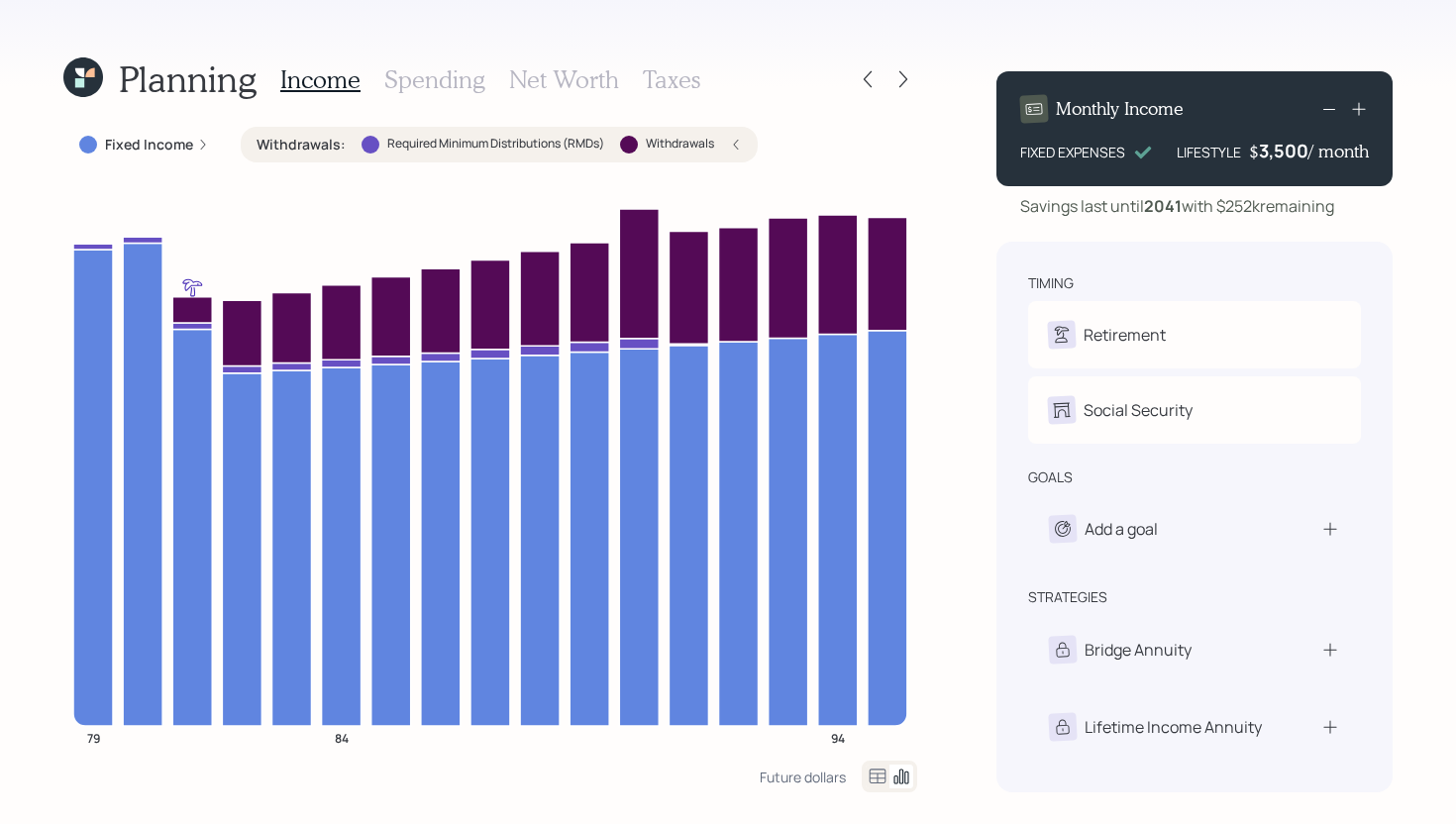 click on "Withdrawals :" at bounding box center [301, 145] 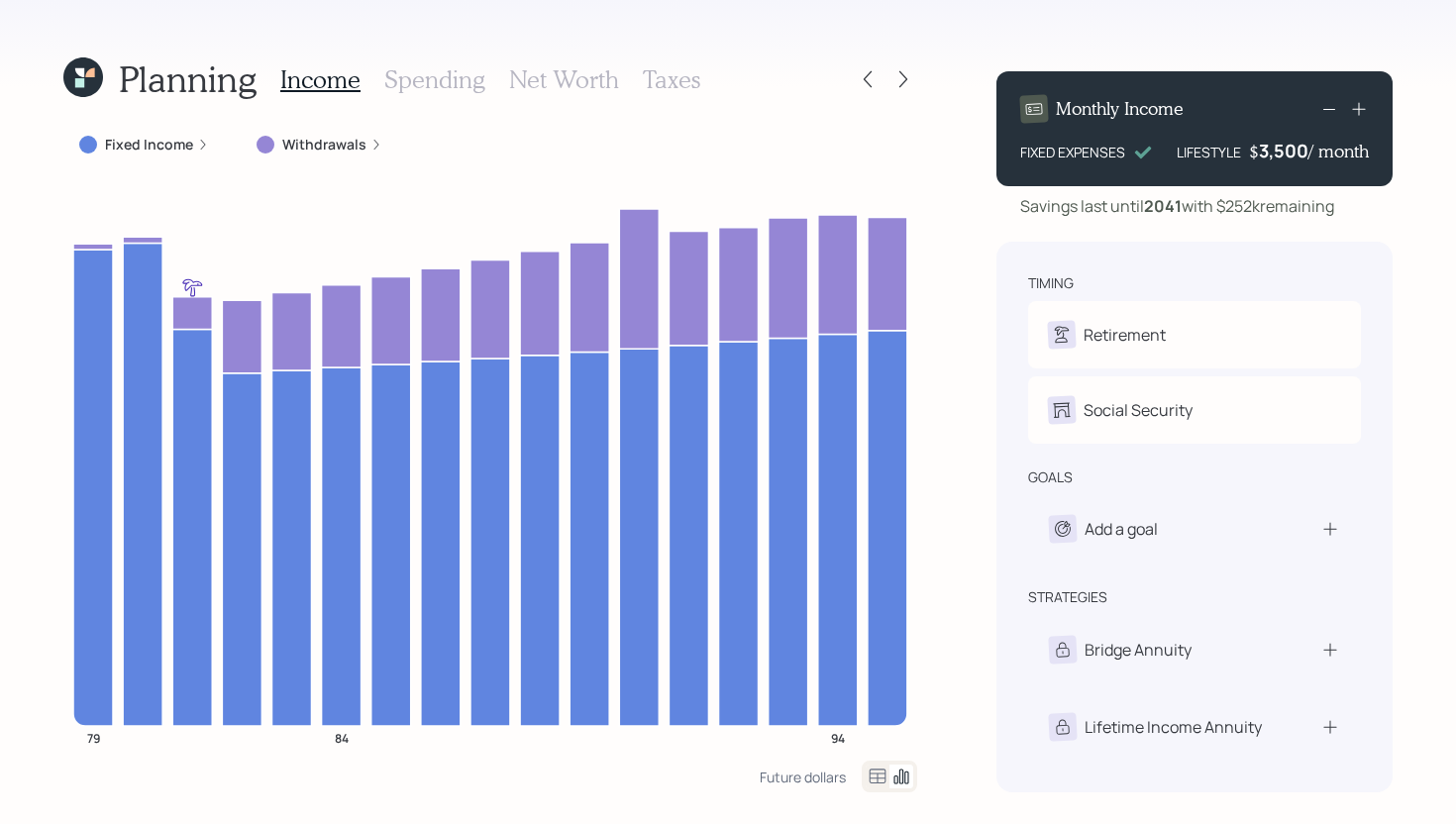 click on "Spending" at bounding box center [435, 79] 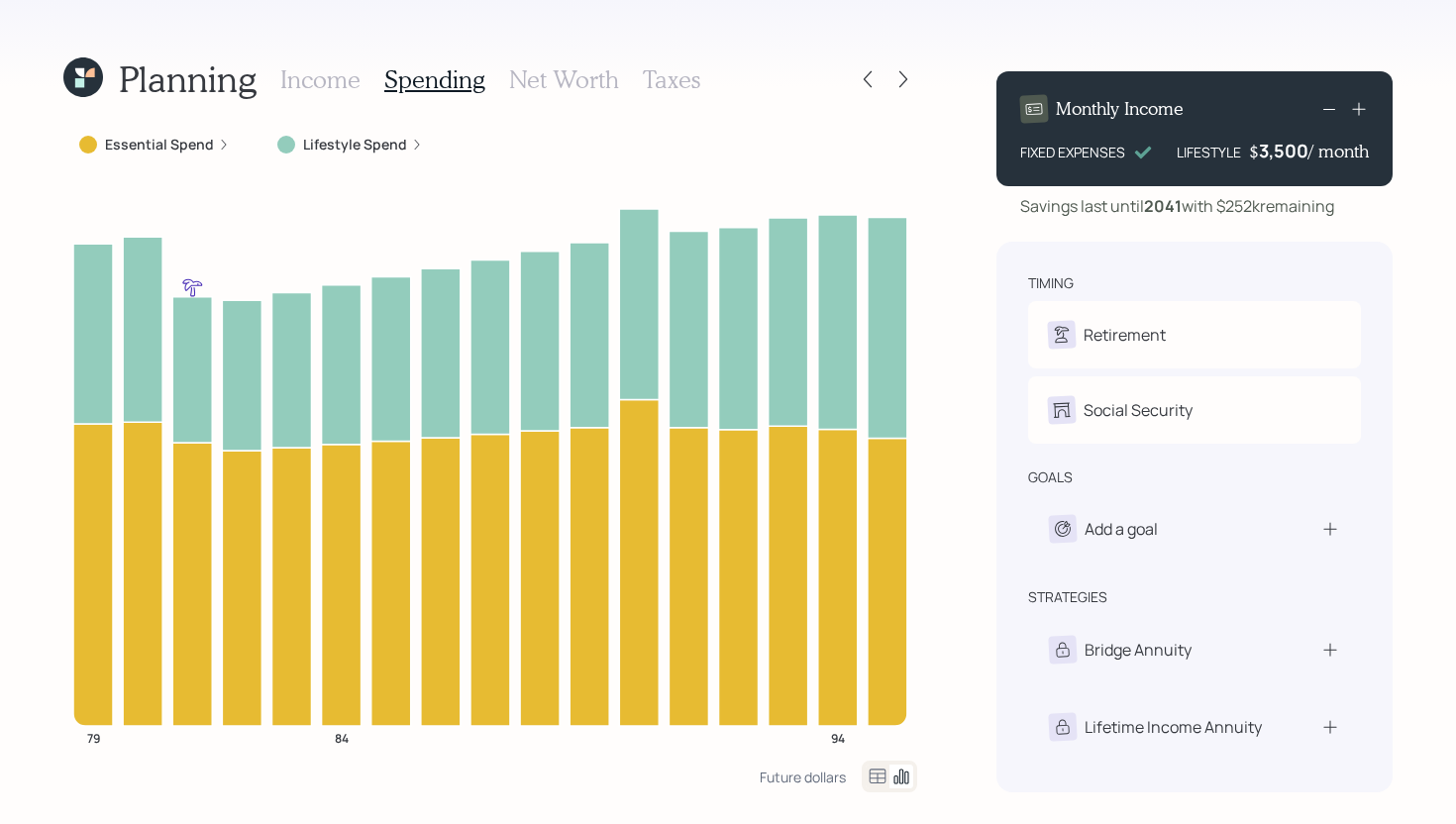 click on "Essential Spend" at bounding box center [159, 145] 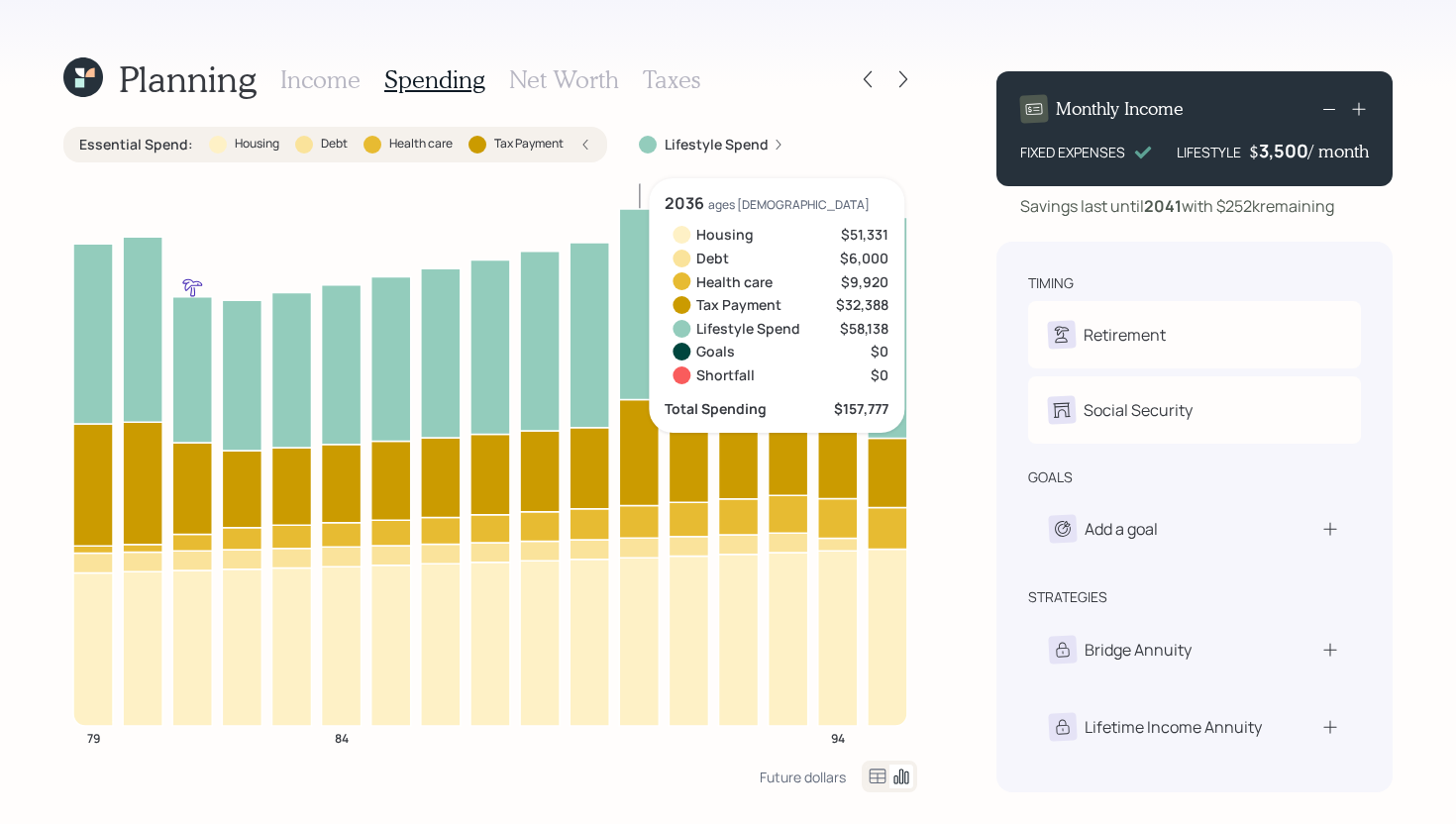 click 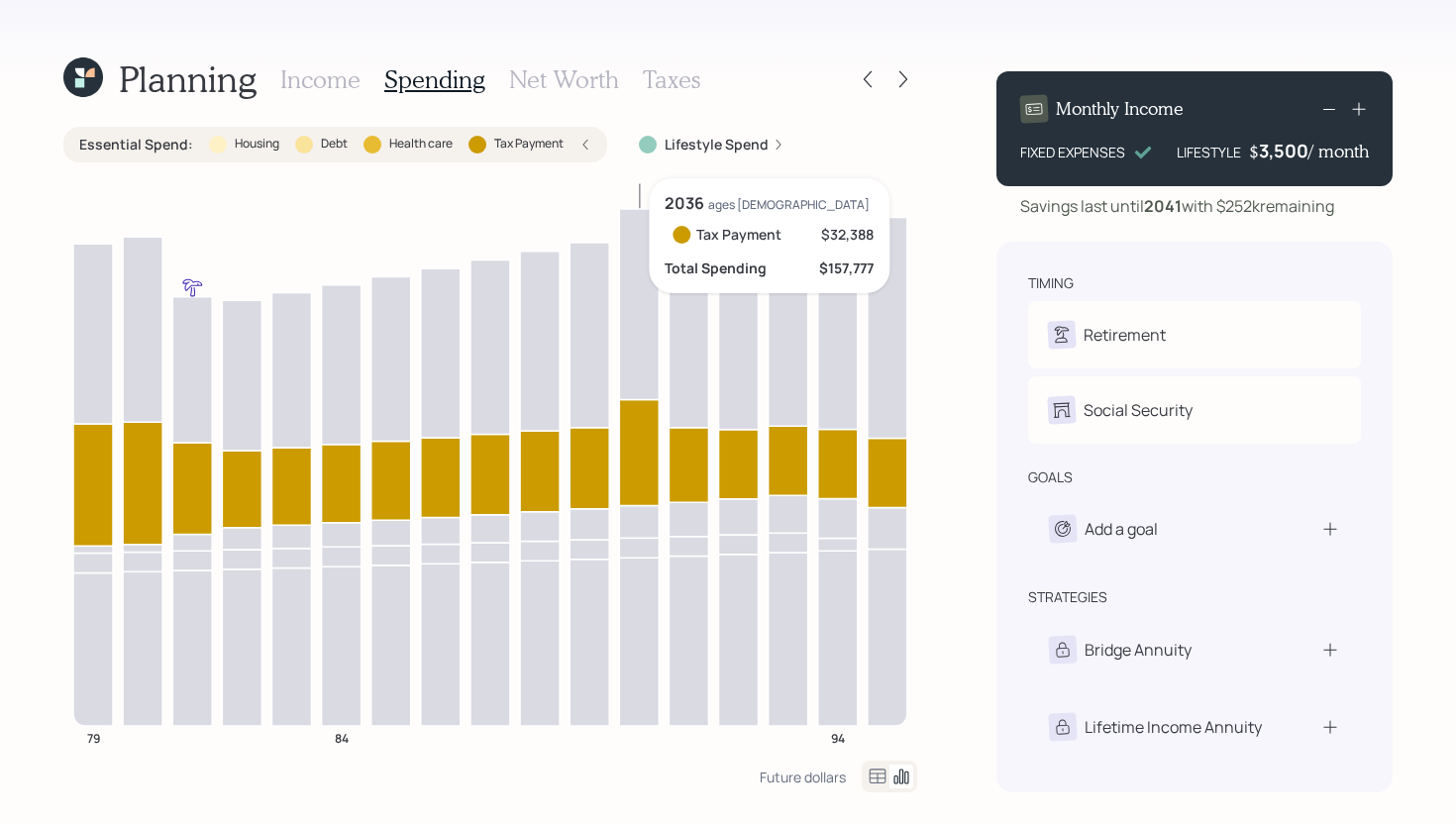 click 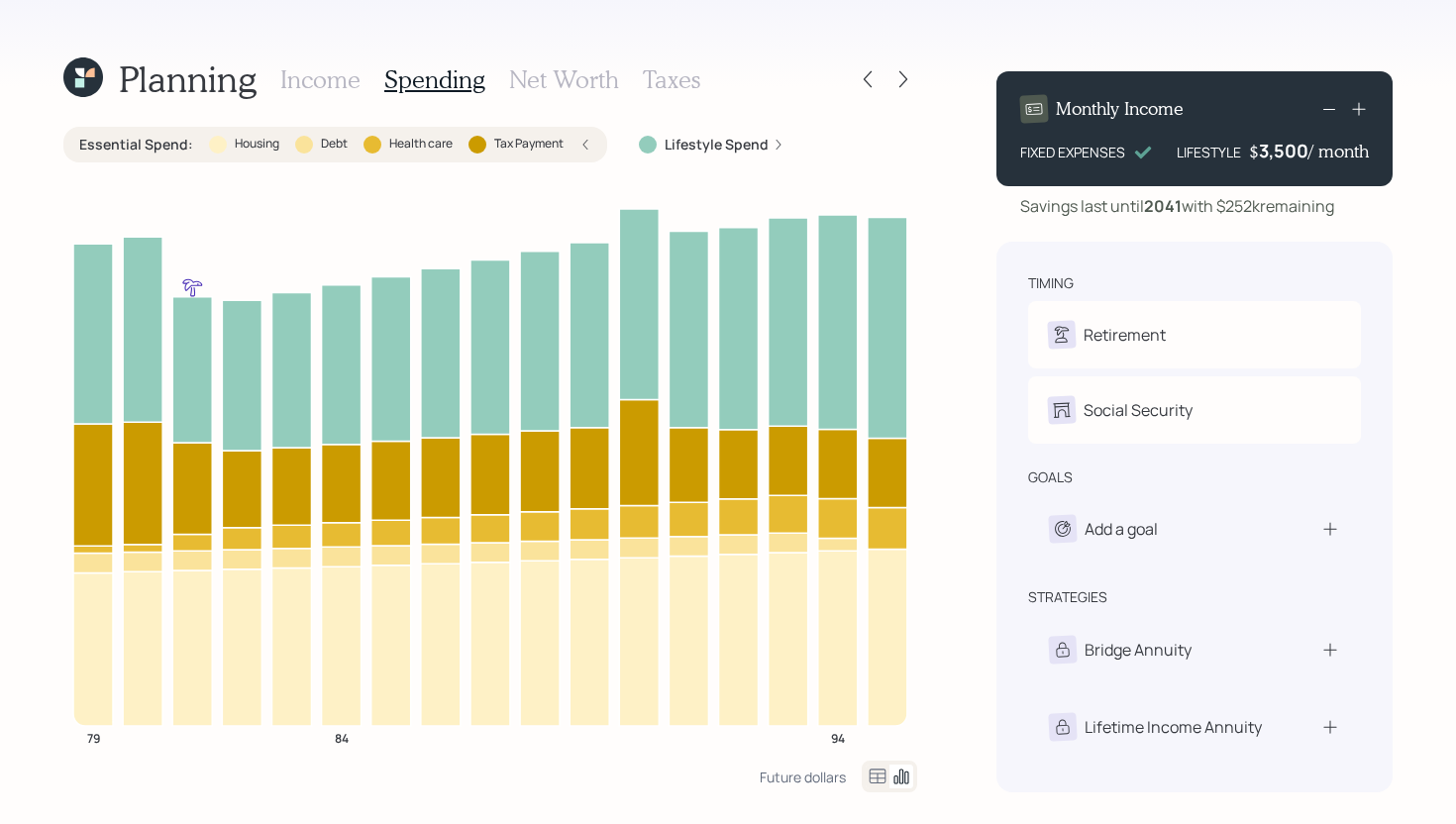 click on "Lifestyle Spend" at bounding box center [711, 145] 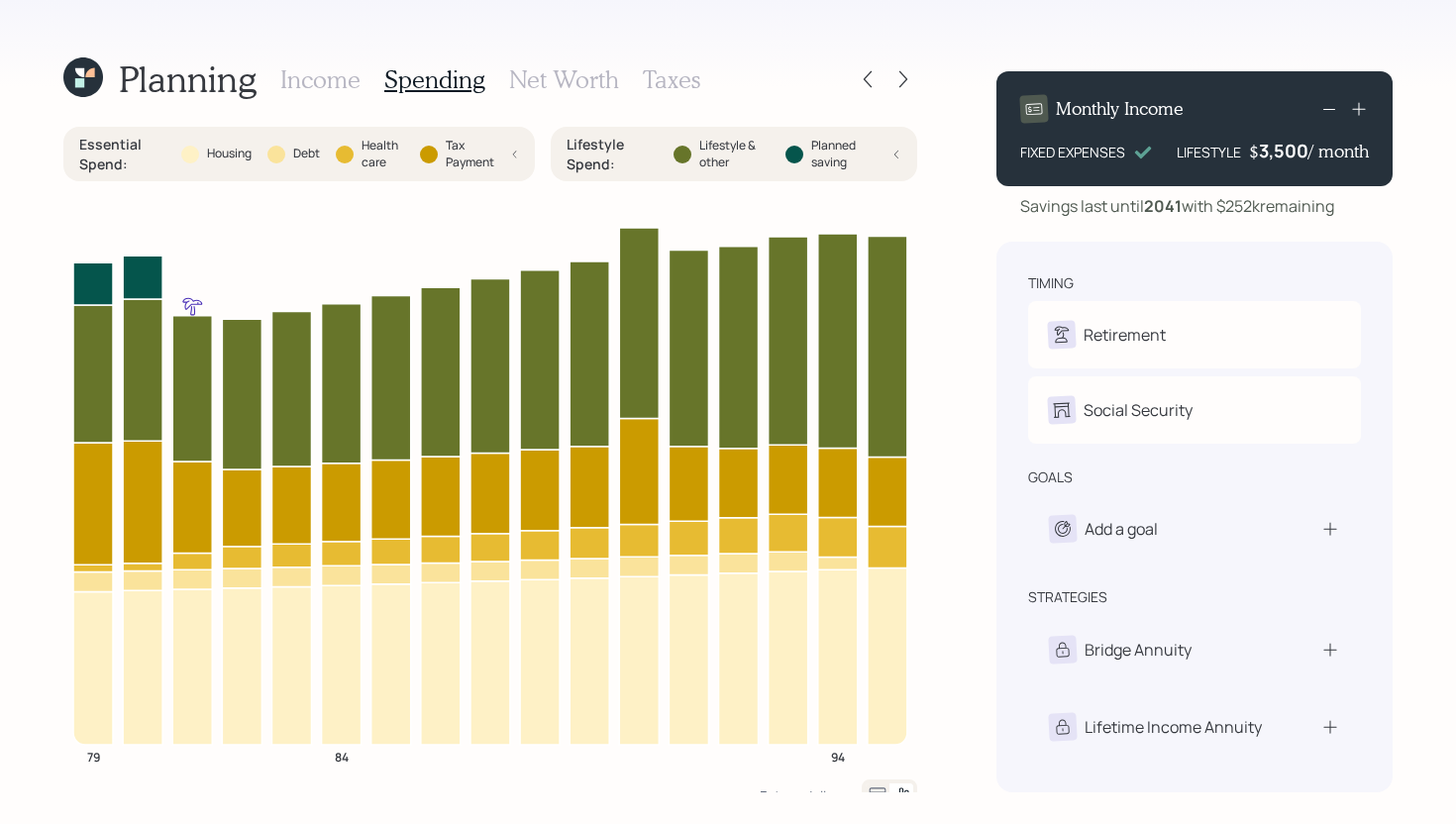 click on "Lifestyle & other" at bounding box center (721, 154) 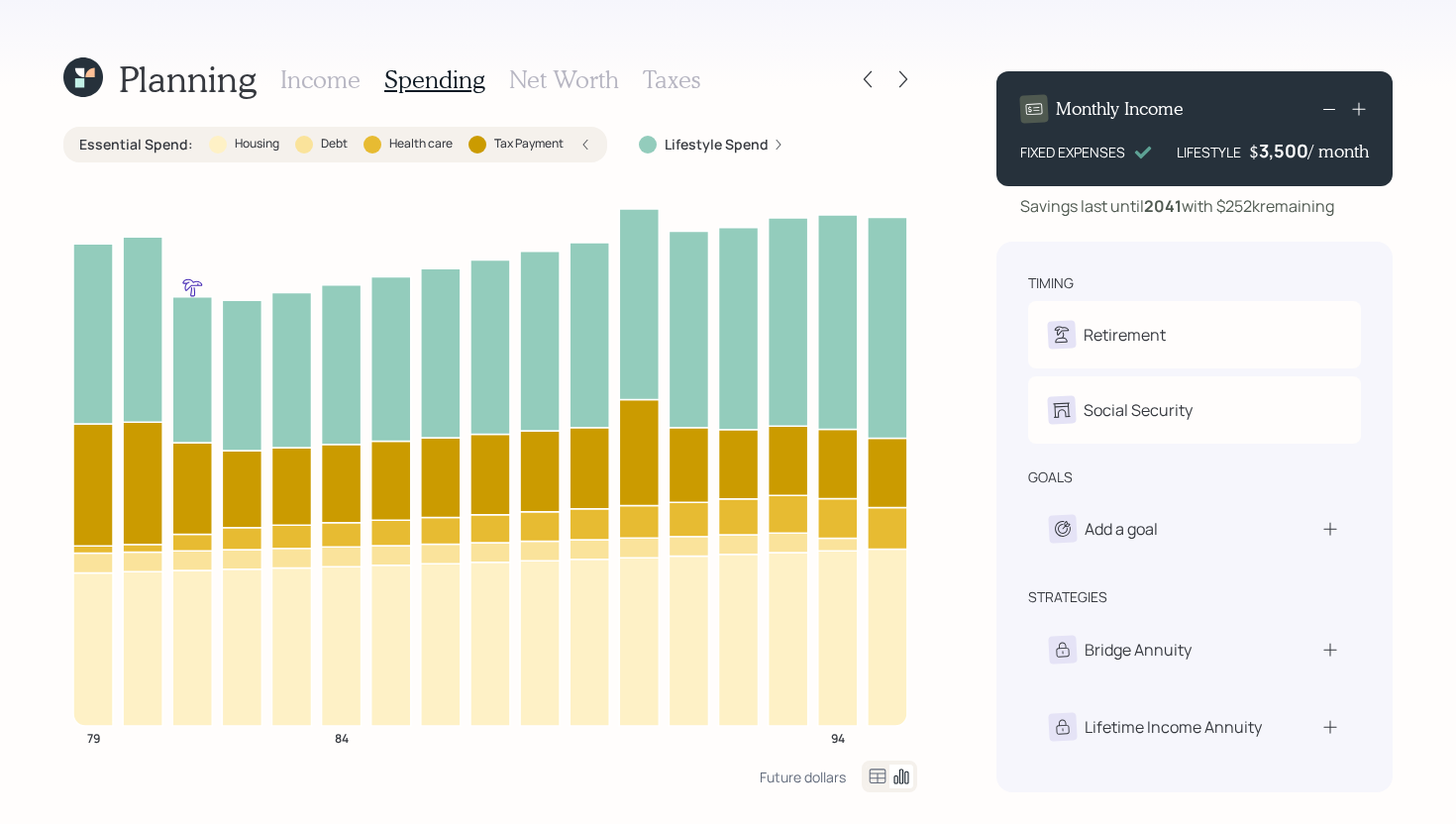 click on "Essential Spend : Housing Debt Health care Tax Payment" at bounding box center (335, 145) 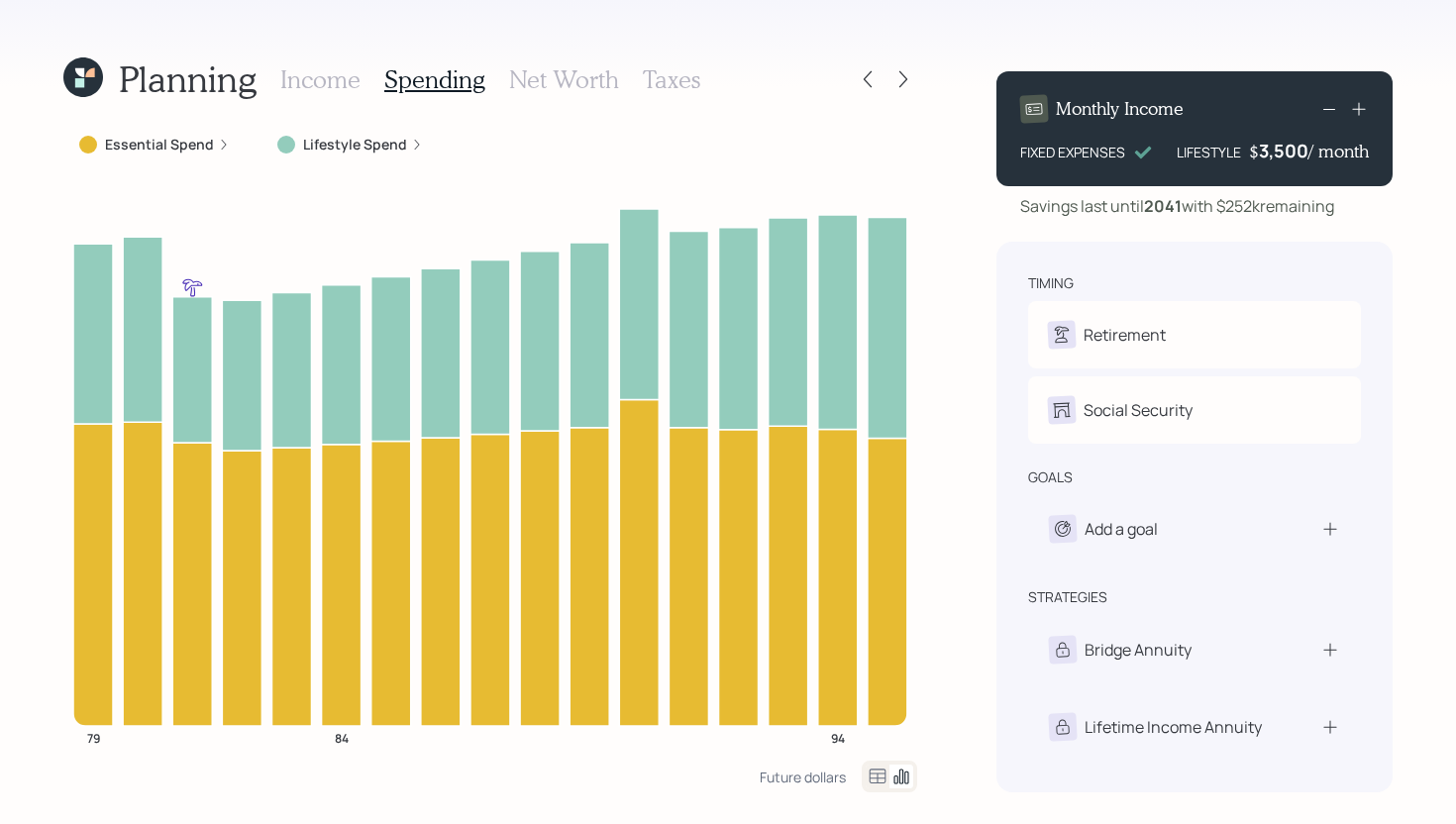 click on "Income" at bounding box center [320, 79] 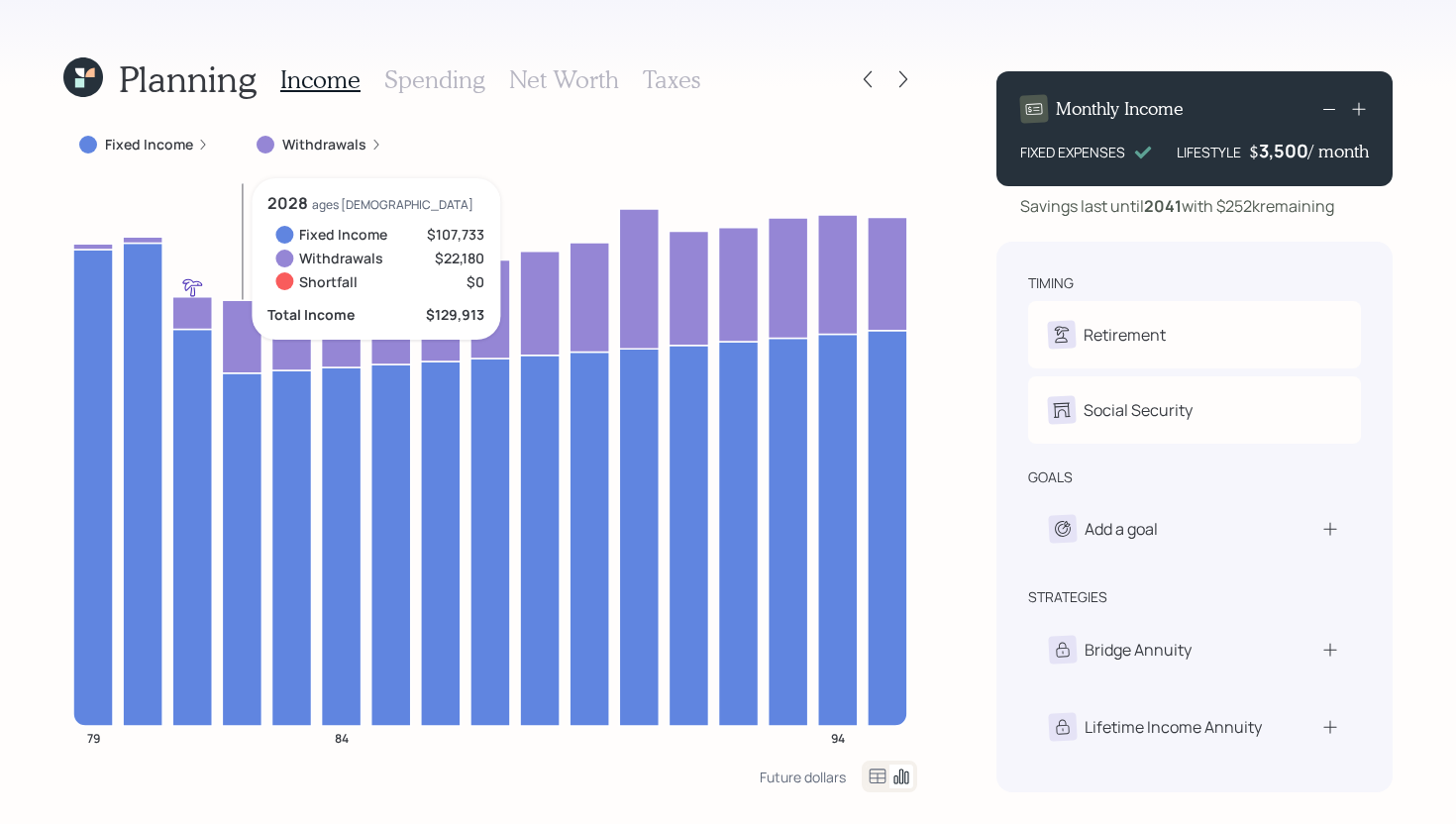 click 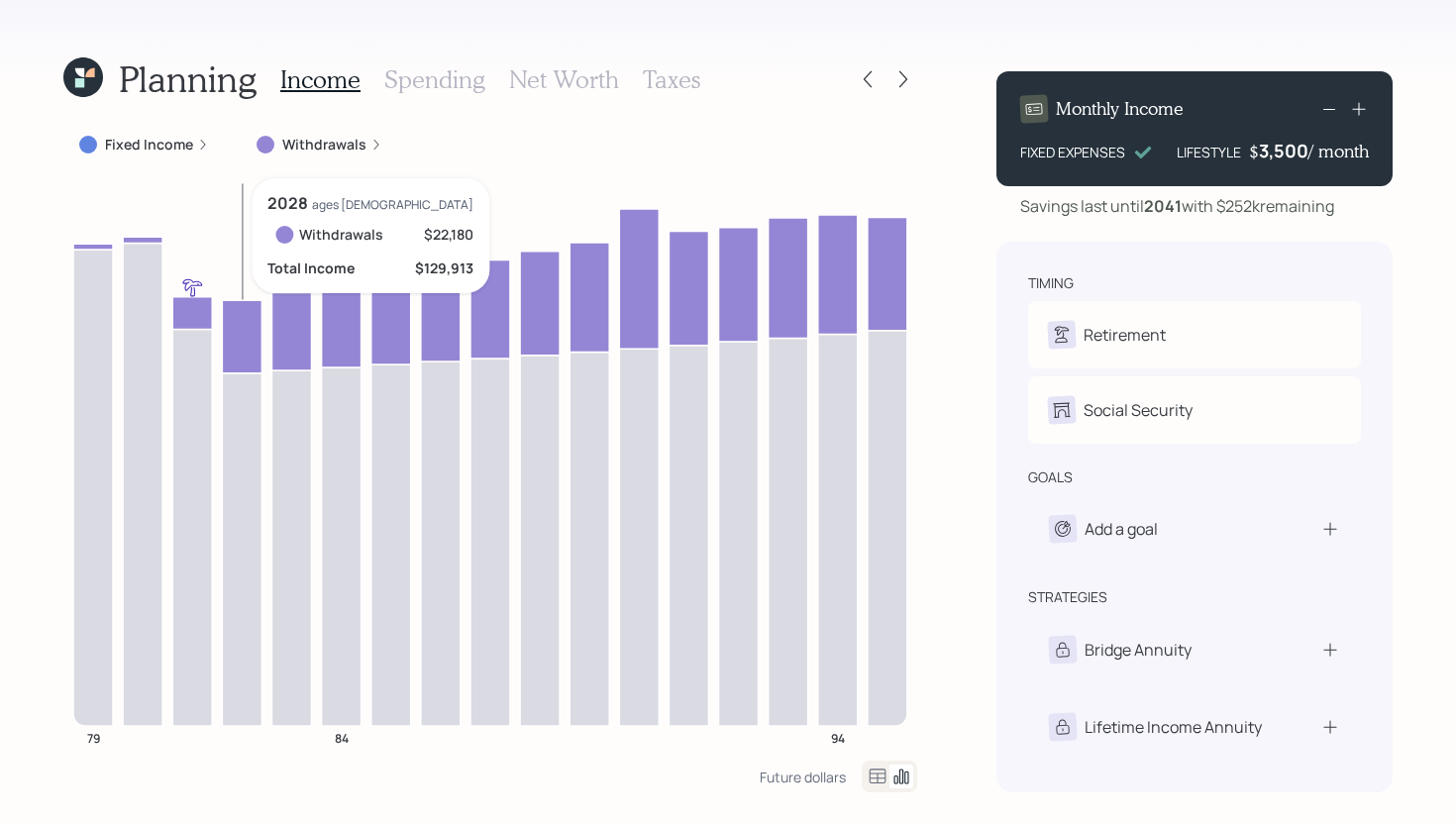 click 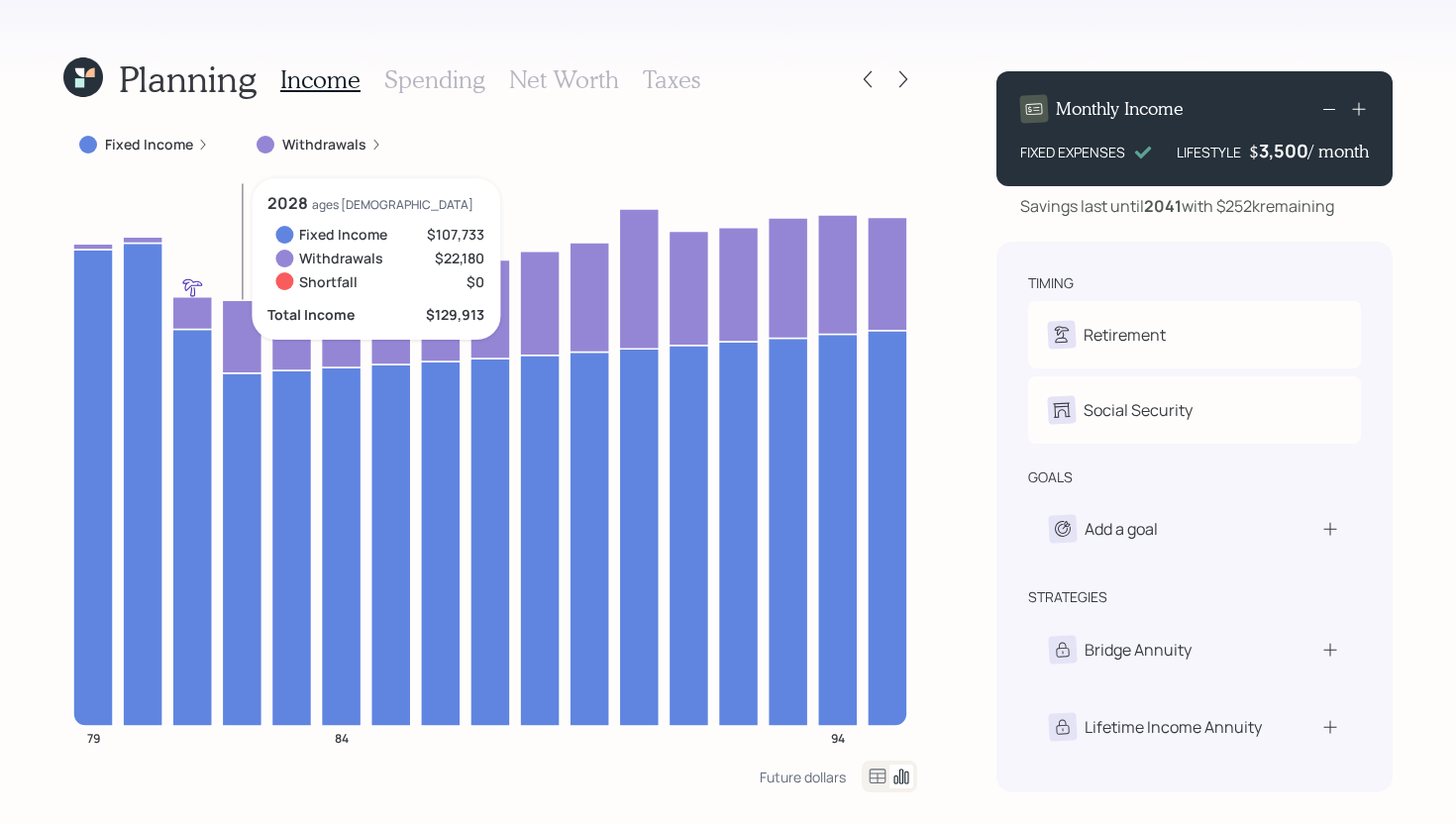 click 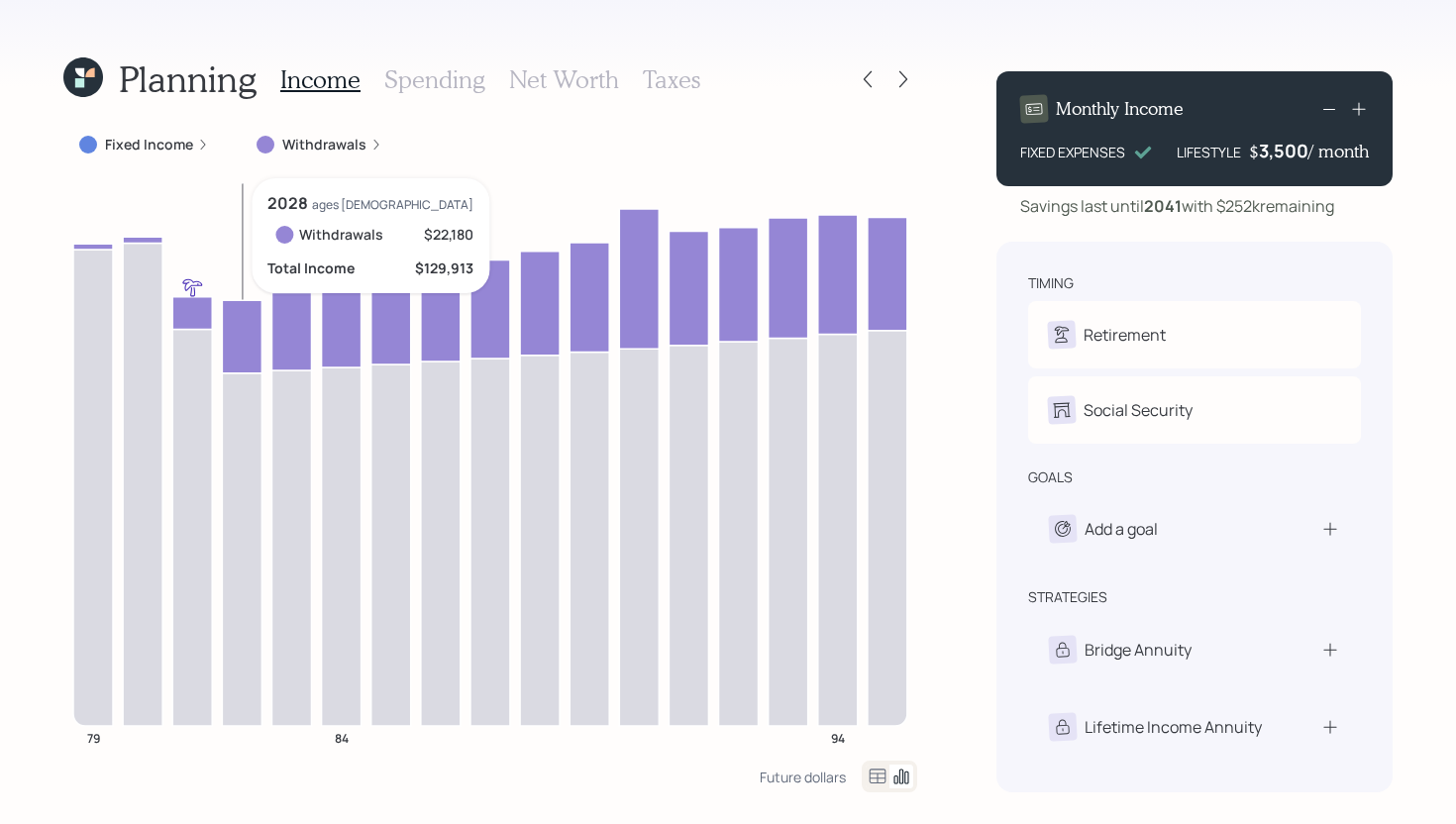 click 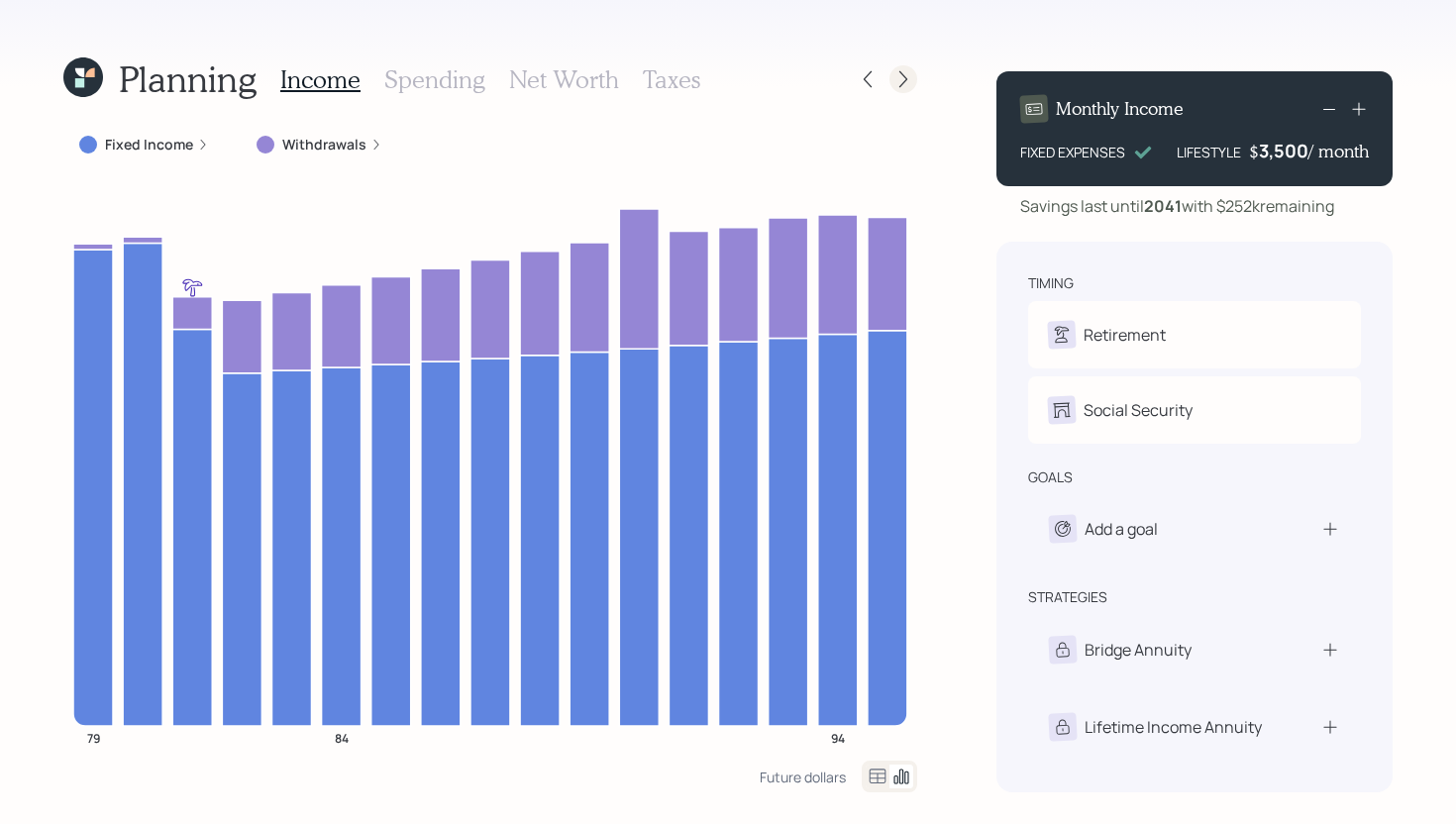 click 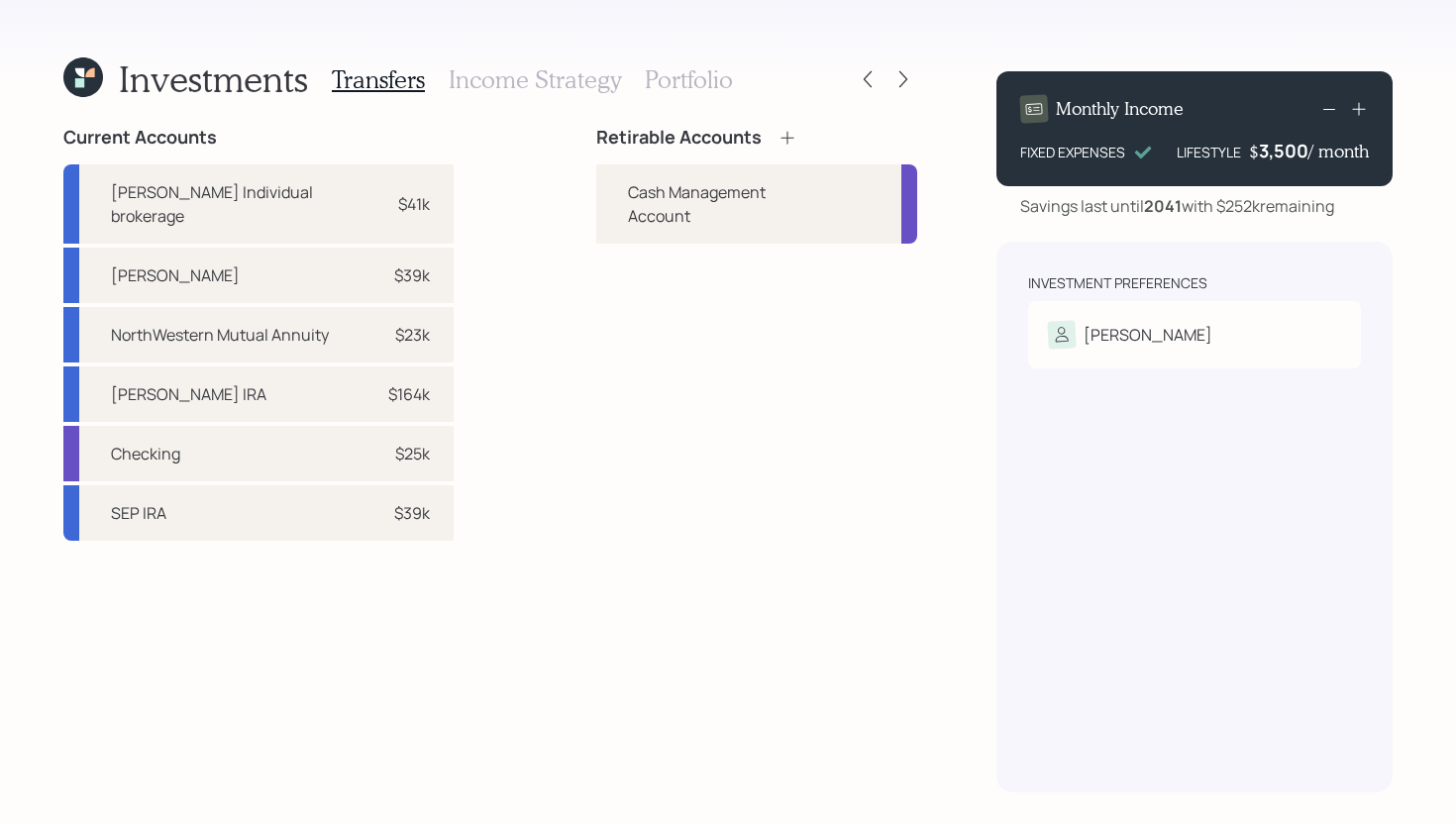 click 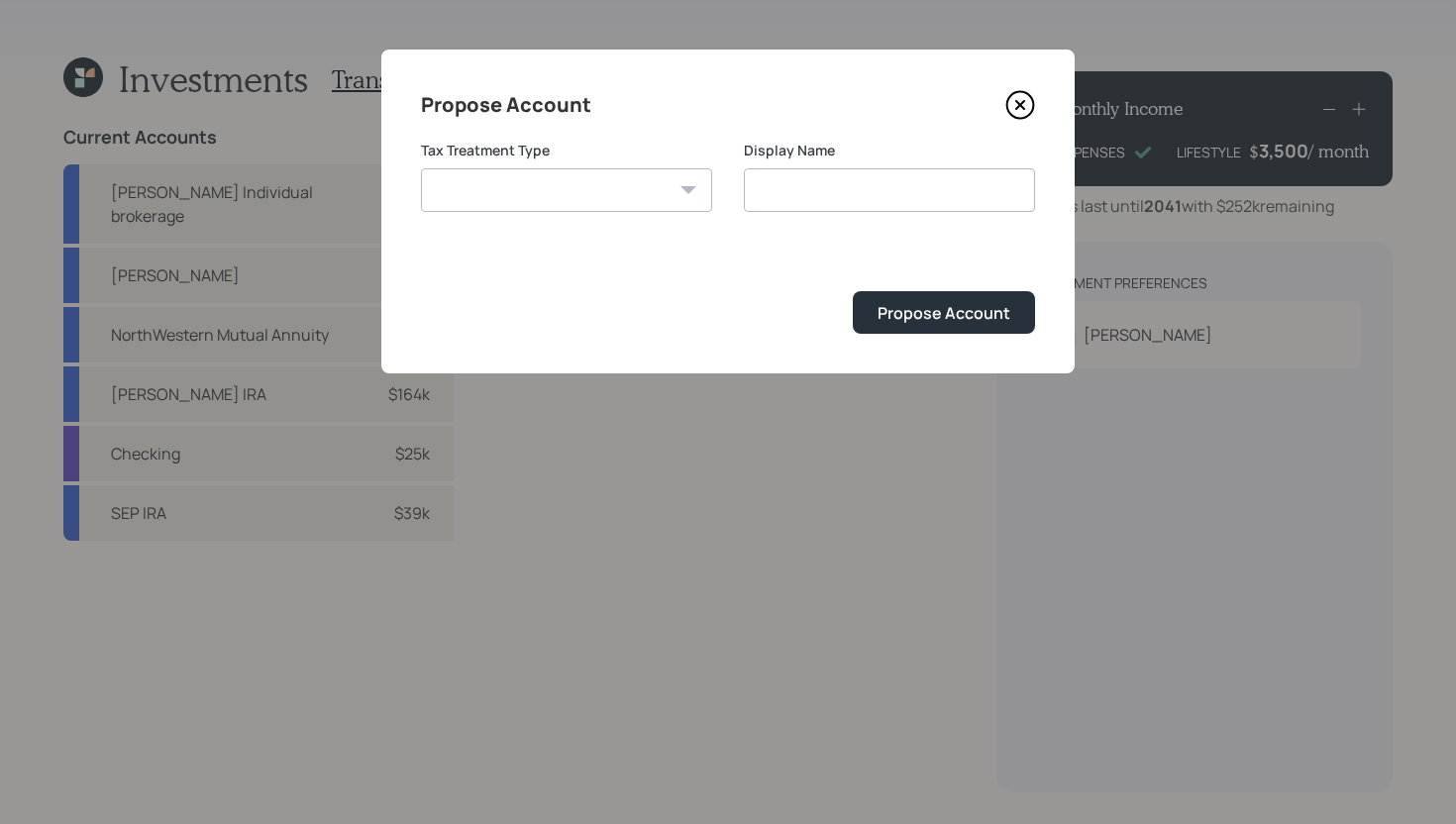 click on "Roth Taxable Traditional" at bounding box center [567, 190] 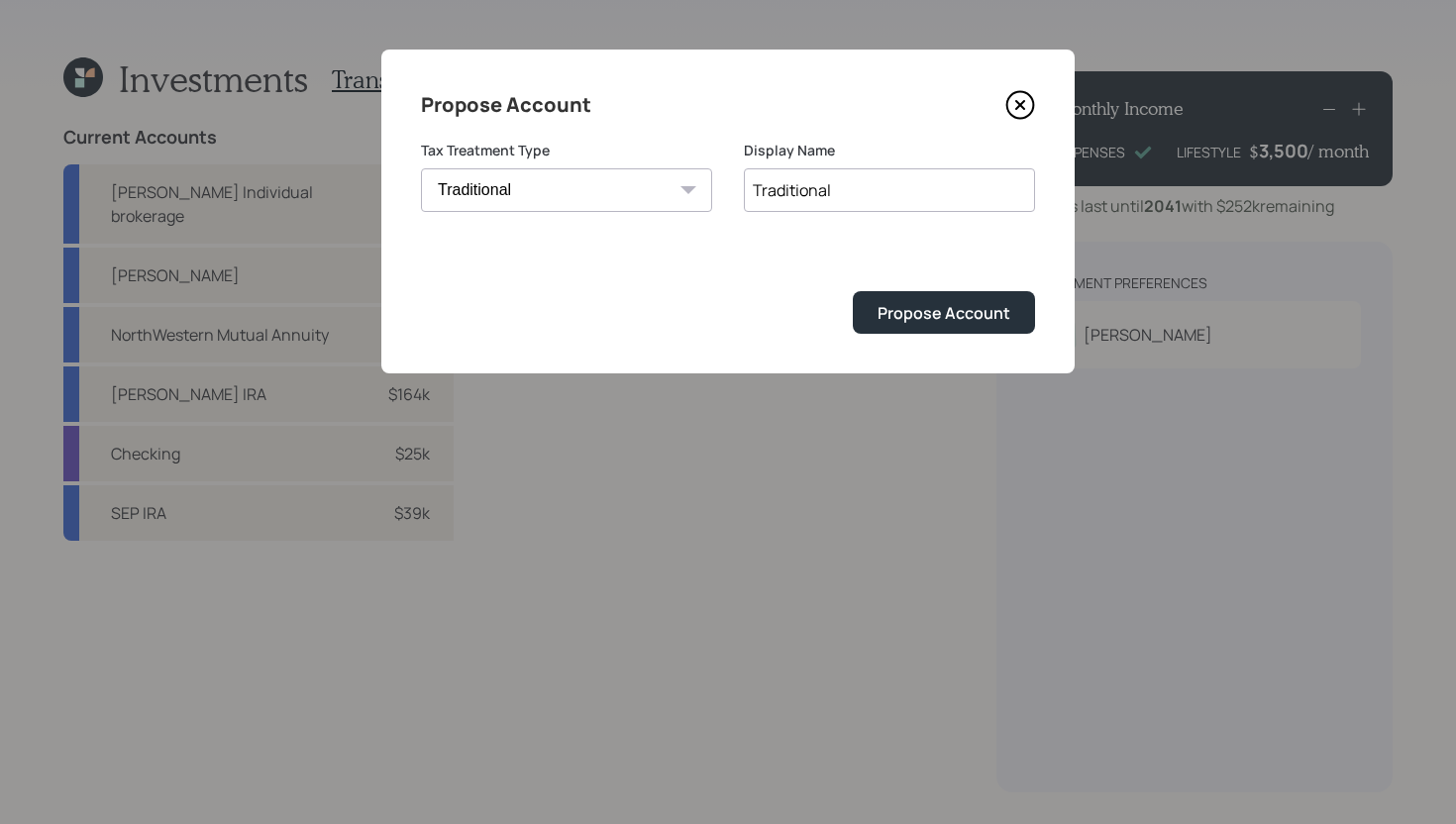 click on "Traditional" at bounding box center (889, 190) 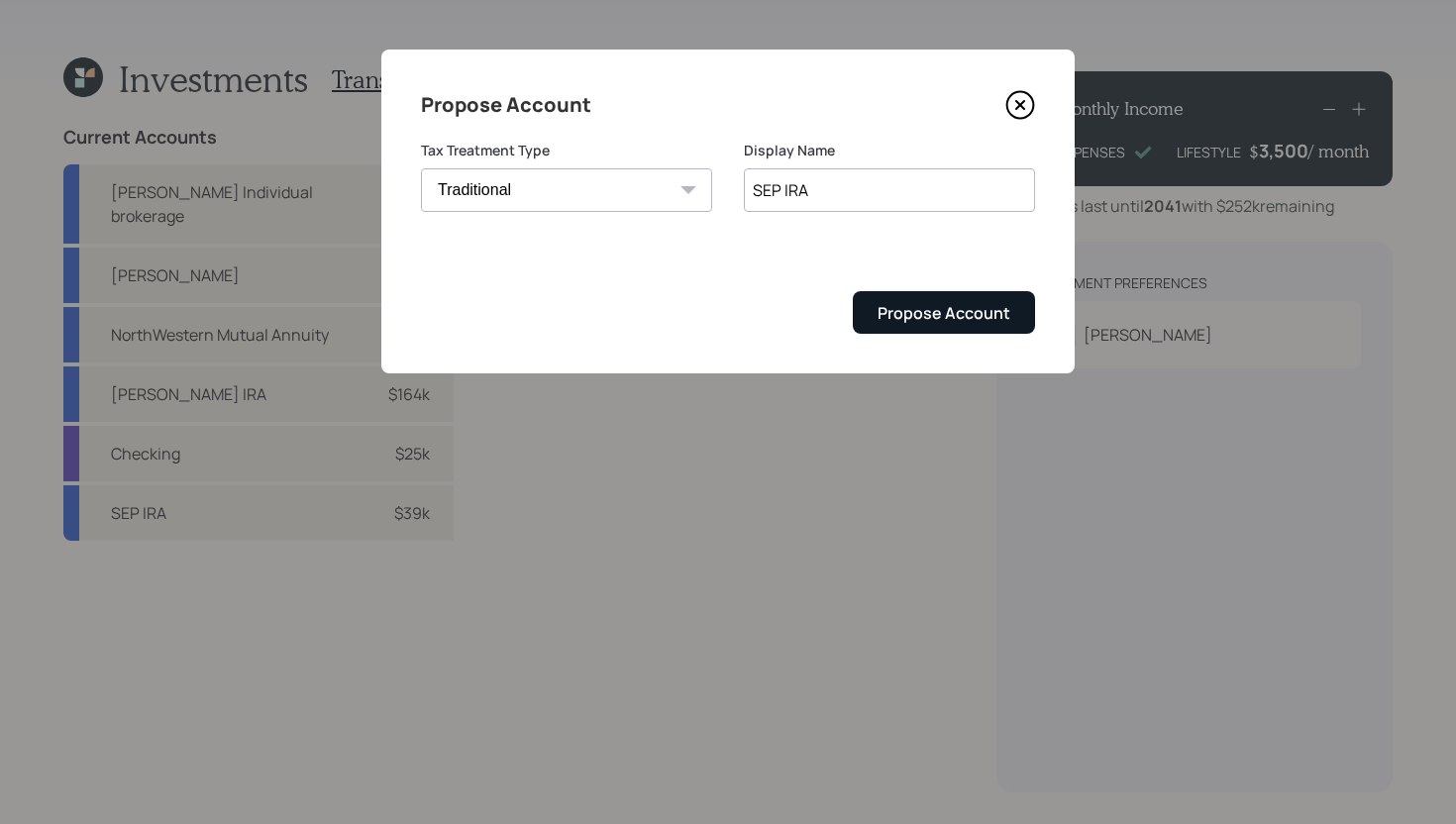 type on "SEP IRA" 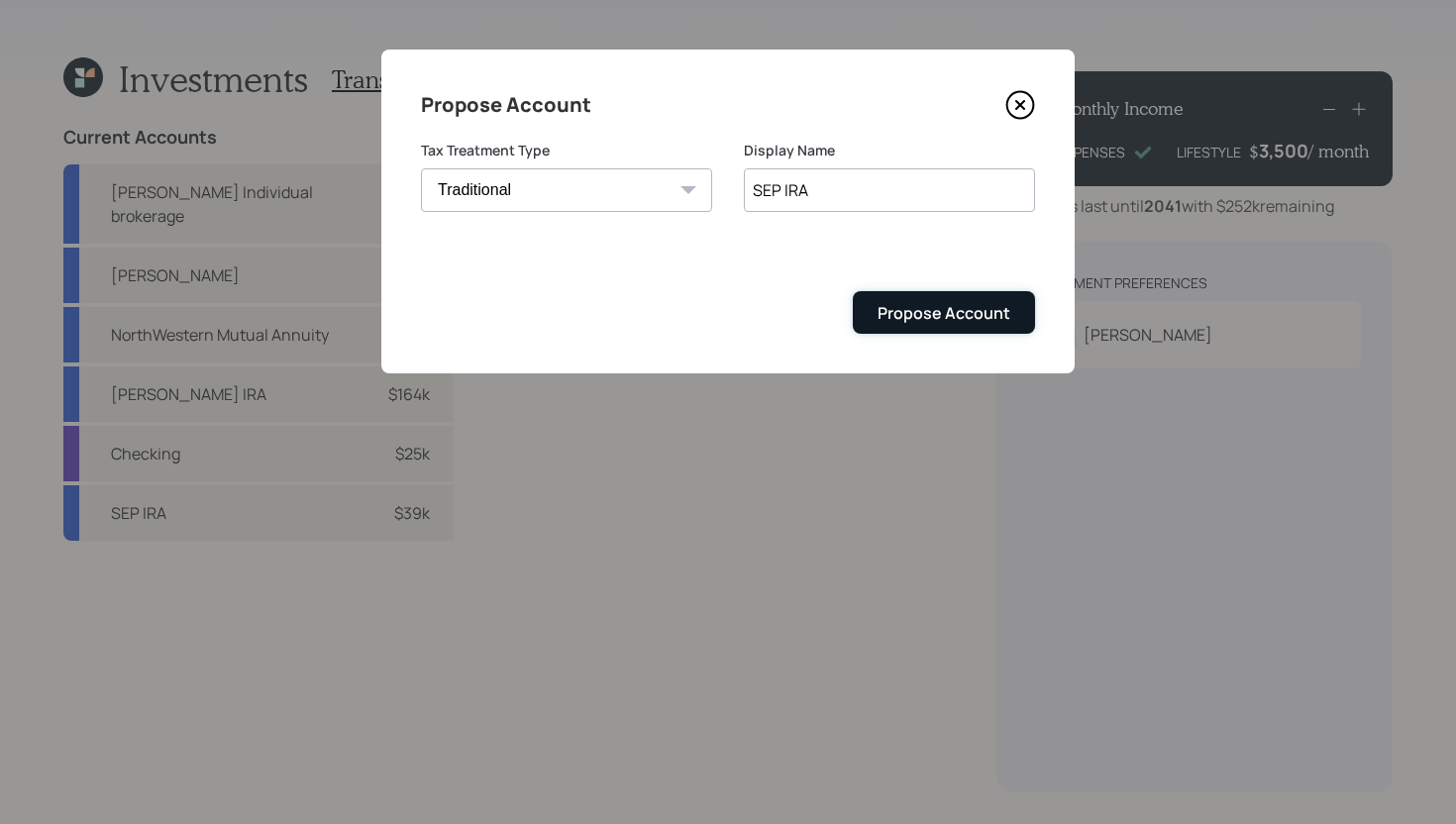 click on "Propose Account" at bounding box center (944, 313) 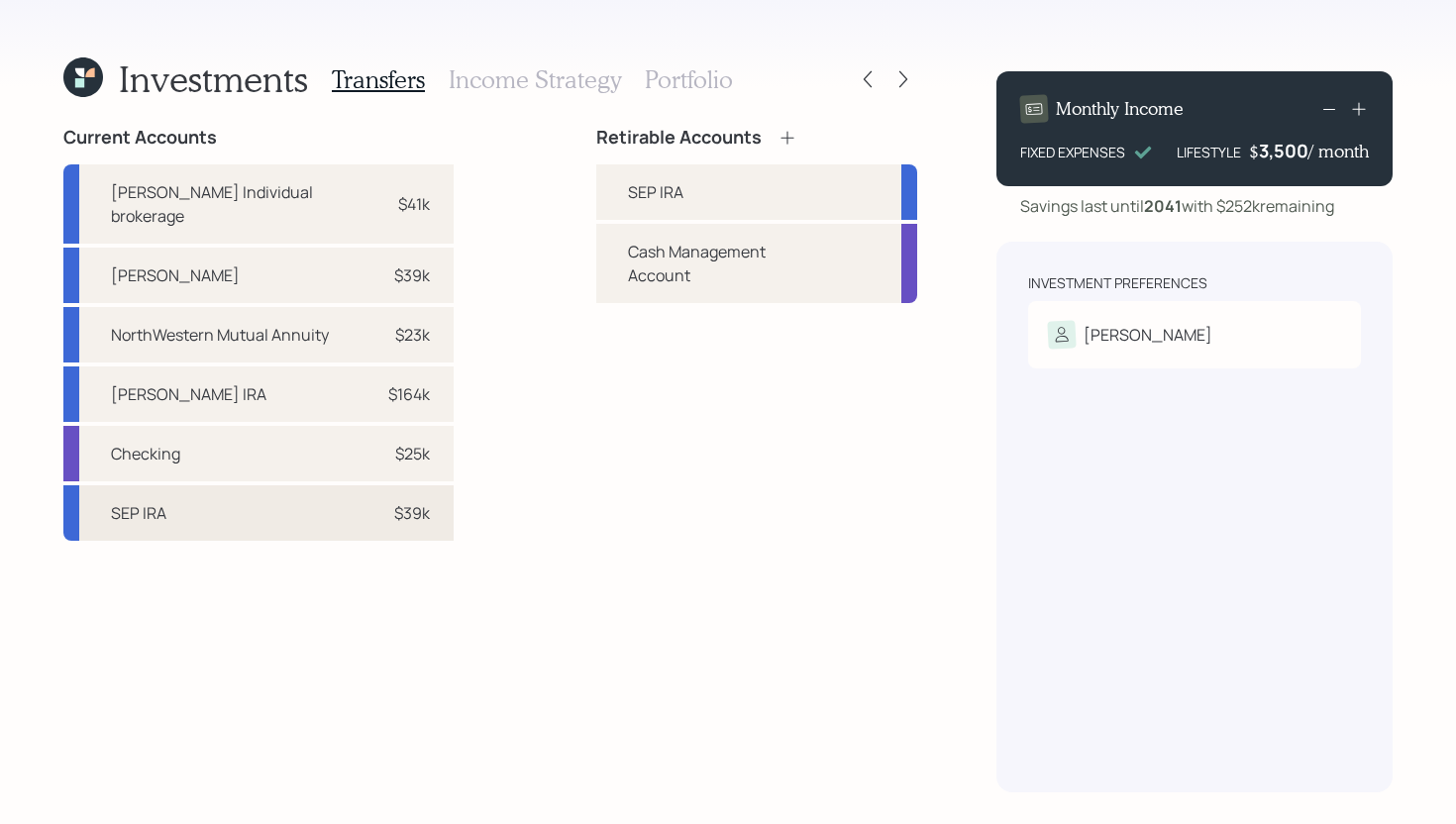 click on "SEP IRA $39k" at bounding box center (259, 513) 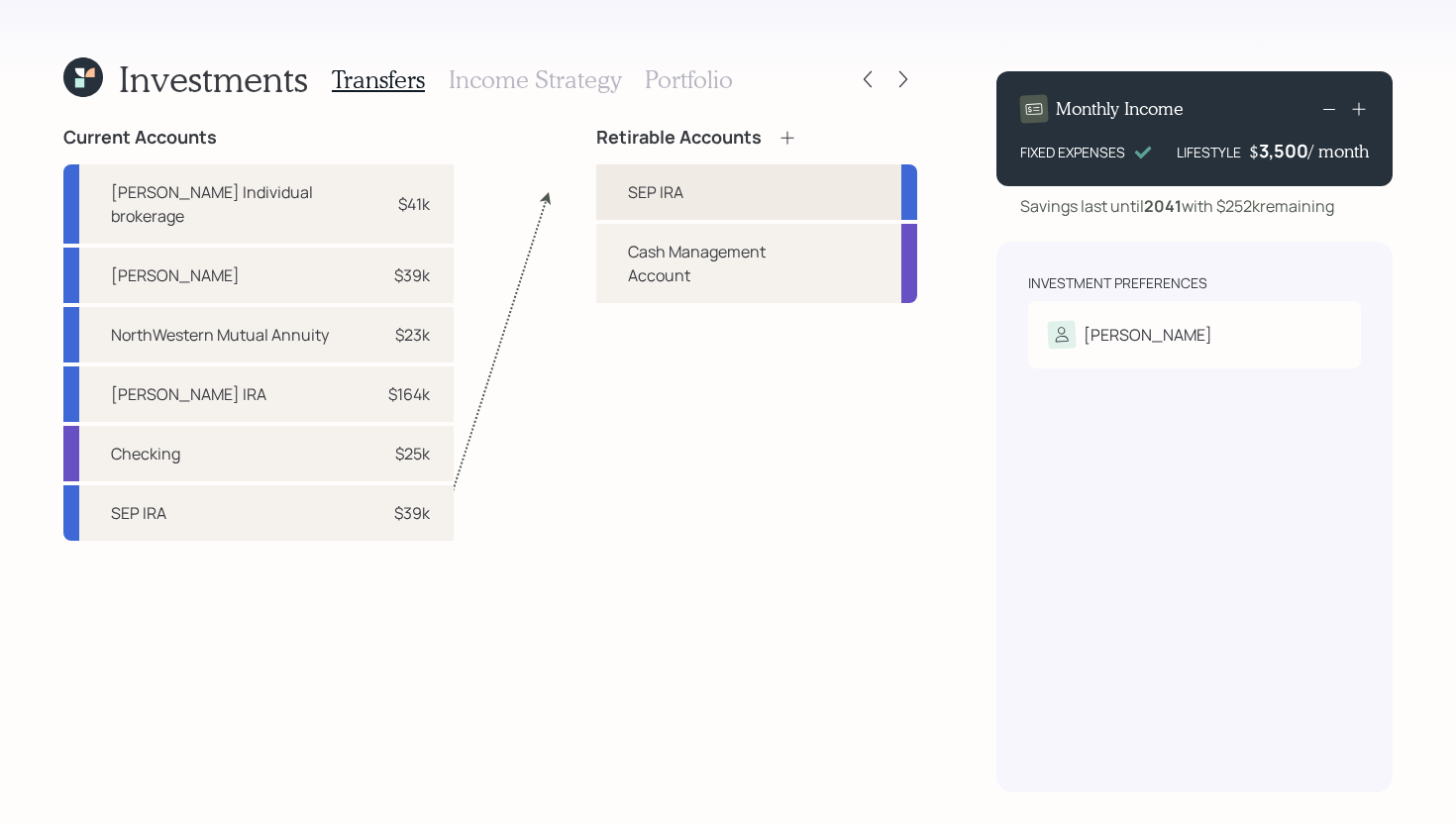 click on "SEP IRA" at bounding box center [757, 192] 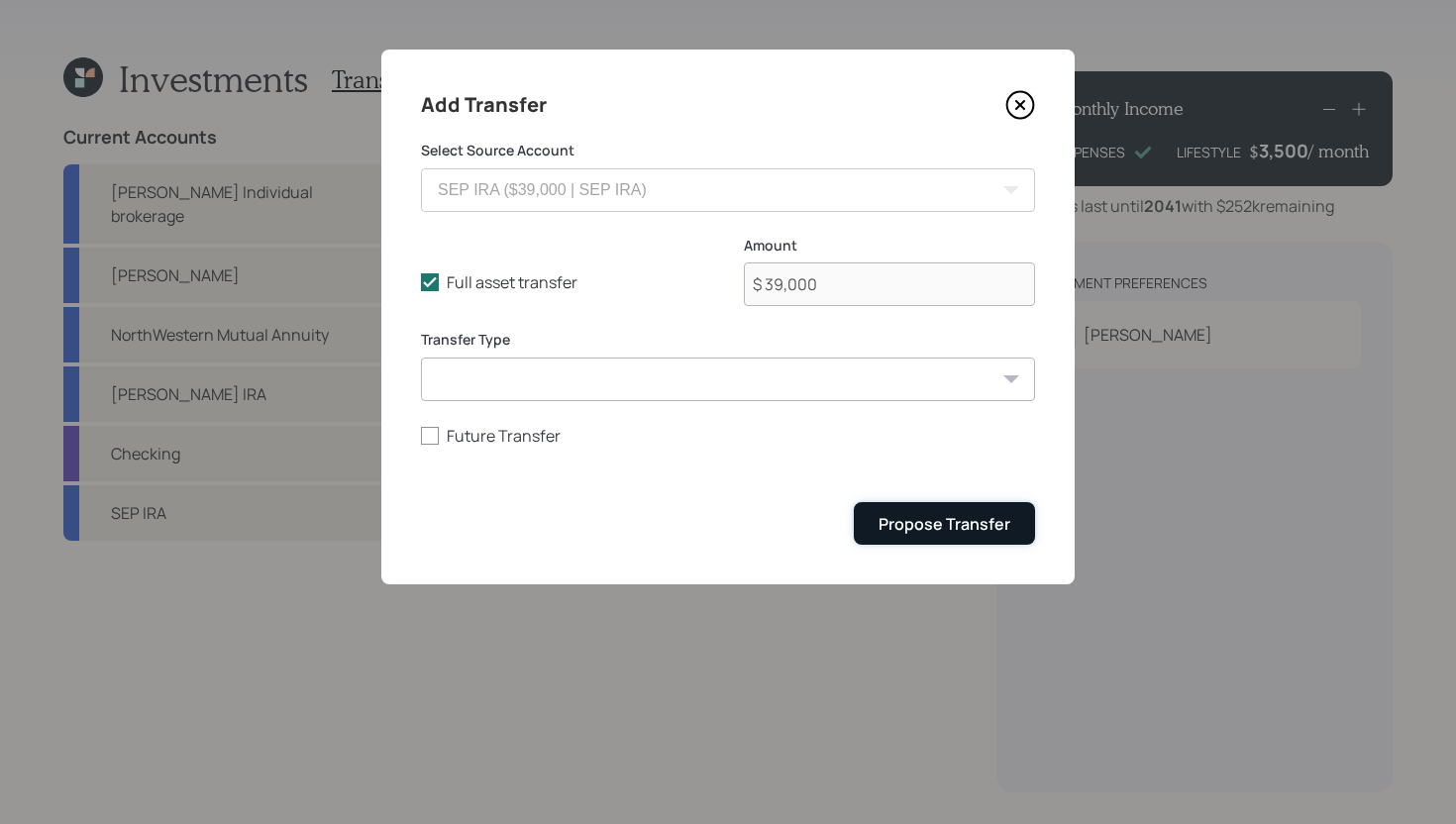 click on "Propose Transfer" at bounding box center (944, 524) 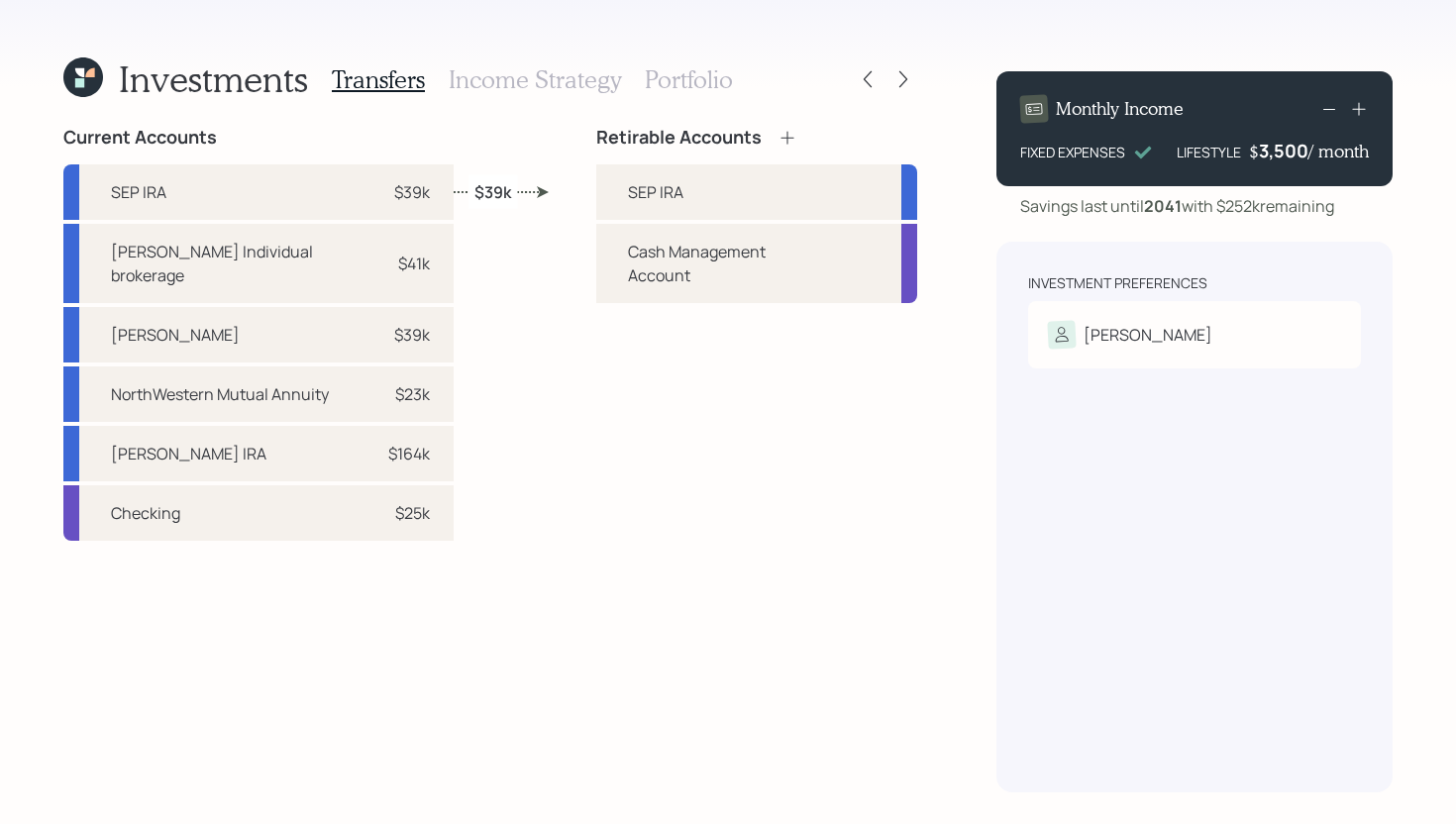 click 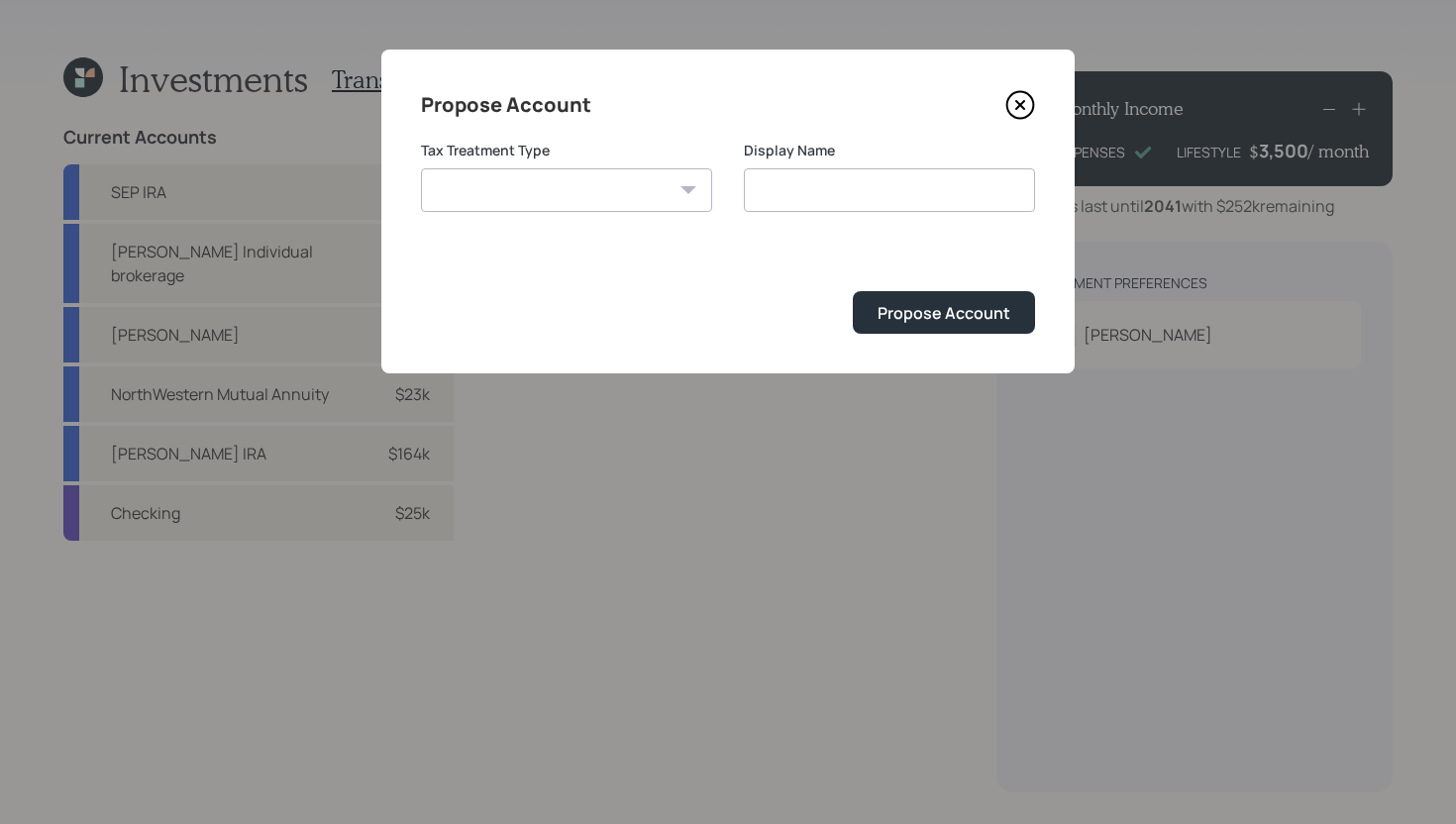 click on "Roth Taxable Traditional" at bounding box center [567, 190] 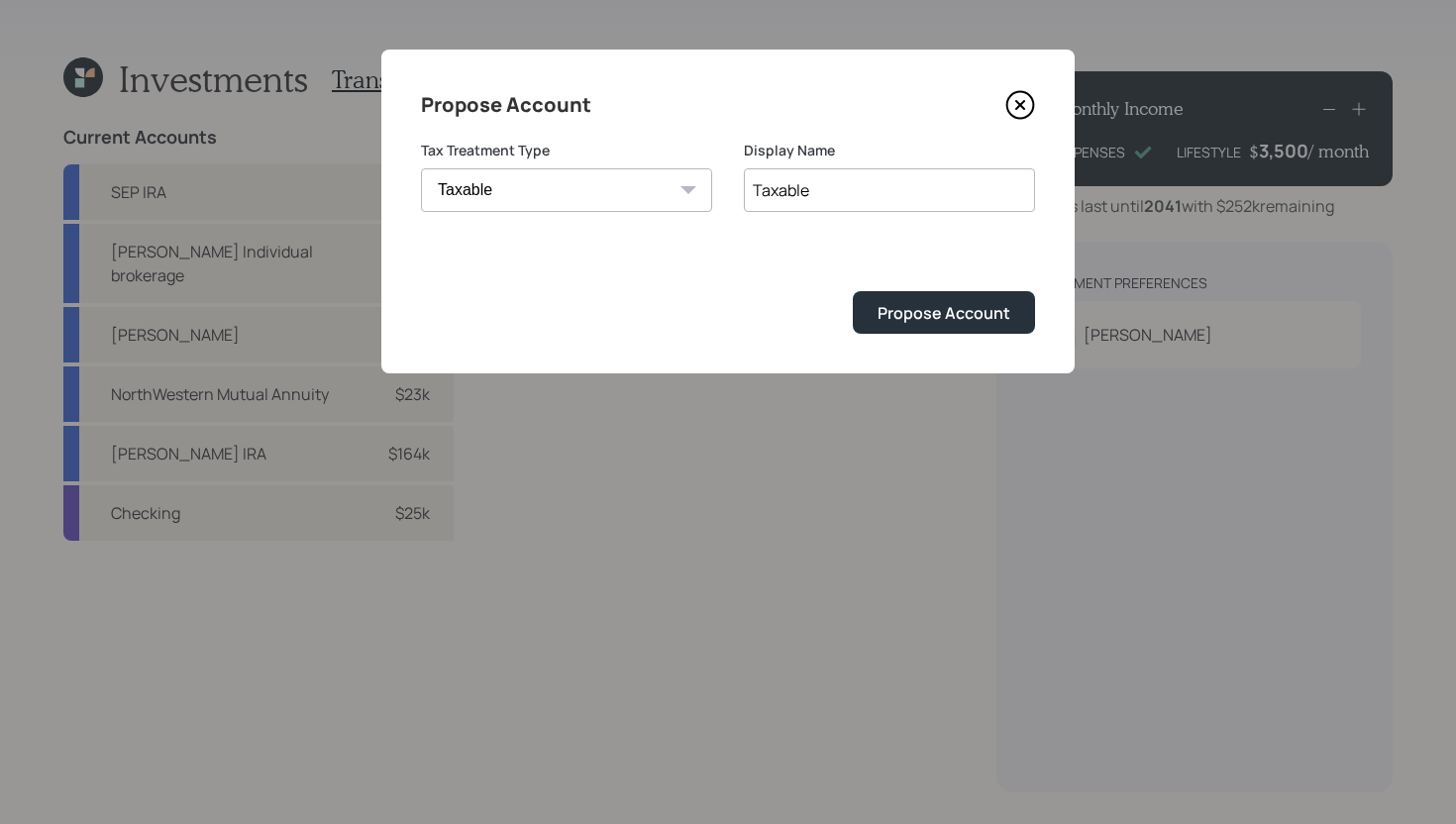 click on "Taxable" at bounding box center (889, 190) 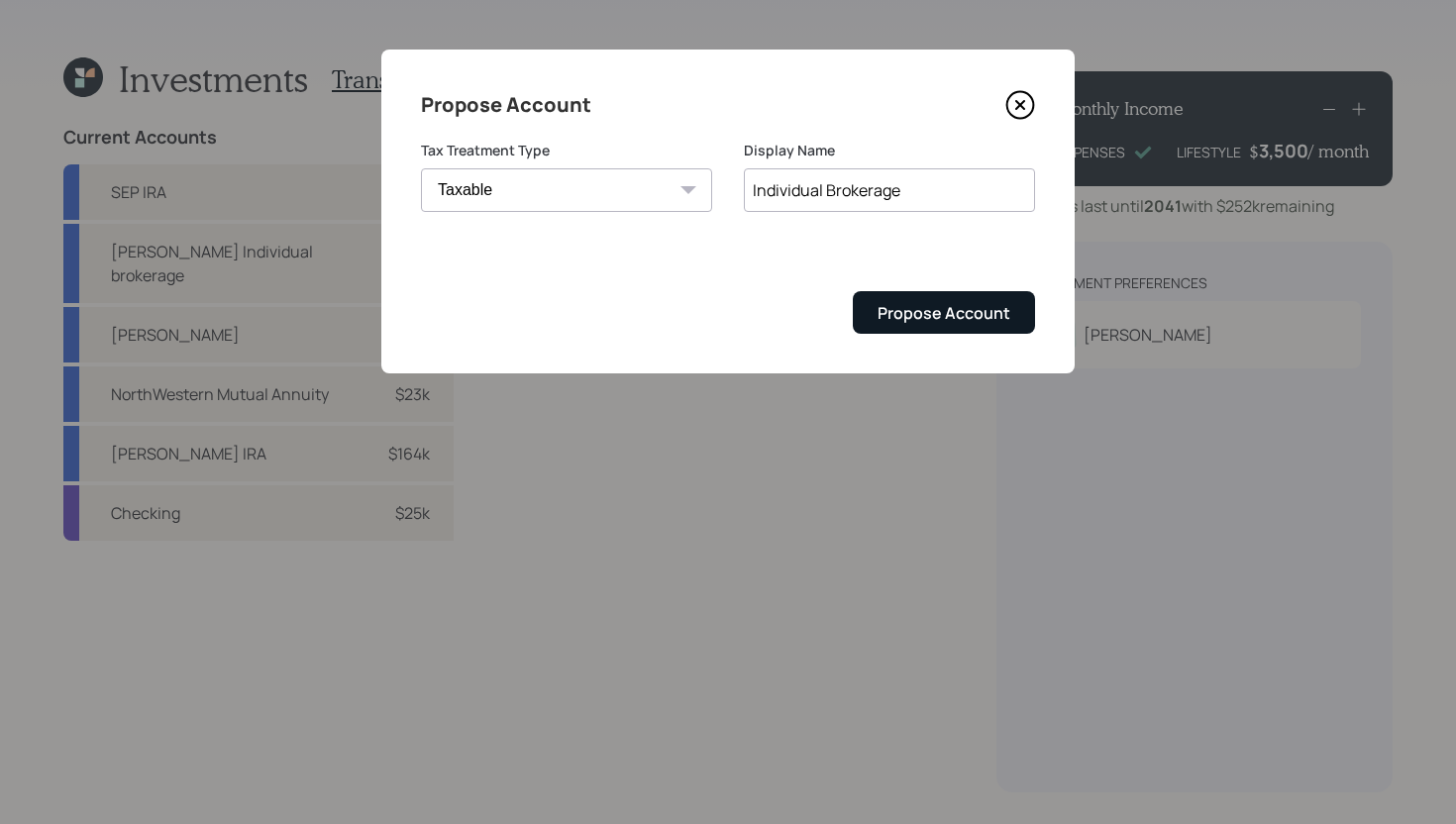 type on "Individual Brokerage" 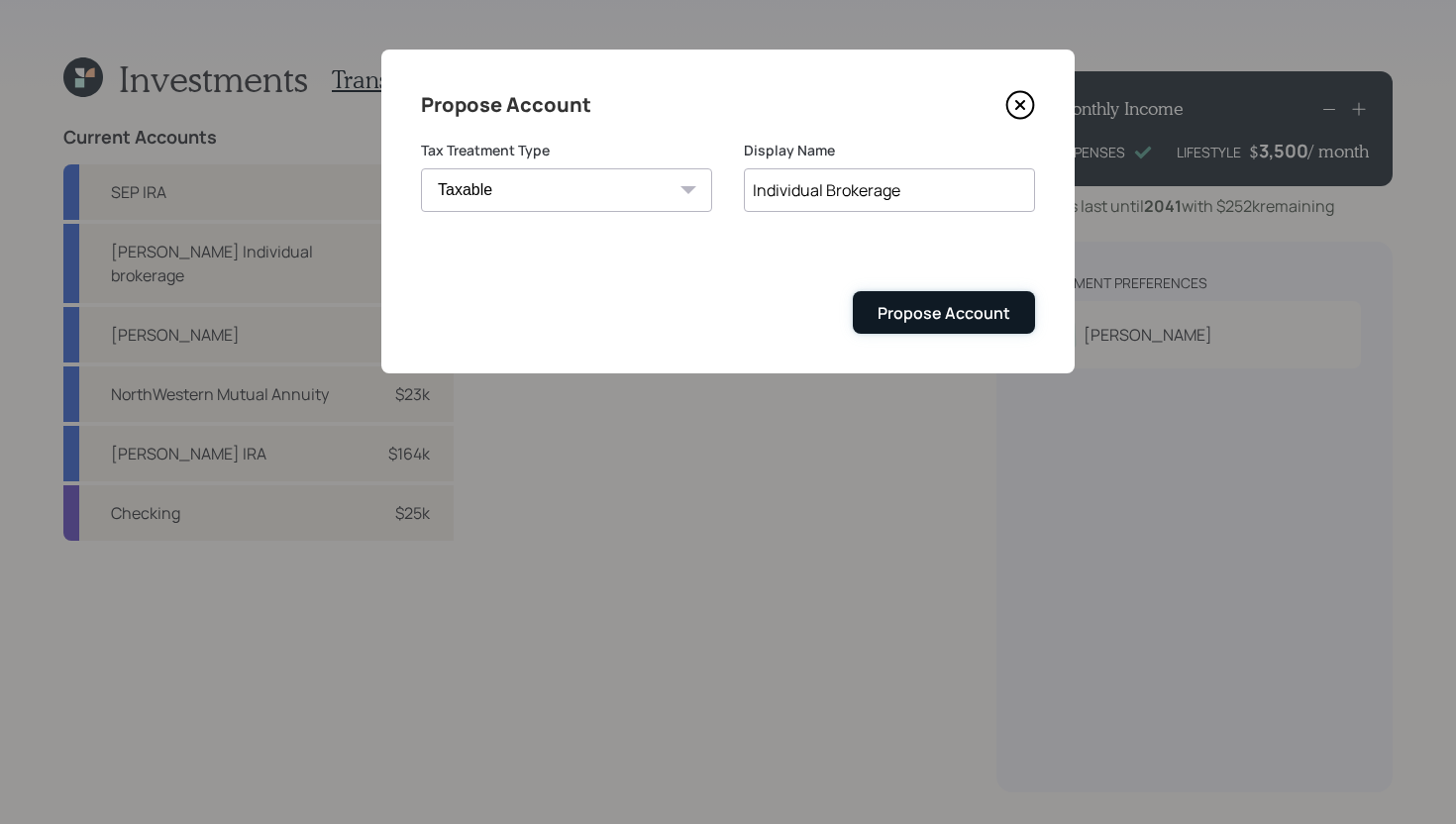 click on "Propose Account" at bounding box center (944, 313) 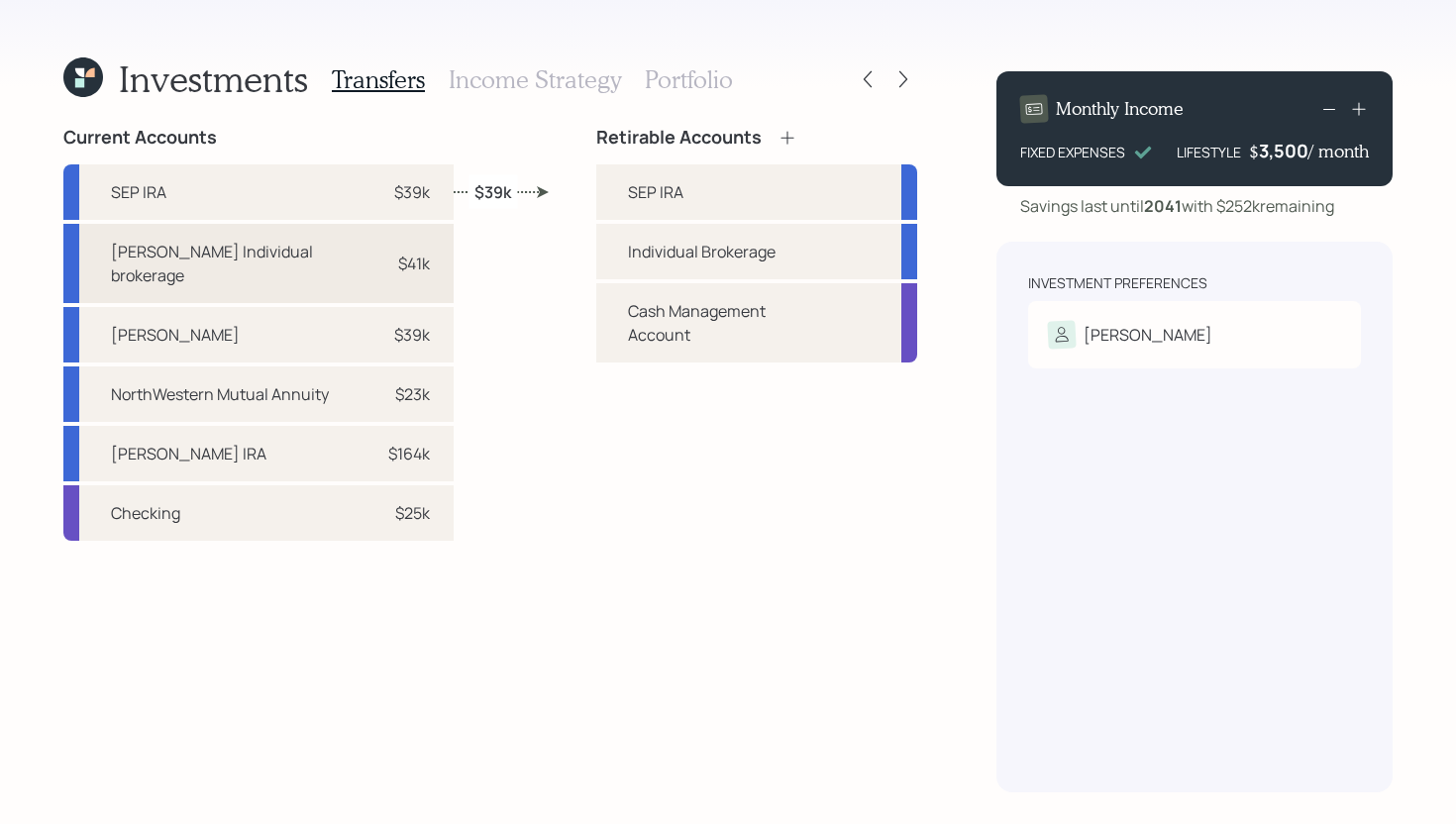 click on "Schwab Individual brokerage $41k" at bounding box center [259, 263] 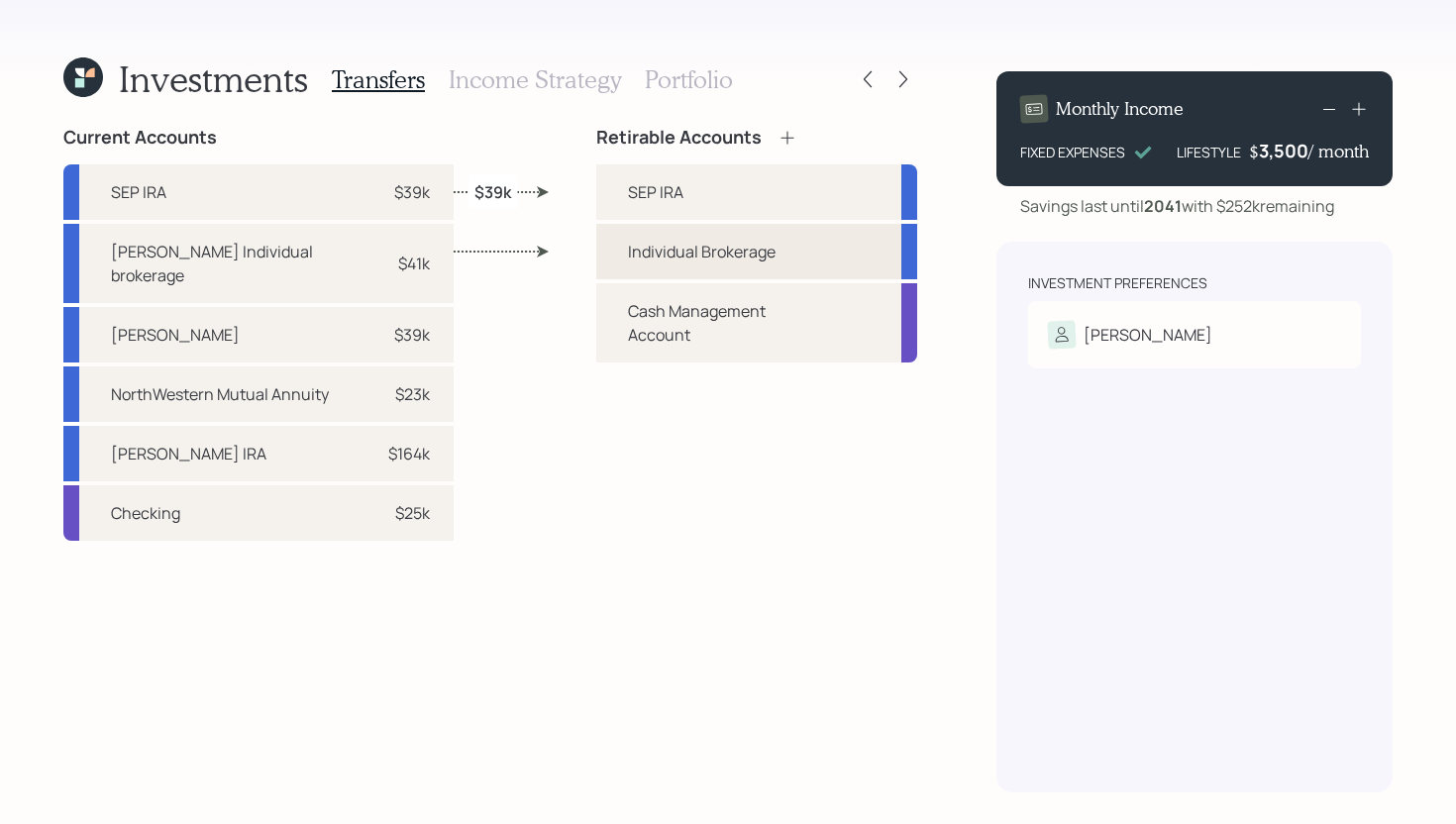 click on "Individual Brokerage" at bounding box center [757, 252] 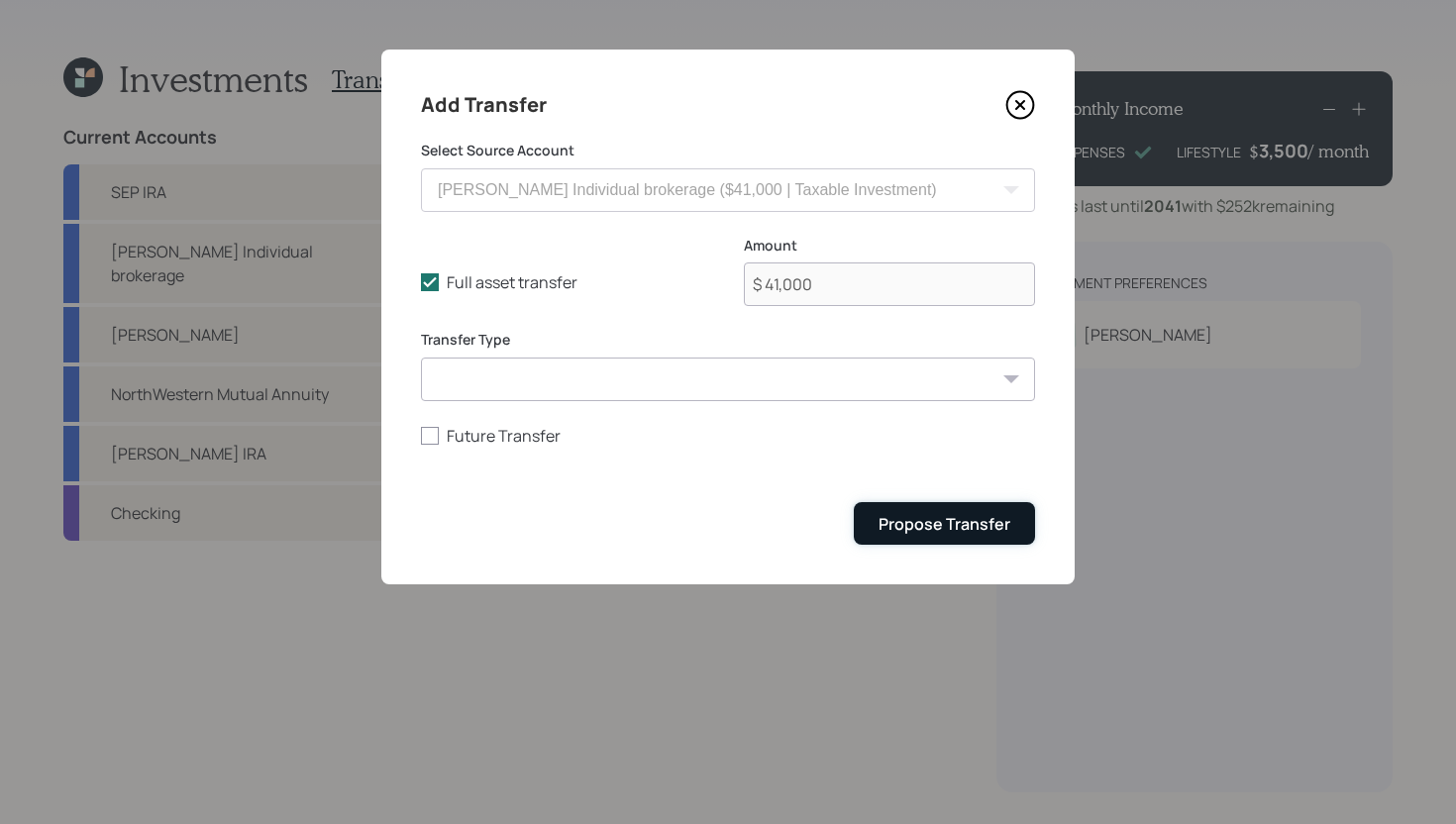 click on "Propose Transfer" at bounding box center [944, 524] 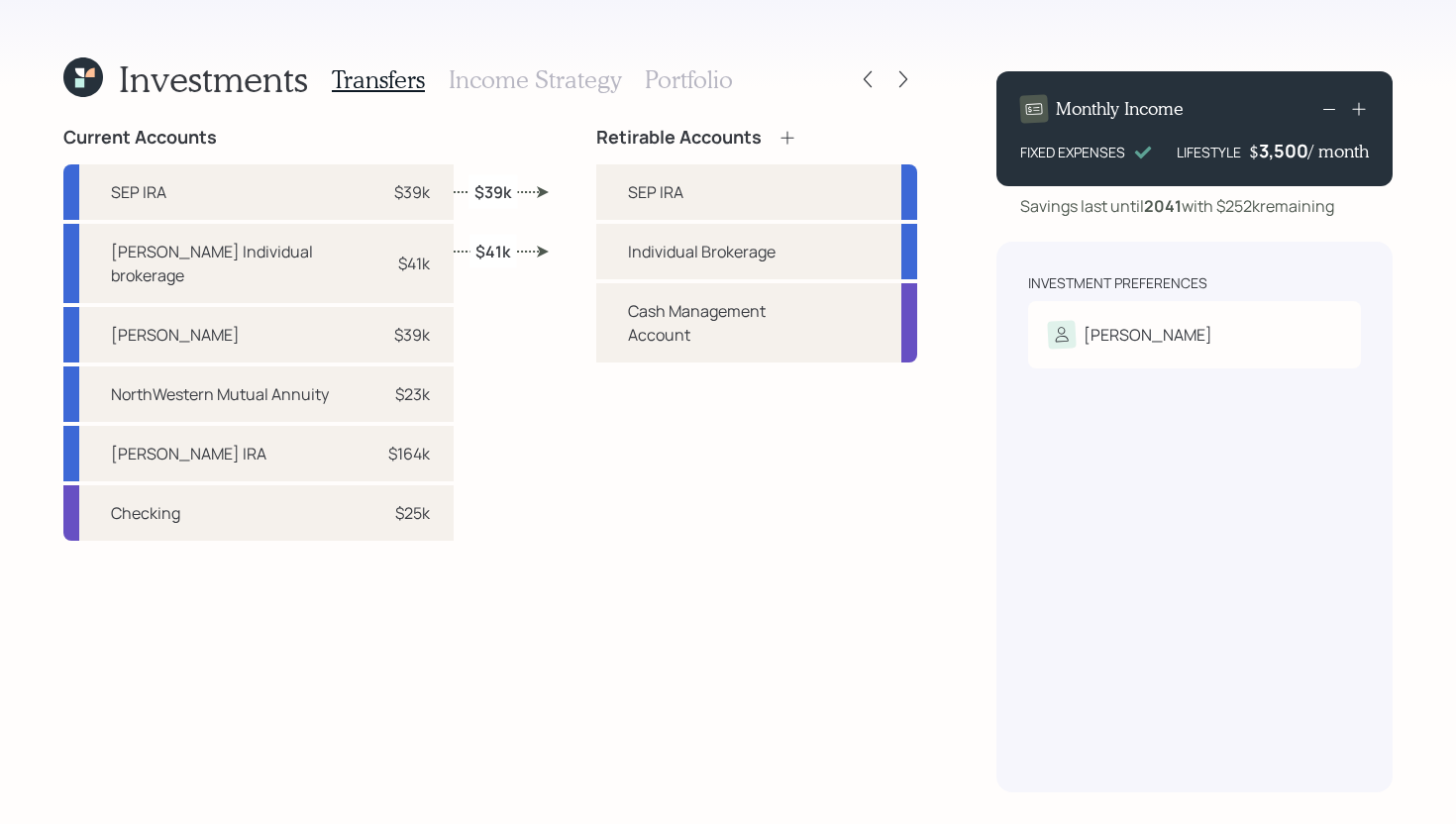 click on "Retirable Accounts" at bounding box center [757, 138] 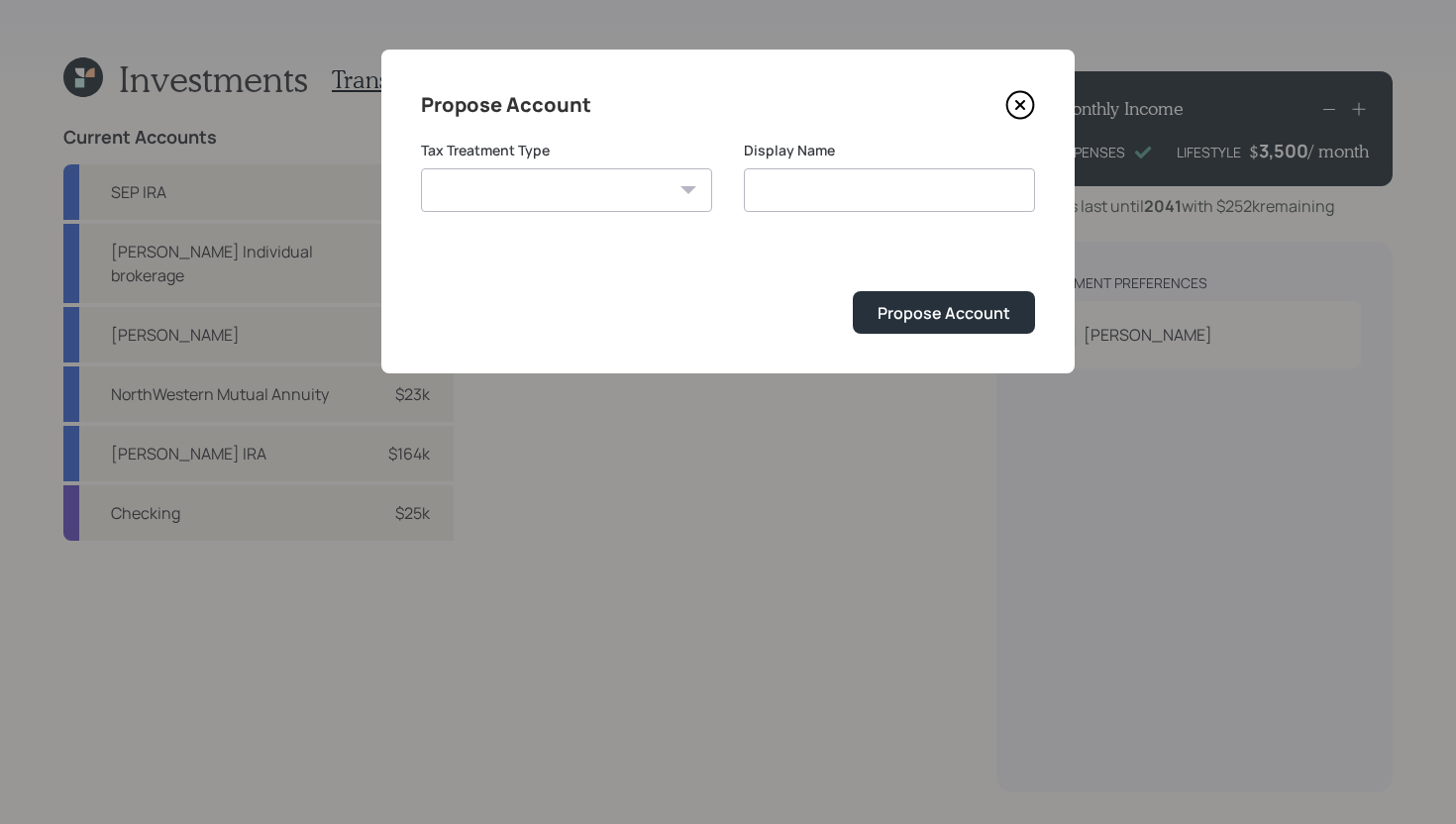 click on "Roth Taxable Traditional" at bounding box center [567, 190] 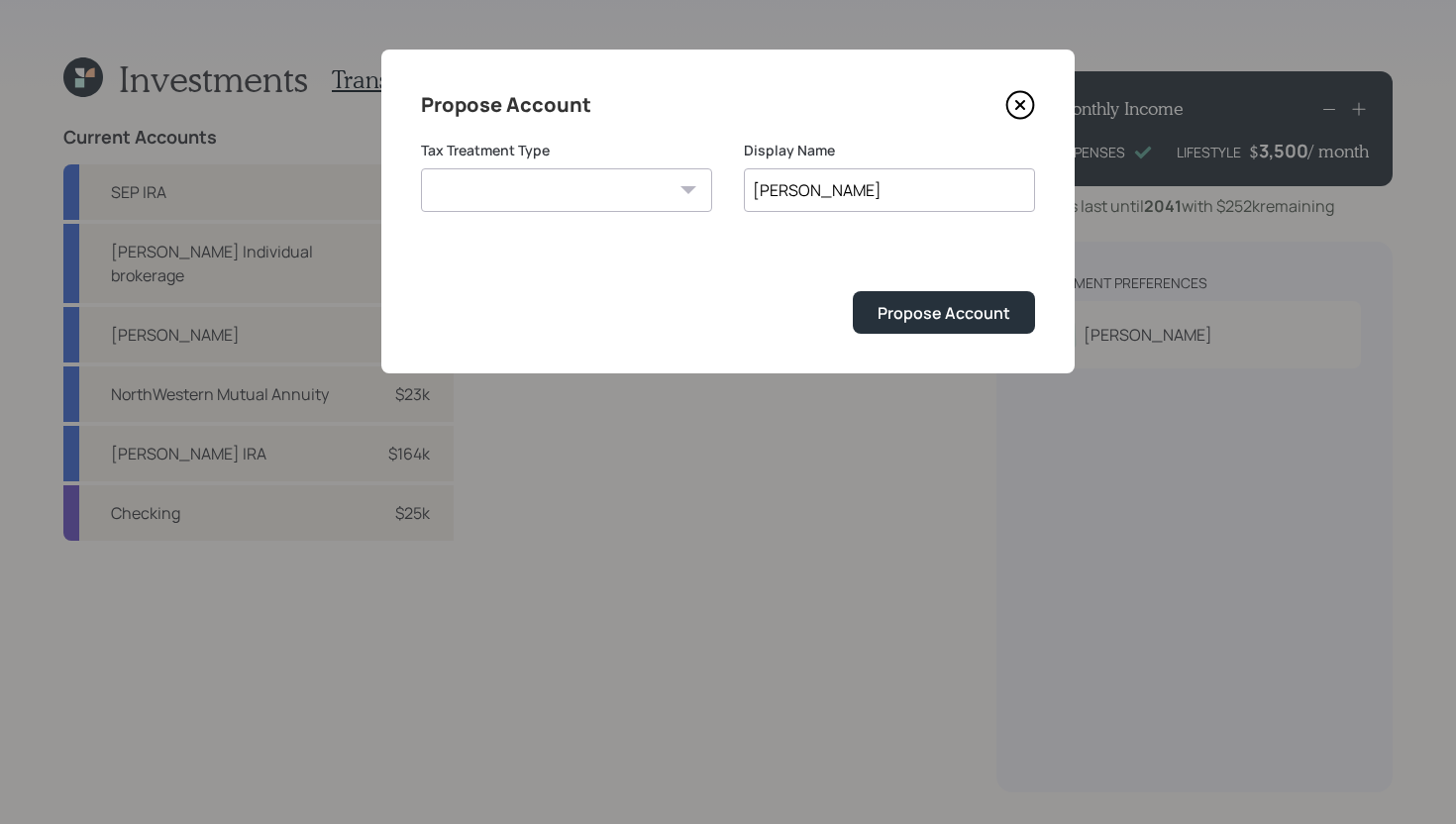 click on "Roth" at bounding box center (889, 190) 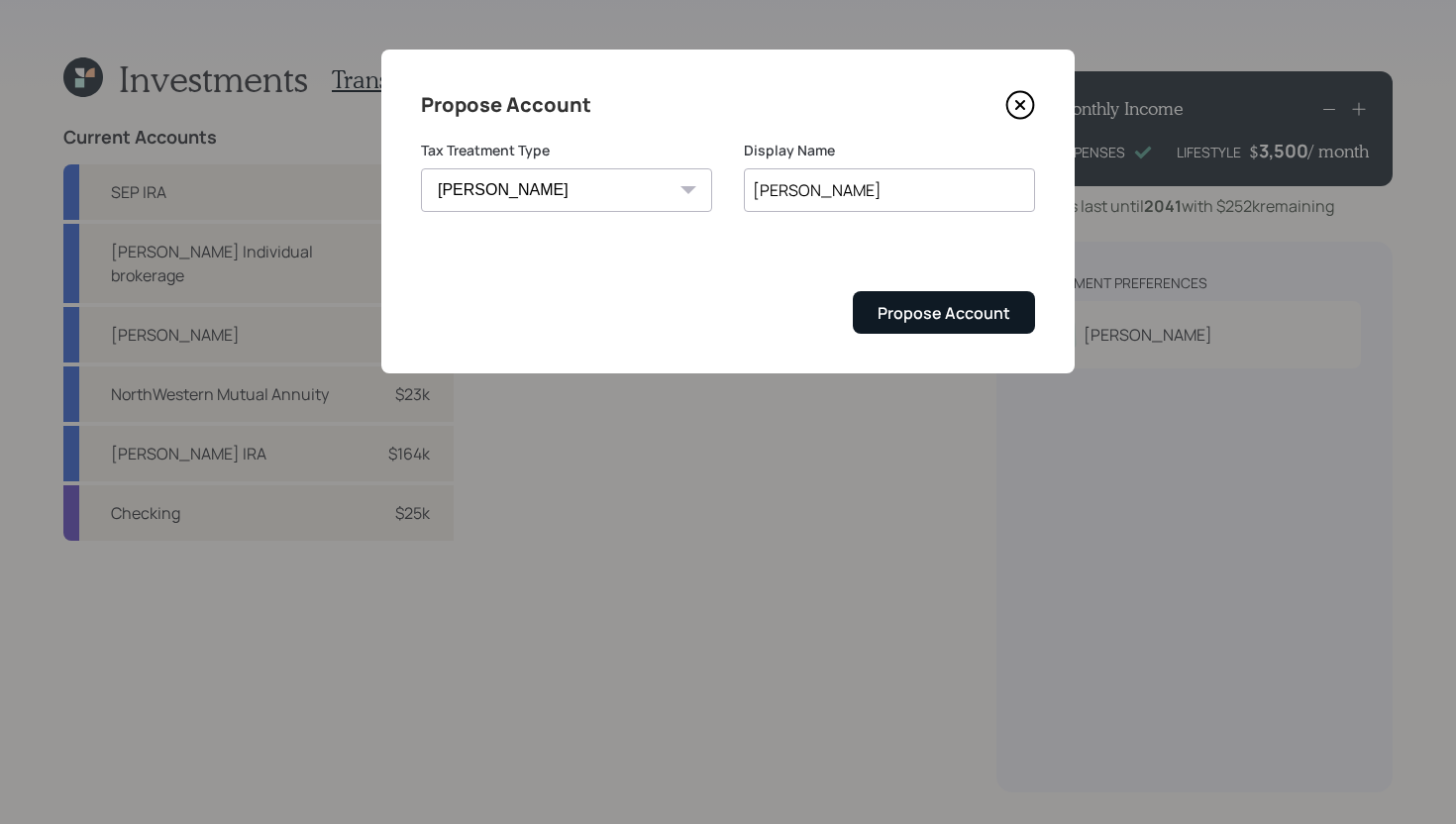 type on "[PERSON_NAME]" 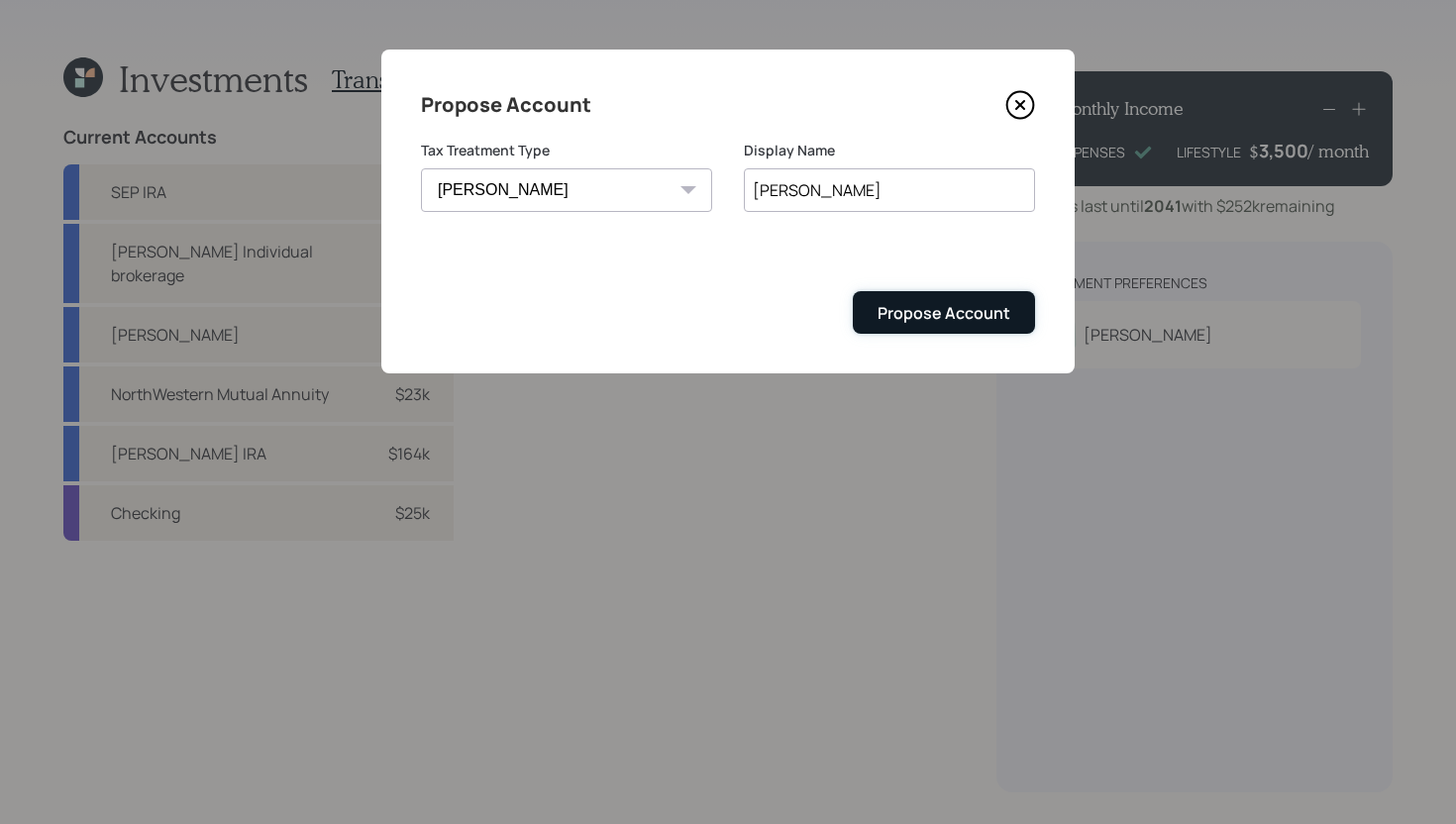 click on "Propose Account" at bounding box center (944, 313) 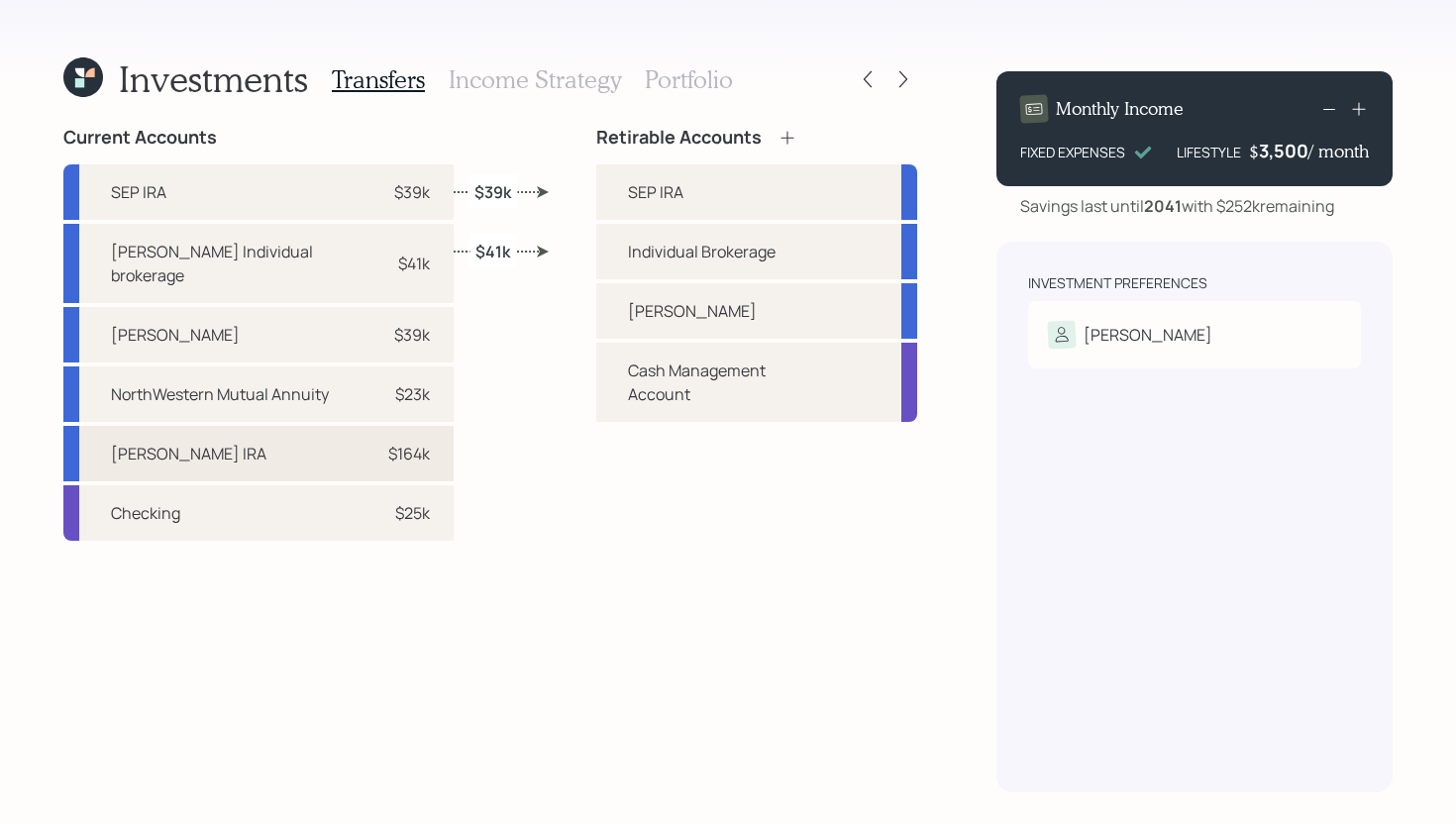 click on "Merrill Roth IRA $164k" at bounding box center [259, 454] 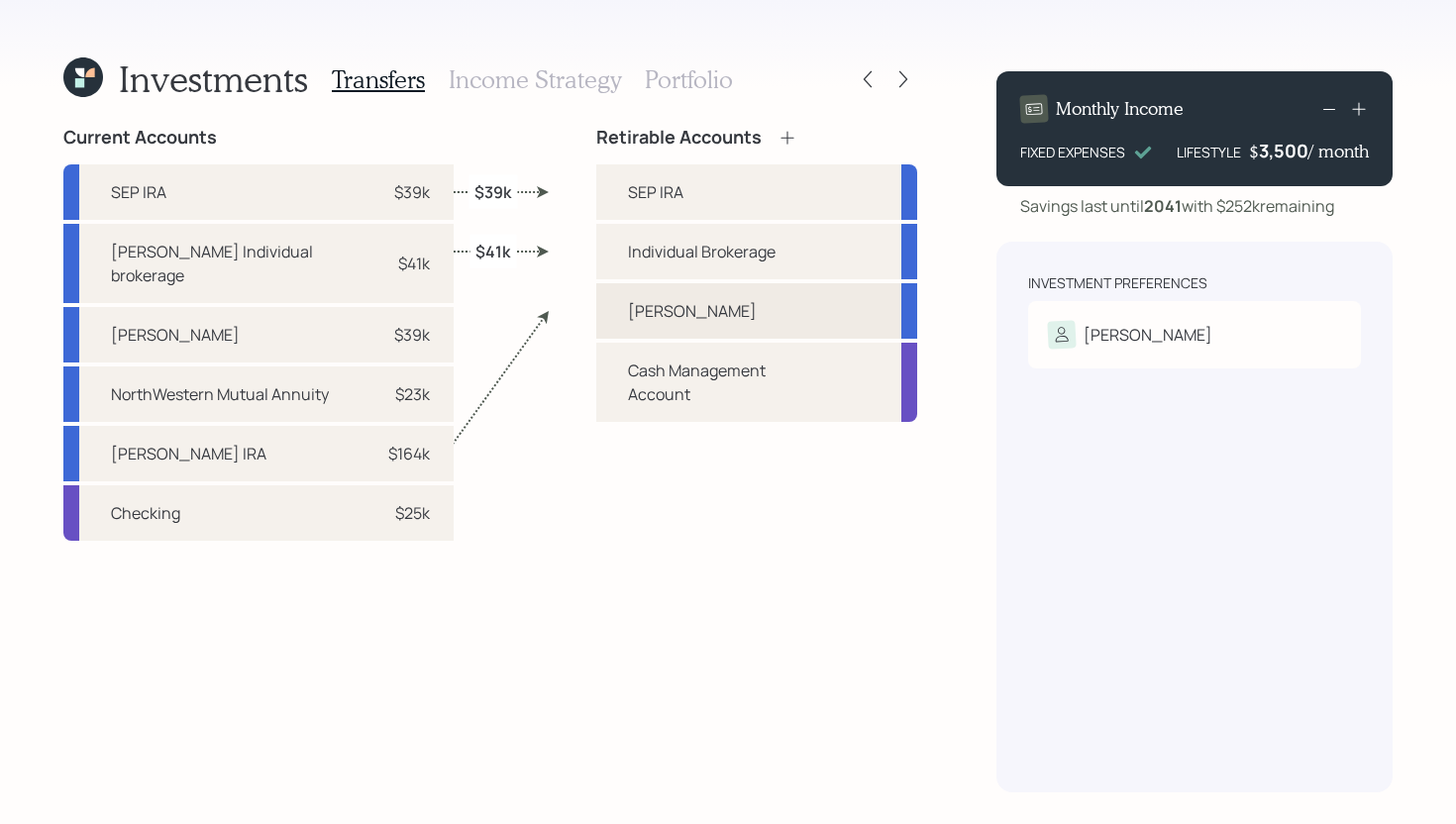 click on "[PERSON_NAME]" at bounding box center (757, 311) 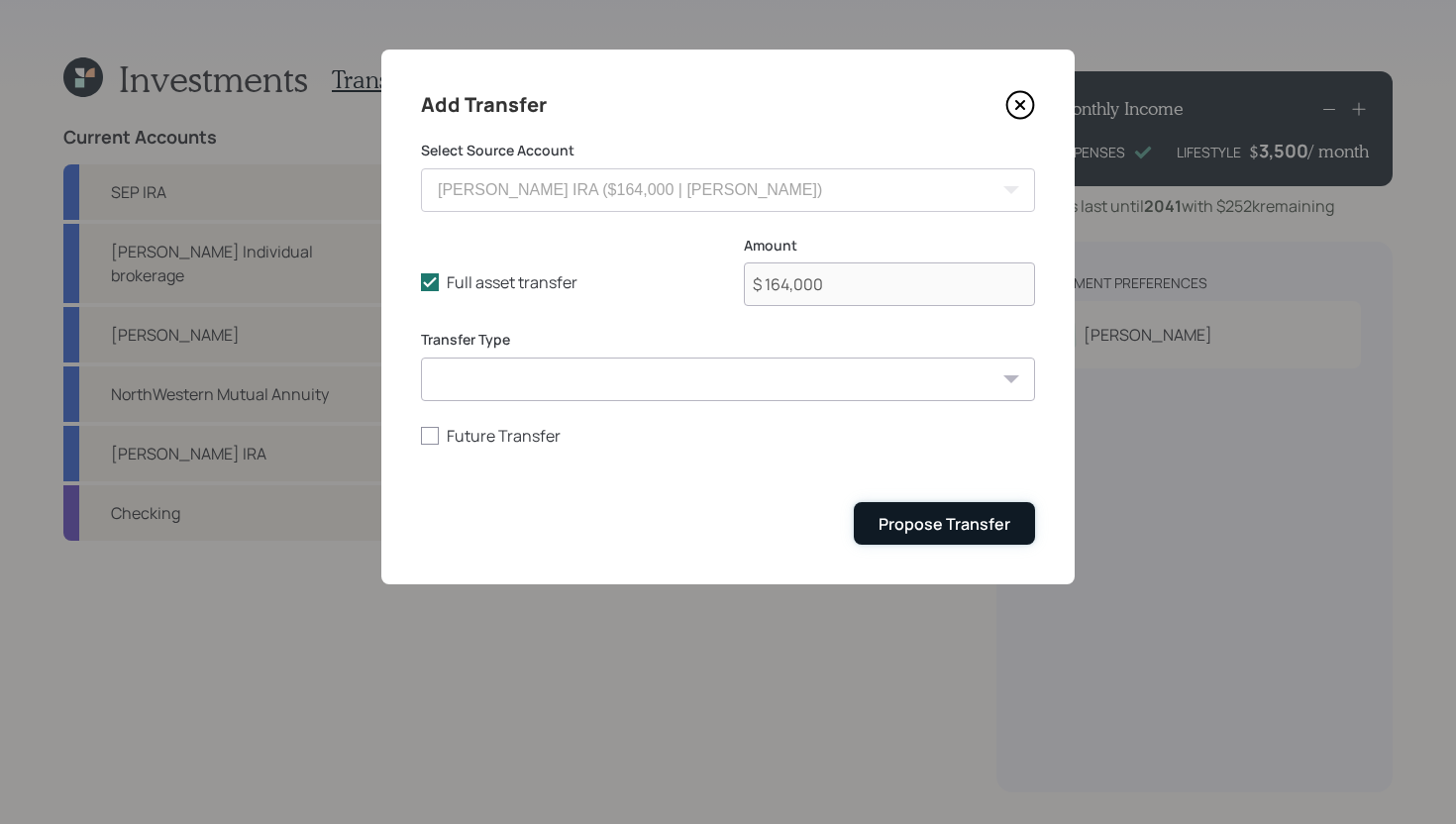 click on "Propose Transfer" at bounding box center [944, 524] 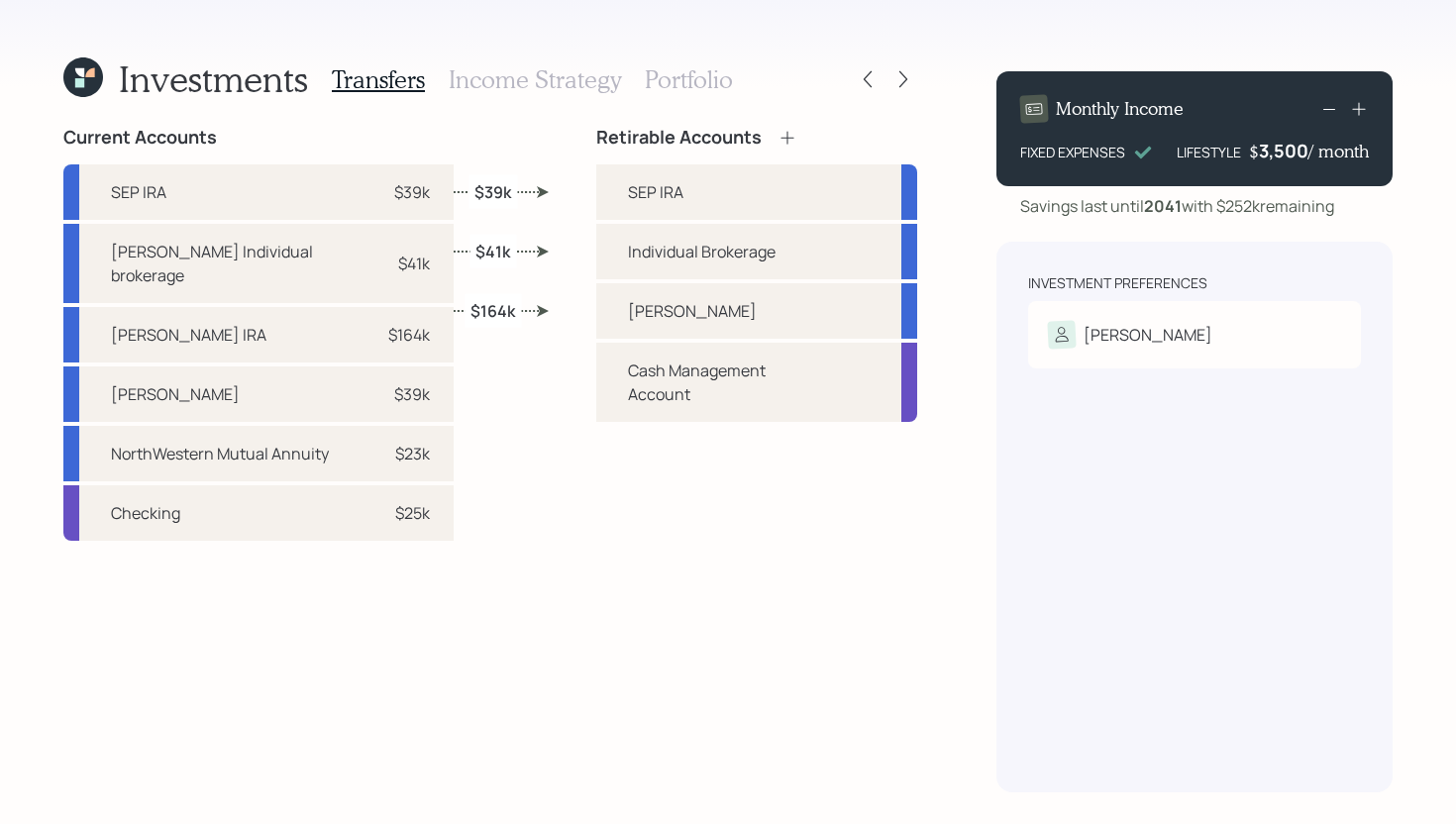 click on "Income Strategy" at bounding box center [535, 79] 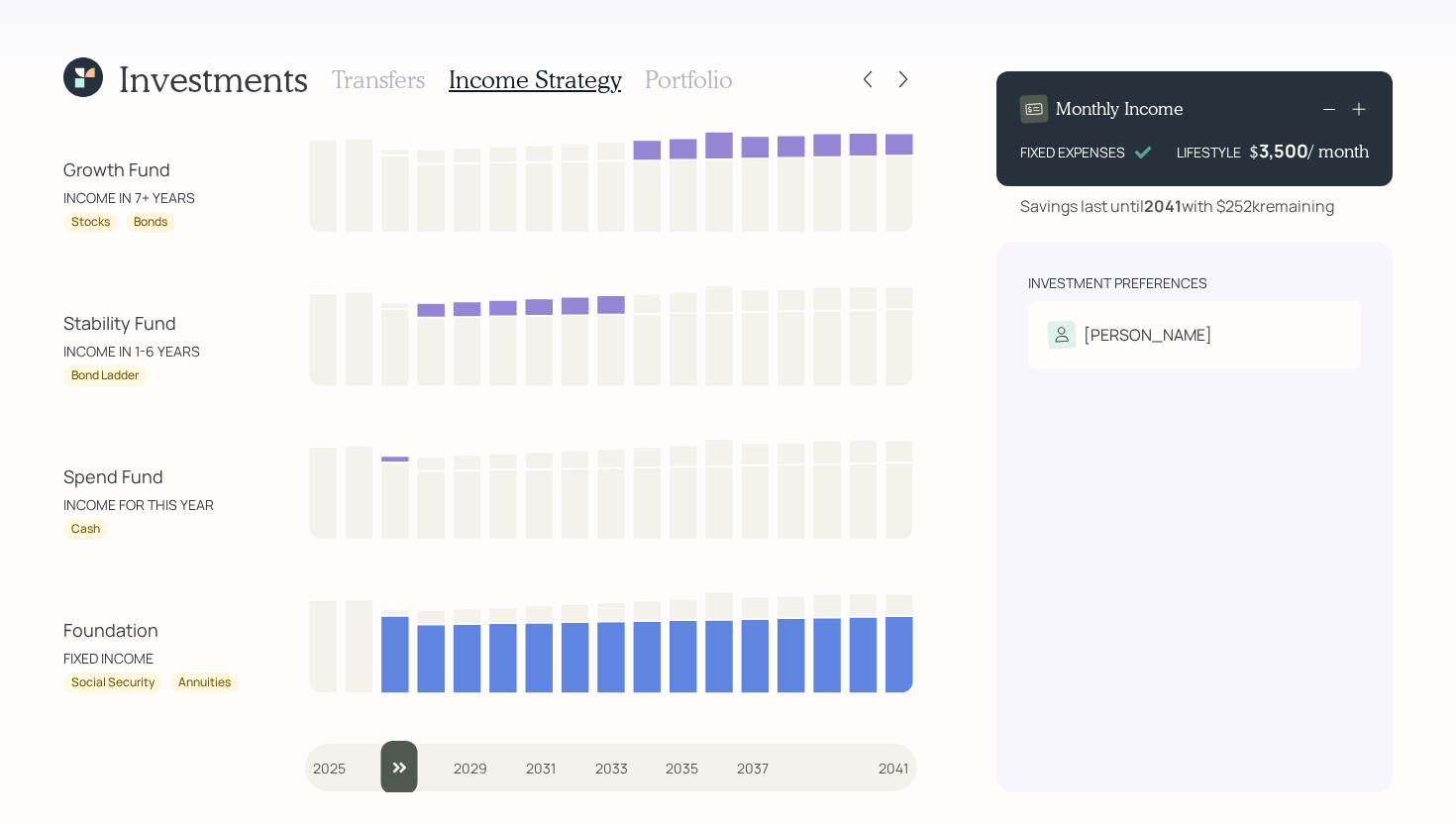 drag, startPoint x: 337, startPoint y: 769, endPoint x: 382, endPoint y: 760, distance: 45.891176 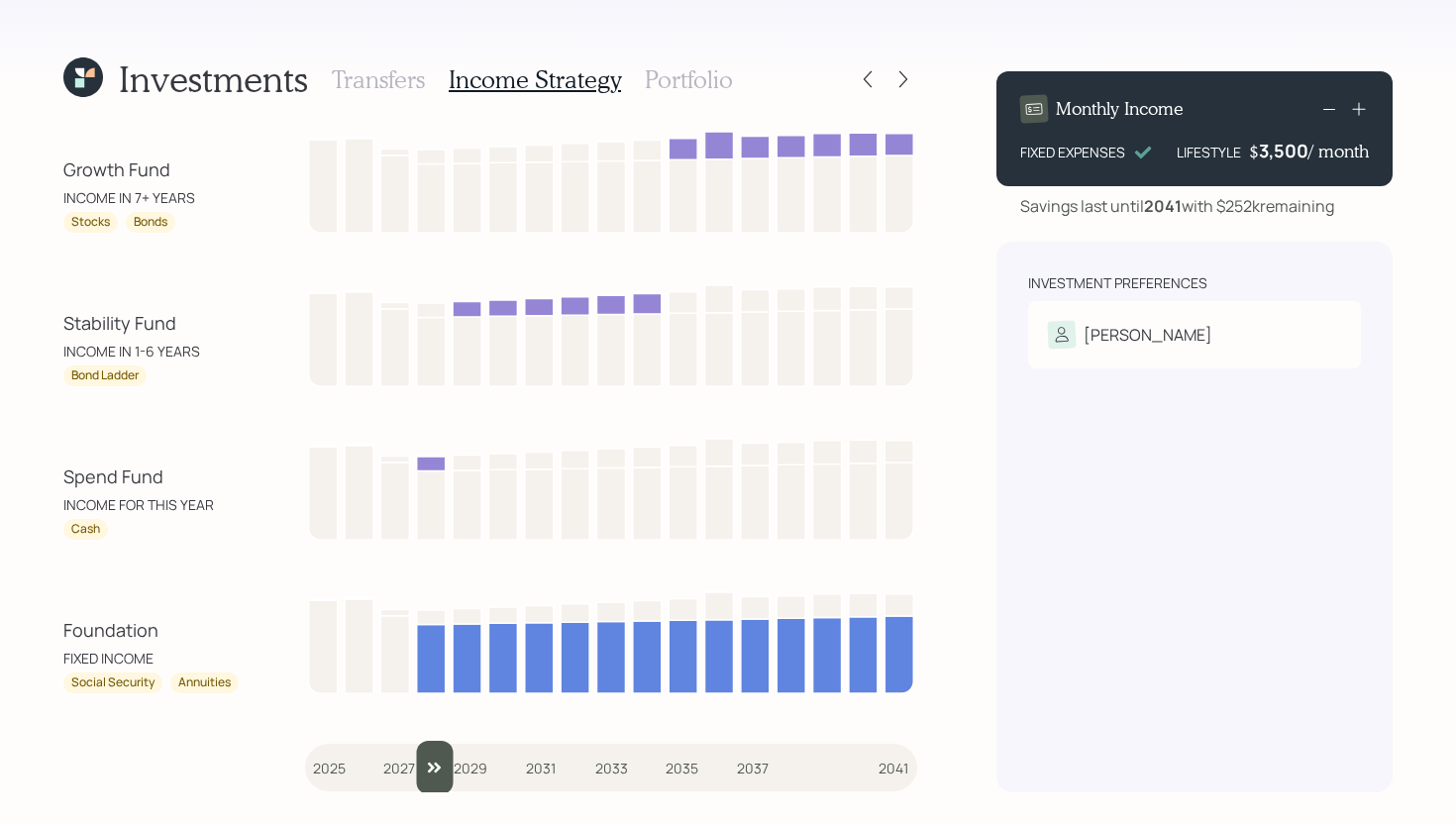 type on "2028" 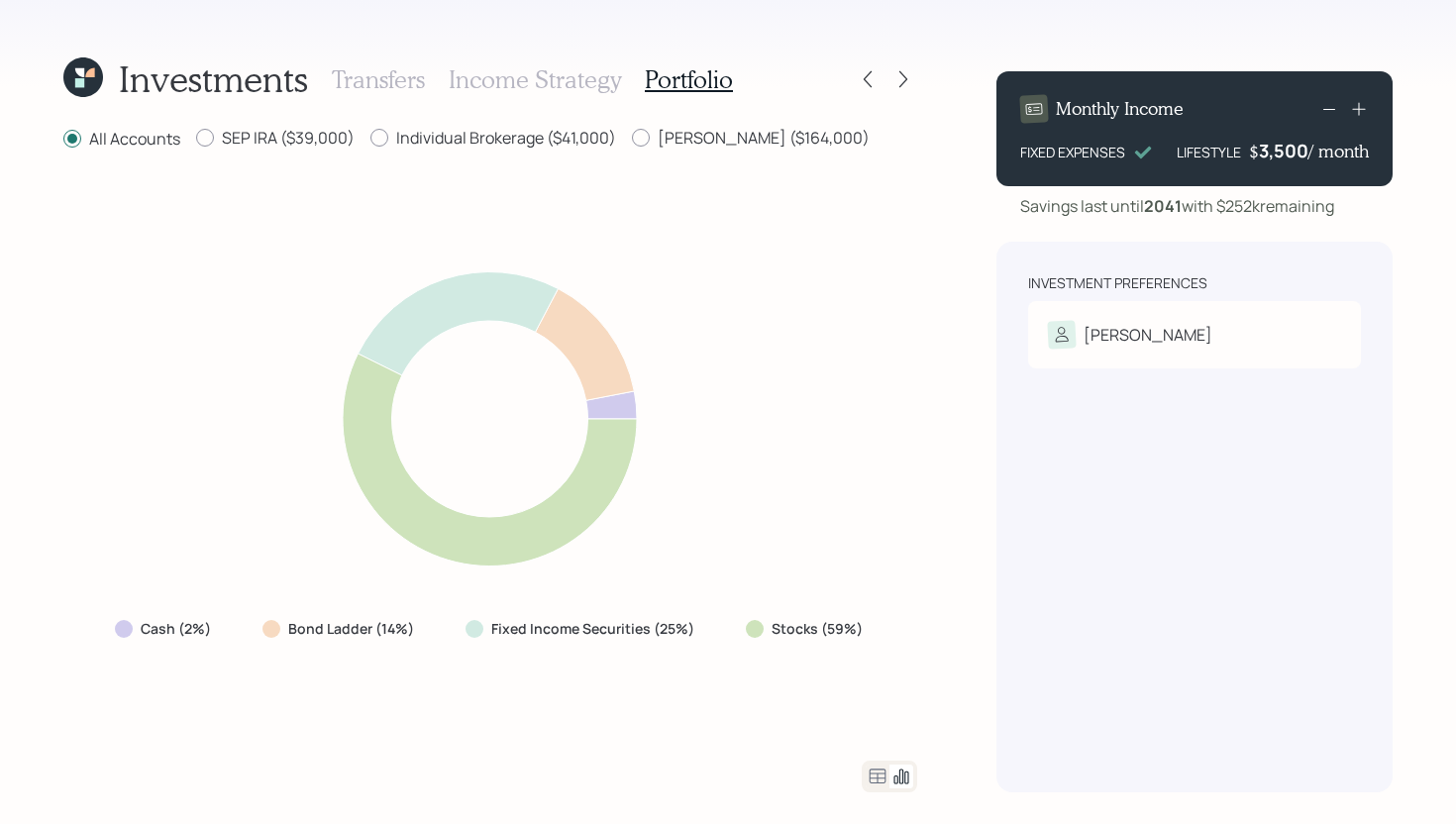 click 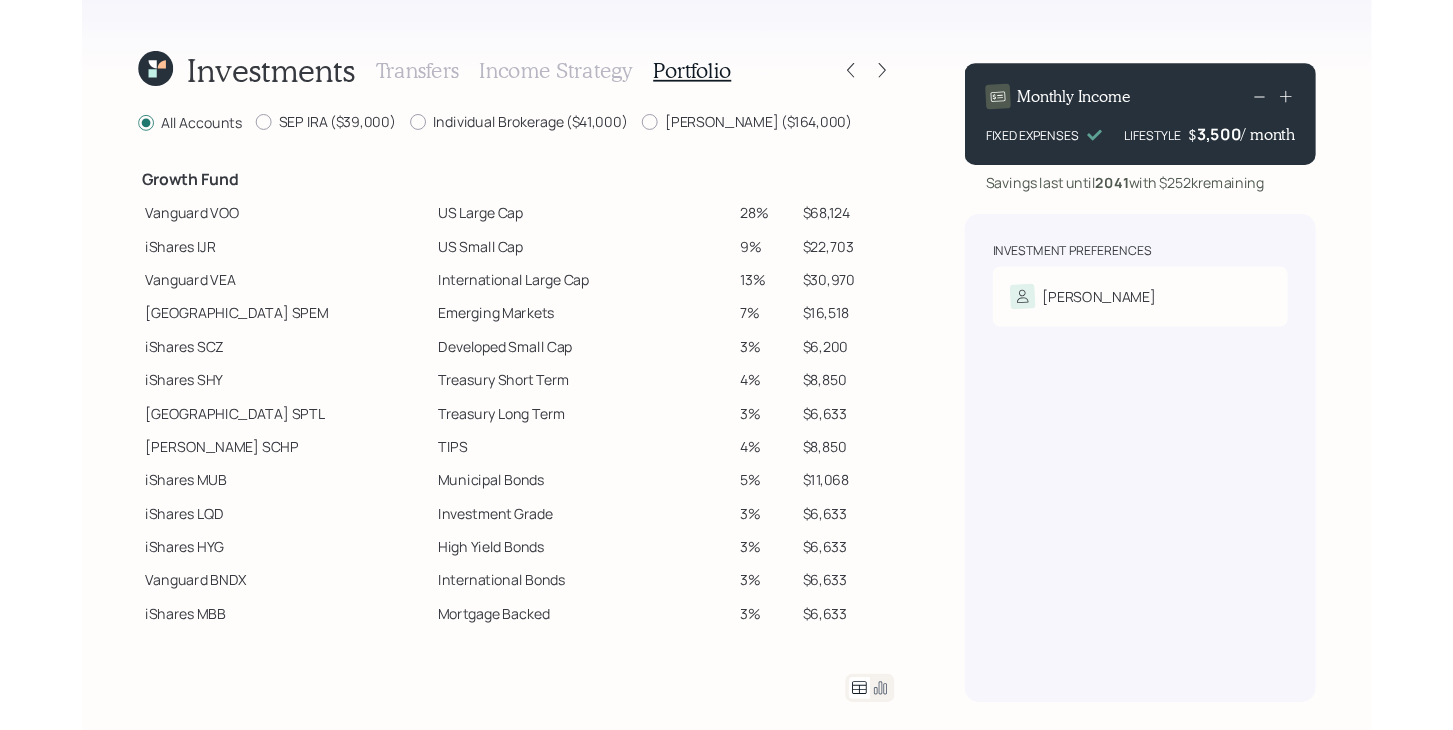 scroll, scrollTop: 394, scrollLeft: 0, axis: vertical 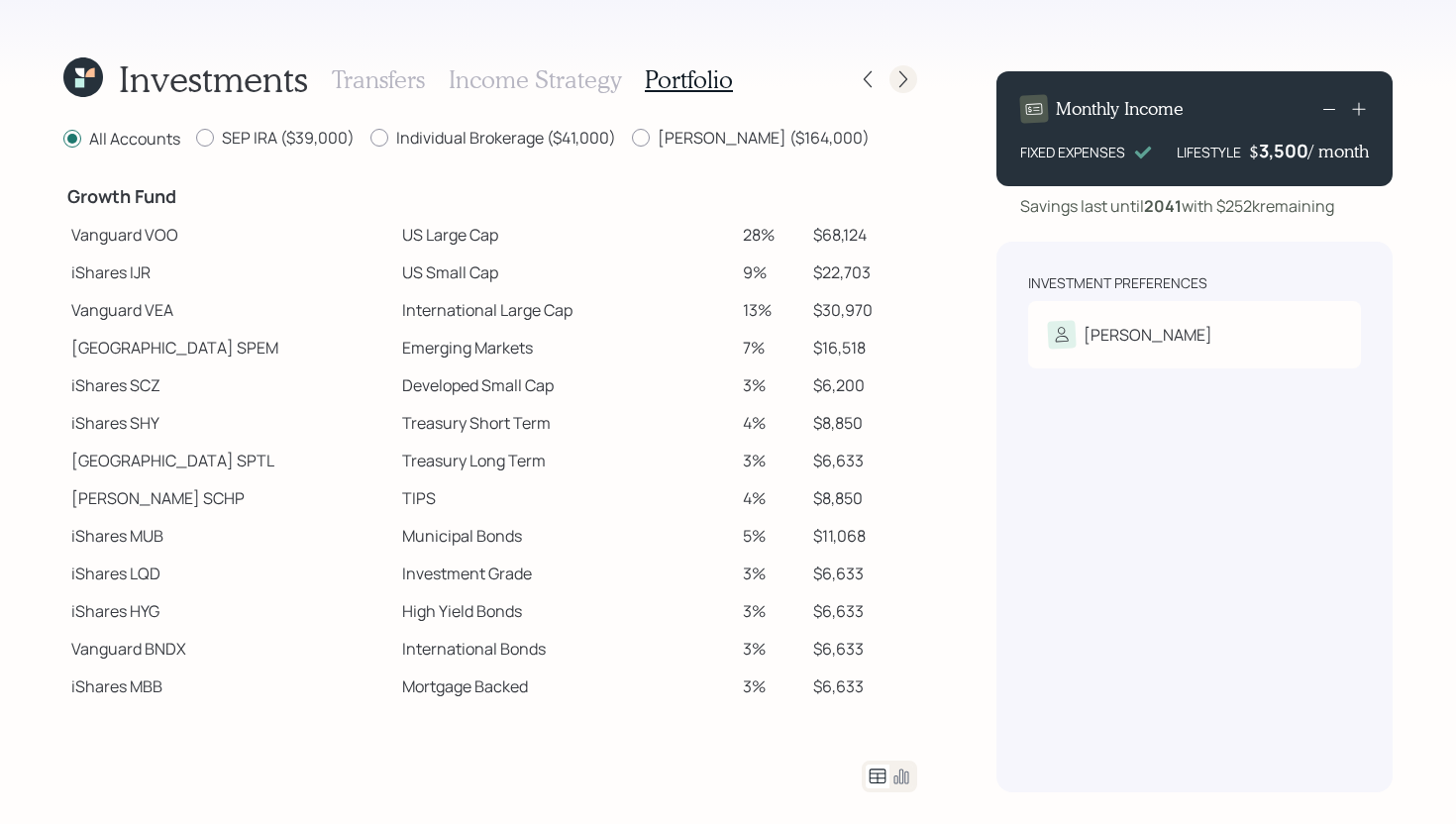 click at bounding box center [903, 79] 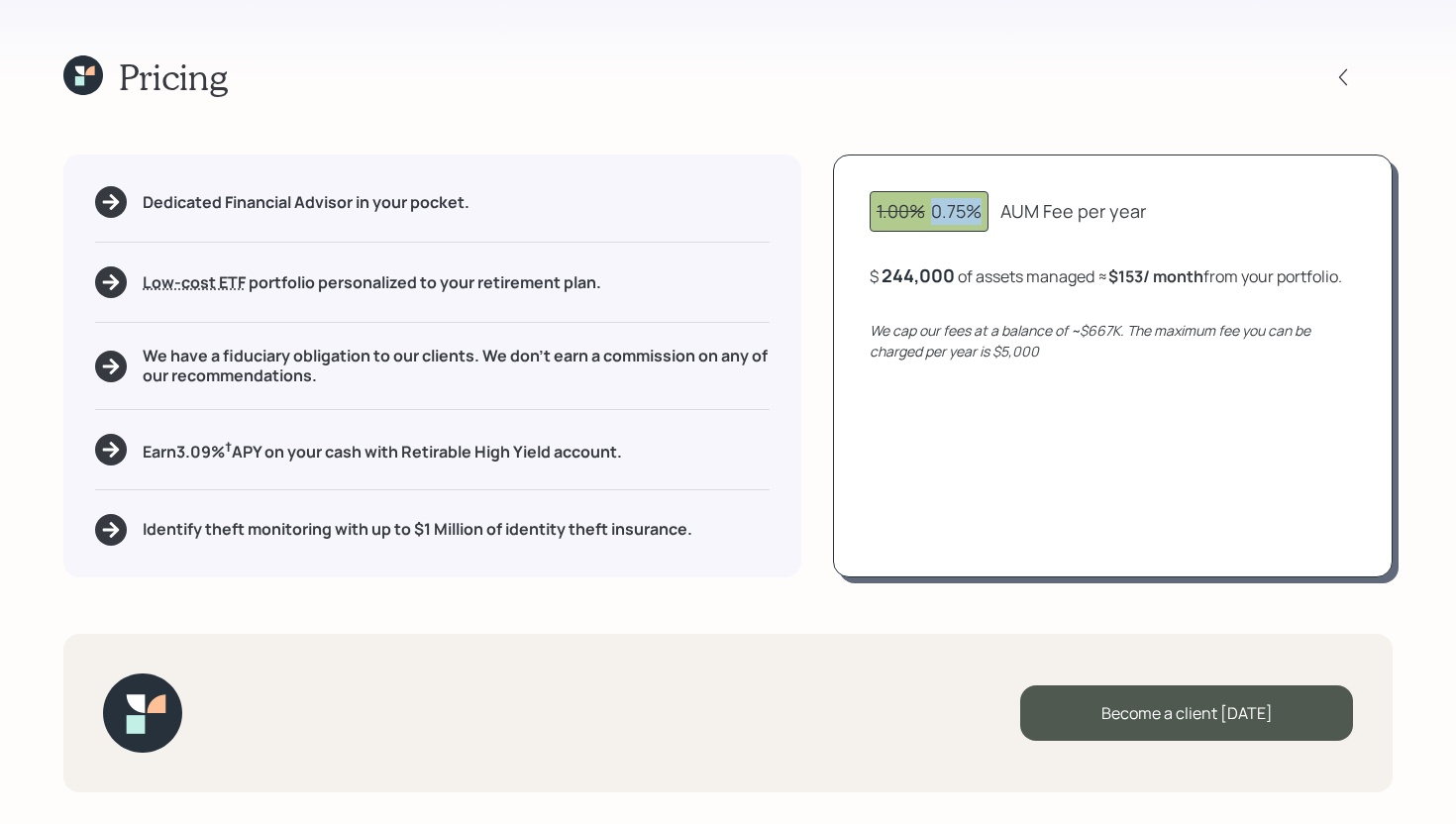 drag, startPoint x: 929, startPoint y: 211, endPoint x: 988, endPoint y: 211, distance: 59 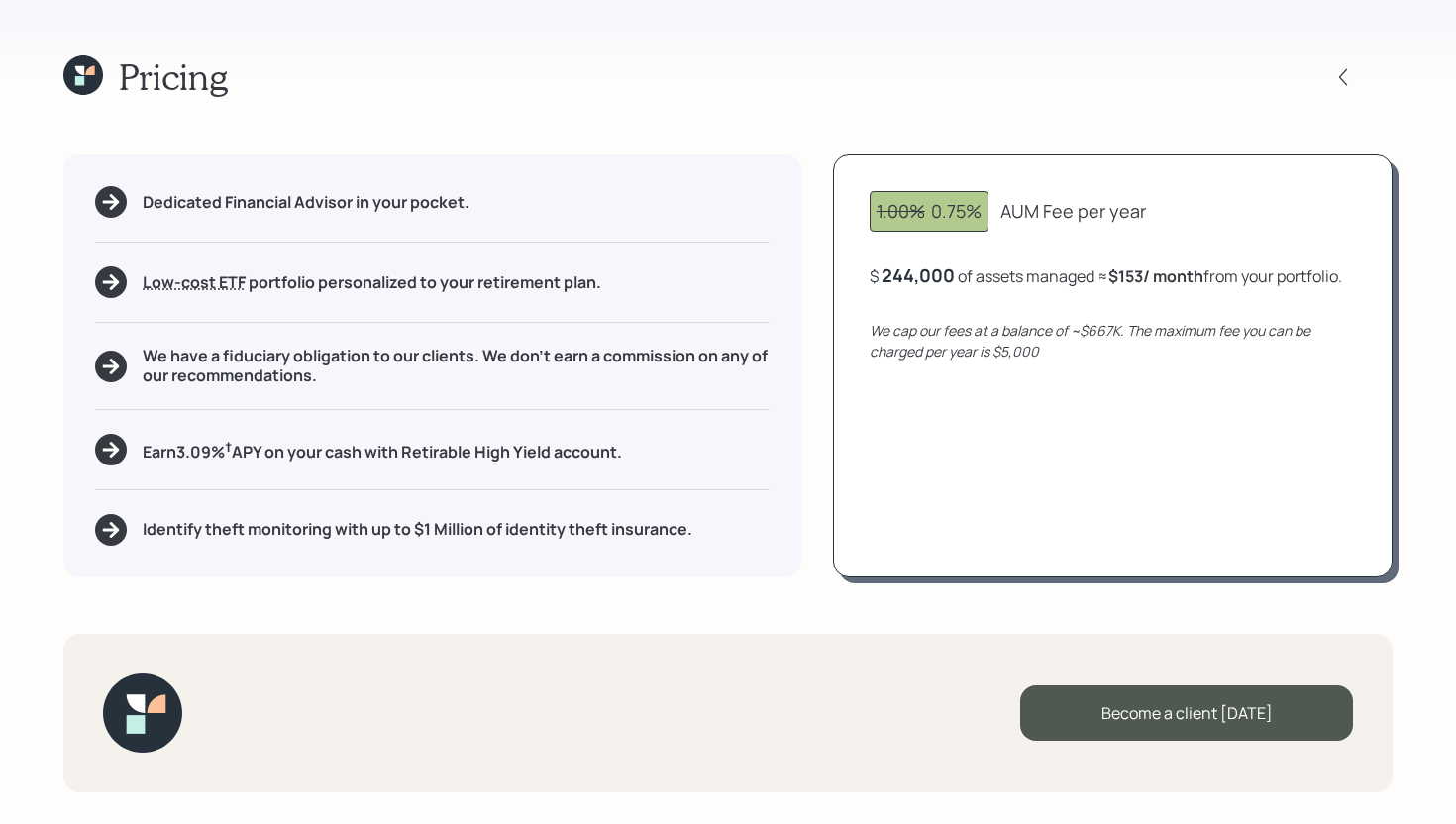 click on "Pricing Dedicated Financial Advisor in your pocket. Low-cost ETF Retirable uses diversified Exchange Traded Funds from trusted managers such as Vanguard, iShares, and Invesco. We select ETFs that have low-cost expense ratios, typically < 0.15%   portfolio personalized to your retirement plan. We have a fiduciary obligation to our clients. We don't earn a commission on any of our recommendations. Earn  3.09 % †  APY on your cash with Retirable High Yield account. Identify theft monitoring with up to $1 Million of identity theft insurance. 1.00% 0.75% AUM Fee per year $   244,000   of assets managed ≈  $153  / month  from your portfolio . We cap our fees at a balance of ~$667K. The maximum fee you can be charged per year is $5,000 Become a client today" at bounding box center [728, 412] 